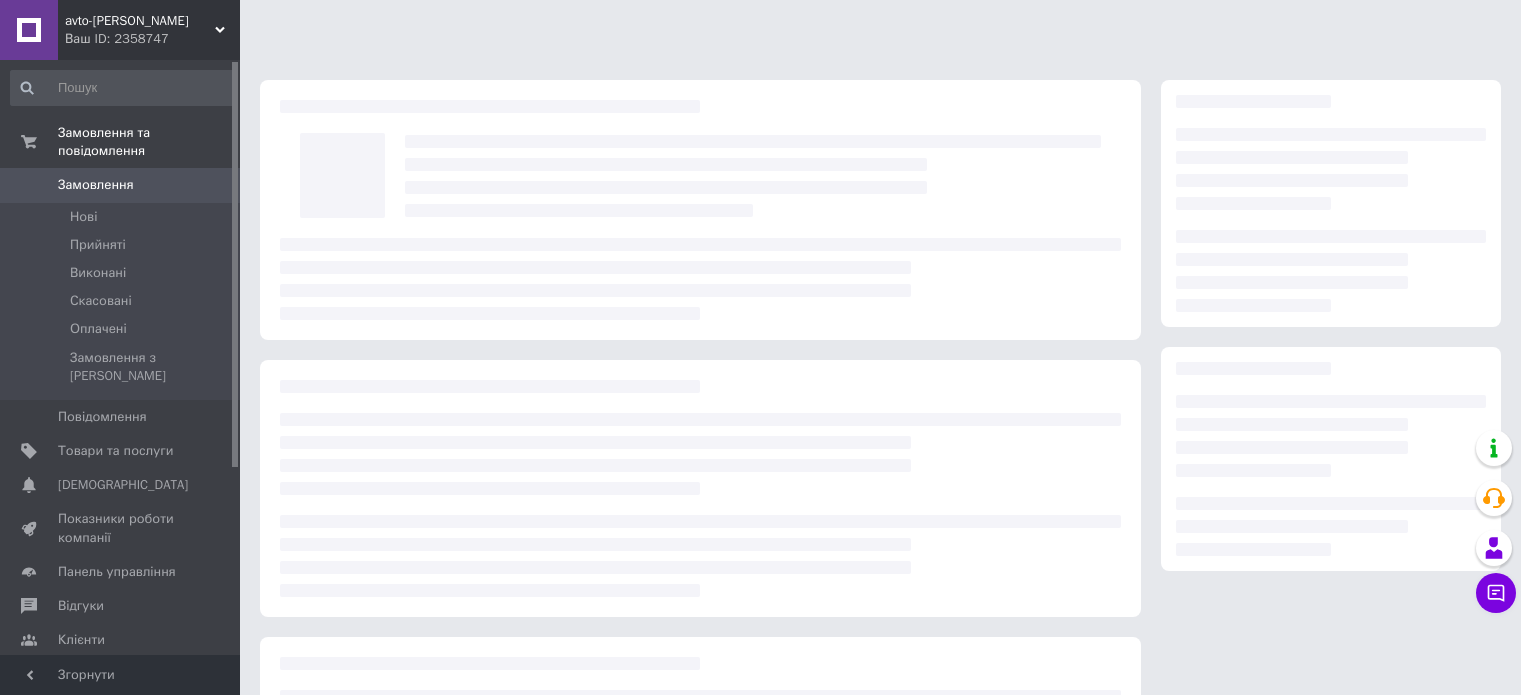 scroll, scrollTop: 0, scrollLeft: 0, axis: both 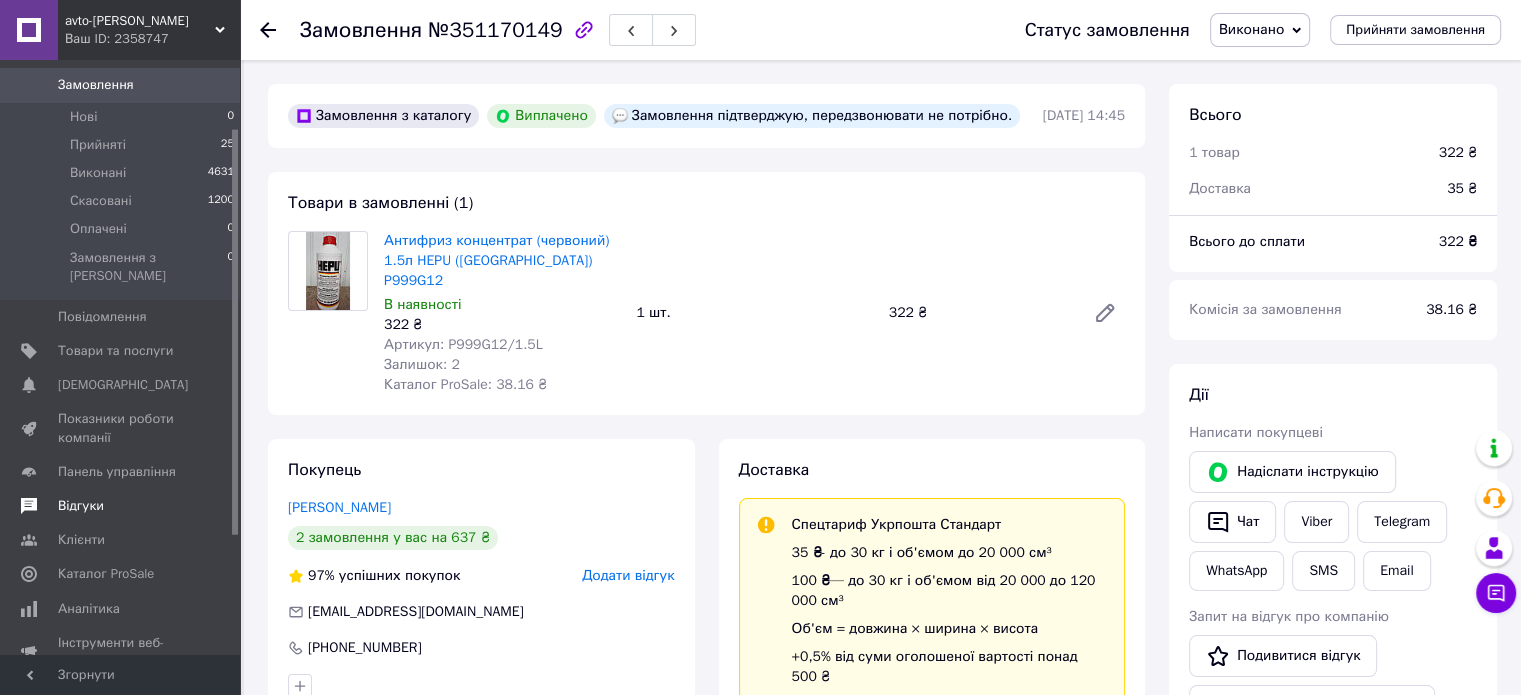 click on "Відгуки" at bounding box center (121, 506) 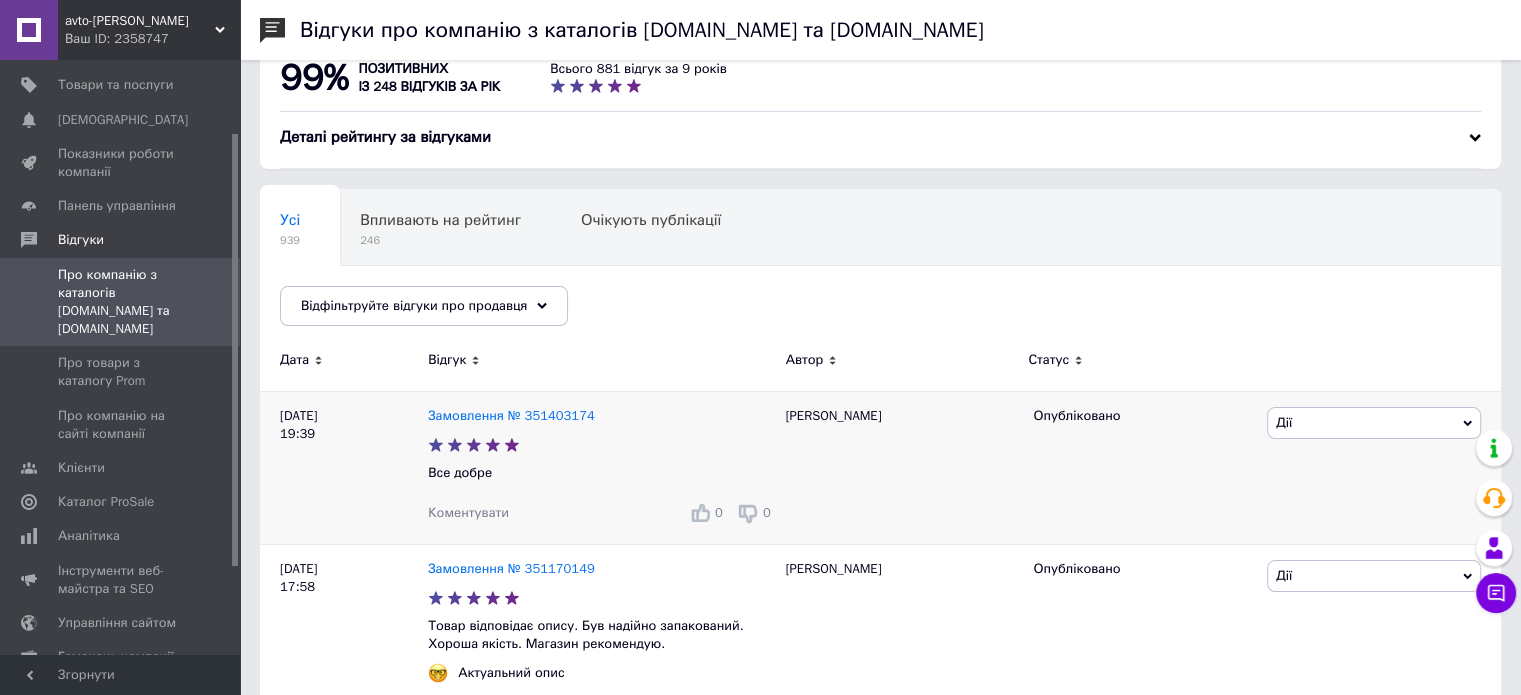 scroll, scrollTop: 100, scrollLeft: 0, axis: vertical 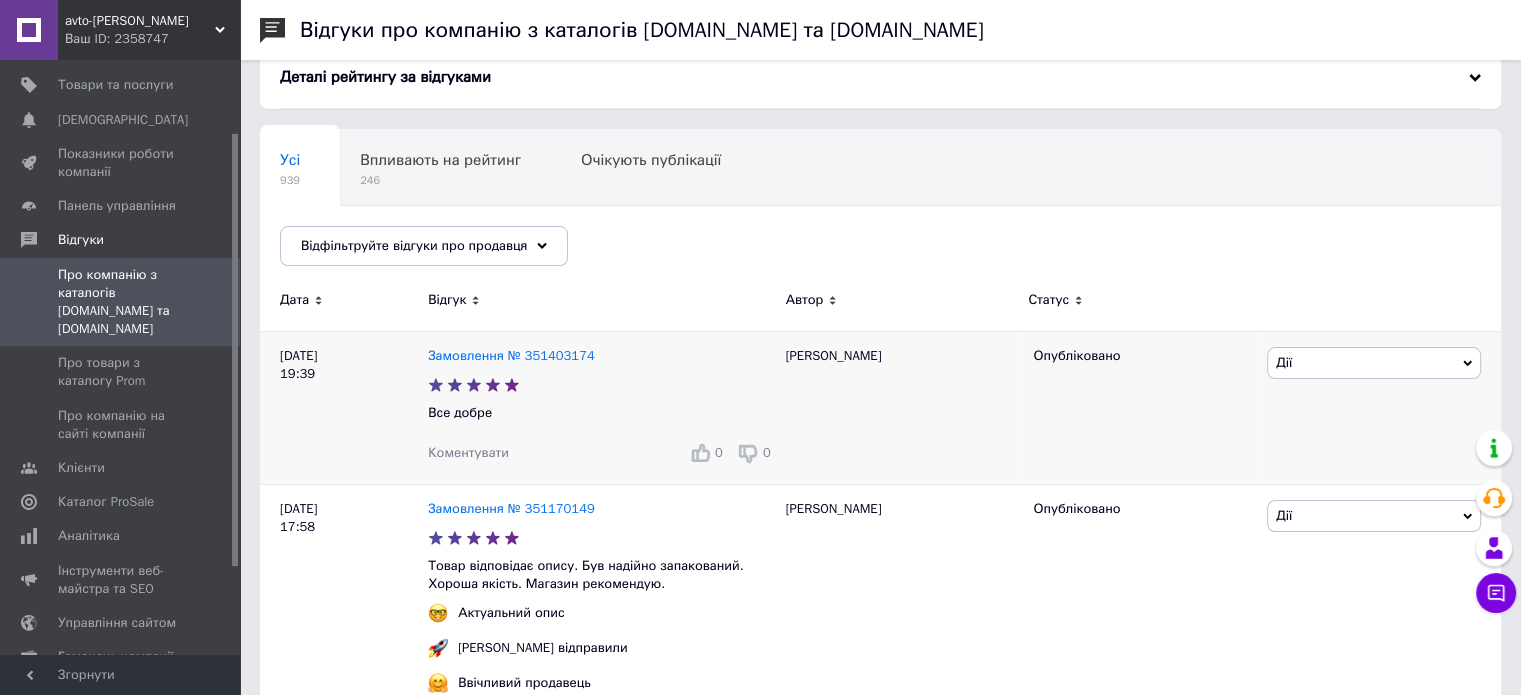 click on "Замовлення № 351403174" at bounding box center (511, 356) 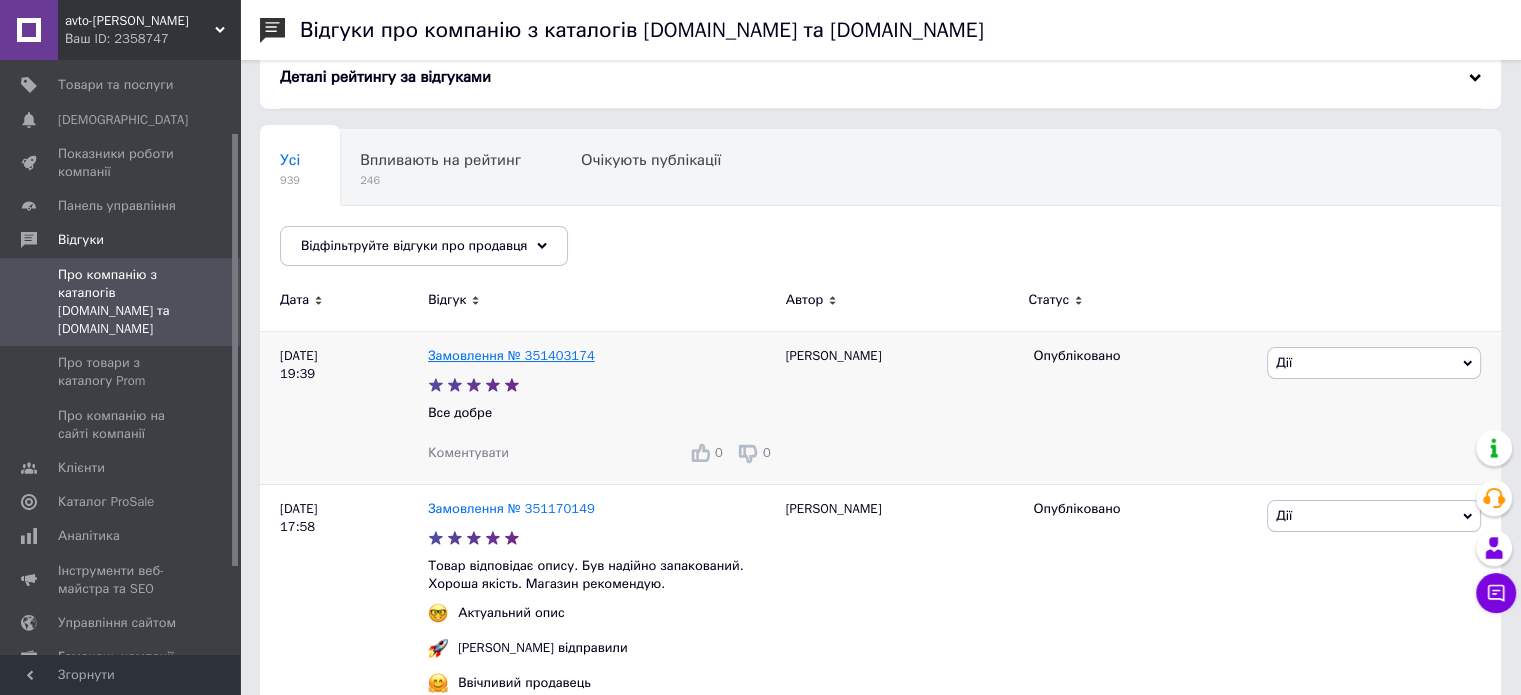 click on "Замовлення № 351403174" at bounding box center (511, 355) 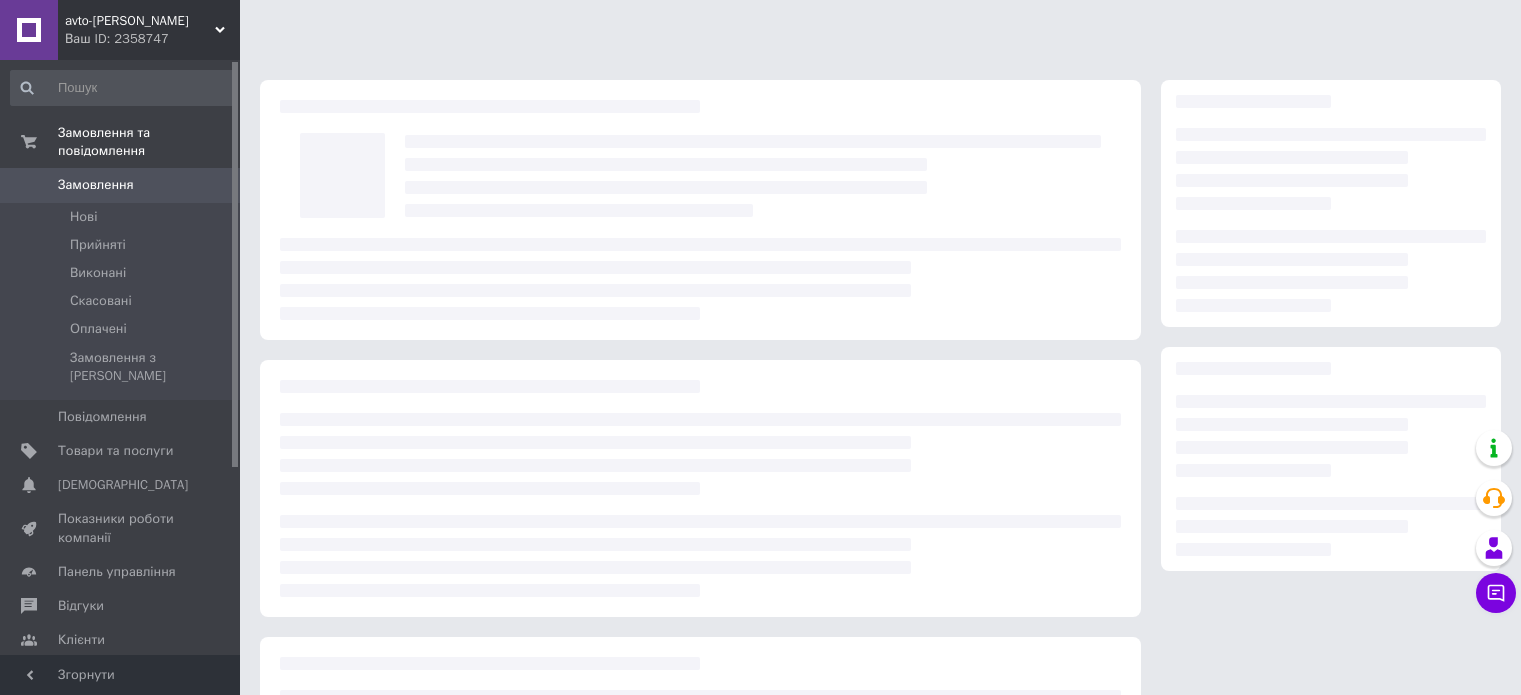 scroll, scrollTop: 0, scrollLeft: 0, axis: both 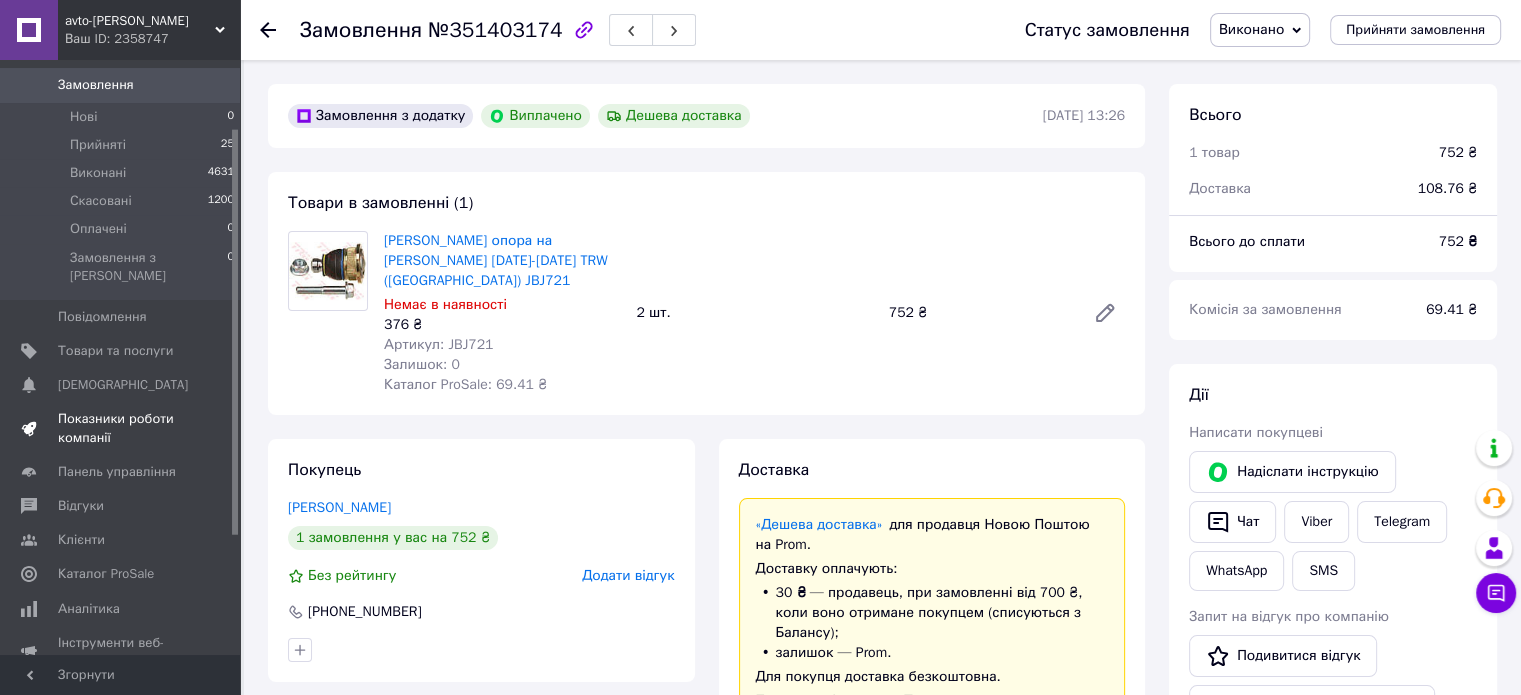 click on "Показники роботи компанії" at bounding box center (121, 428) 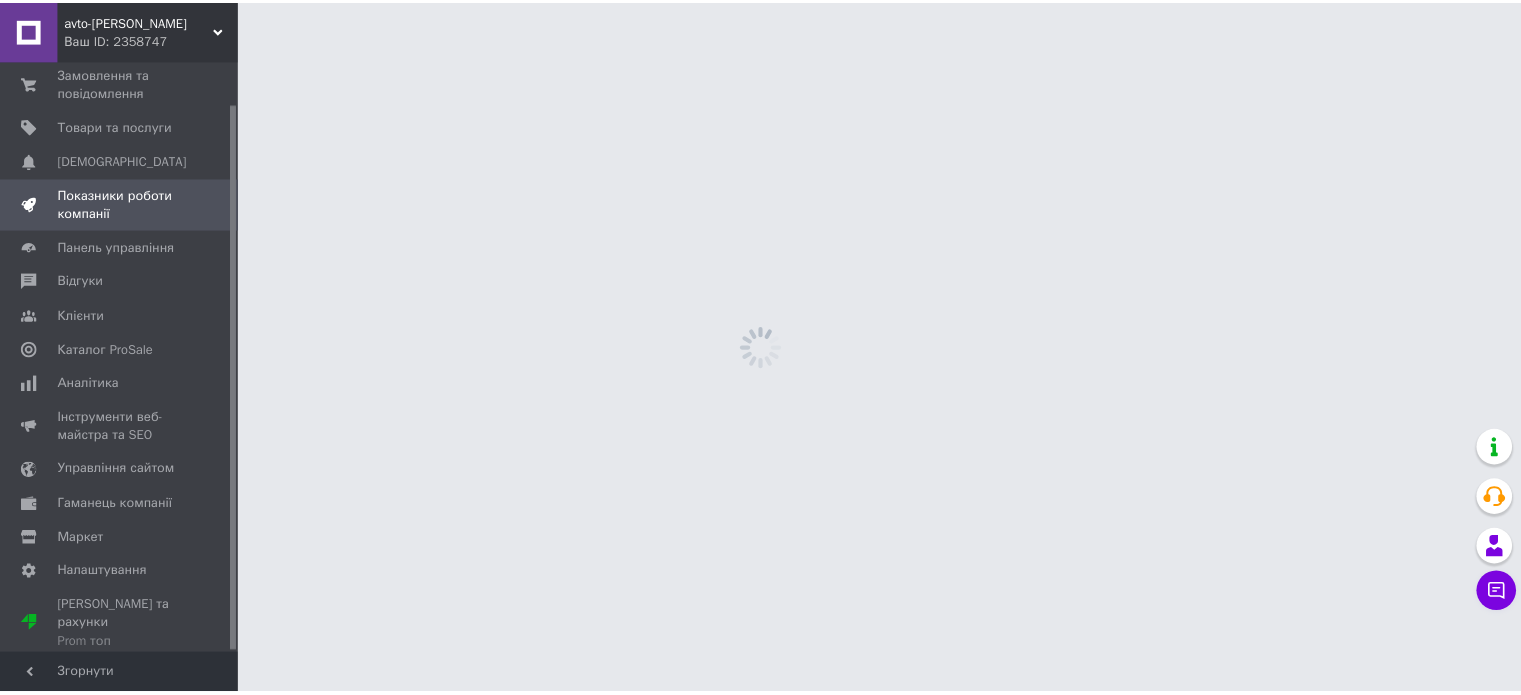 scroll, scrollTop: 45, scrollLeft: 0, axis: vertical 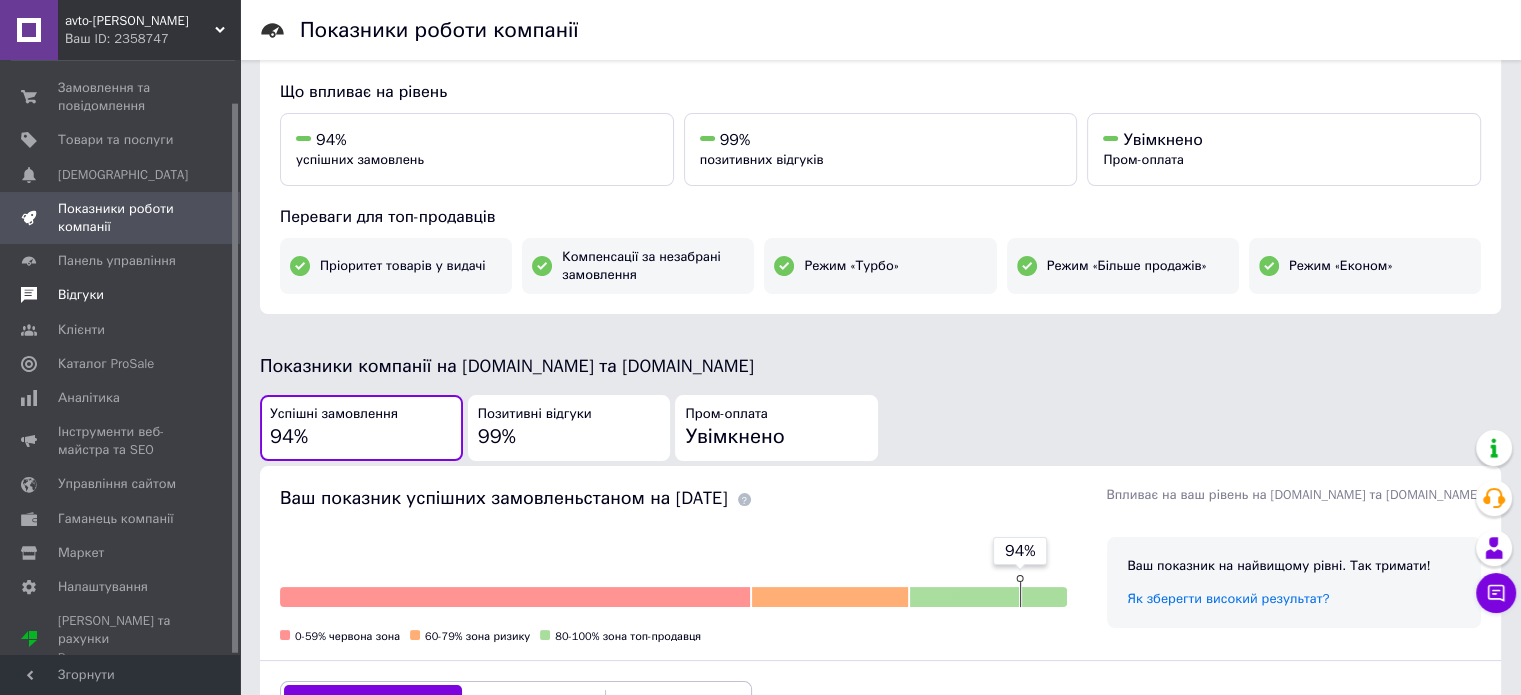 click on "Відгуки" at bounding box center (121, 295) 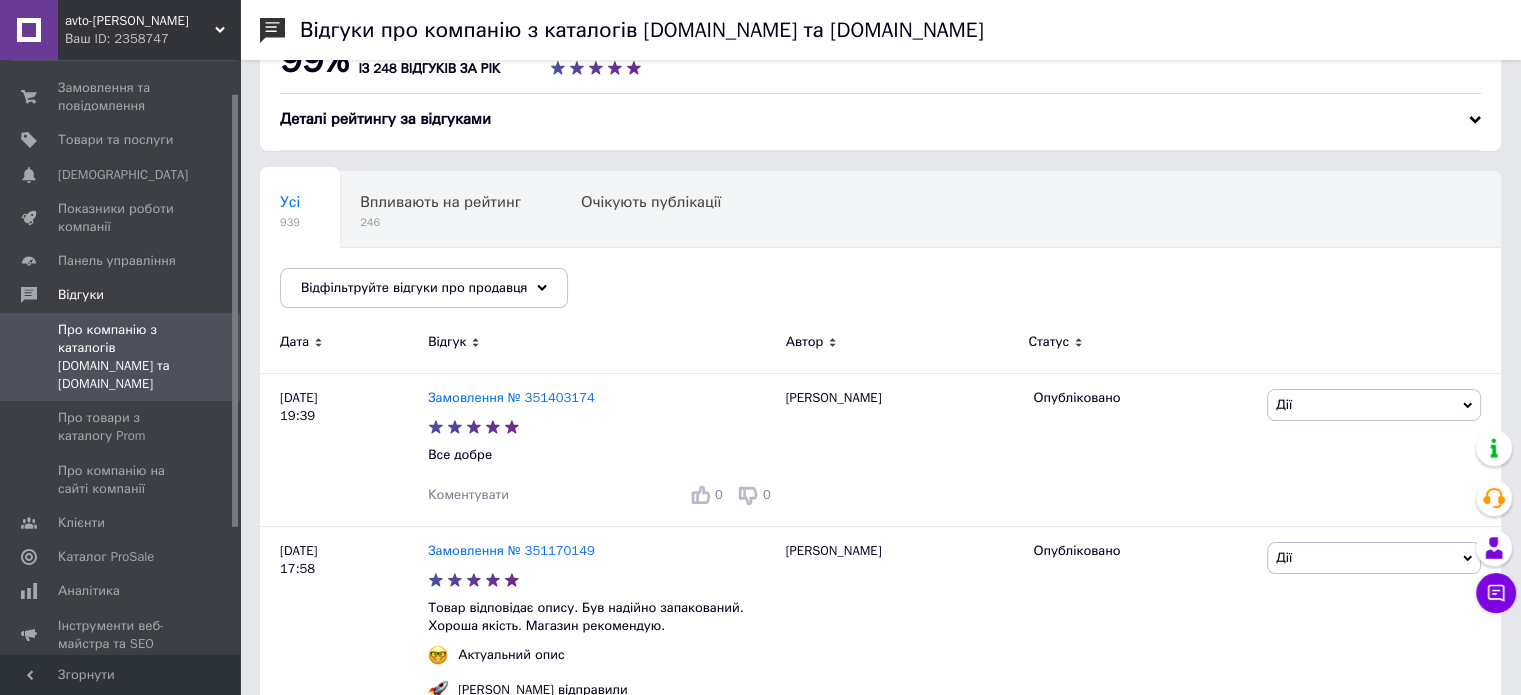 scroll, scrollTop: 0, scrollLeft: 0, axis: both 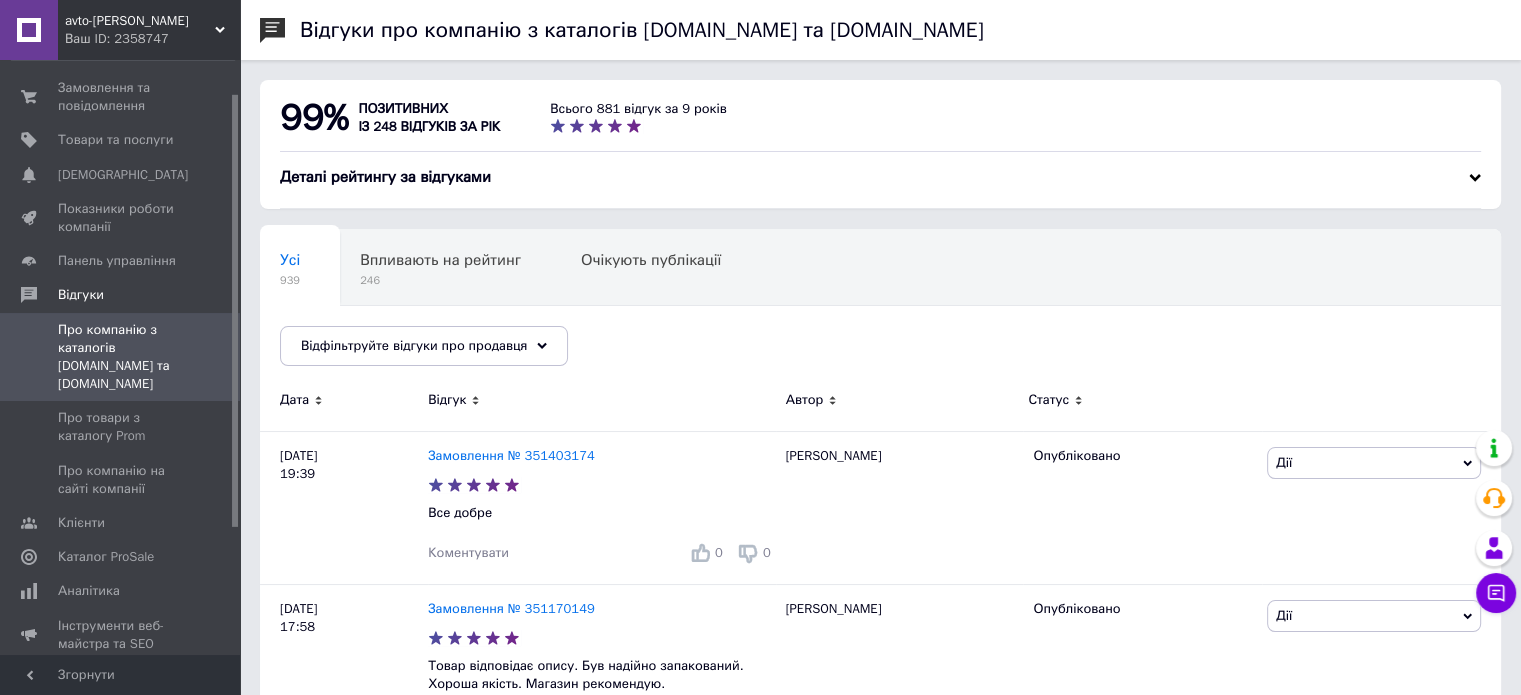 click on "із 248 відгуків за рік" at bounding box center (429, 126) 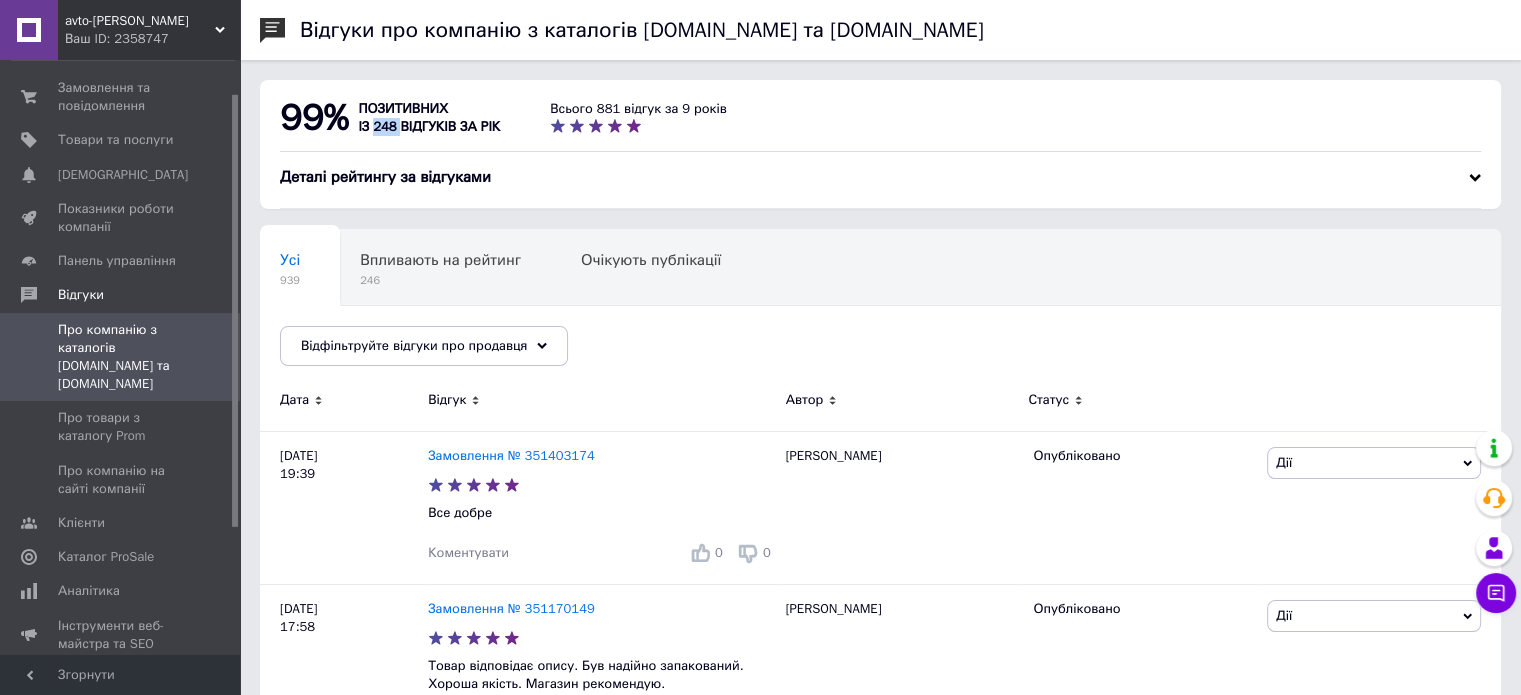 click on "із 248 відгуків за рік" at bounding box center (429, 126) 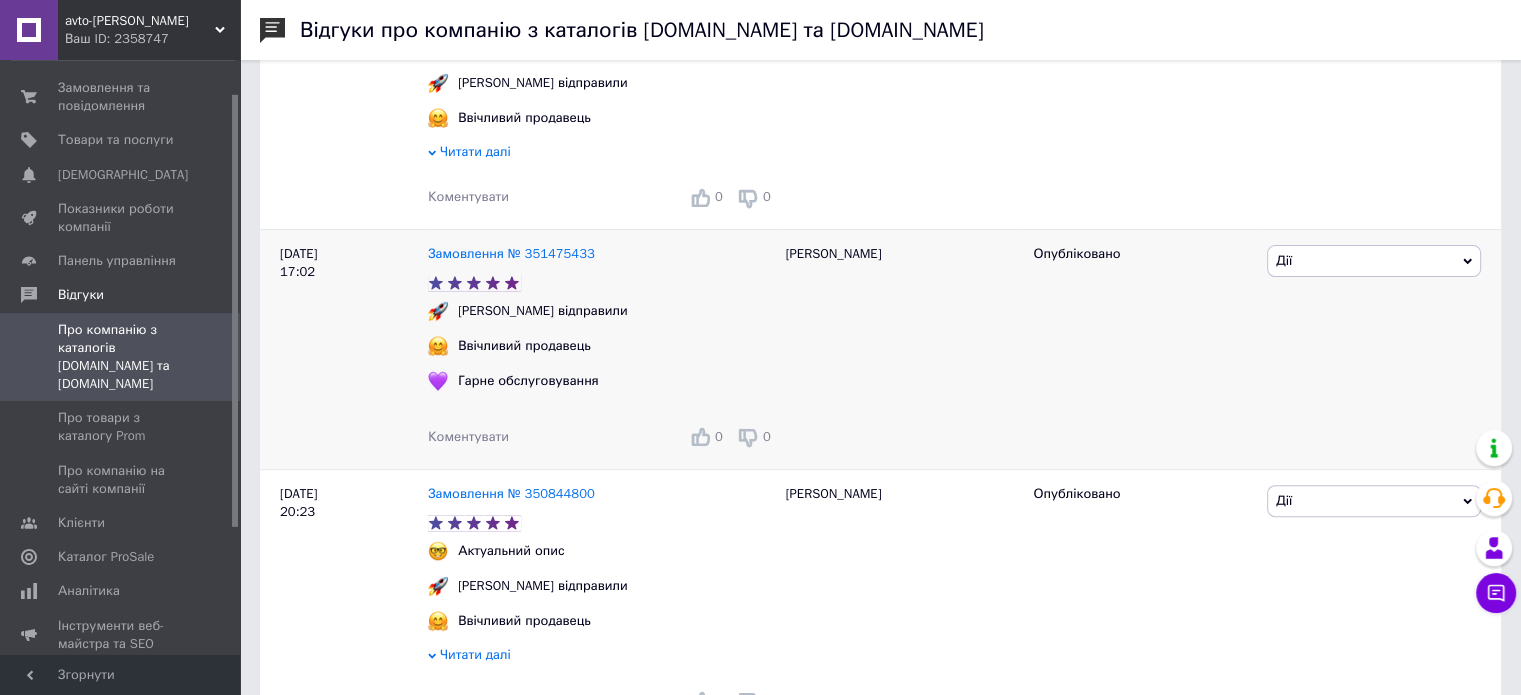 scroll, scrollTop: 700, scrollLeft: 0, axis: vertical 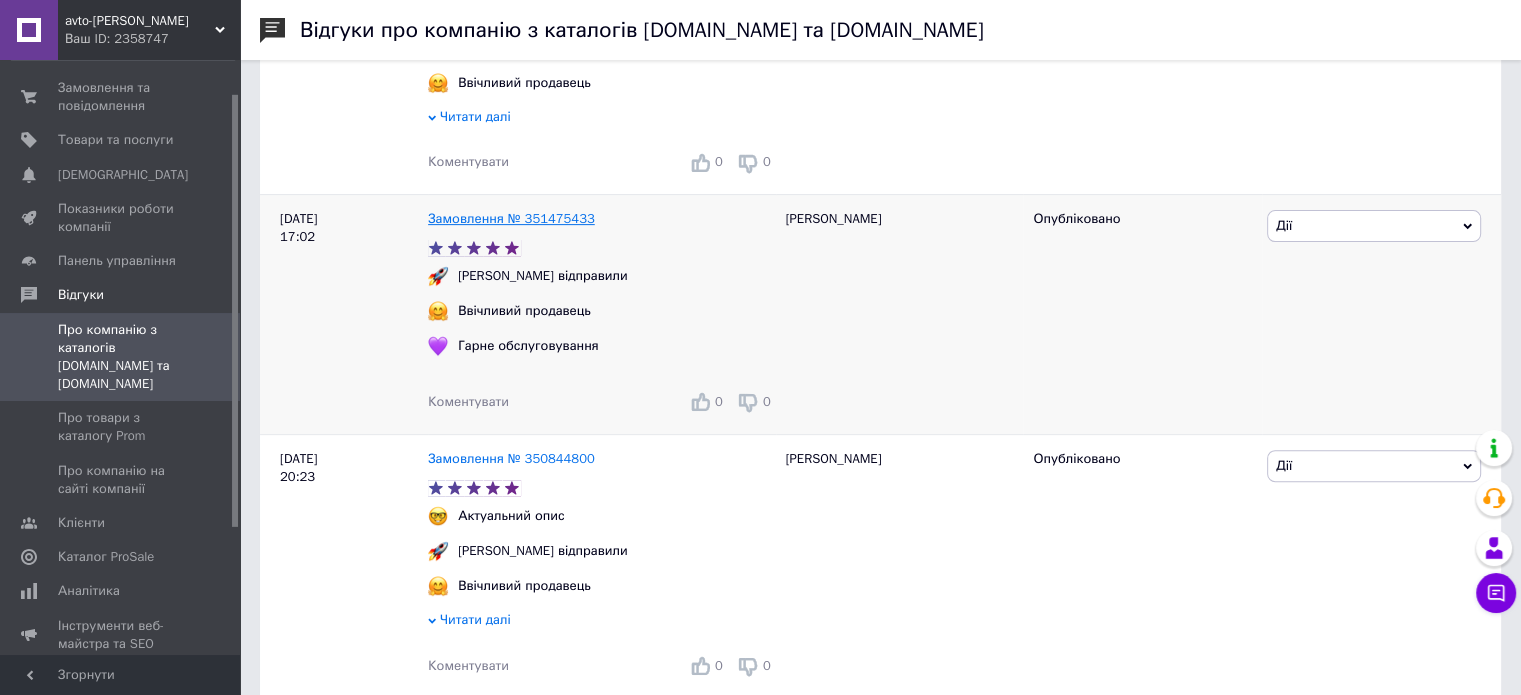 click on "Замовлення № 351475433" at bounding box center (511, 218) 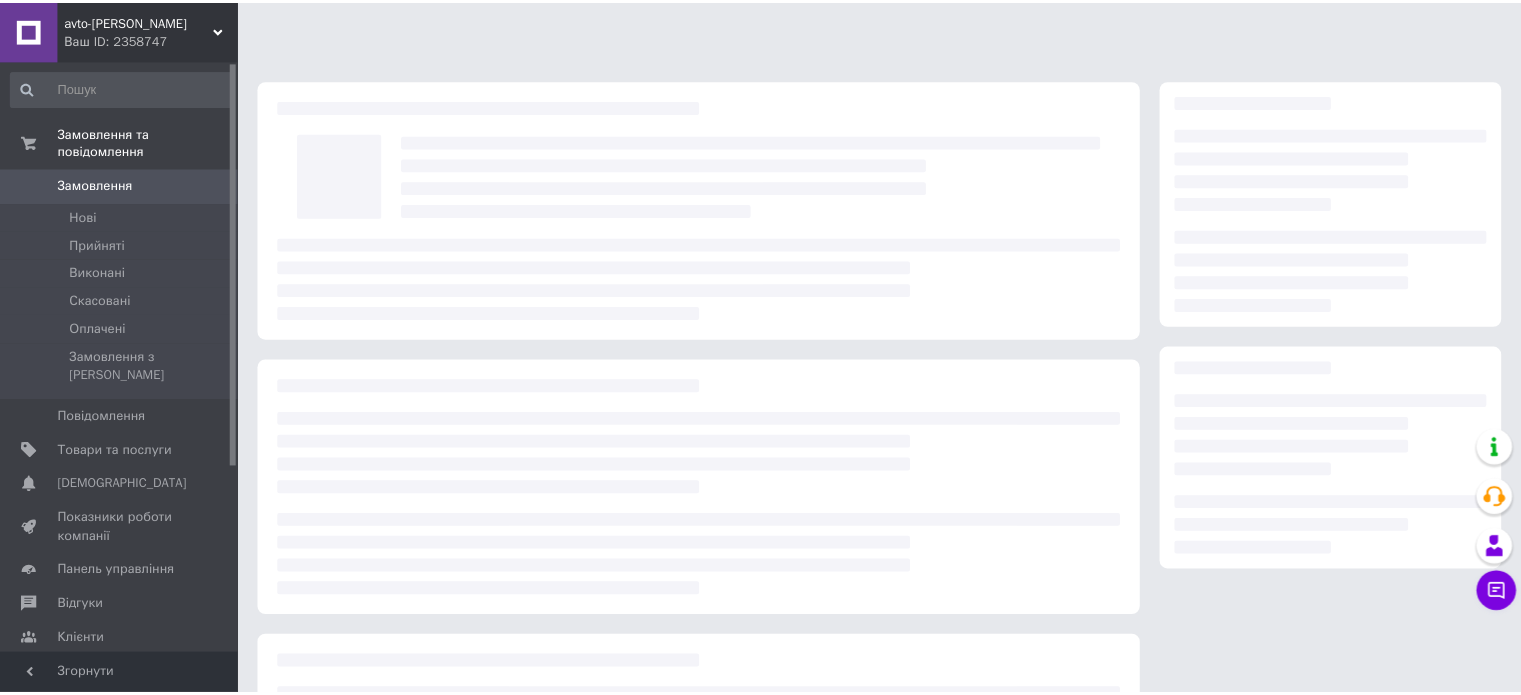 scroll, scrollTop: 0, scrollLeft: 0, axis: both 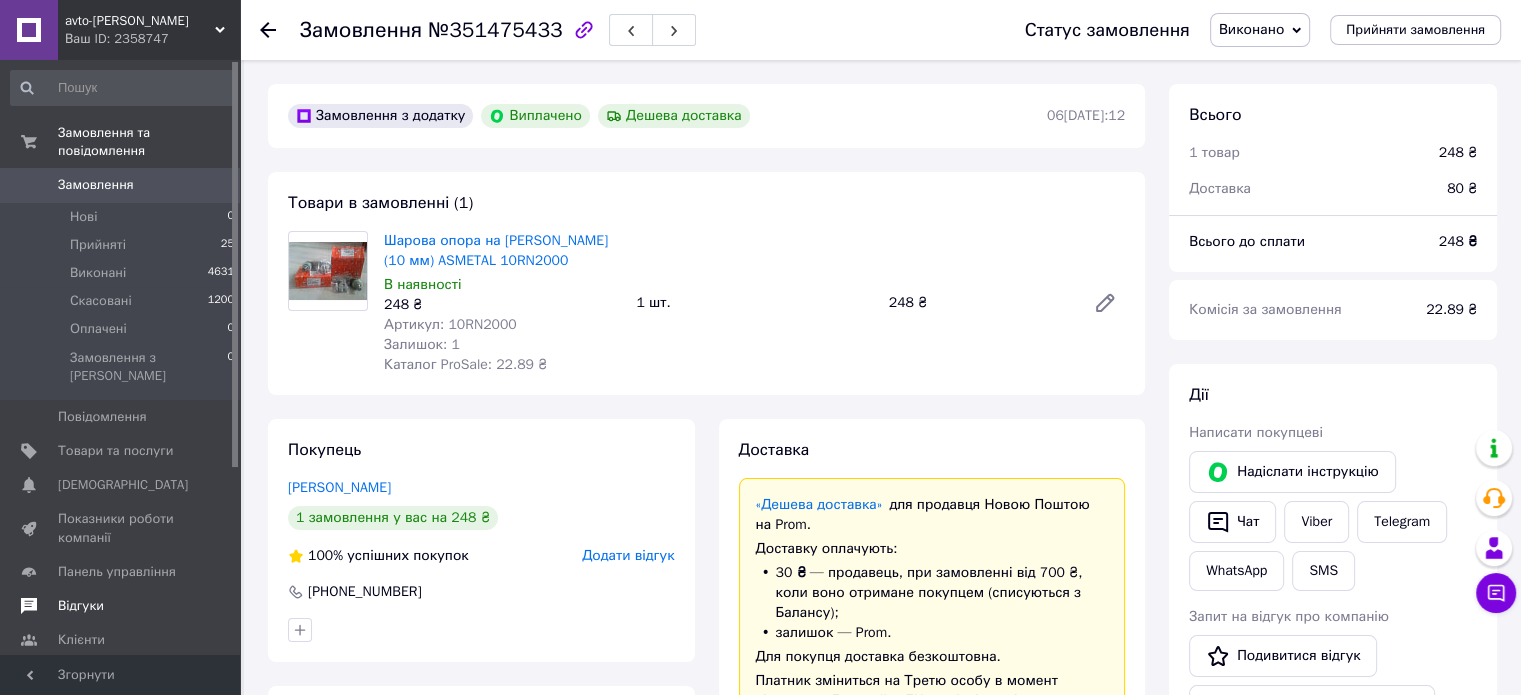 click on "Відгуки" at bounding box center (121, 606) 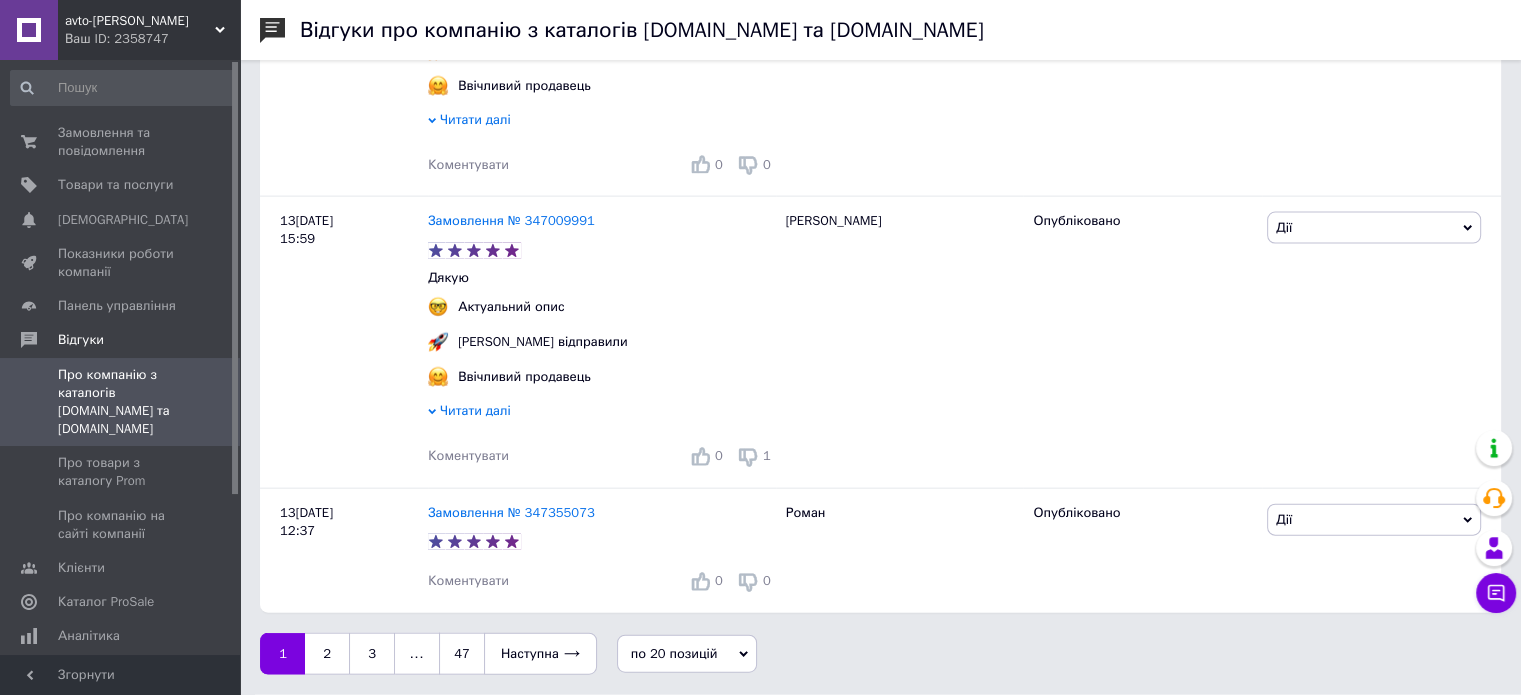 scroll, scrollTop: 4544, scrollLeft: 0, axis: vertical 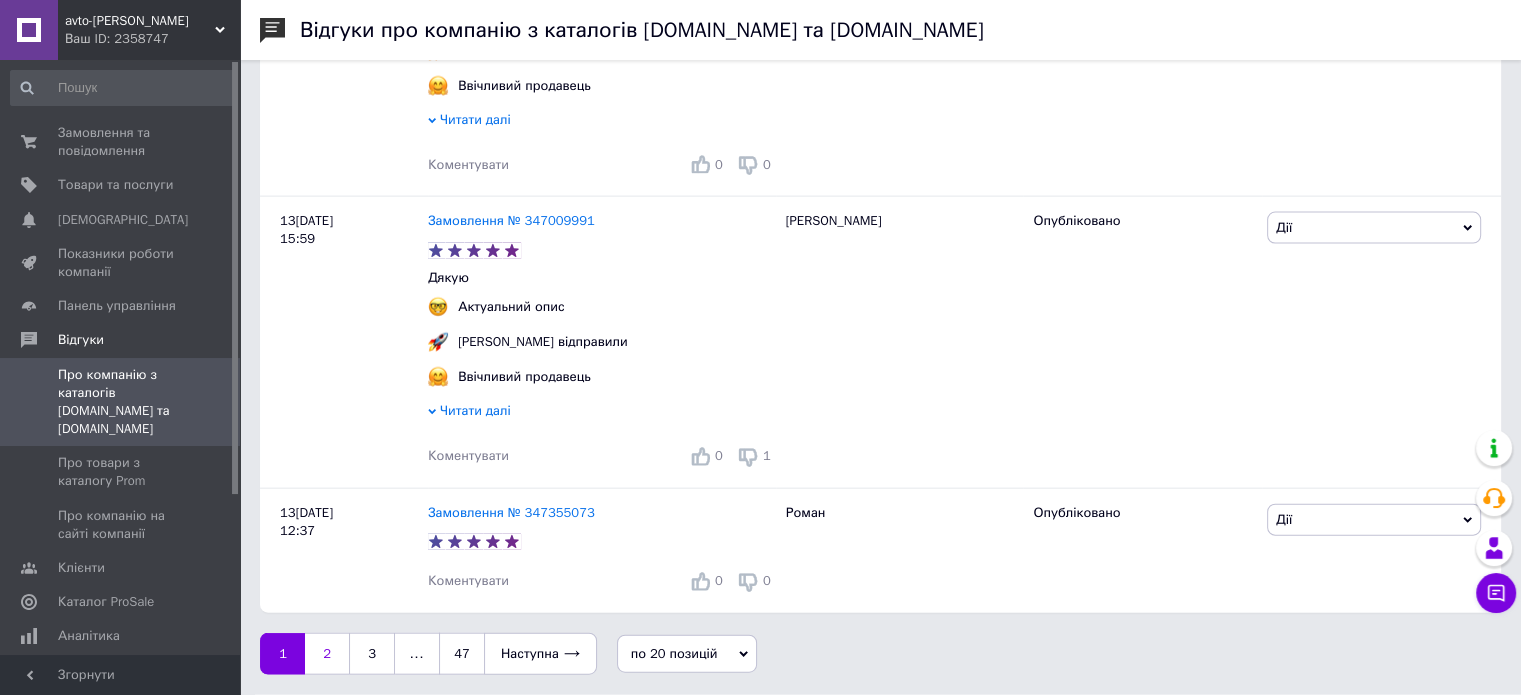 click on "2" at bounding box center (327, 654) 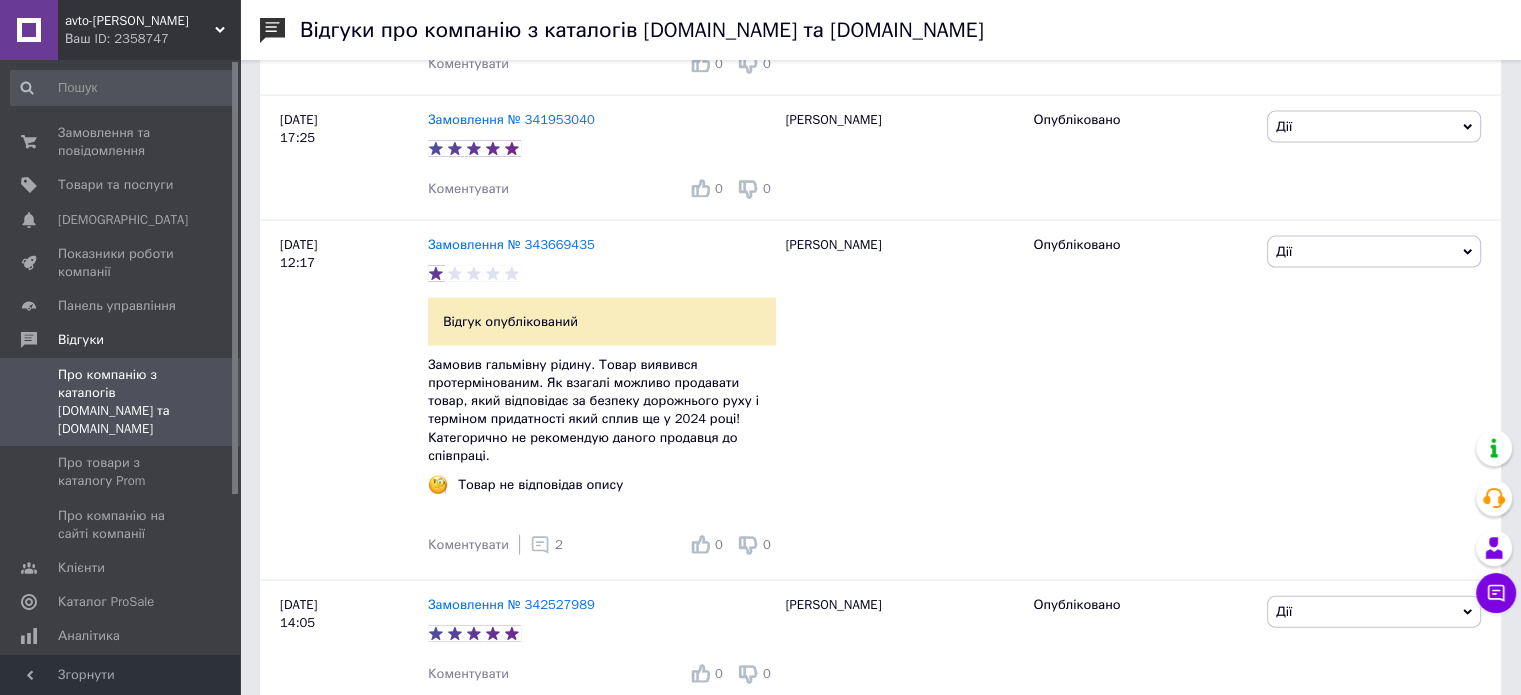 scroll, scrollTop: 4488, scrollLeft: 0, axis: vertical 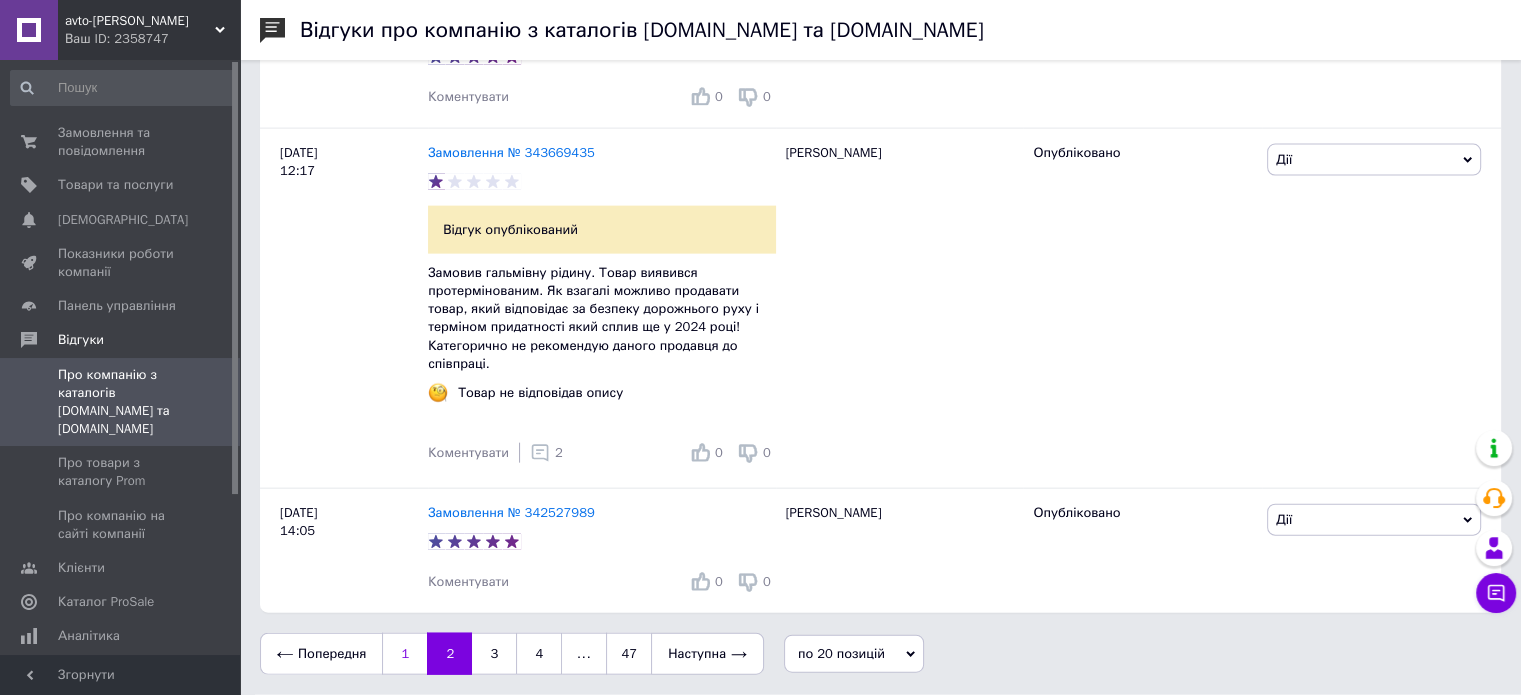 click on "1" at bounding box center (404, 654) 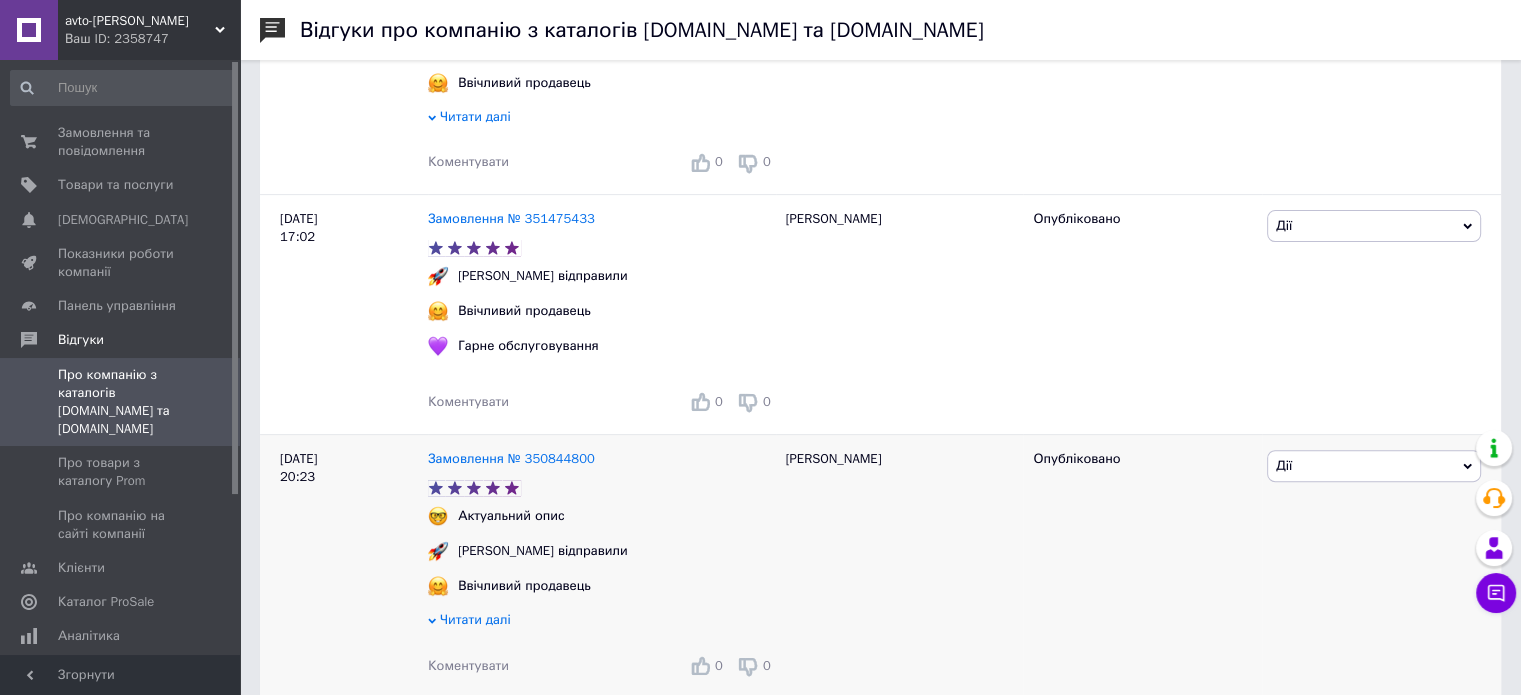 scroll, scrollTop: 1400, scrollLeft: 0, axis: vertical 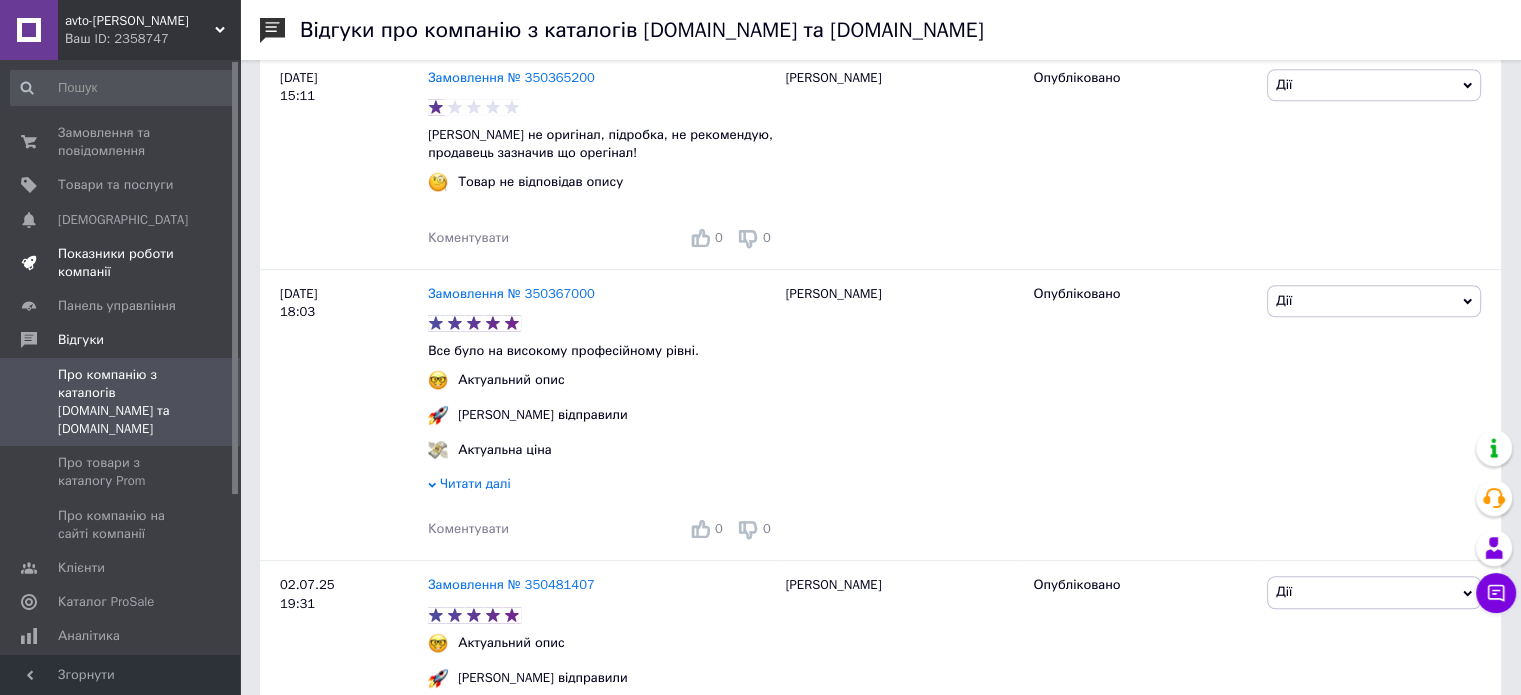 click on "Показники роботи компанії" at bounding box center [121, 263] 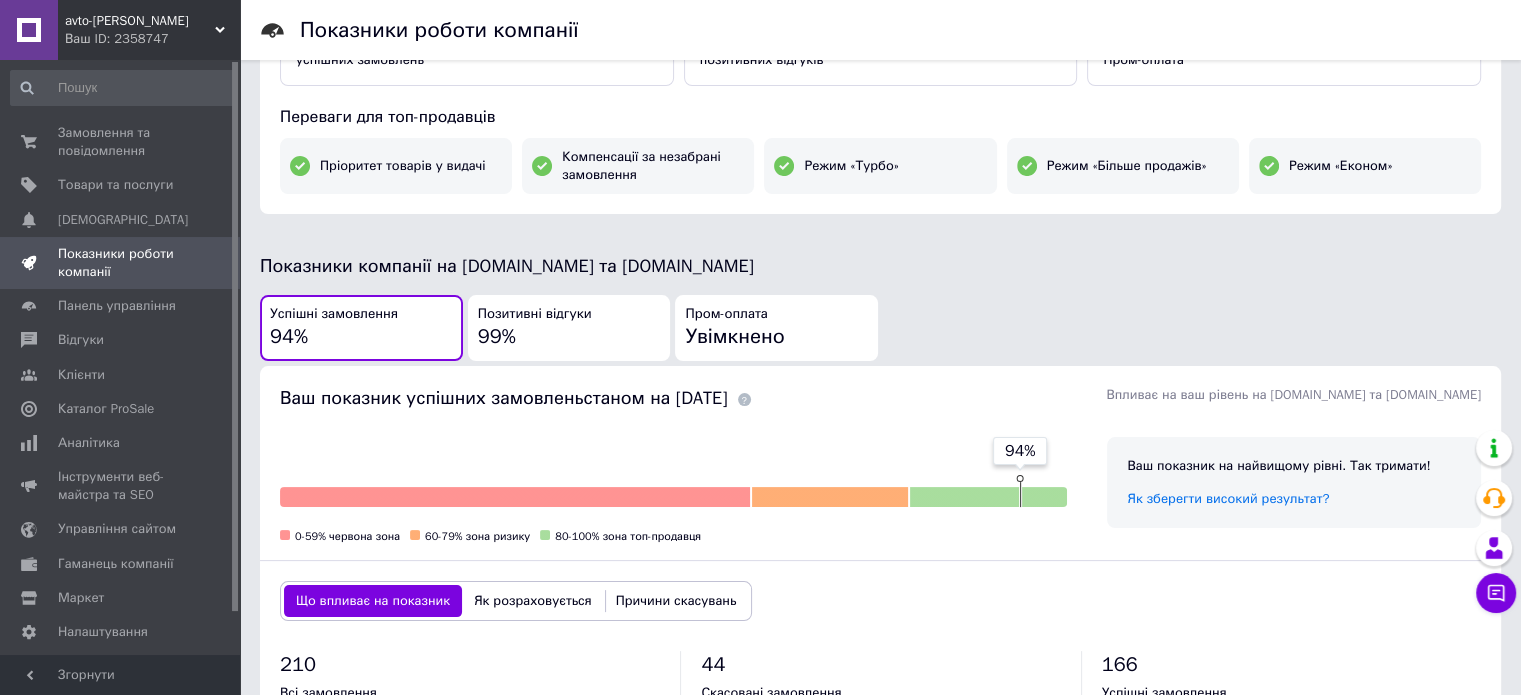 scroll, scrollTop: 600, scrollLeft: 0, axis: vertical 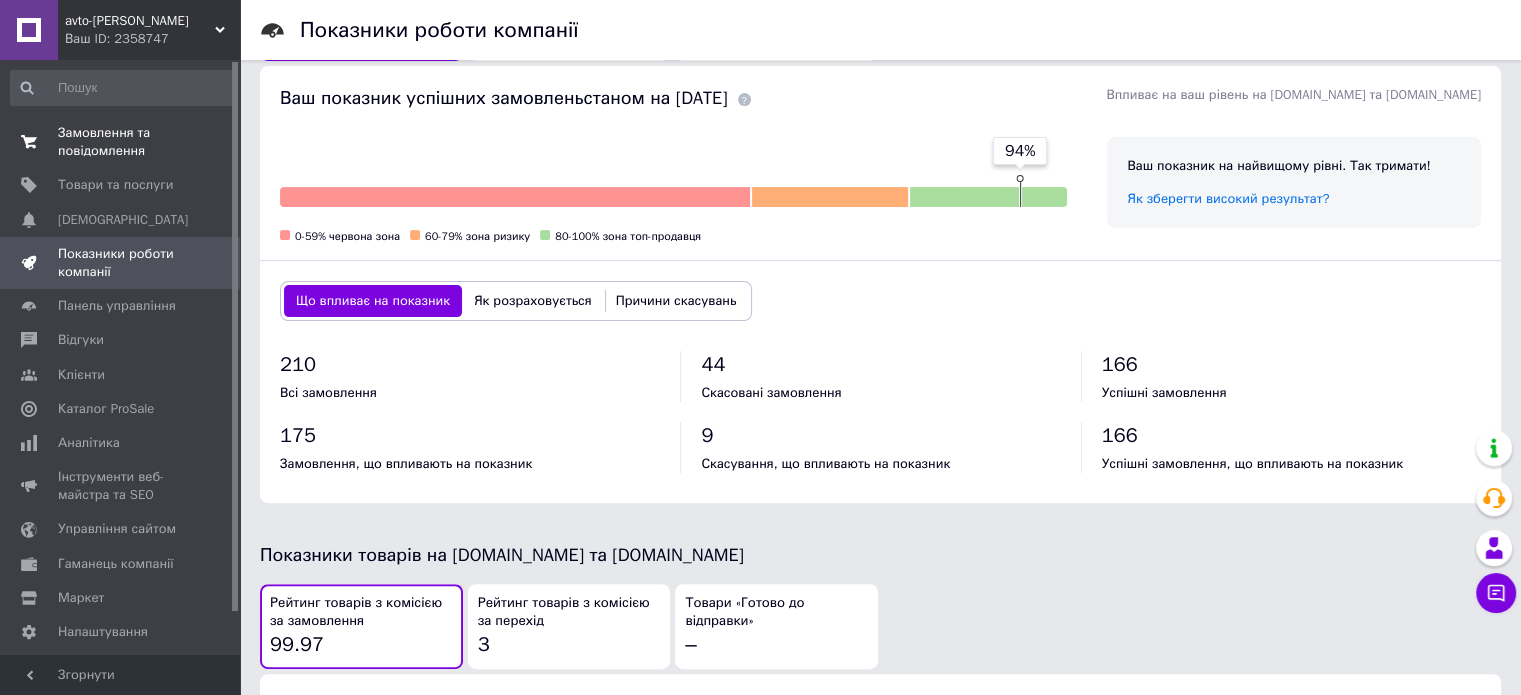 click on "Замовлення та повідомлення" at bounding box center [121, 142] 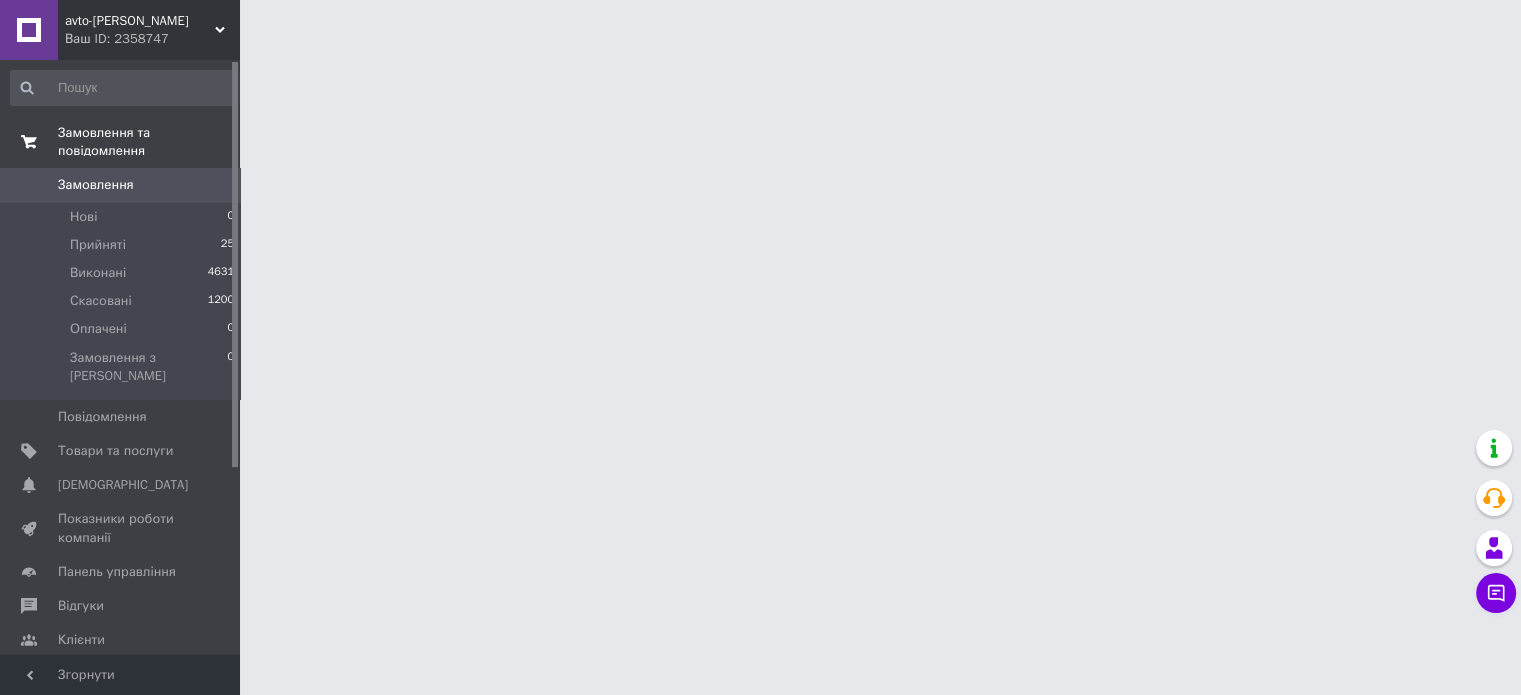 scroll, scrollTop: 0, scrollLeft: 0, axis: both 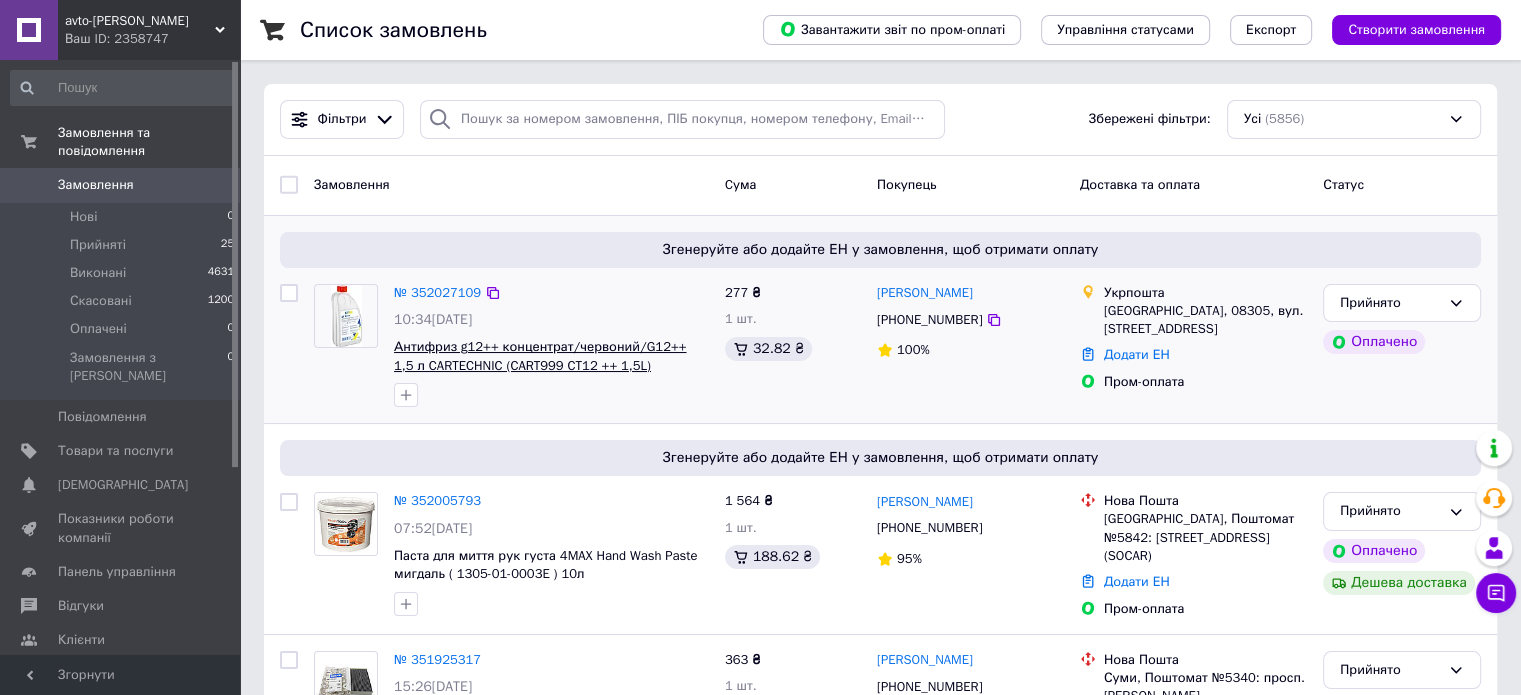 click on "Антифриз g12++ концентрат/червоний/G12++ 1,5 л CARTECHNIC (CART999 CT12 ++ 1,5L)" at bounding box center [540, 356] 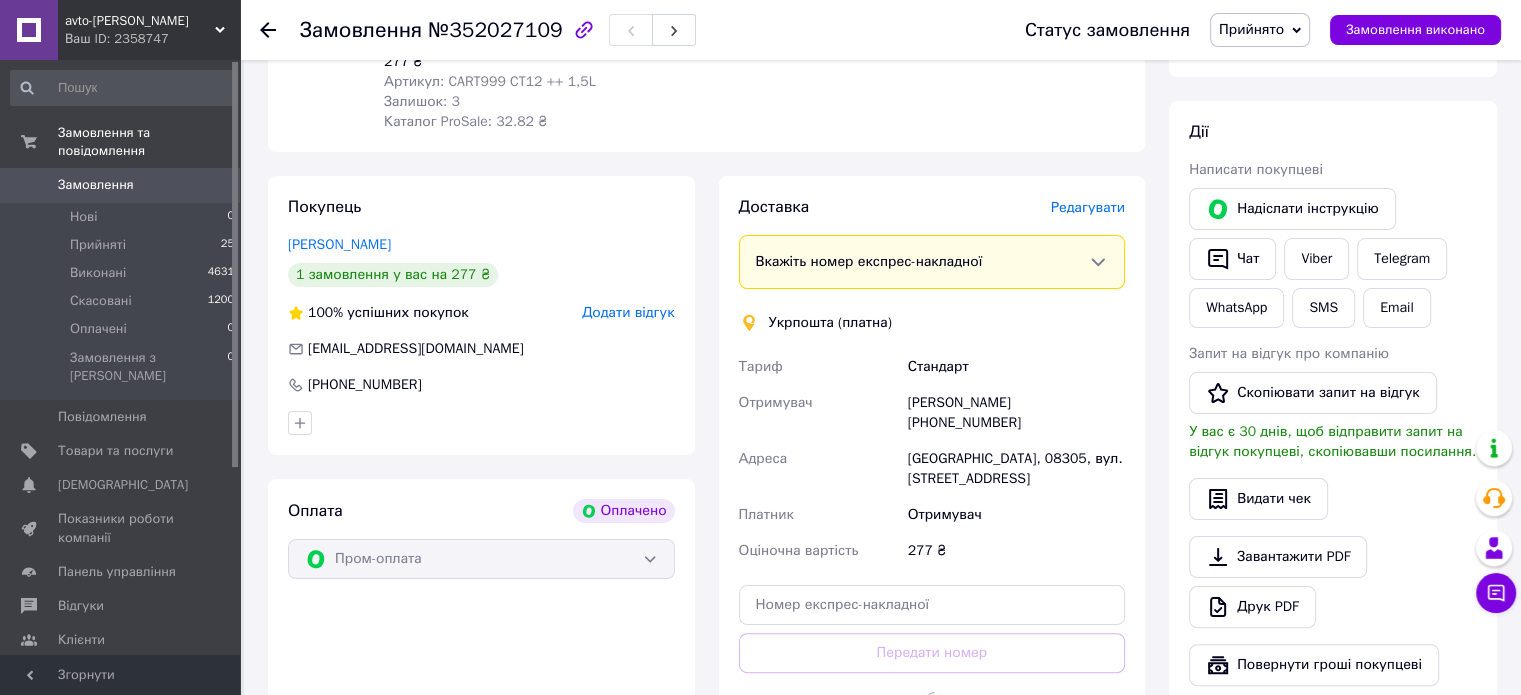 scroll, scrollTop: 700, scrollLeft: 0, axis: vertical 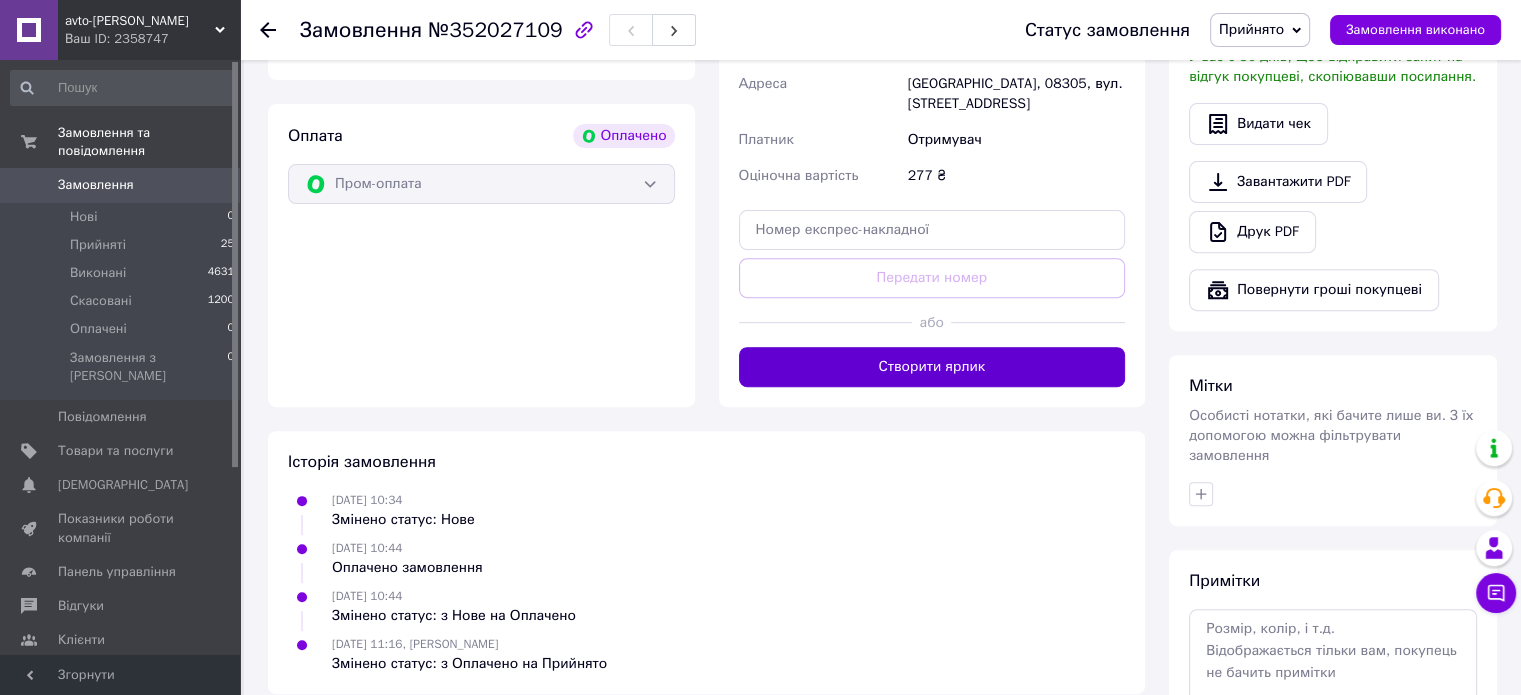 click on "Створити ярлик" at bounding box center (932, 367) 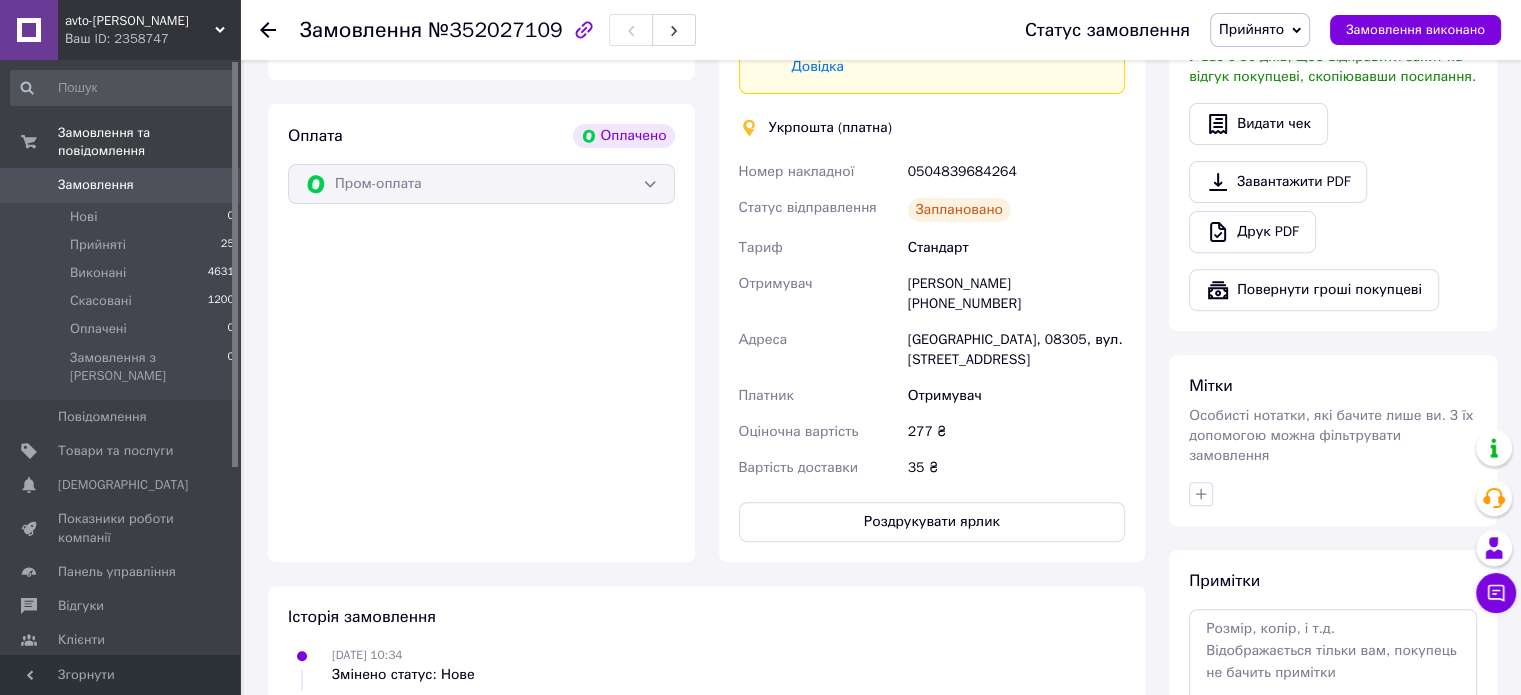 click 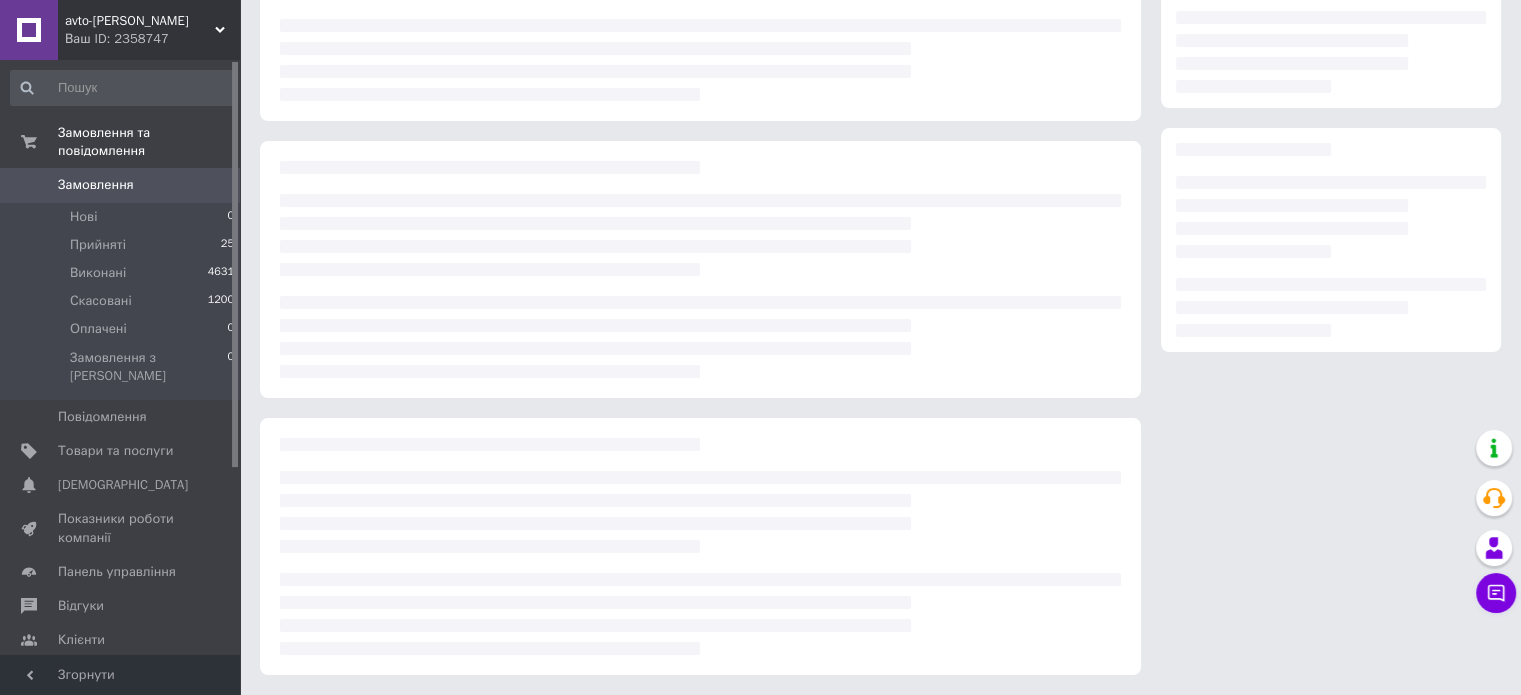 scroll, scrollTop: 219, scrollLeft: 0, axis: vertical 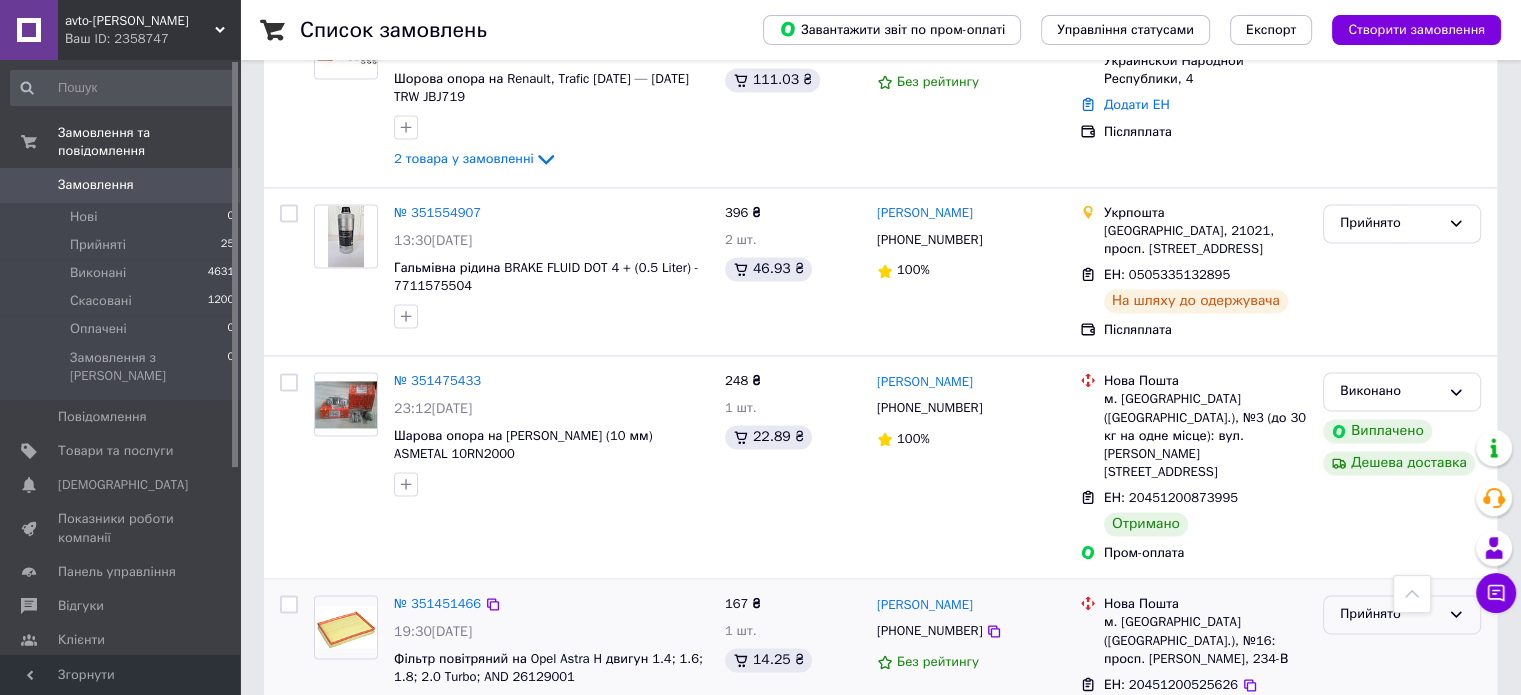 click on "Прийнято" at bounding box center (1390, 614) 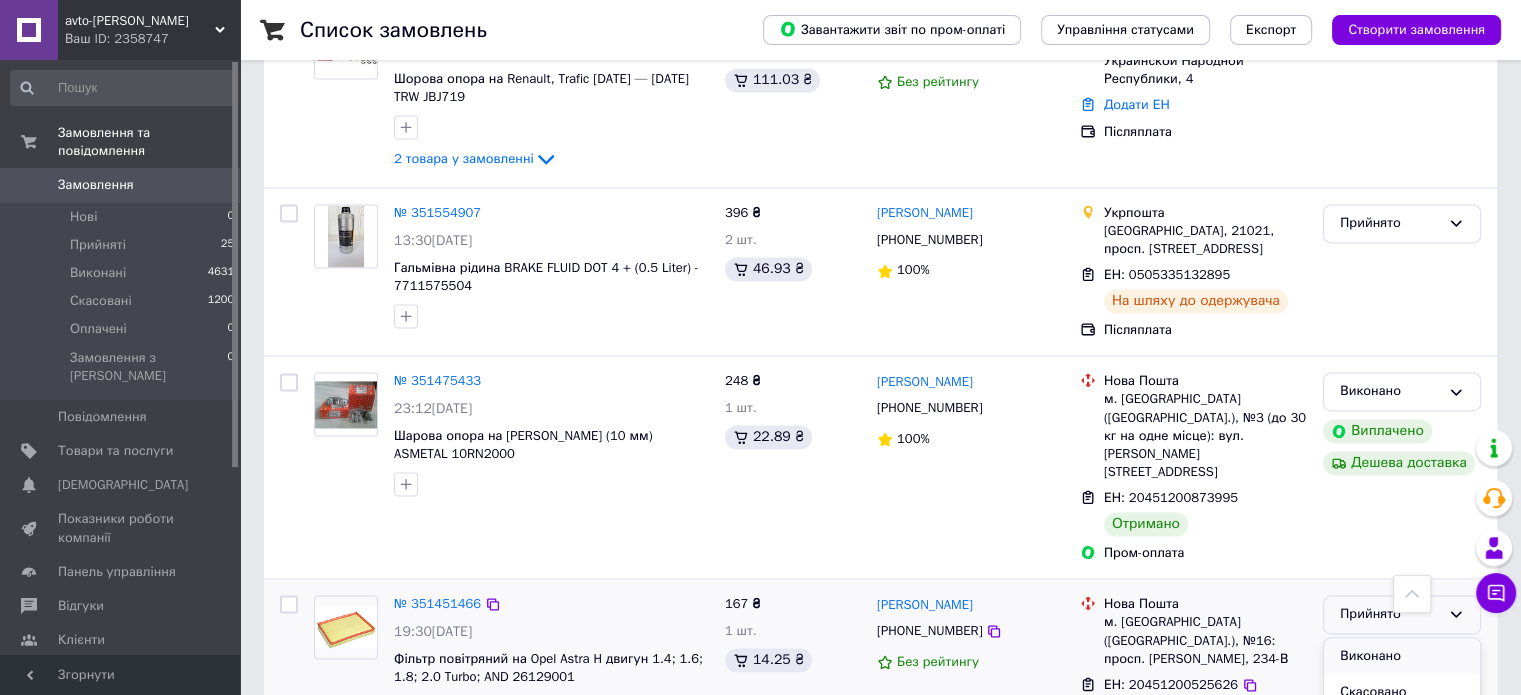 click on "Виконано" at bounding box center [1402, 656] 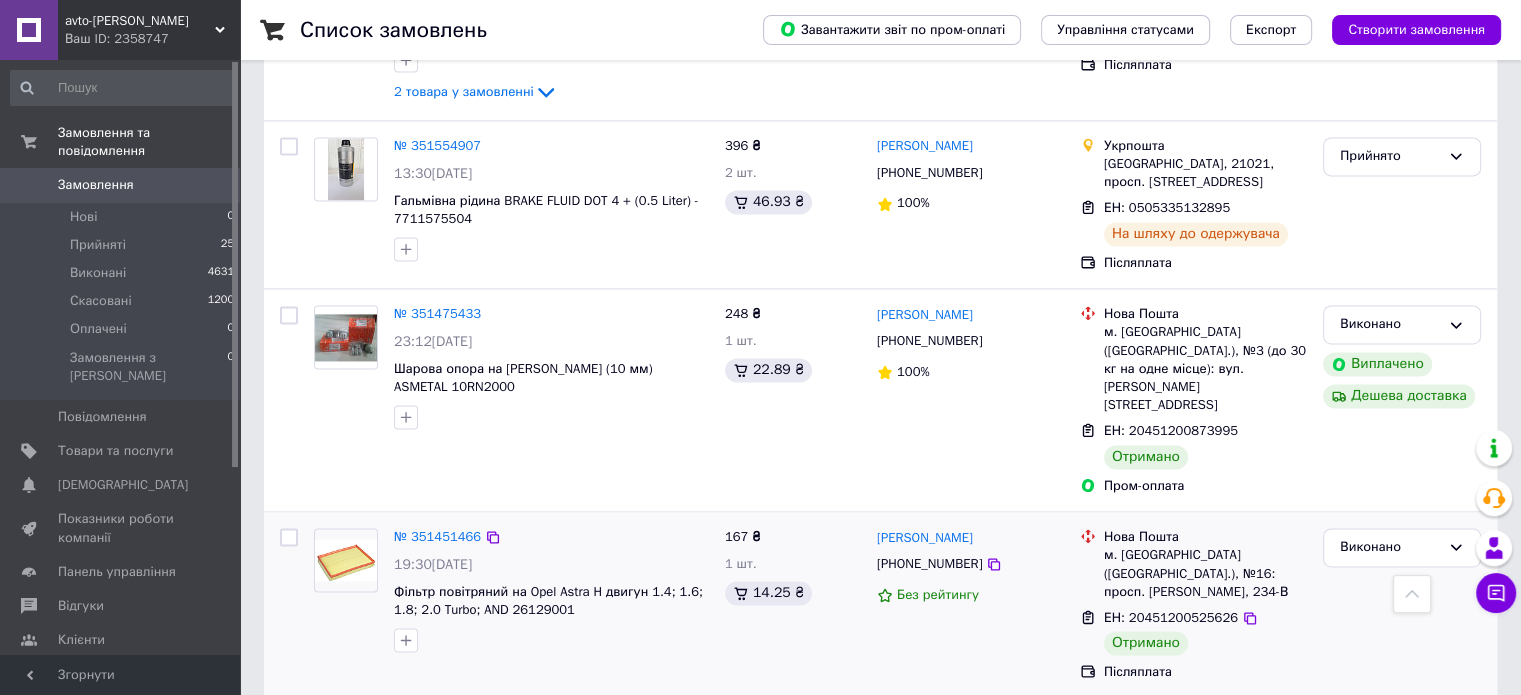 scroll, scrollTop: 3100, scrollLeft: 0, axis: vertical 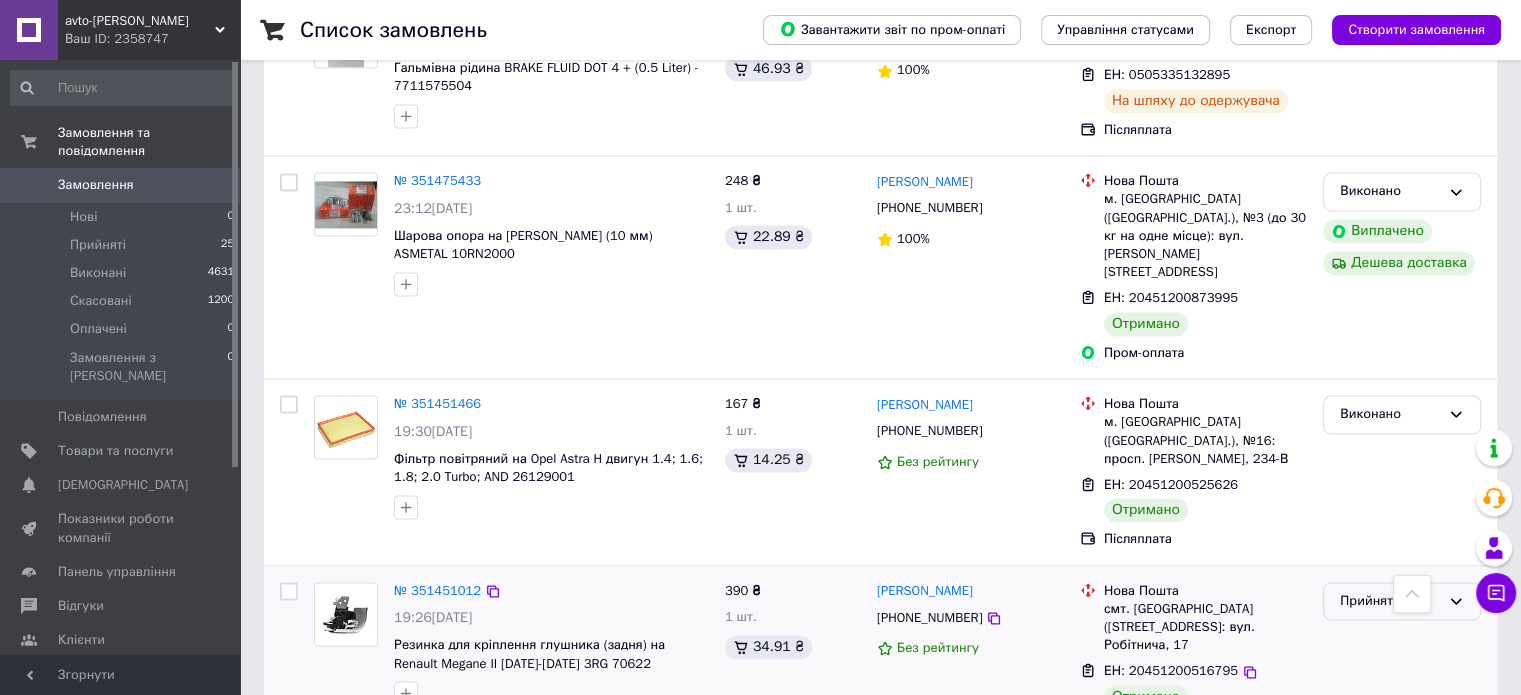 click on "Прийнято" at bounding box center (1390, 601) 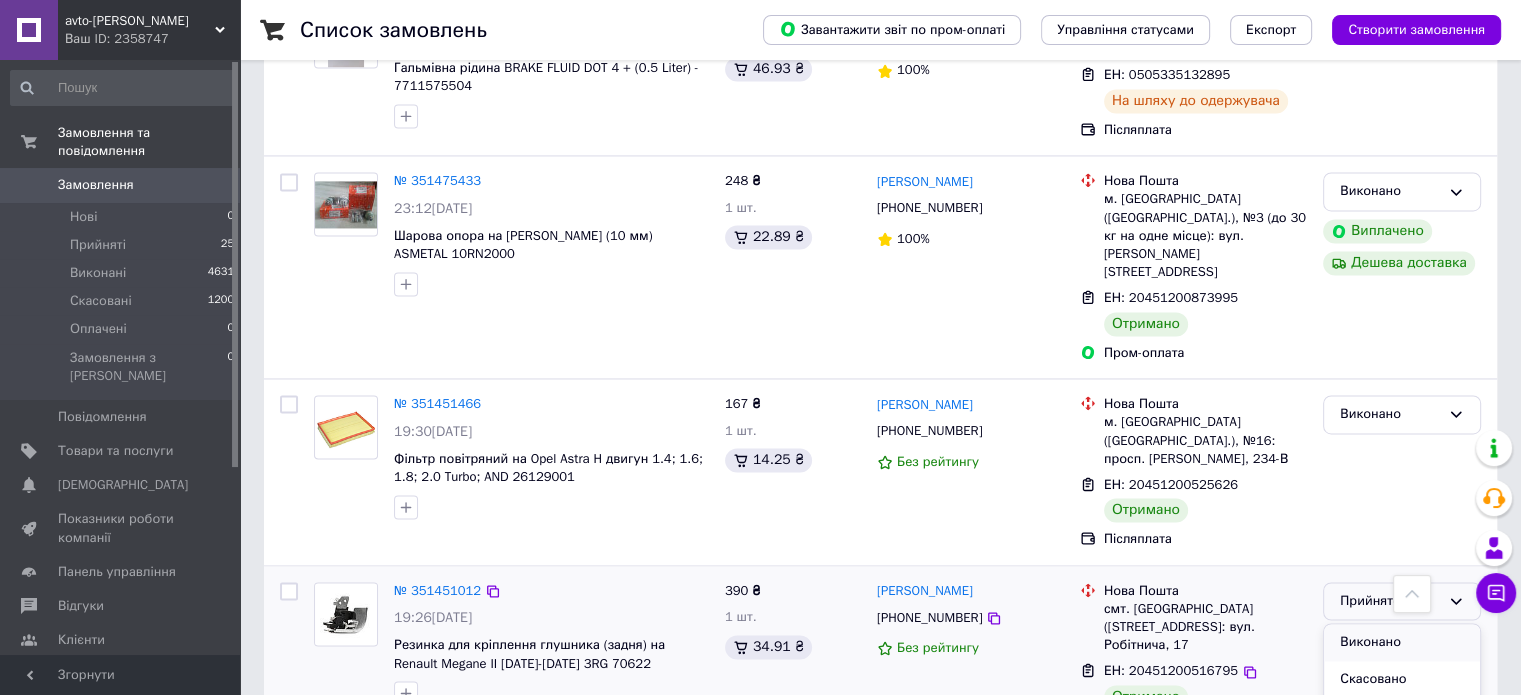 click on "Виконано" at bounding box center (1402, 642) 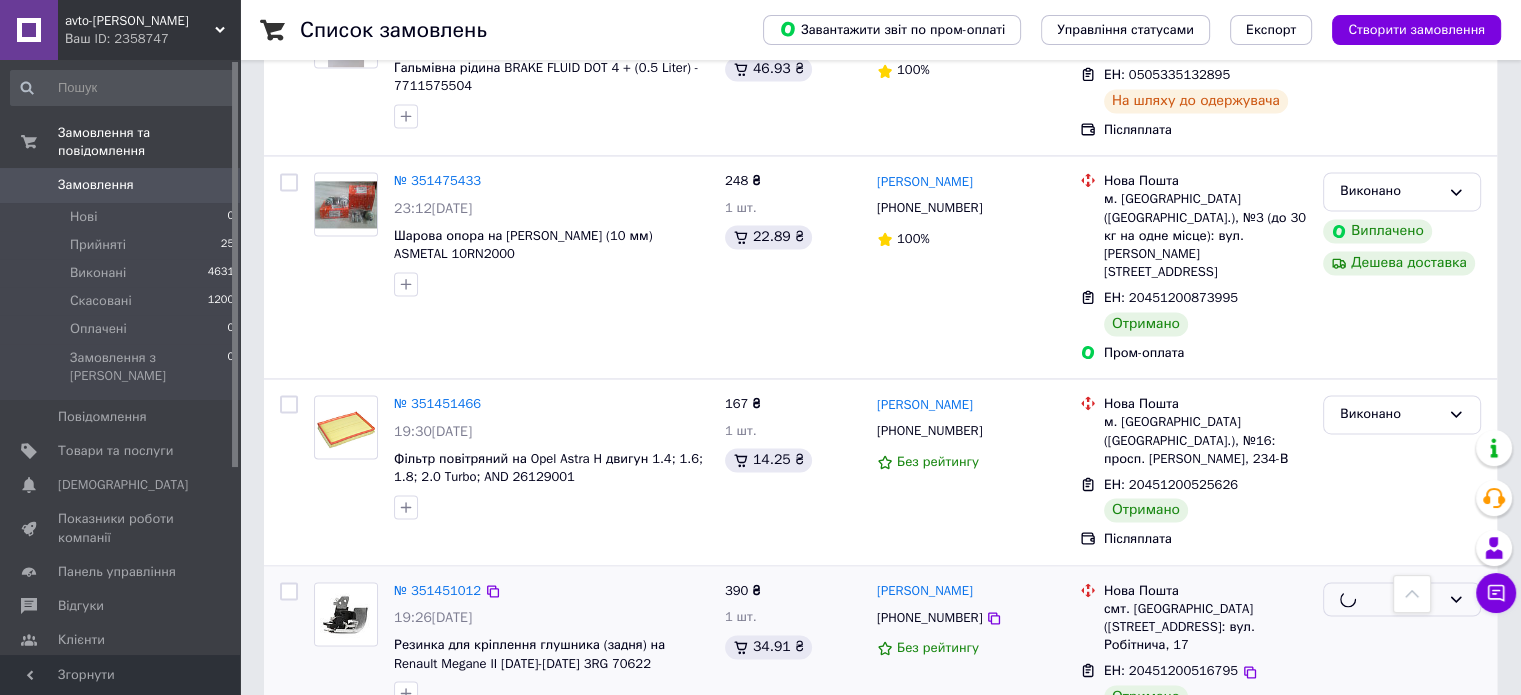 scroll, scrollTop: 3300, scrollLeft: 0, axis: vertical 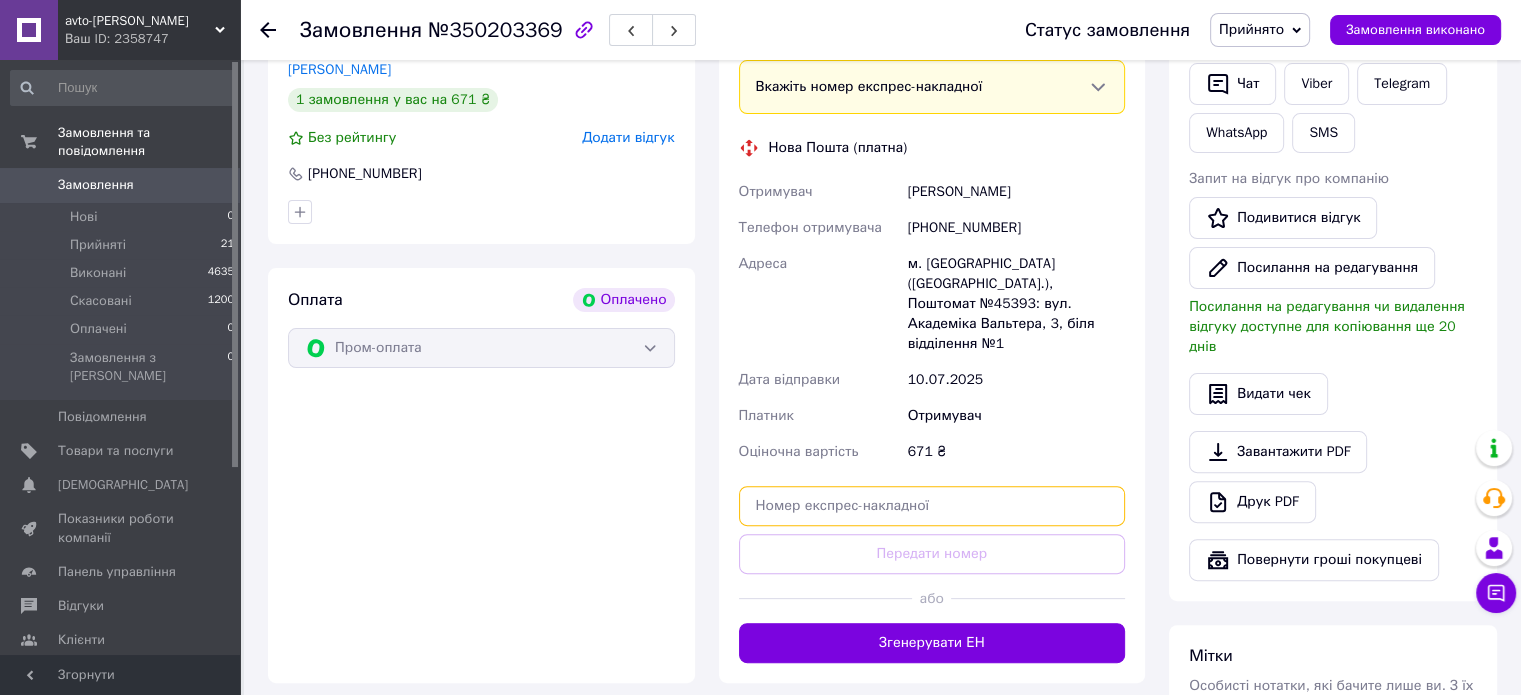 click at bounding box center [932, 506] 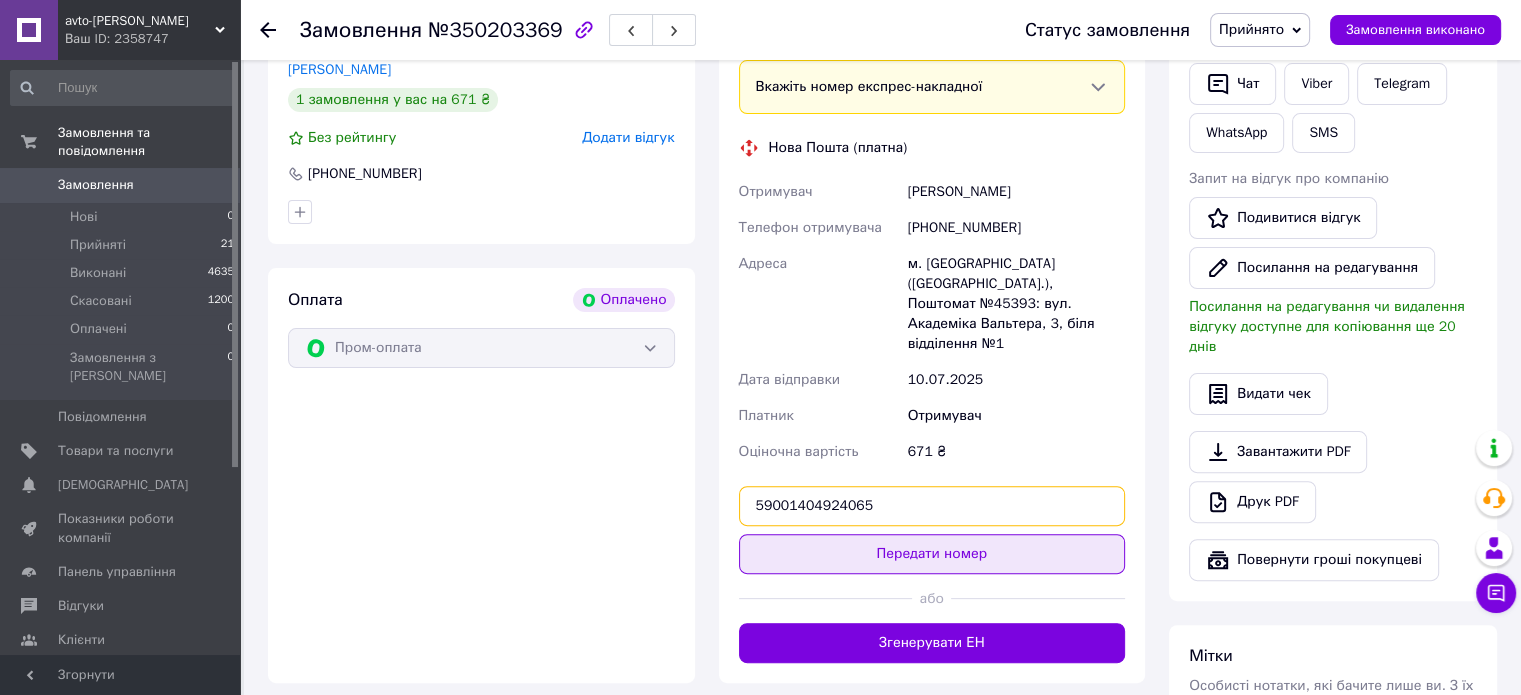type on "59001404924065" 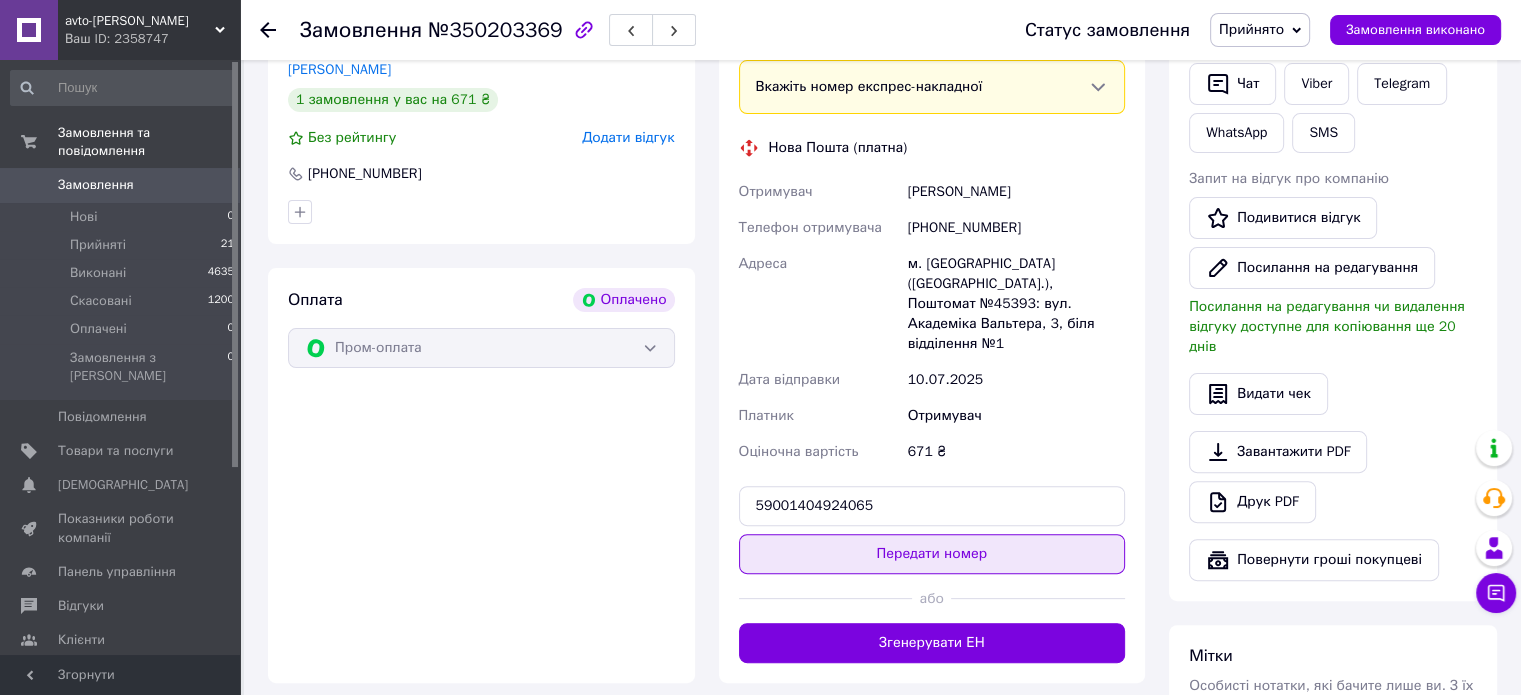 click on "Передати номер" at bounding box center [932, 554] 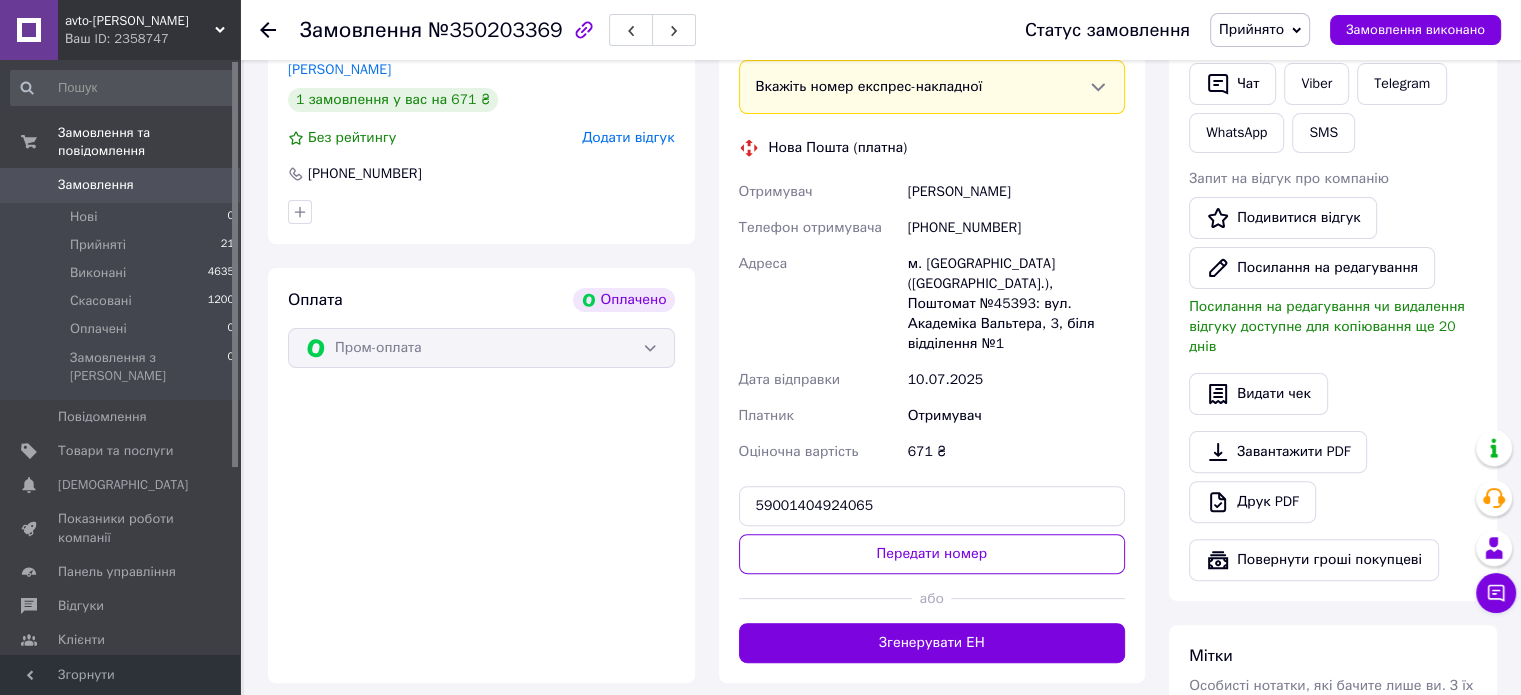 click on "Посилання на редагування" at bounding box center (1333, 268) 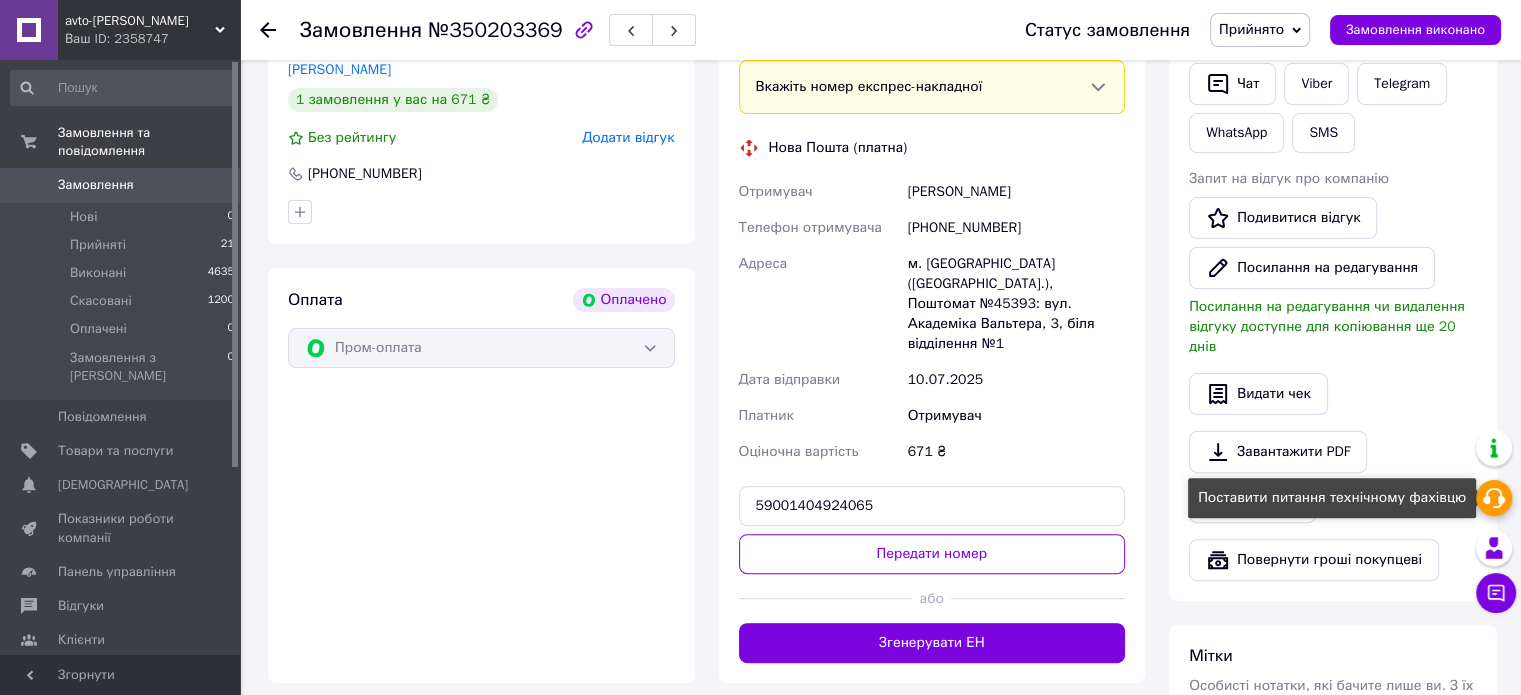 click 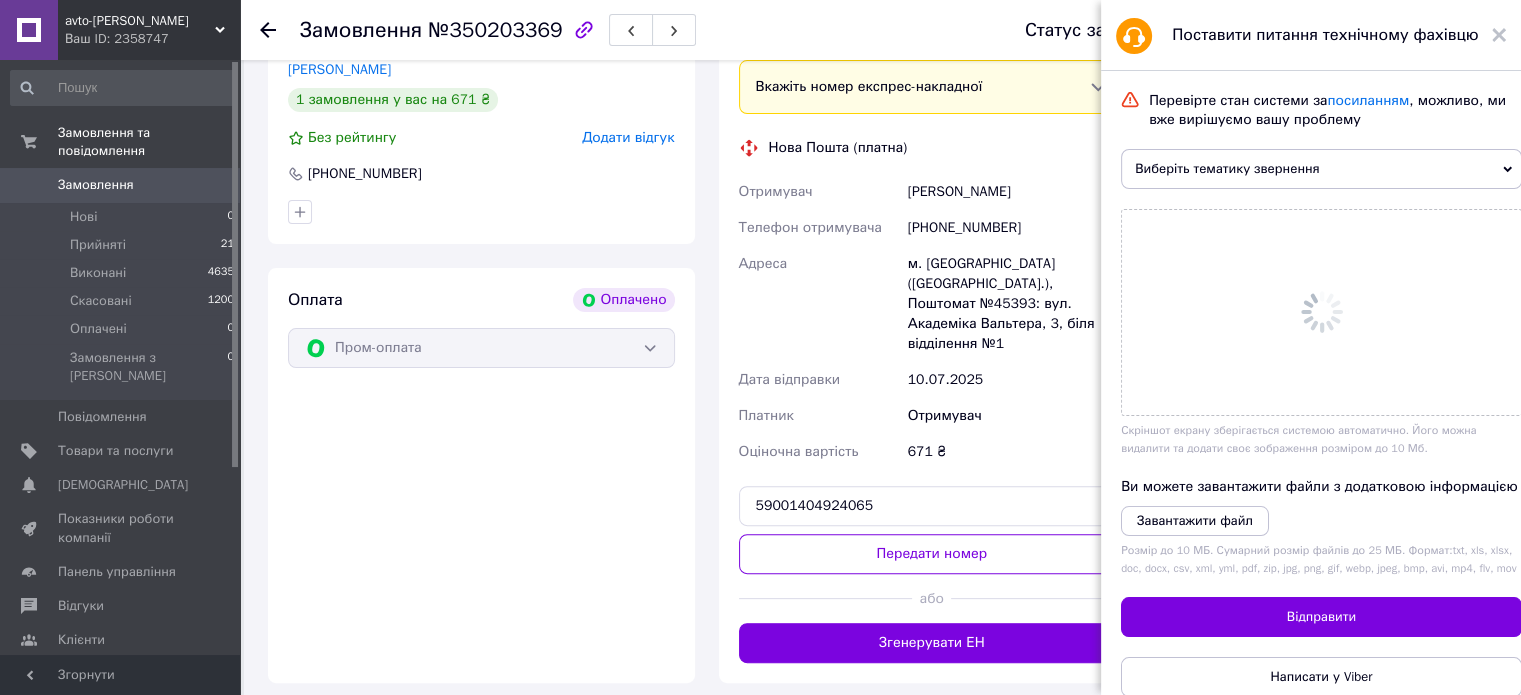 scroll, scrollTop: 0, scrollLeft: 0, axis: both 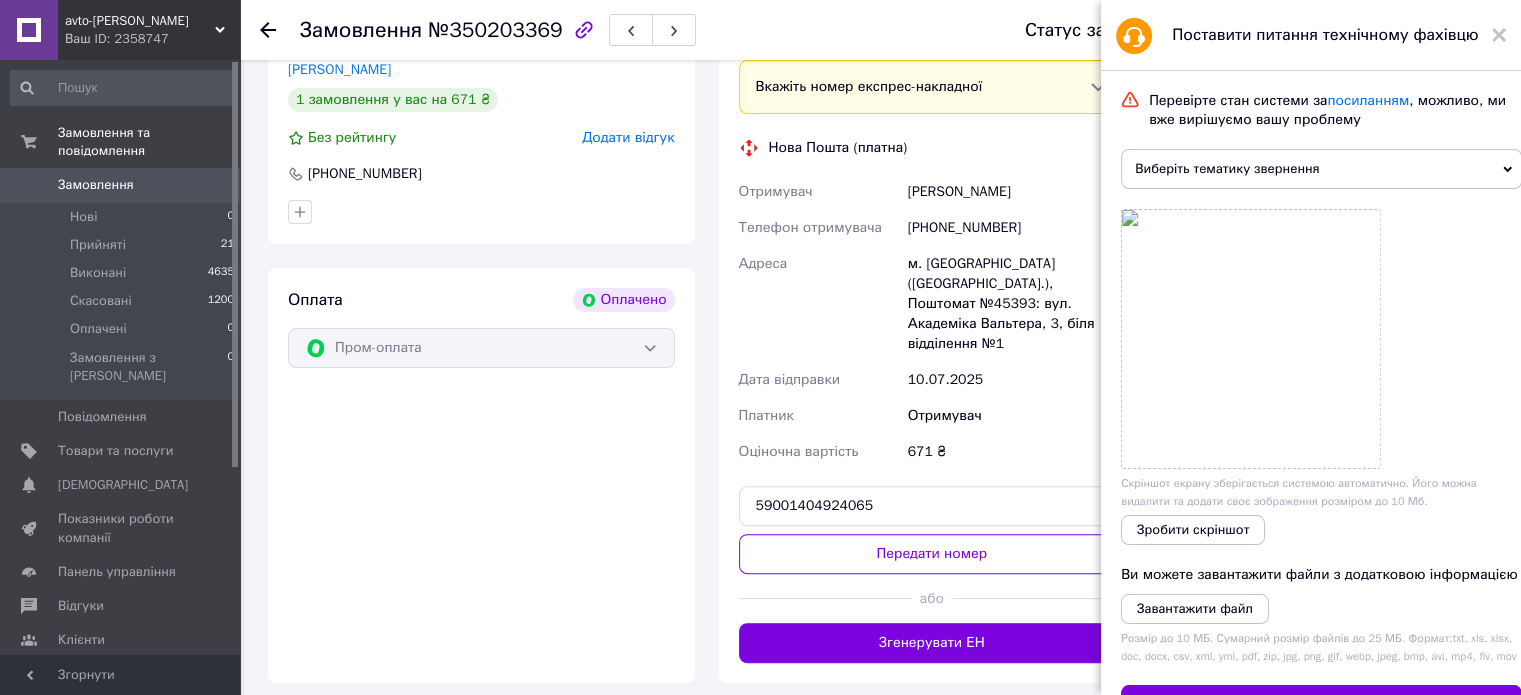 click on "Виберіть тематику звернення" at bounding box center (1321, 169) 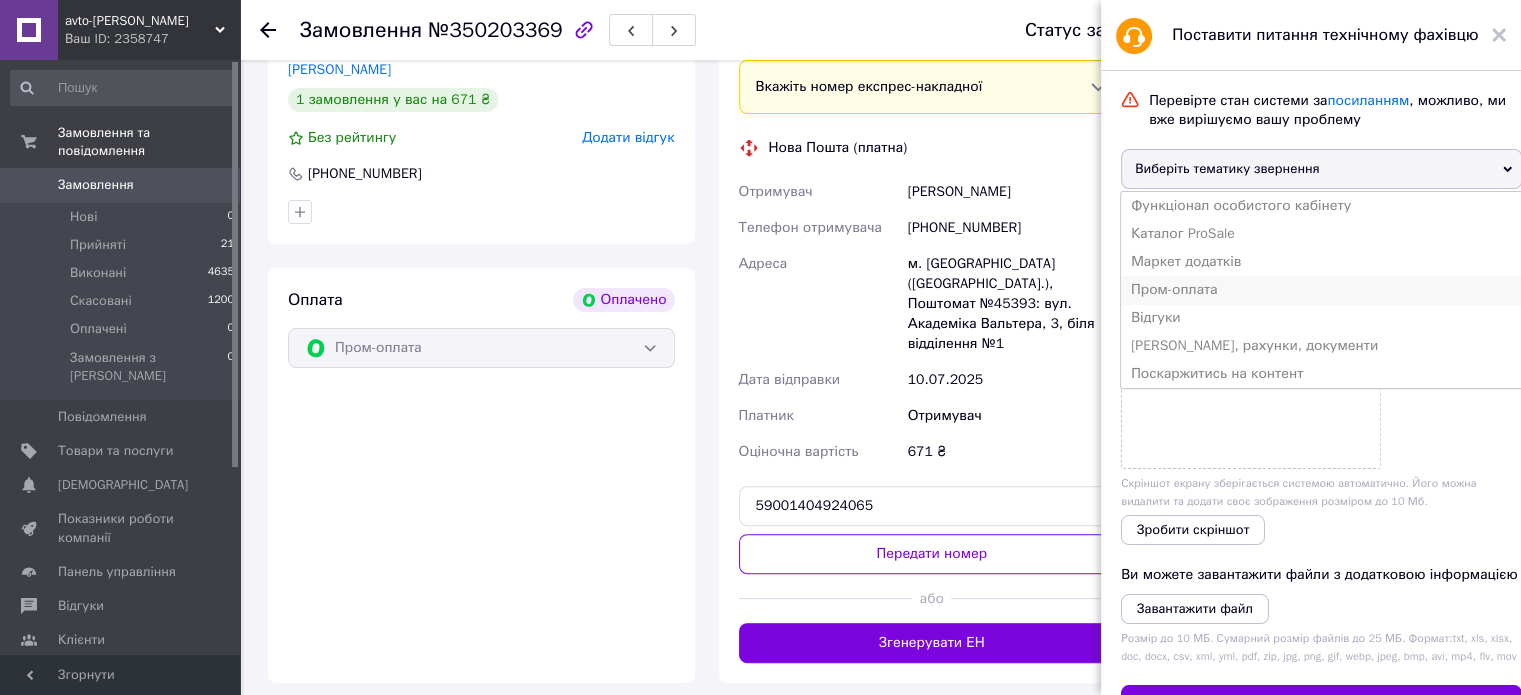 click on "Пром-оплата" at bounding box center (1321, 290) 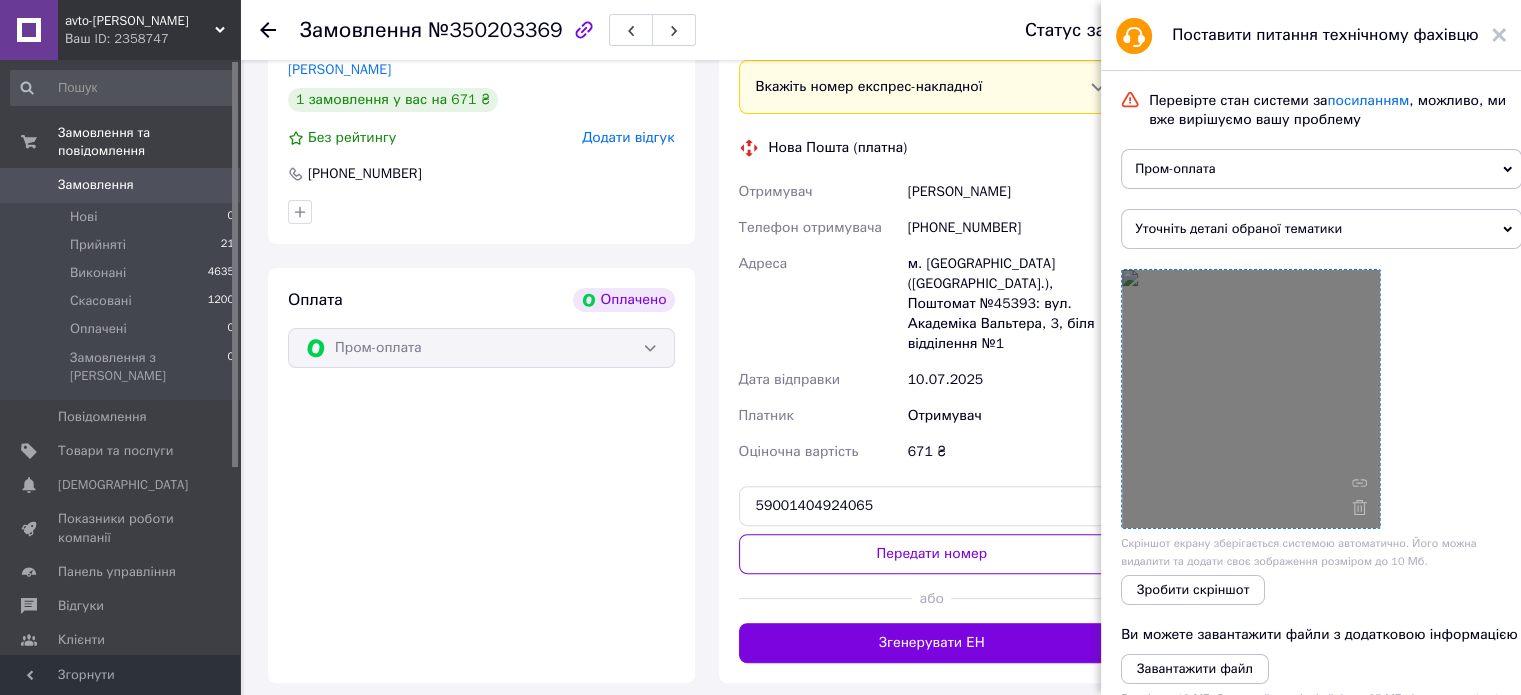 scroll, scrollTop: 200, scrollLeft: 0, axis: vertical 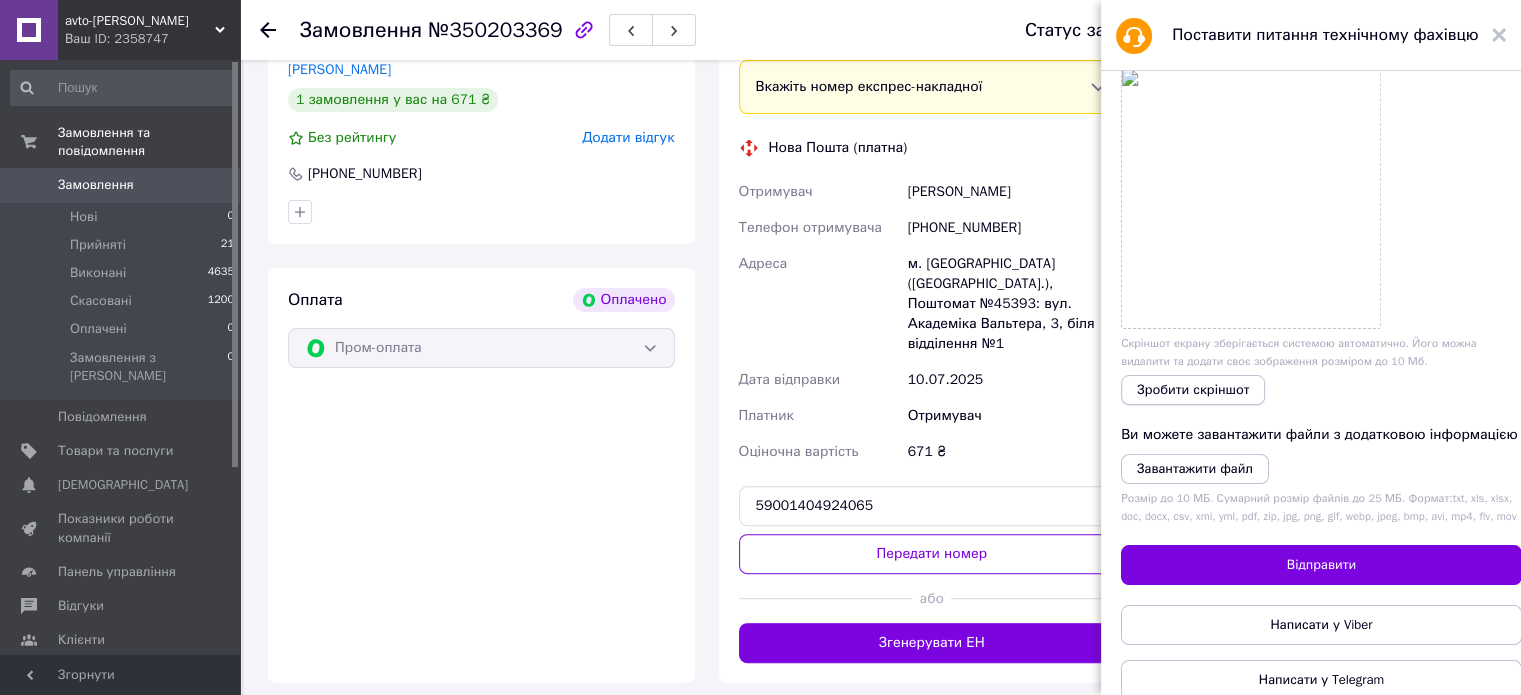 click on "Зробити скріншот" at bounding box center (1193, 390) 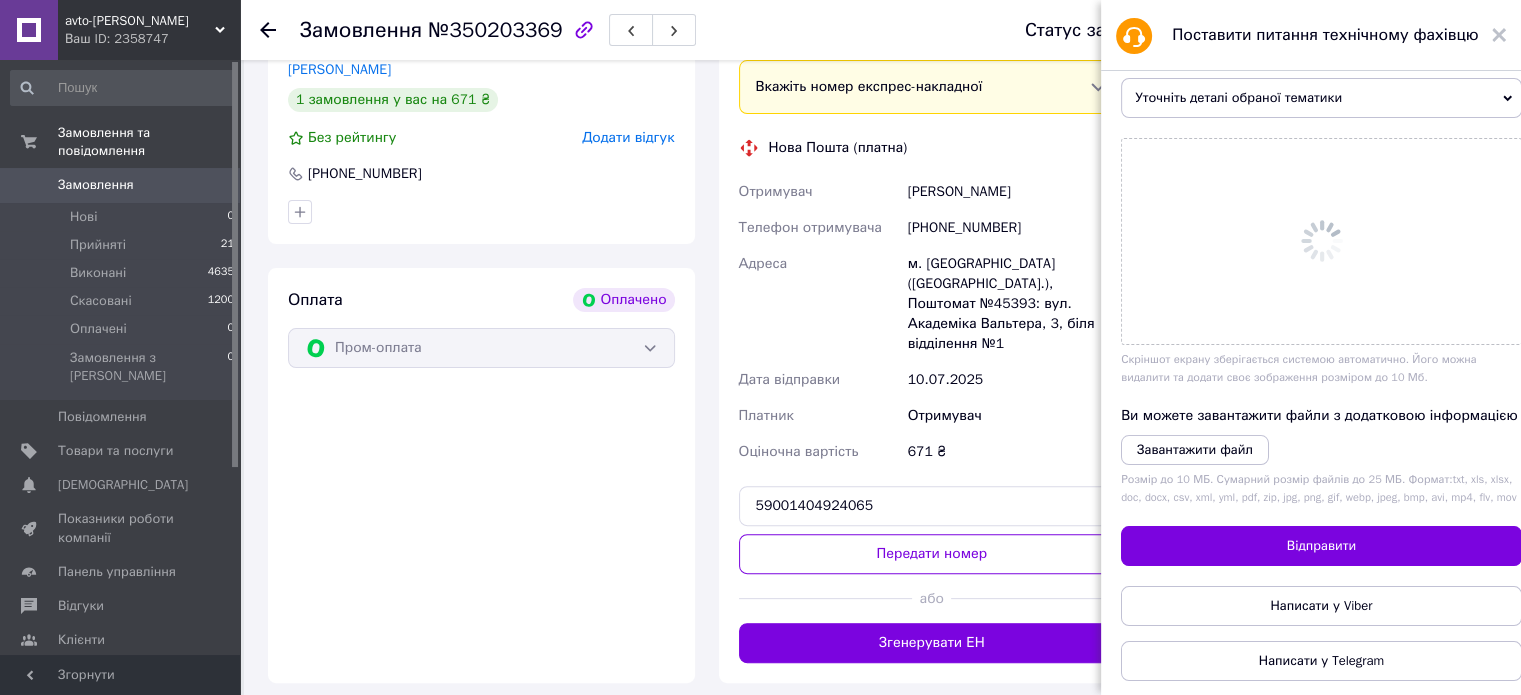 scroll, scrollTop: 156, scrollLeft: 0, axis: vertical 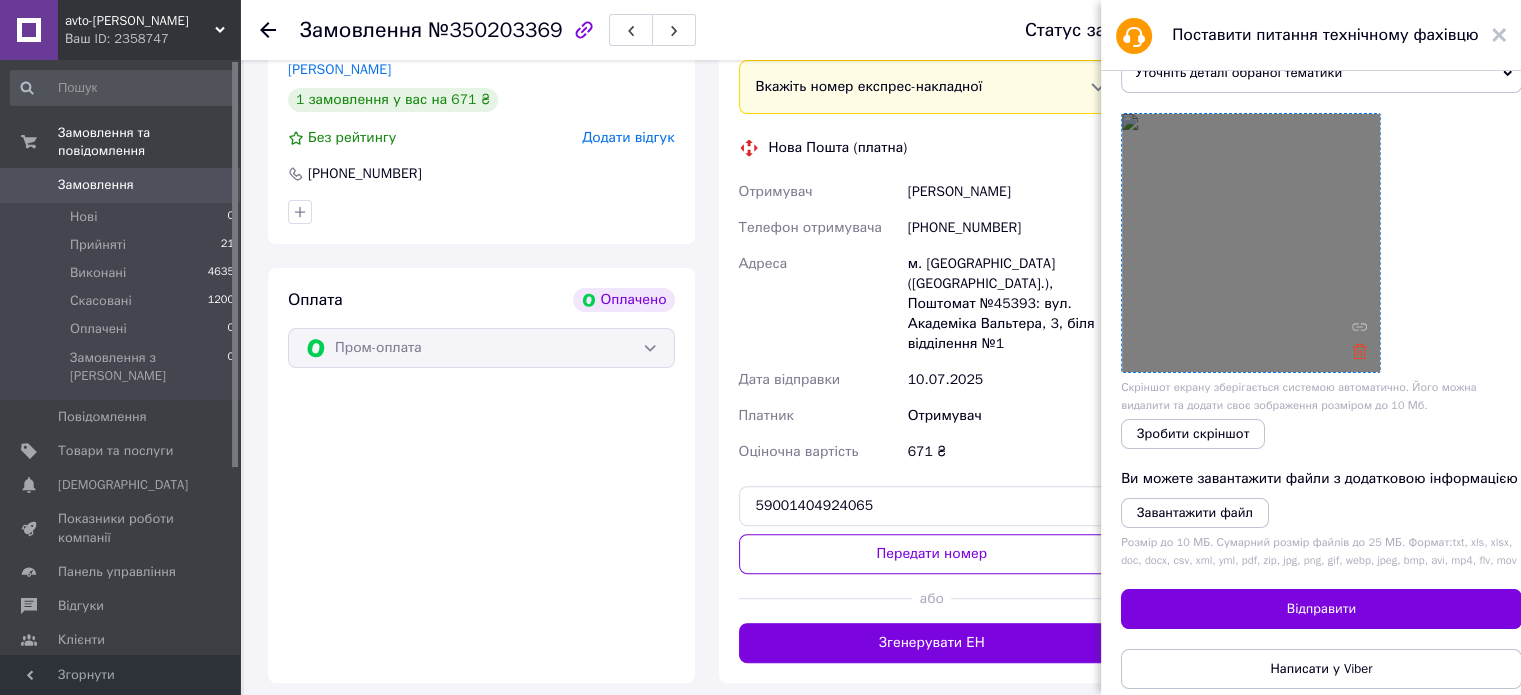 click 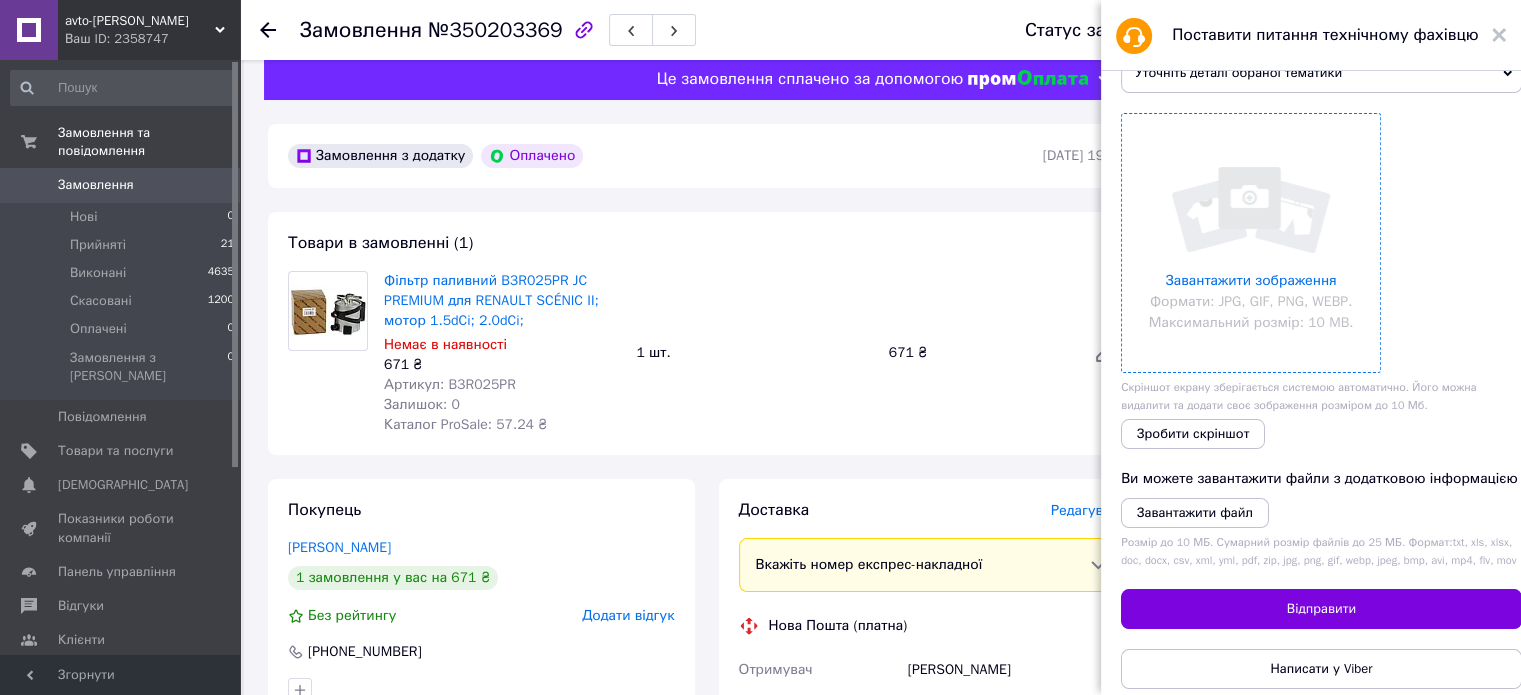scroll, scrollTop: 0, scrollLeft: 0, axis: both 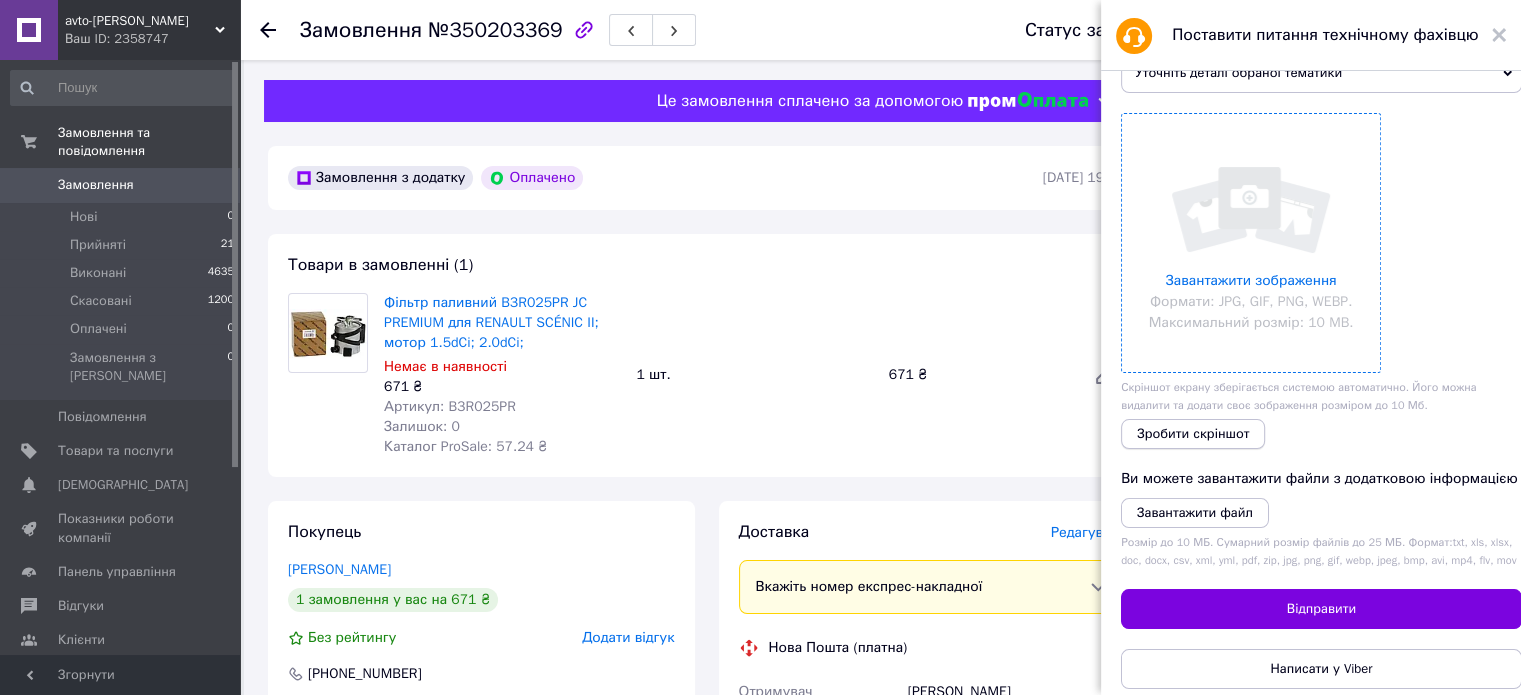 click on "Зробити скріншот" at bounding box center (1193, 434) 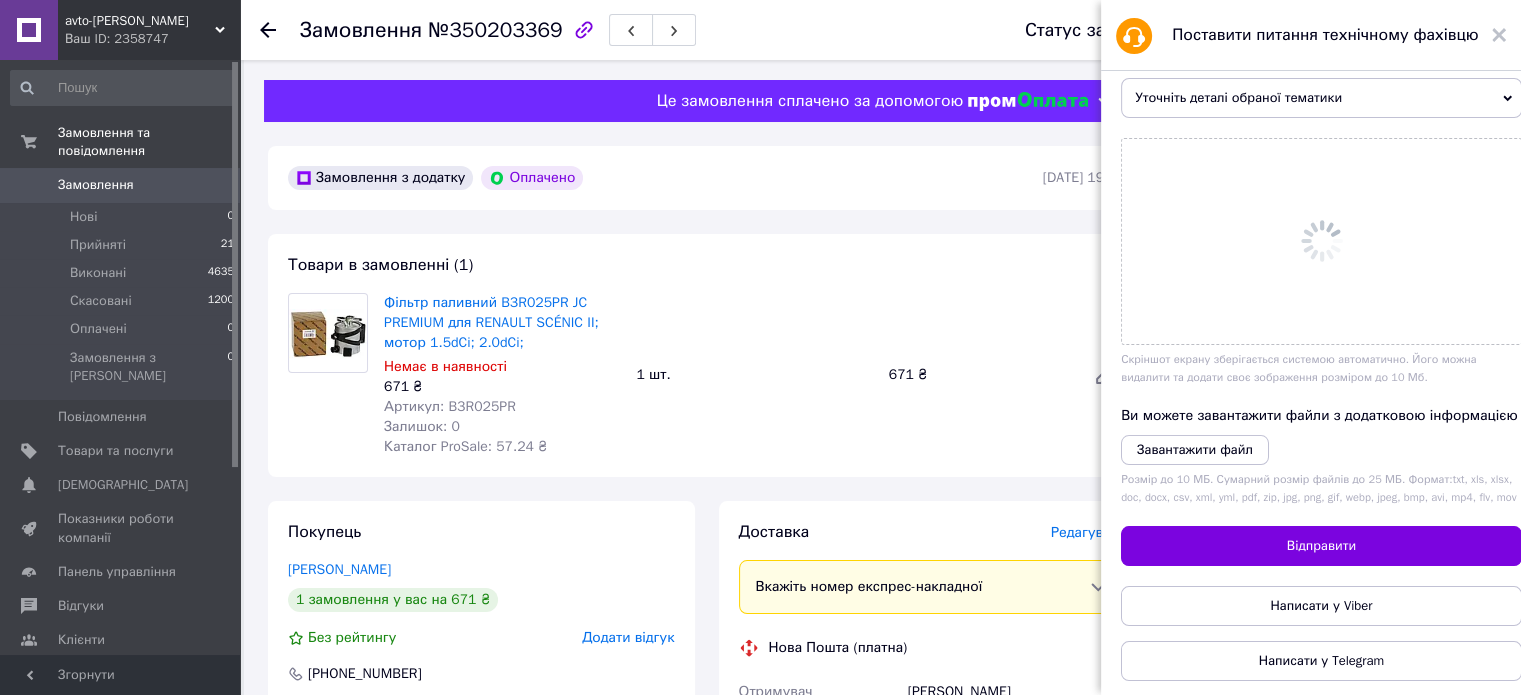 scroll, scrollTop: 0, scrollLeft: 0, axis: both 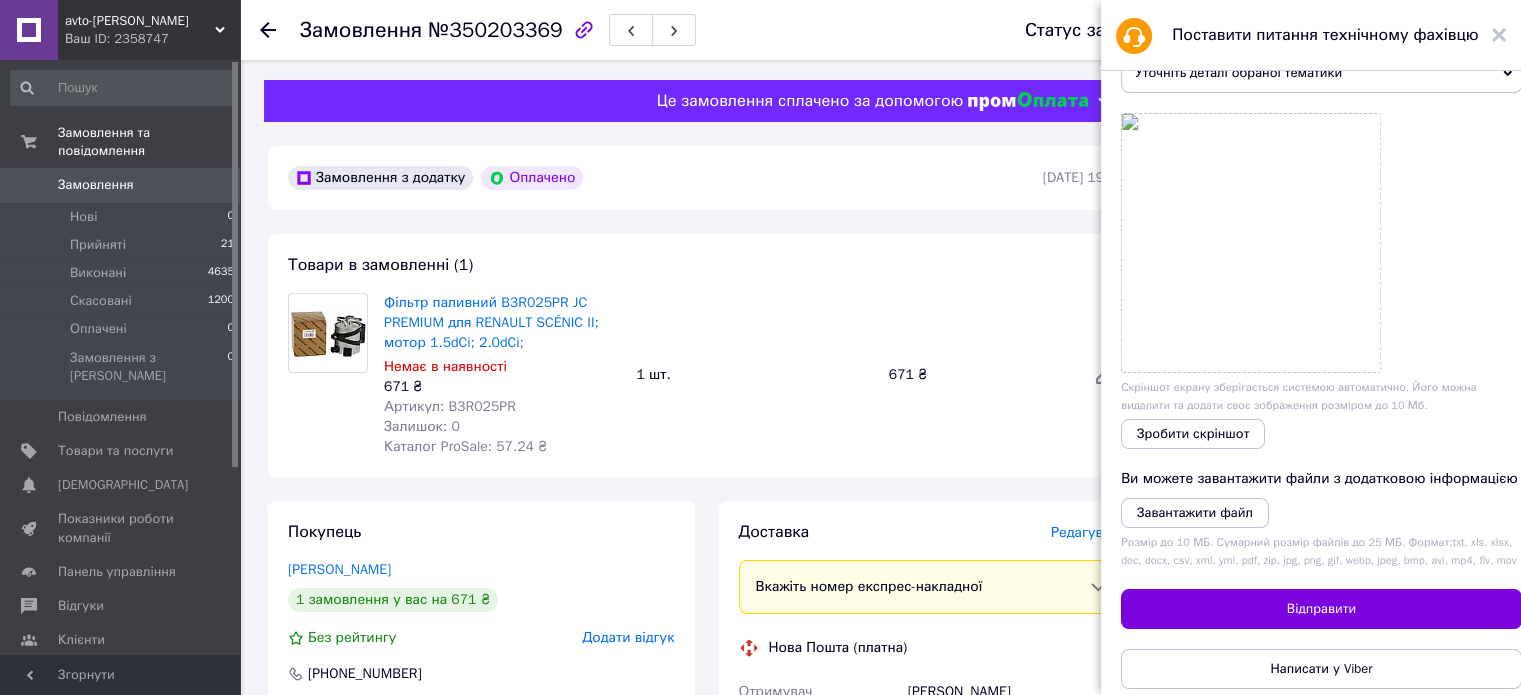 click on "Зробити скріншот" at bounding box center [1193, 434] 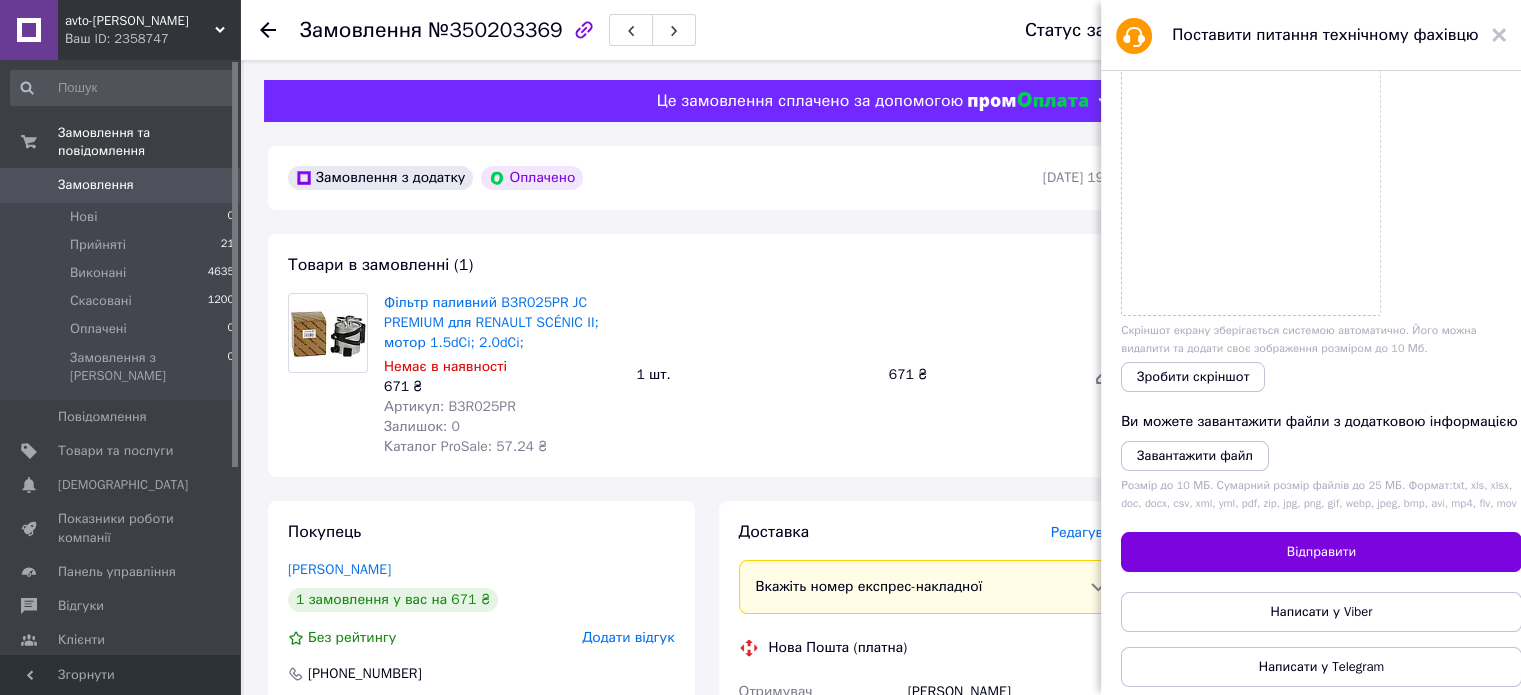 scroll, scrollTop: 244, scrollLeft: 0, axis: vertical 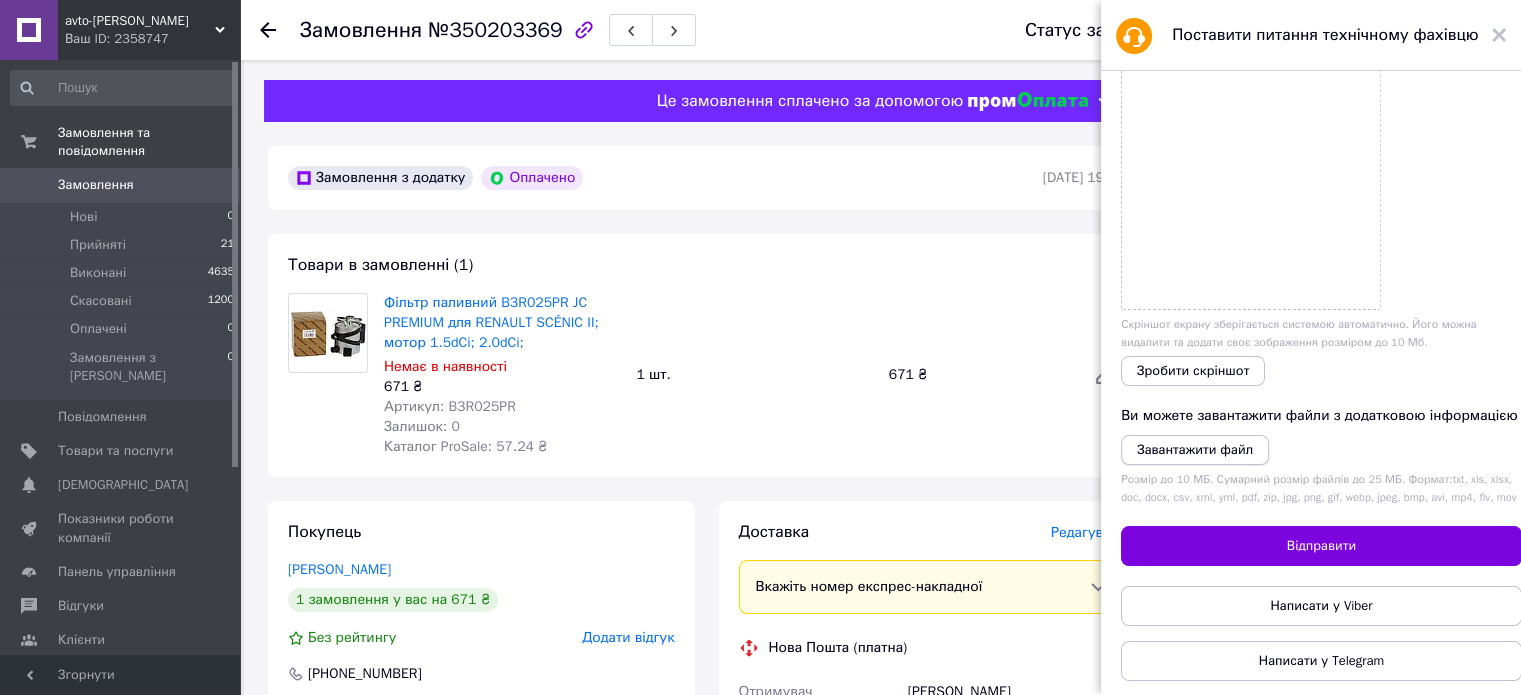 click on "Завантажити файл" at bounding box center (1195, 450) 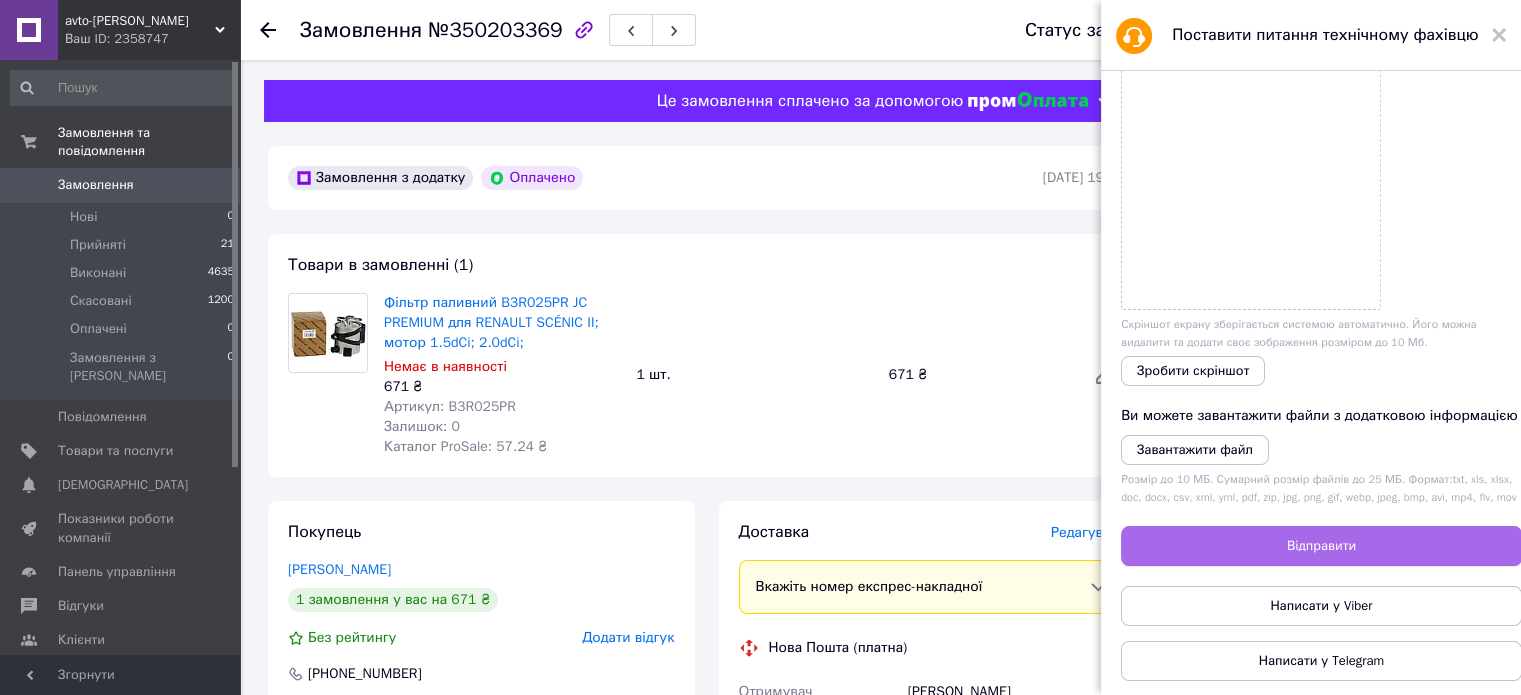 click on "Відправити" at bounding box center [1321, 546] 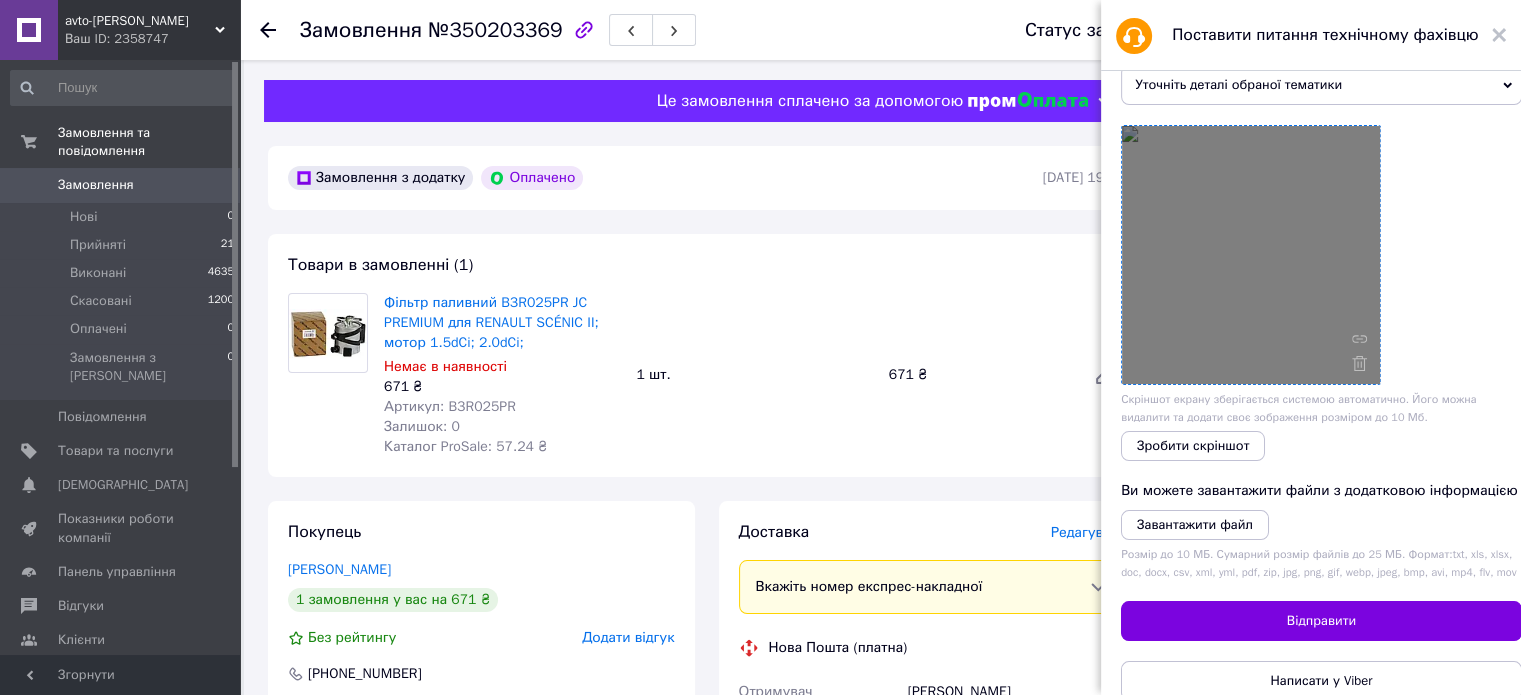 scroll, scrollTop: 0, scrollLeft: 0, axis: both 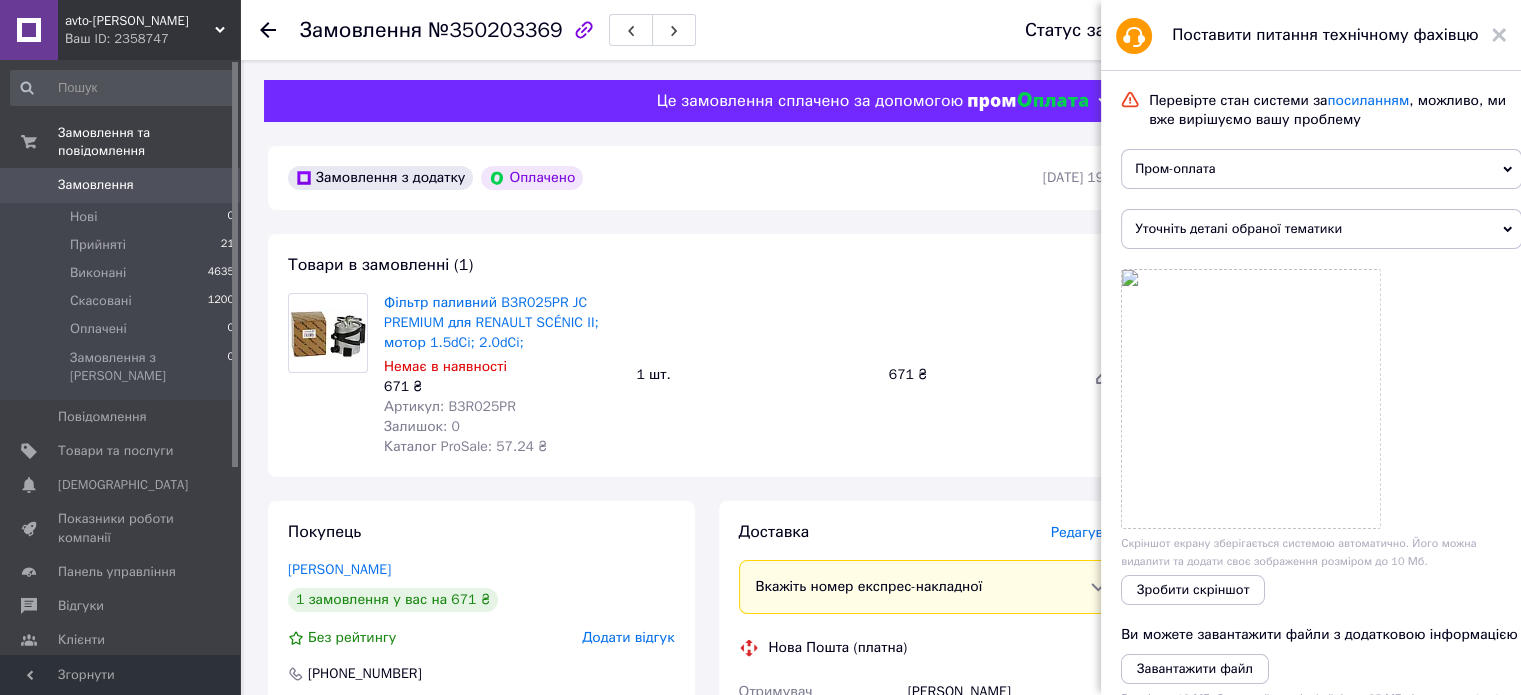 click on "Уточніть деталі обраної тематики" at bounding box center [1321, 229] 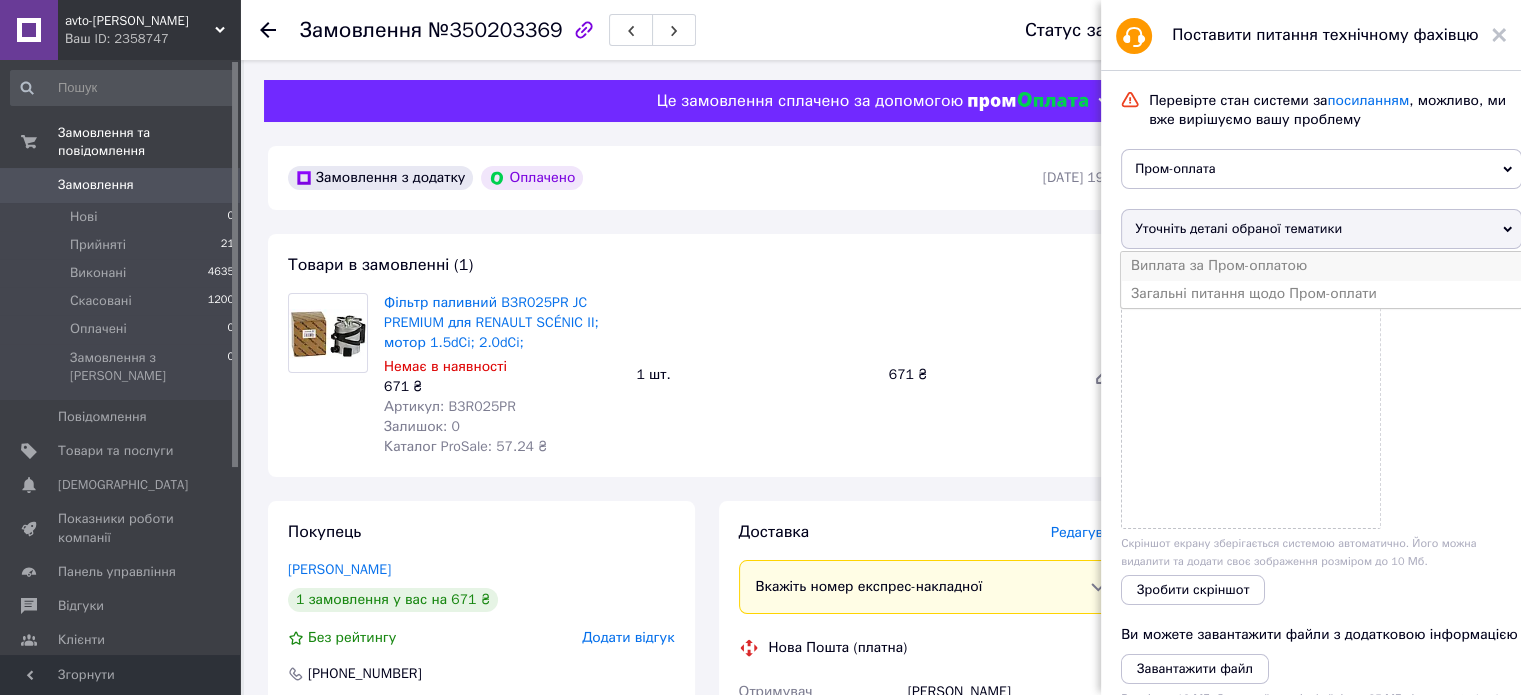 click on "Виплата за Пром-оплатою" at bounding box center (1321, 266) 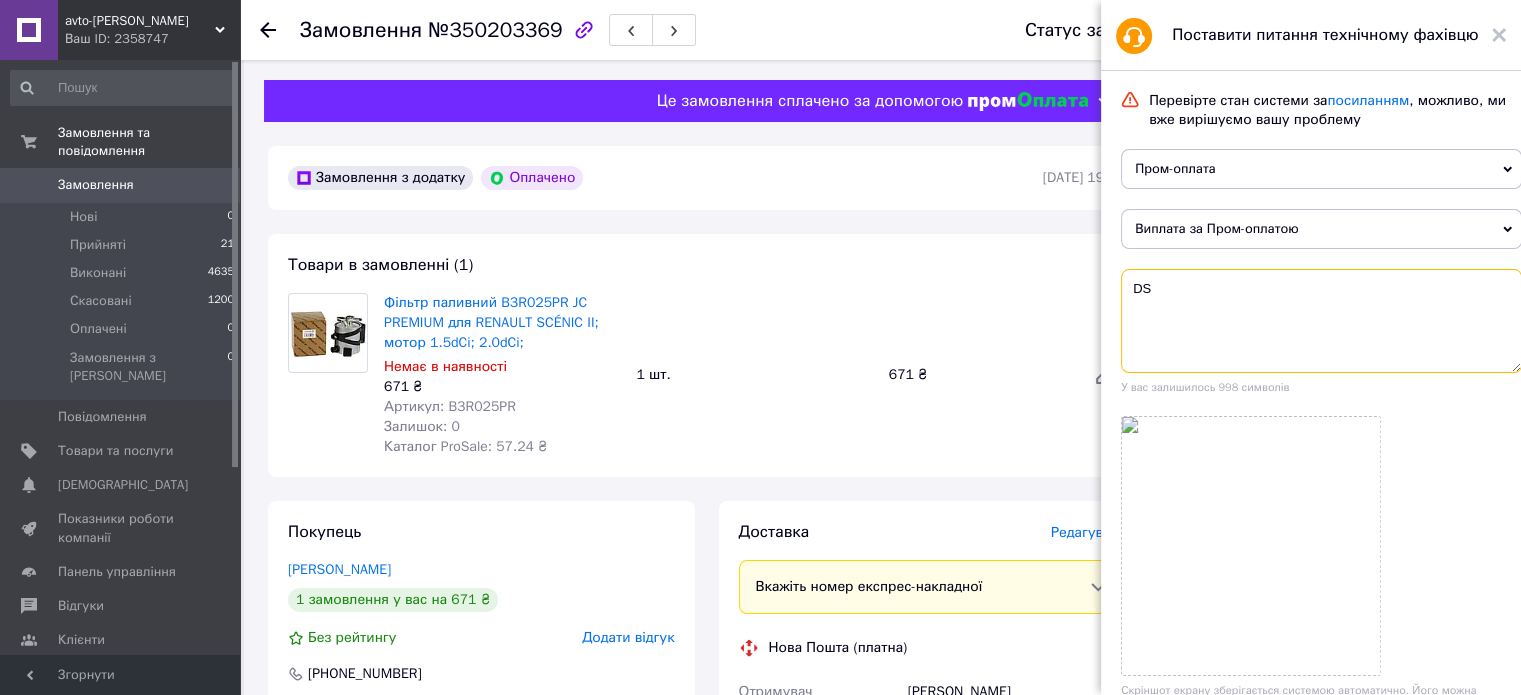 type on "D" 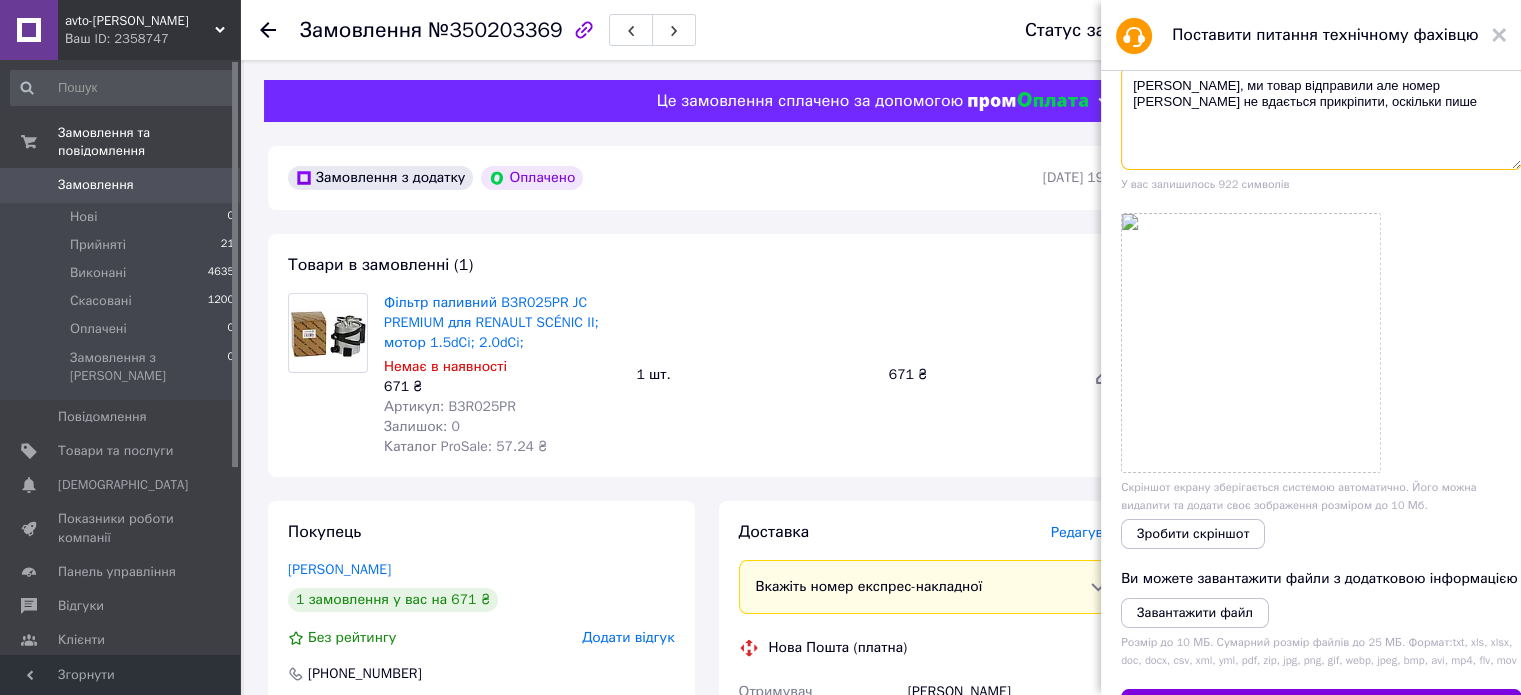 scroll, scrollTop: 300, scrollLeft: 0, axis: vertical 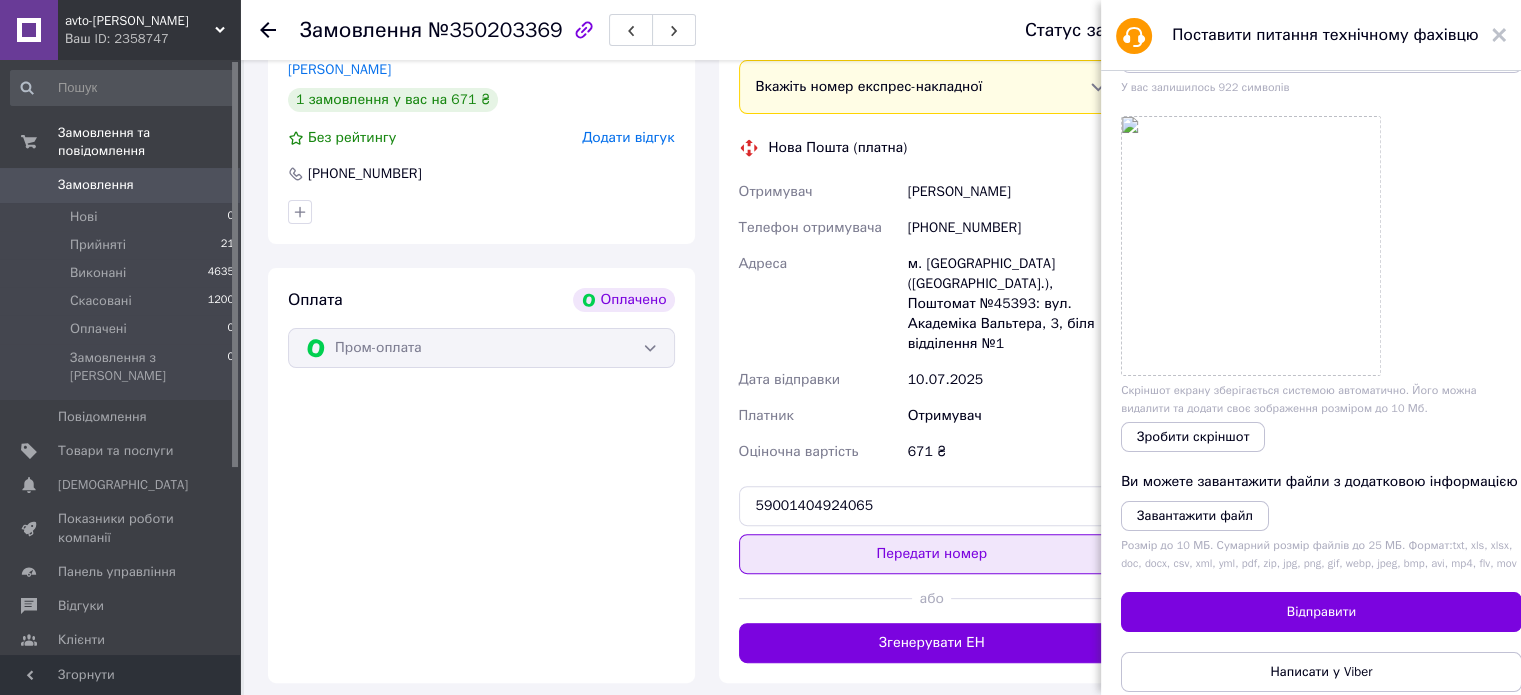 click on "Передати номер" at bounding box center (932, 554) 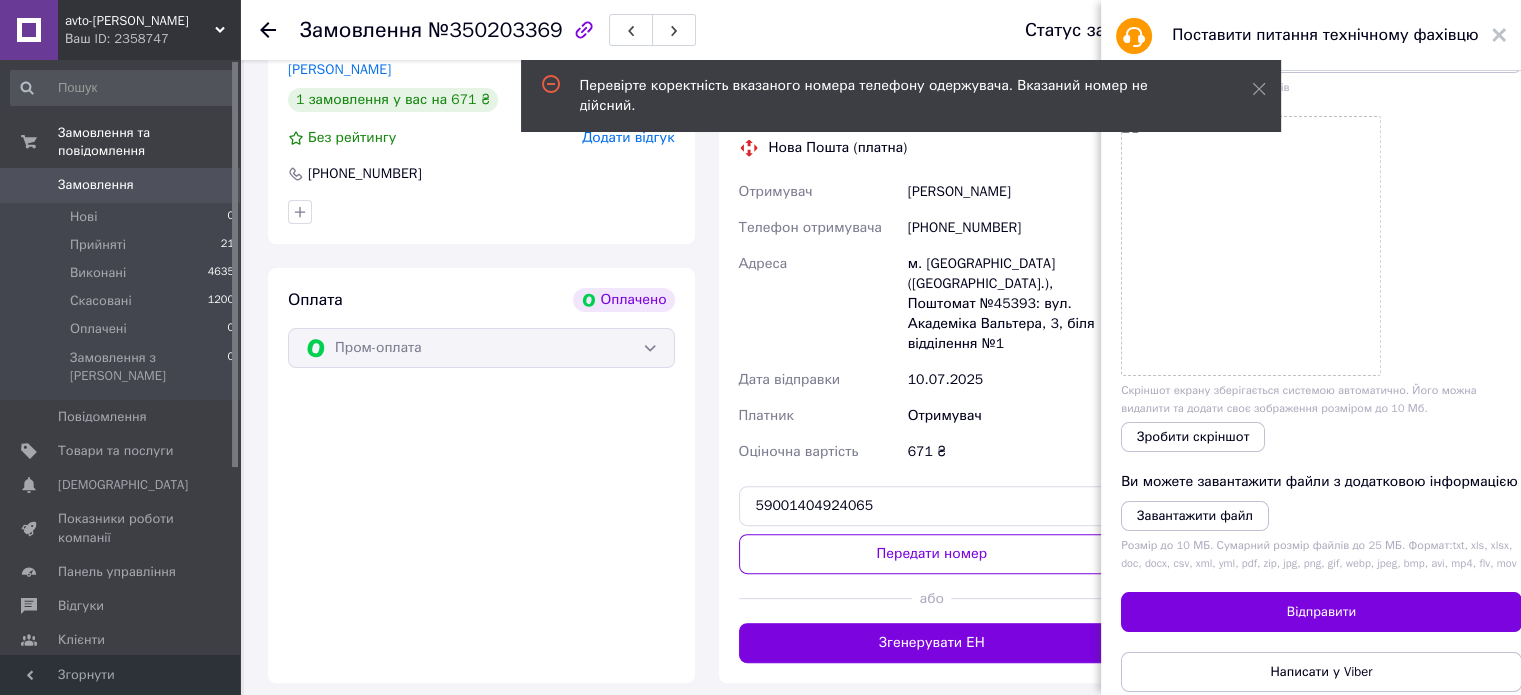 click on "Перевірте коректність вказаного номера телефону одержувача. Вказаний номер не дійсний." at bounding box center (891, 96) 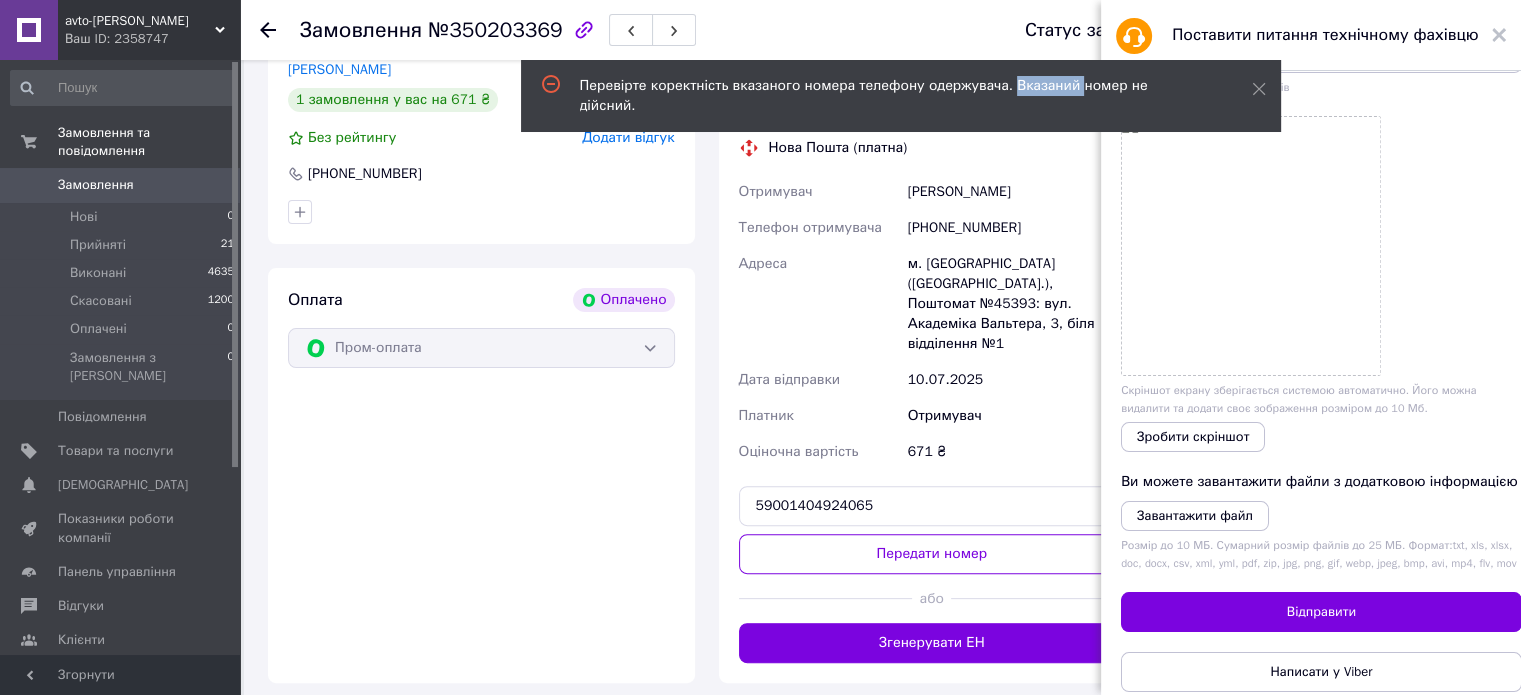 click on "Перевірте коректність вказаного номера телефону одержувача. Вказаний номер не дійсний." at bounding box center (891, 96) 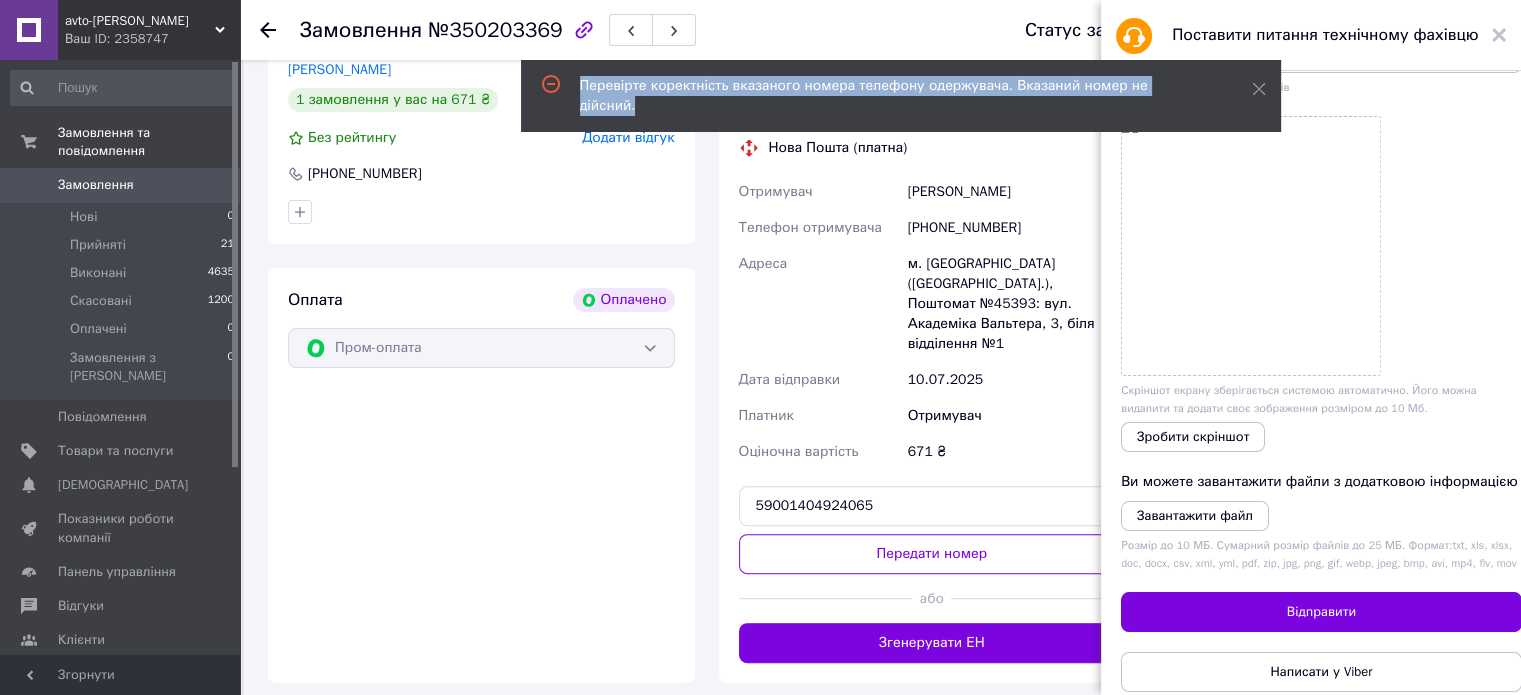 click on "Перевірте коректність вказаного номера телефону одержувача. Вказаний номер не дійсний." at bounding box center (891, 96) 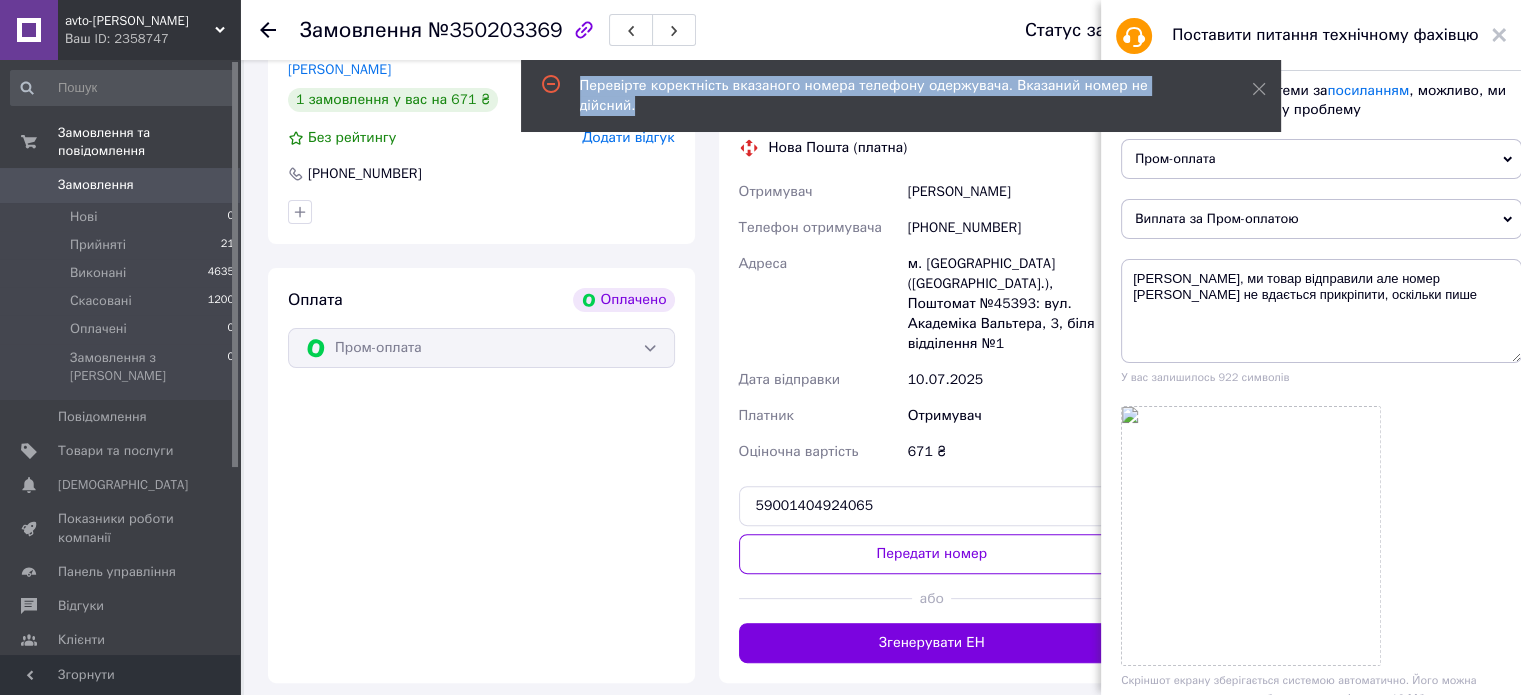 scroll, scrollTop: 0, scrollLeft: 0, axis: both 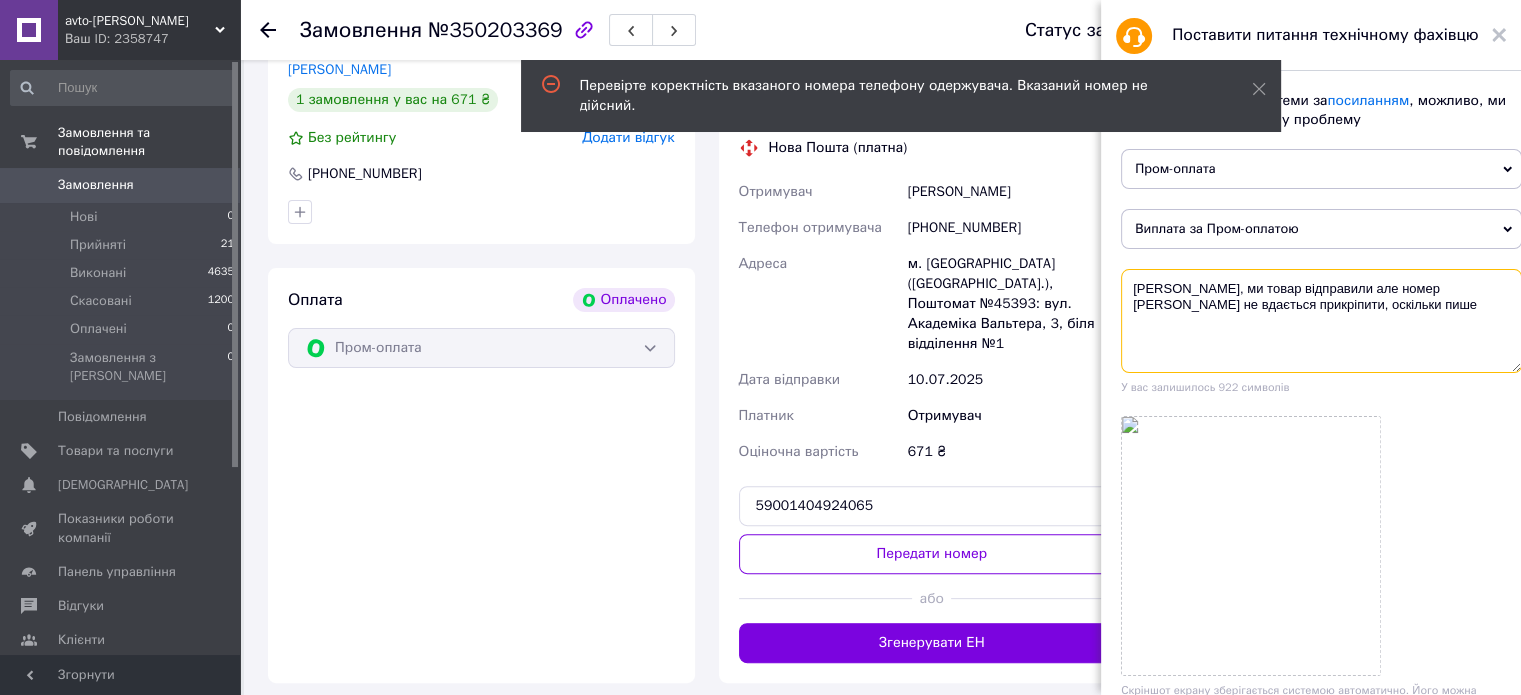 click on "Вітаю, ми товар відправили але номер ТТН не вдається прикріпити, оскільки пише" at bounding box center [1321, 321] 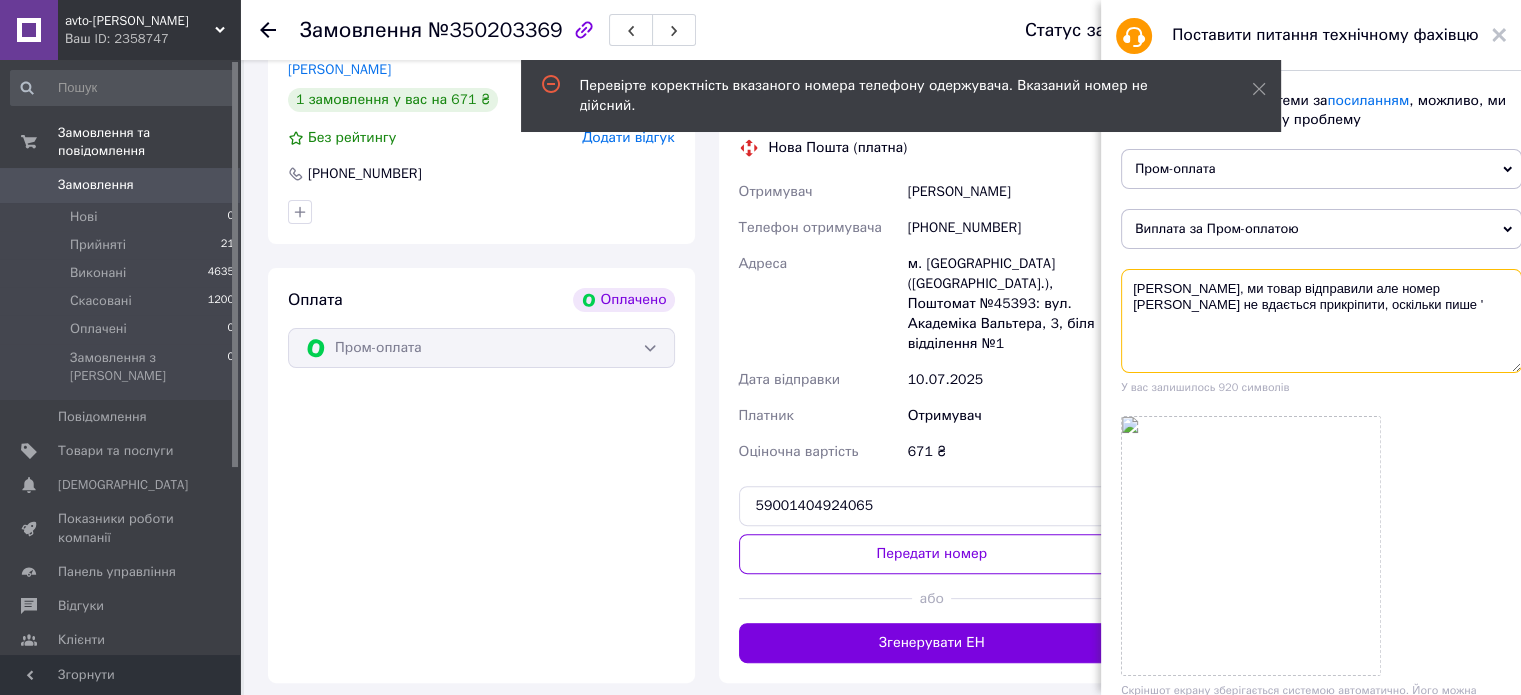 paste on "Перевірте коректність вказаного номера телефону одержувача. Вказаний номер не дійсний." 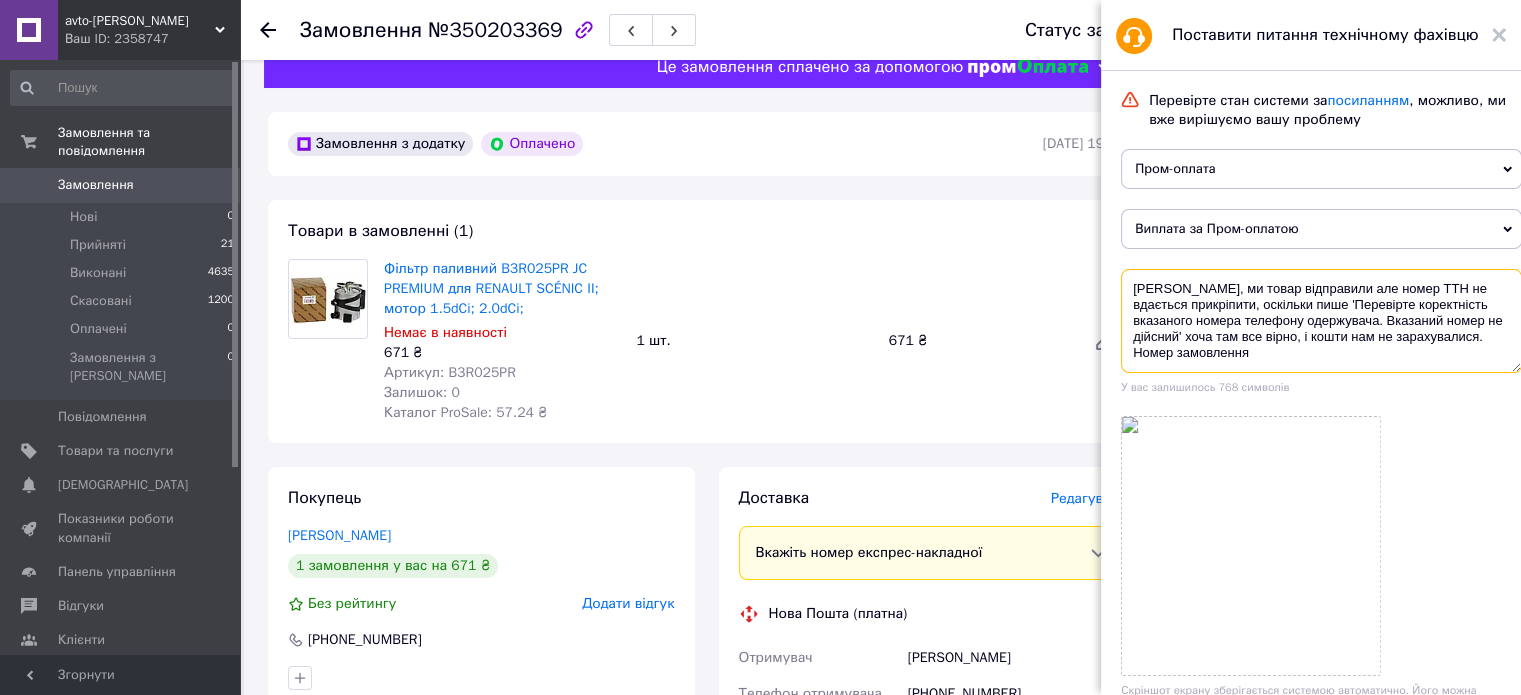 scroll, scrollTop: 0, scrollLeft: 0, axis: both 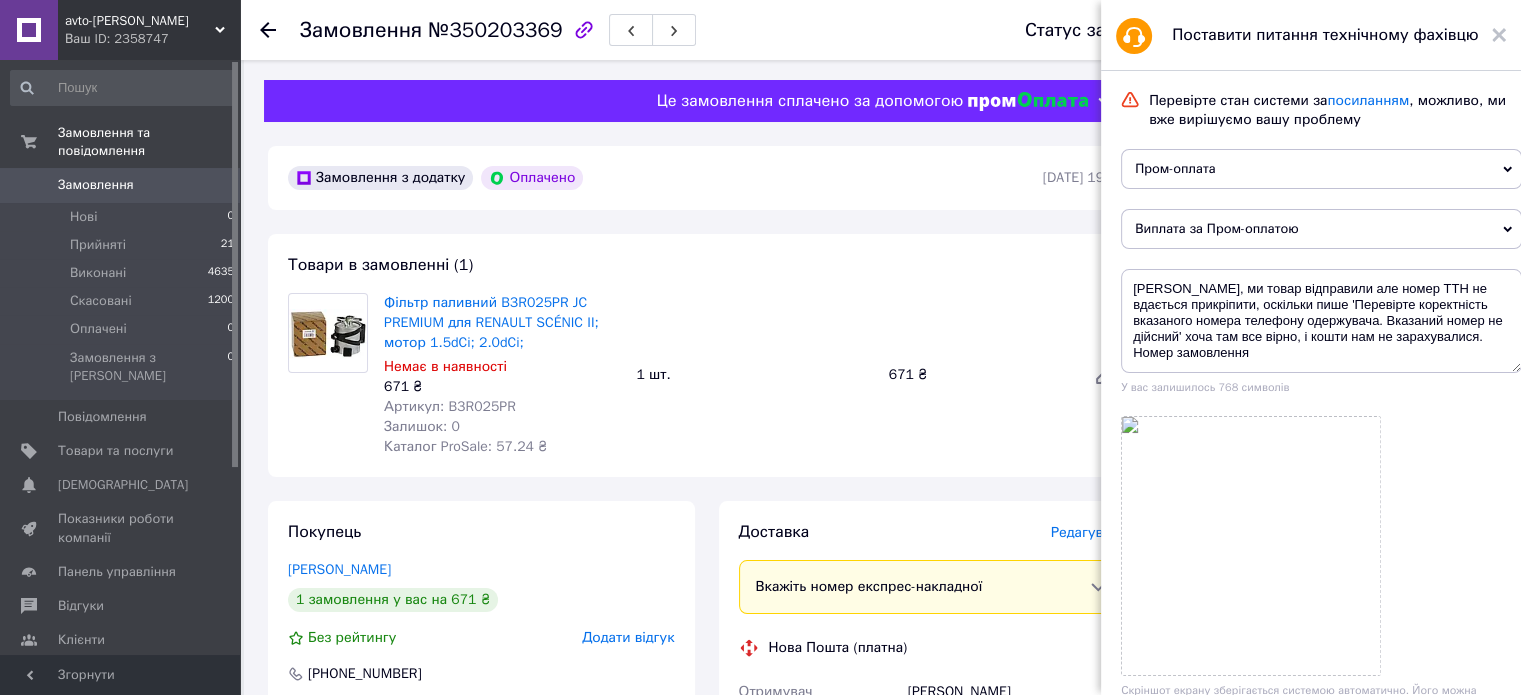 click on "№350203369" at bounding box center [495, 30] 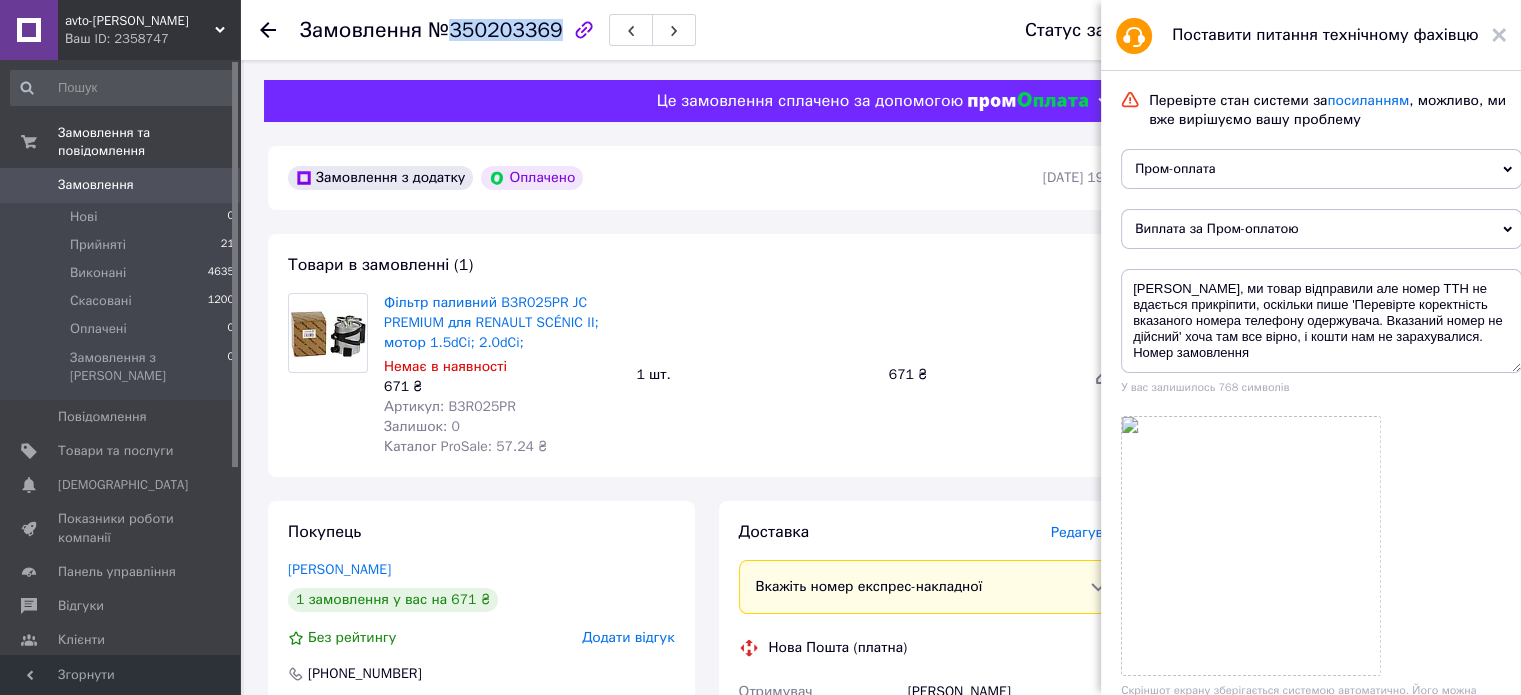 click on "№350203369" at bounding box center (495, 30) 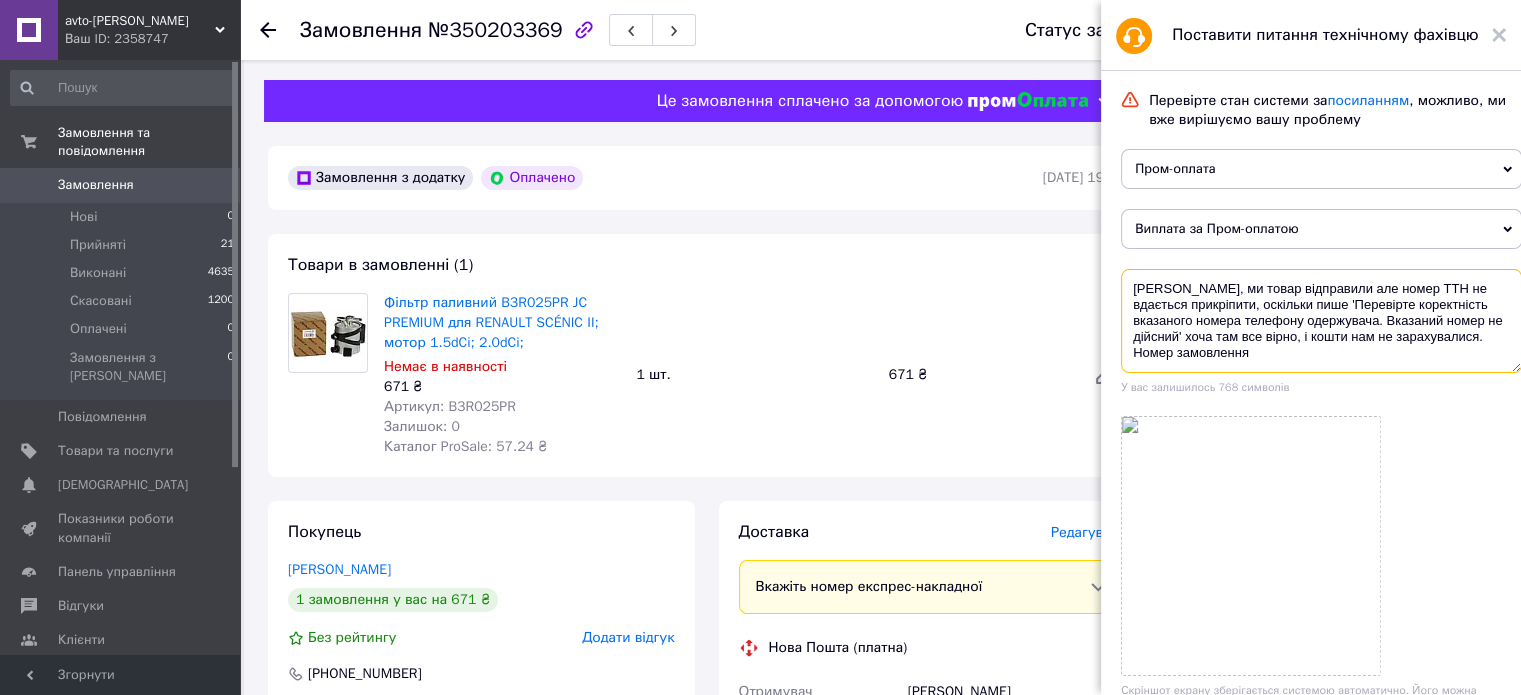 click on "Вітаю, ми товар відправили але номер ТТН не вдається прикріпити, оскільки пише 'Перевірте коректність вказаного номера телефону одержувача. Вказаний номер не дійсний' хоча там все вірно, і кошти нам не зарахувалися. Номер замовлення" at bounding box center (1321, 321) 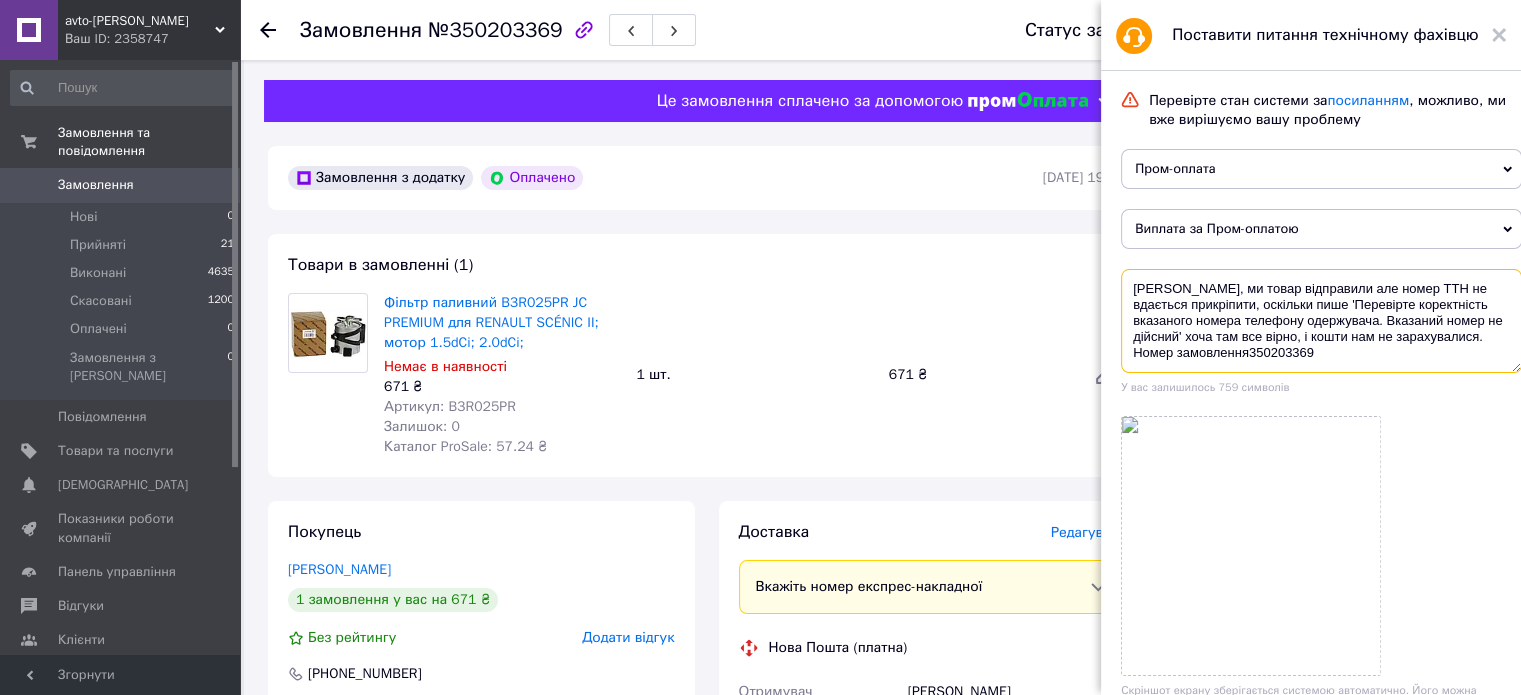 click on "Вітаю, ми товар відправили але номер ТТН не вдається прикріпити, оскільки пише 'Перевірте коректність вказаного номера телефону одержувача. Вказаний номер не дійсний' хоча там все вірно, і кошти нам не зарахувалися. Номер замовлення350203369" at bounding box center (1321, 321) 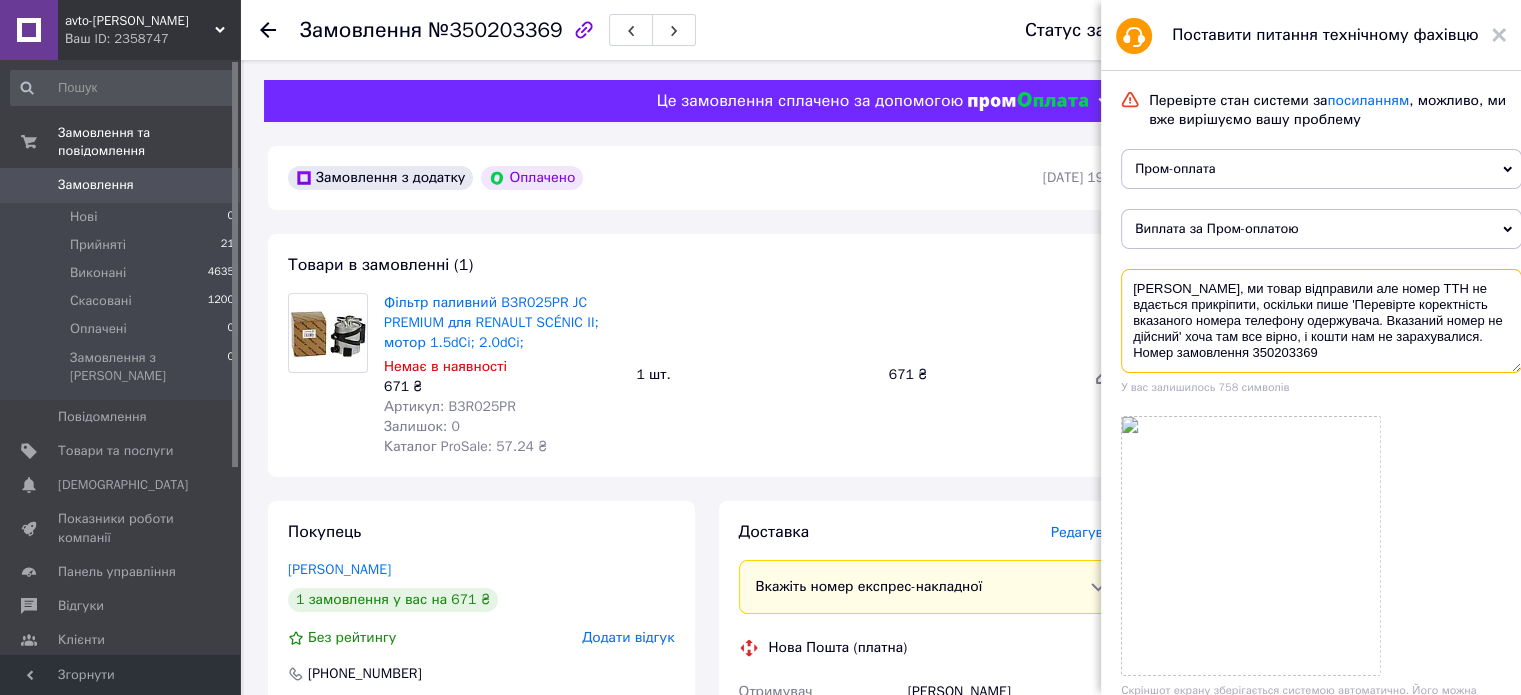 scroll, scrollTop: 392, scrollLeft: 0, axis: vertical 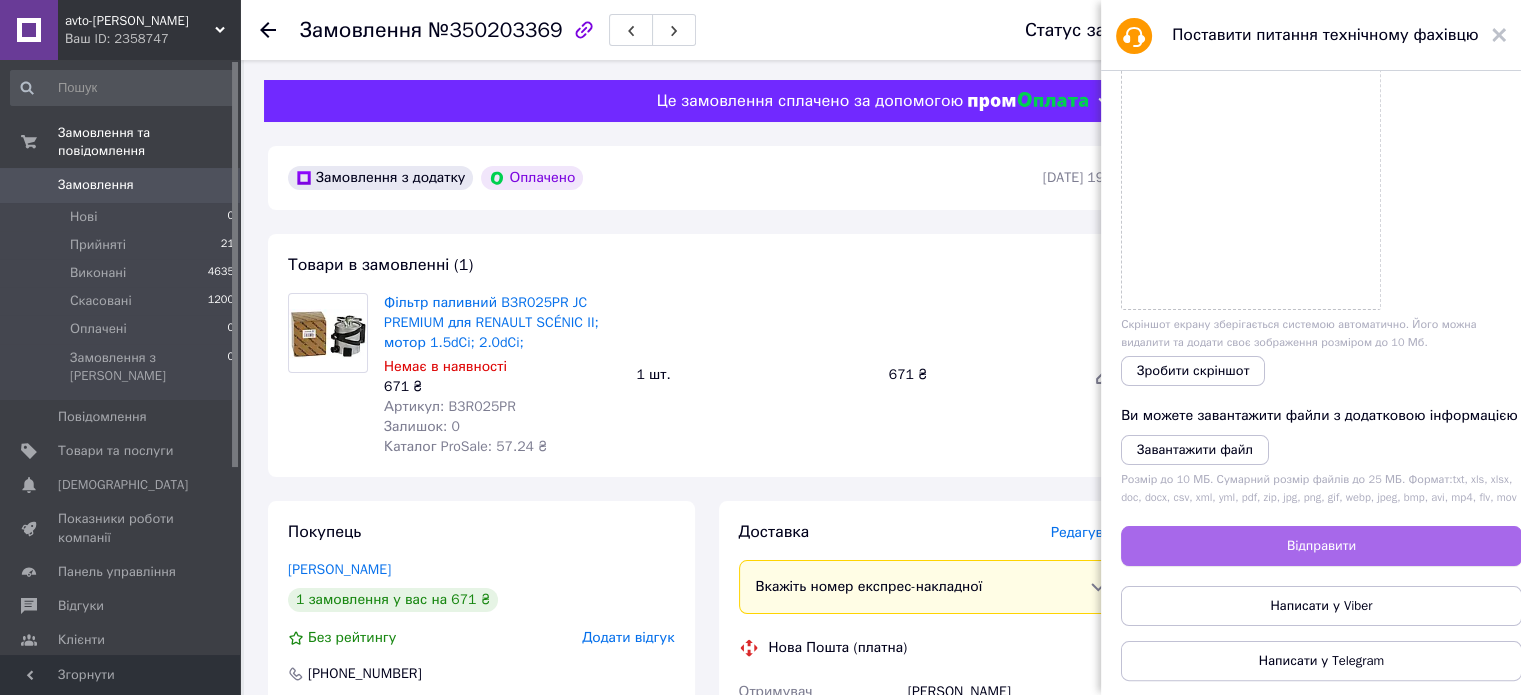 type on "Вітаю, ми товар відправили але номер ТТН не вдається прикріпити, оскільки пише 'Перевірте коректність вказаного номера телефону одержувача. Вказаний номер не дійсний' хоча там все вірно, і кошти нам не зарахувалися. Номер замовлення 350203369" 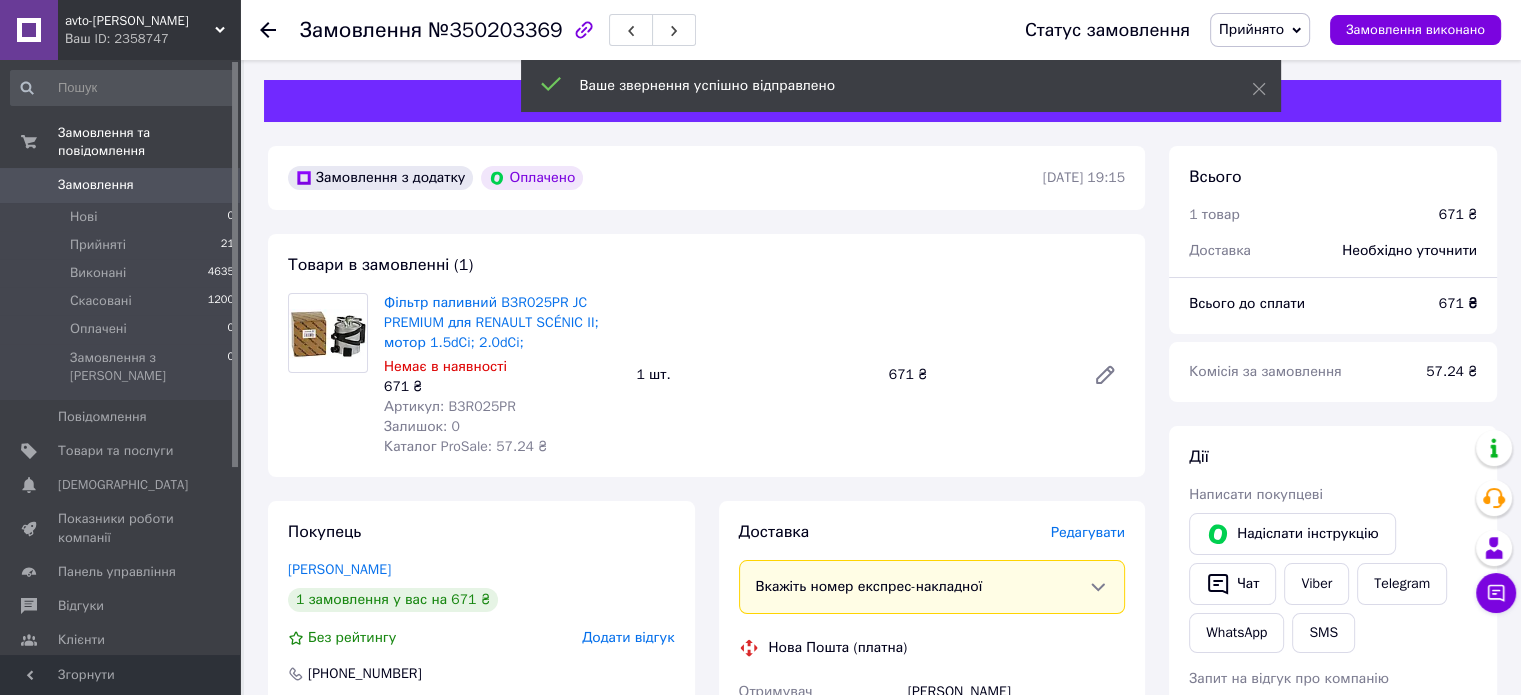 click 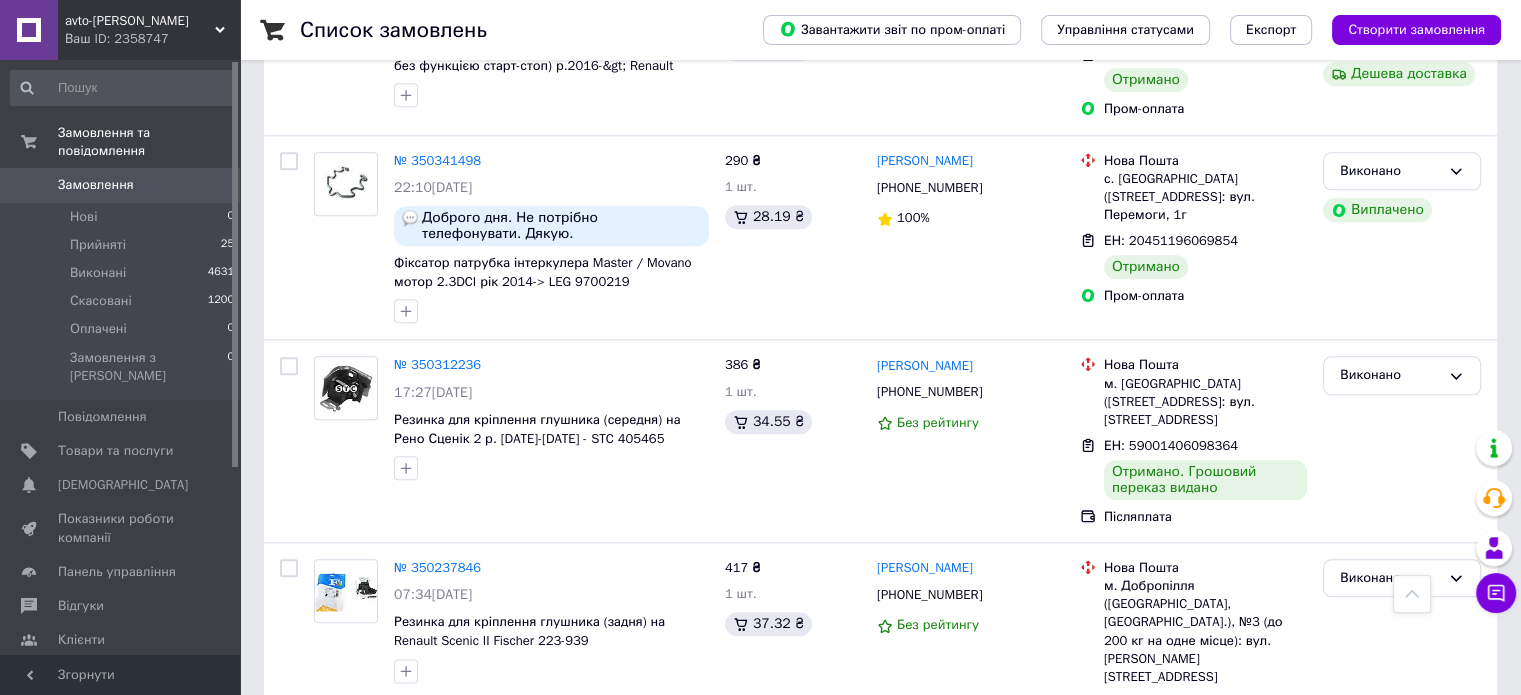 scroll, scrollTop: 9852, scrollLeft: 0, axis: vertical 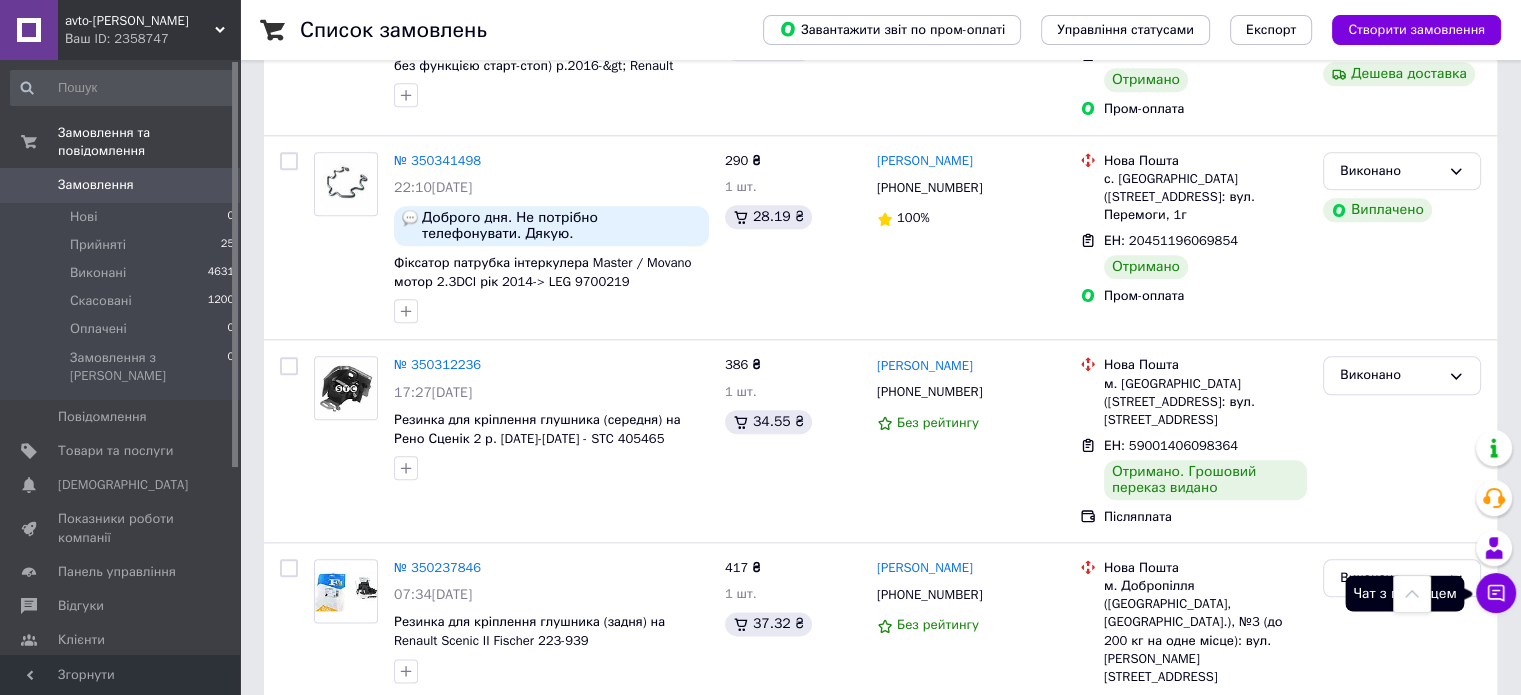 click on "Чат з покупцем" at bounding box center (1496, 593) 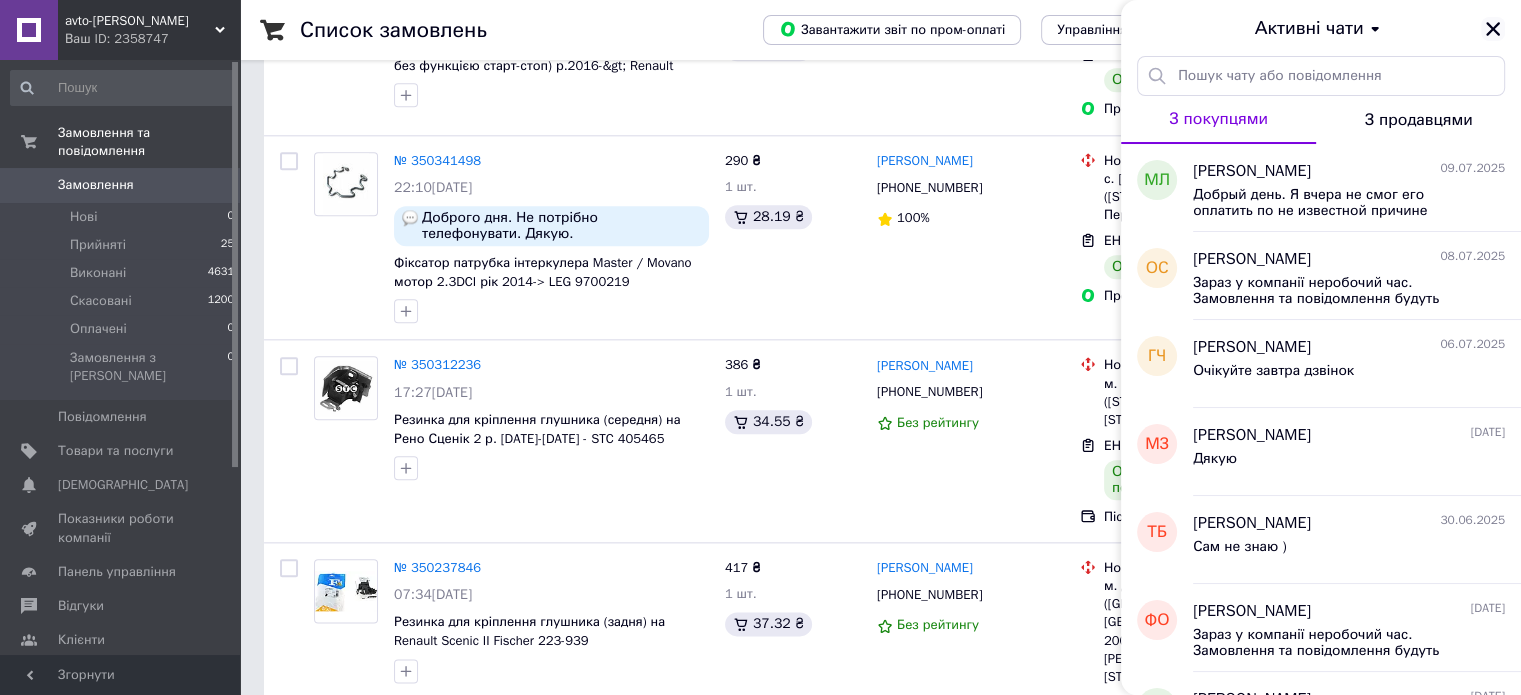 click 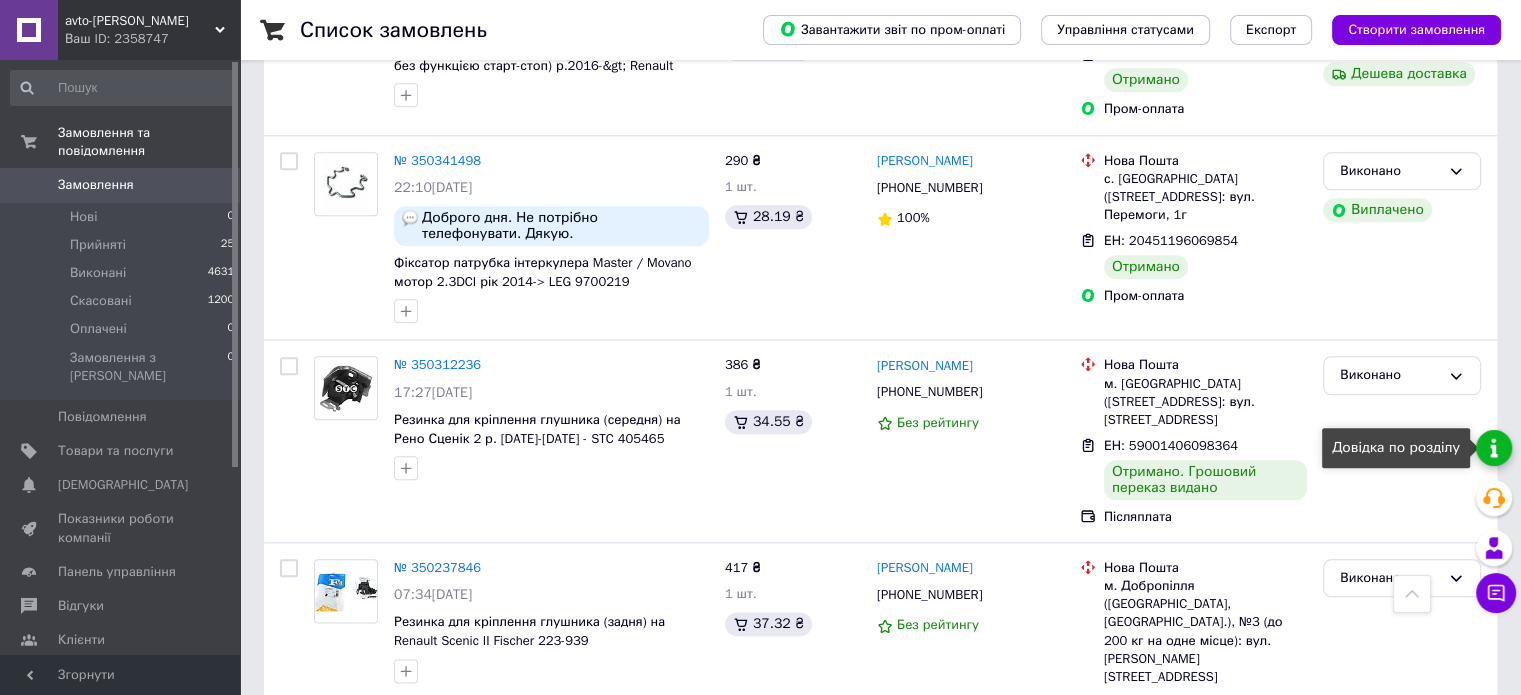 click at bounding box center (1494, 448) 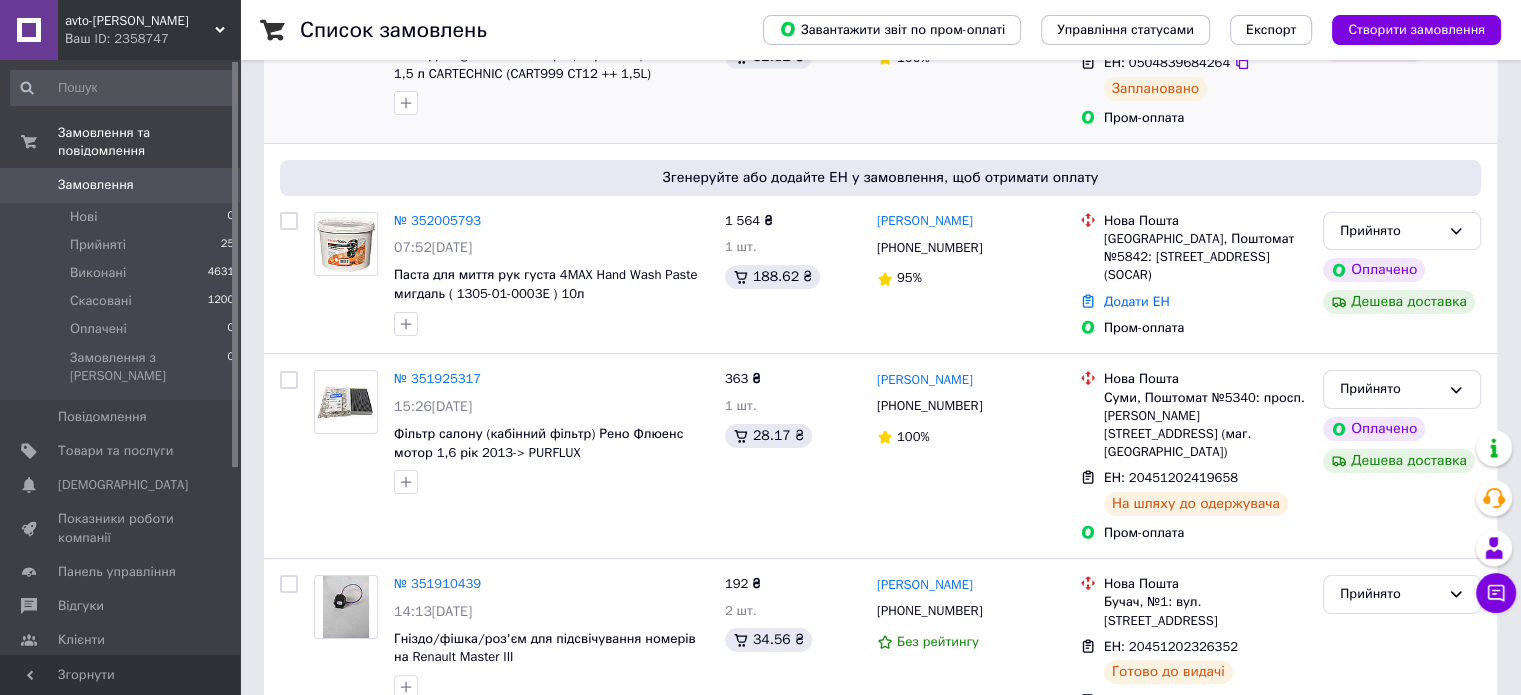 scroll, scrollTop: 300, scrollLeft: 0, axis: vertical 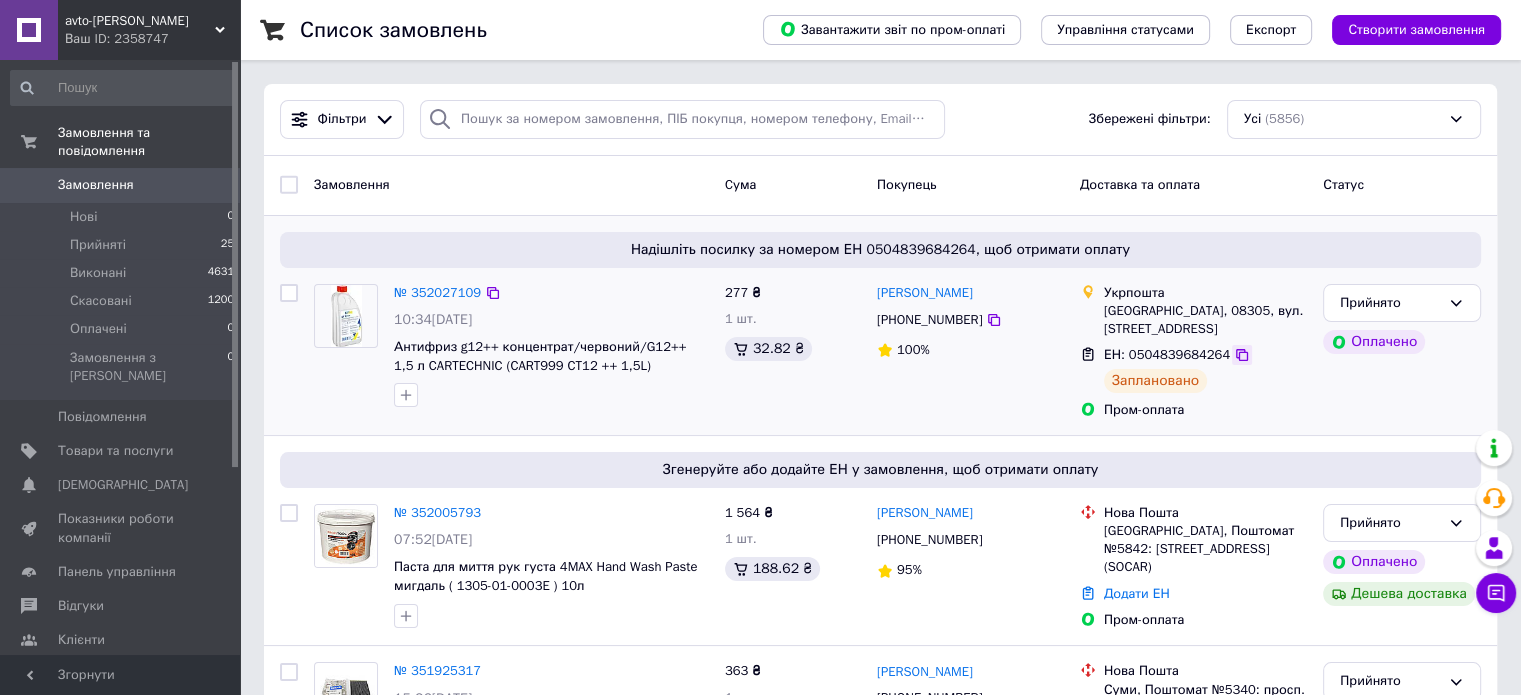click 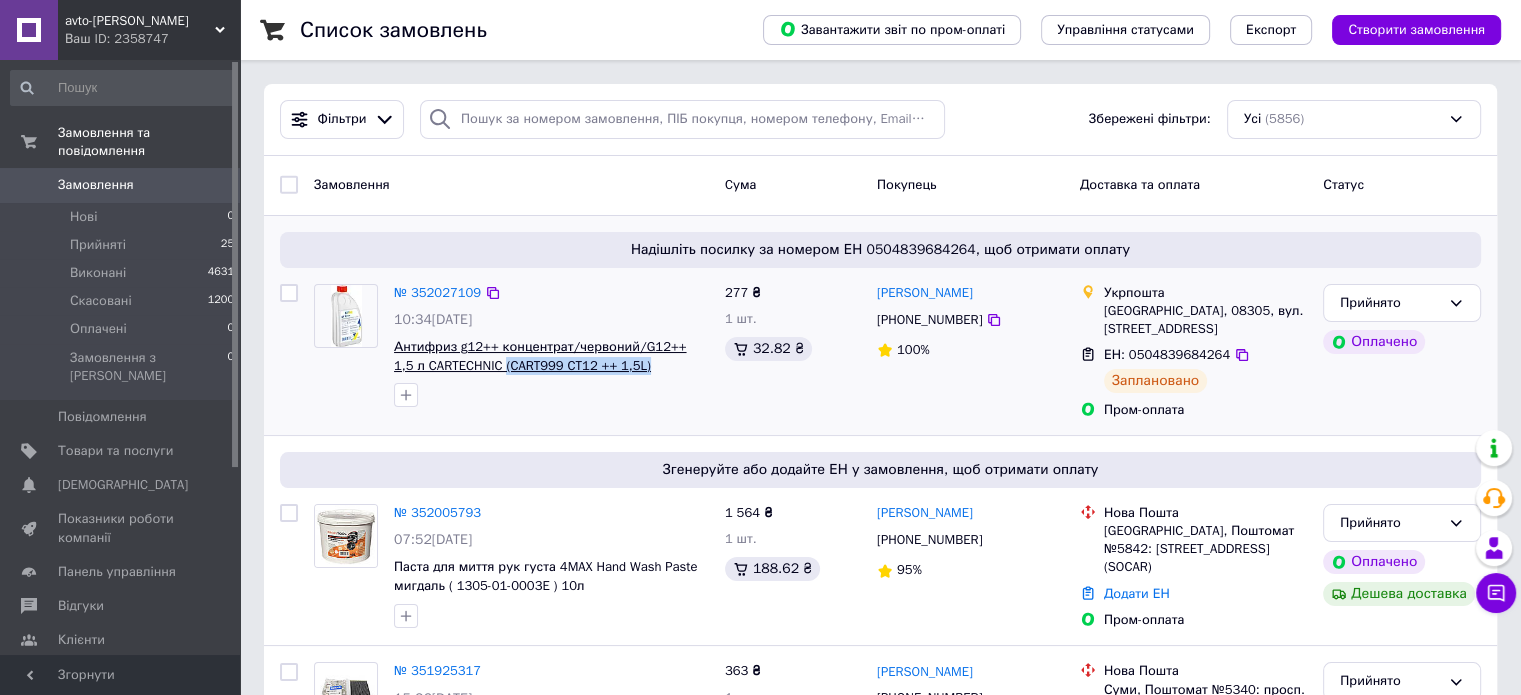 drag, startPoint x: 617, startPoint y: 364, endPoint x: 472, endPoint y: 371, distance: 145.16887 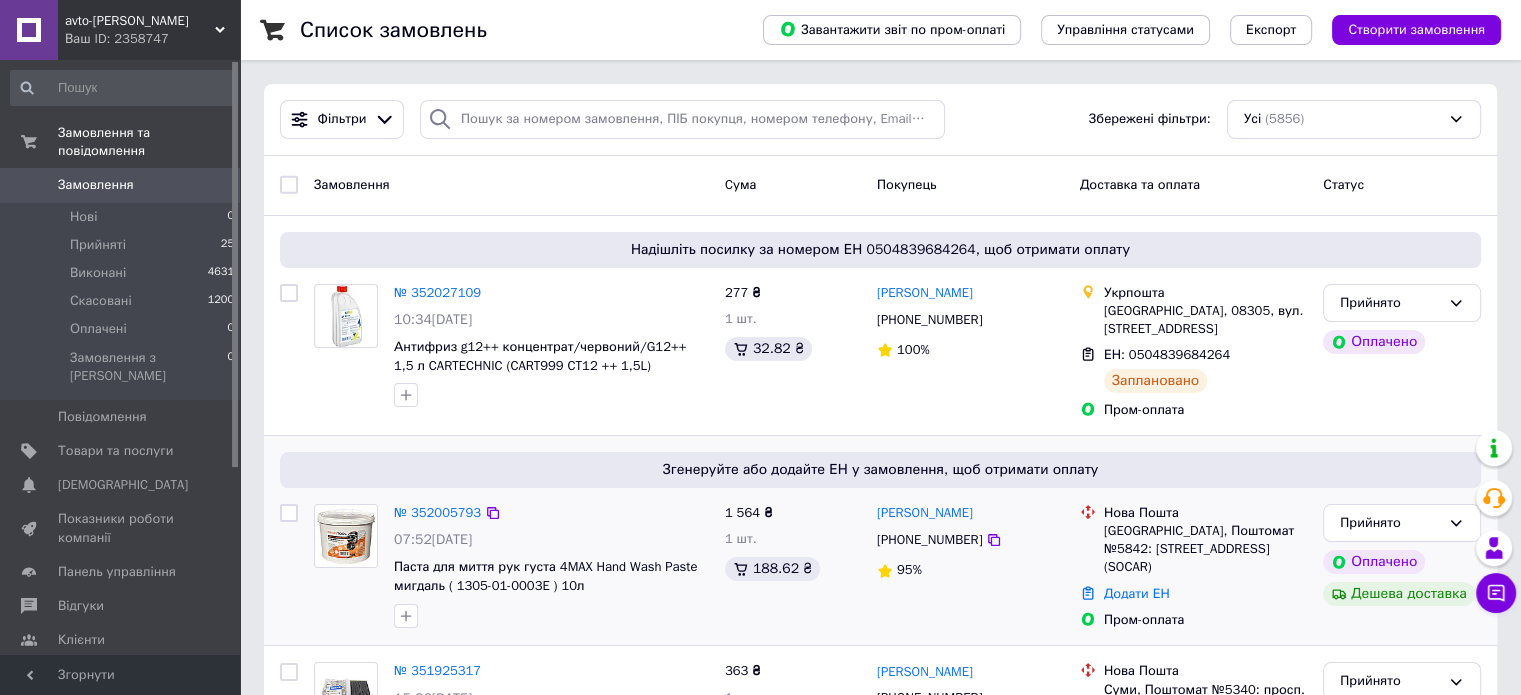 drag, startPoint x: 820, startPoint y: 620, endPoint x: 798, endPoint y: 636, distance: 27.202942 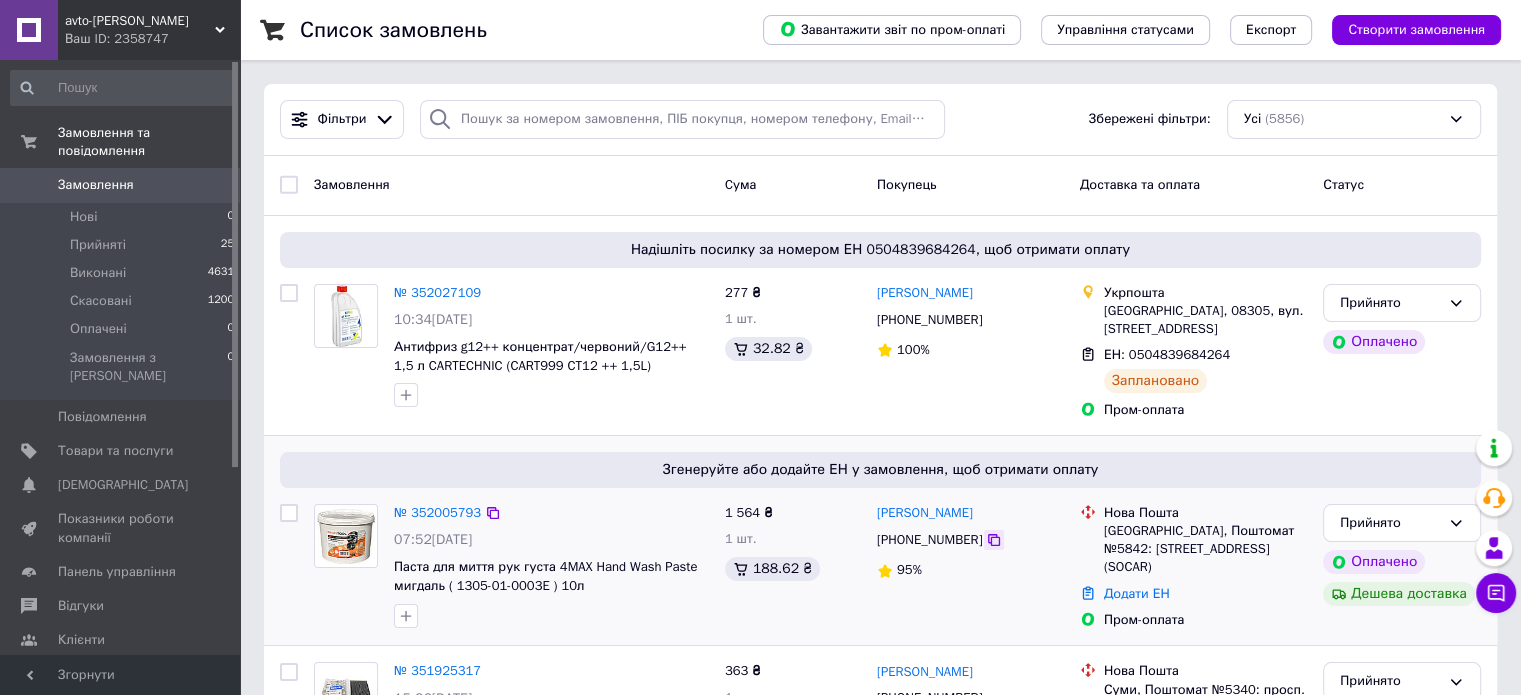 click 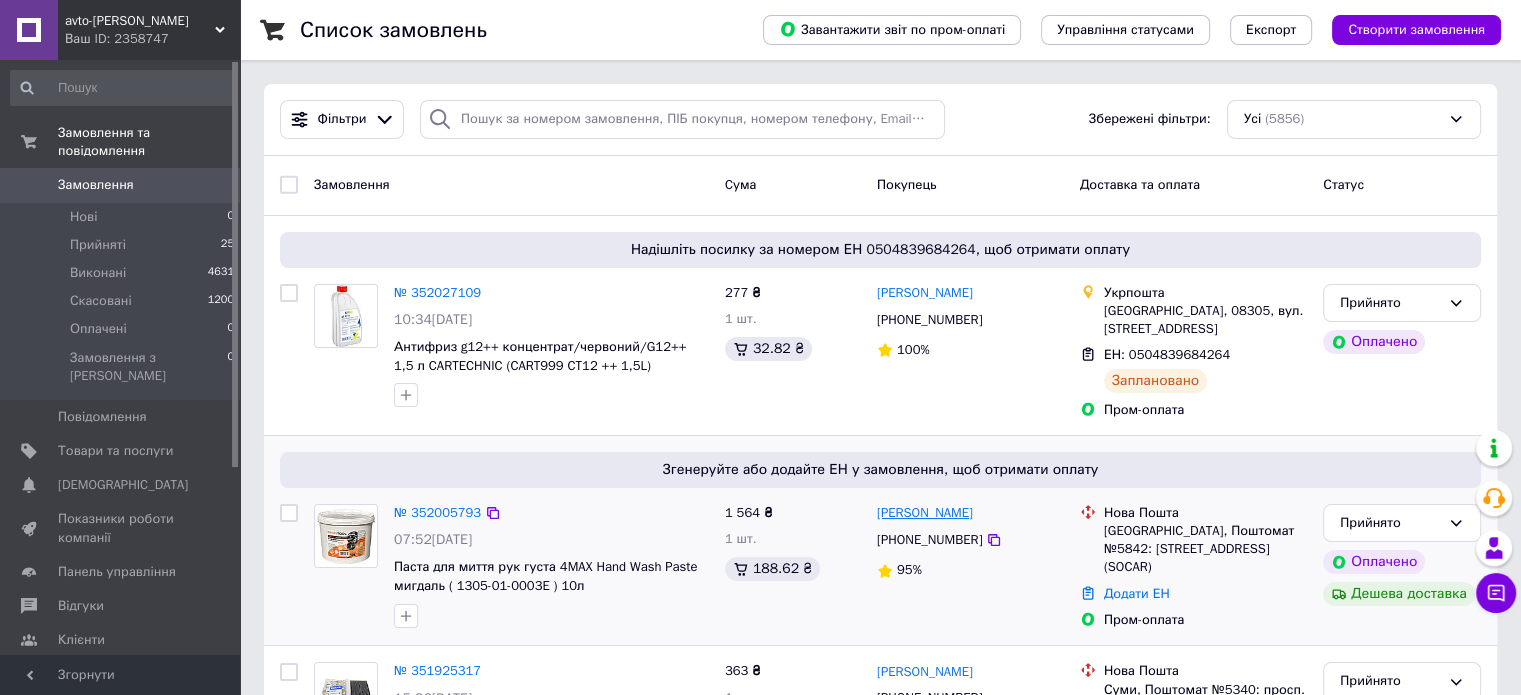 drag, startPoint x: 1032, startPoint y: 519, endPoint x: 946, endPoint y: 508, distance: 86.70064 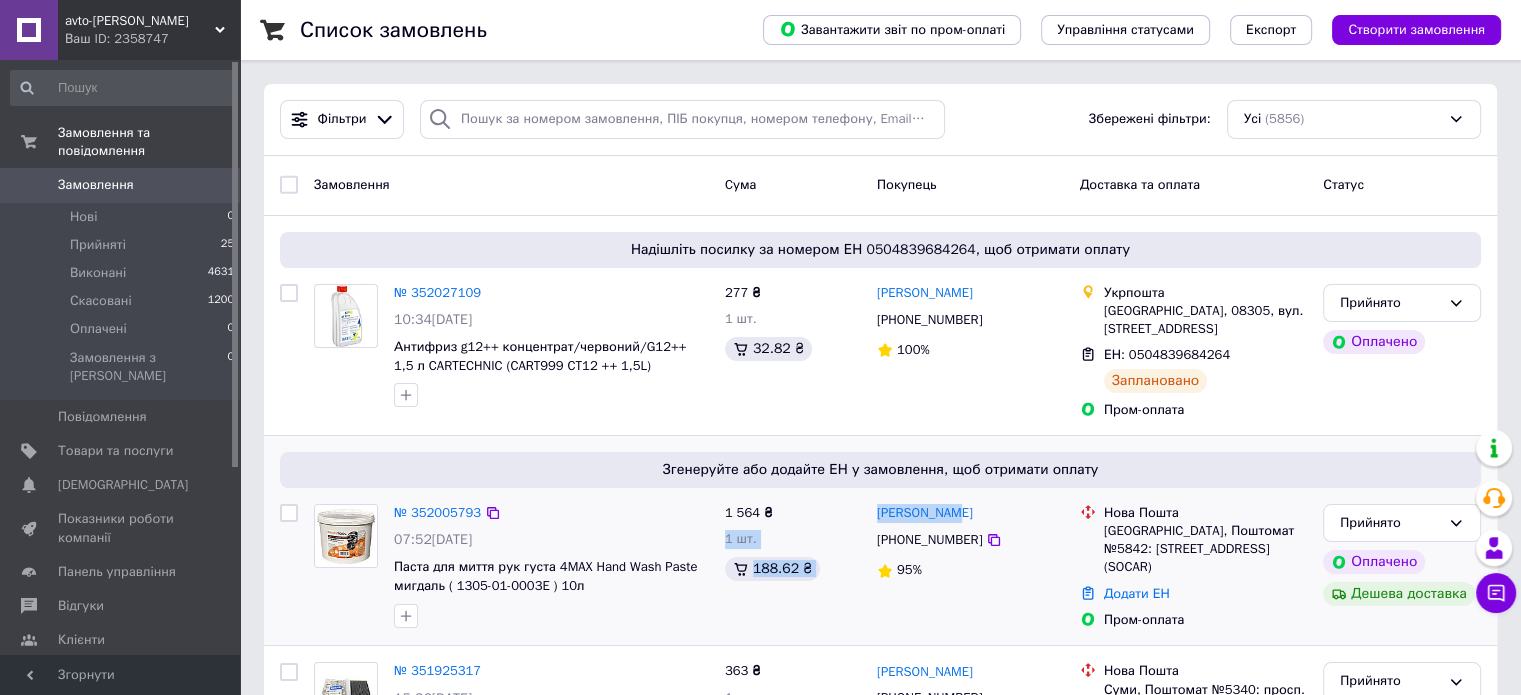 drag, startPoint x: 864, startPoint y: 509, endPoint x: 870, endPoint y: 533, distance: 24.738634 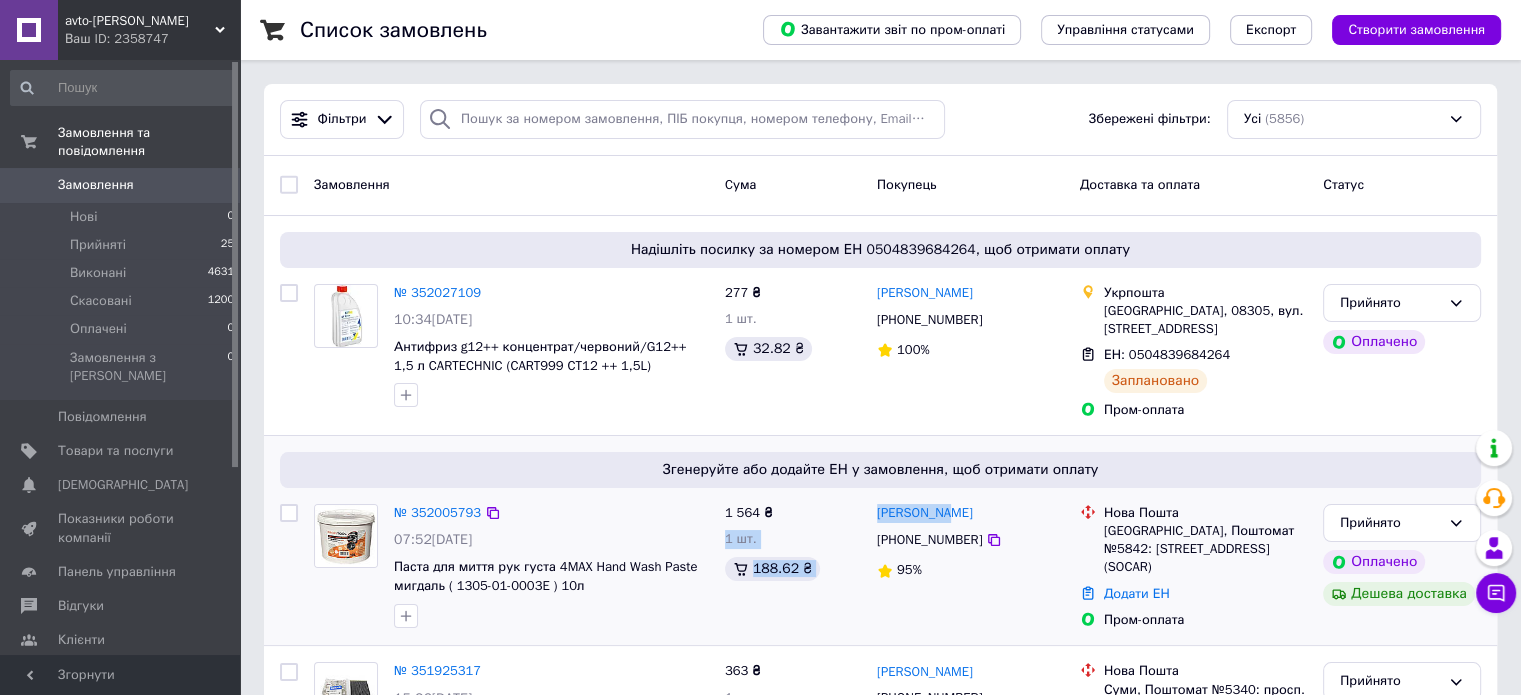 click on "1 564 ₴ 1 шт. 188.62 ₴" at bounding box center (793, 567) 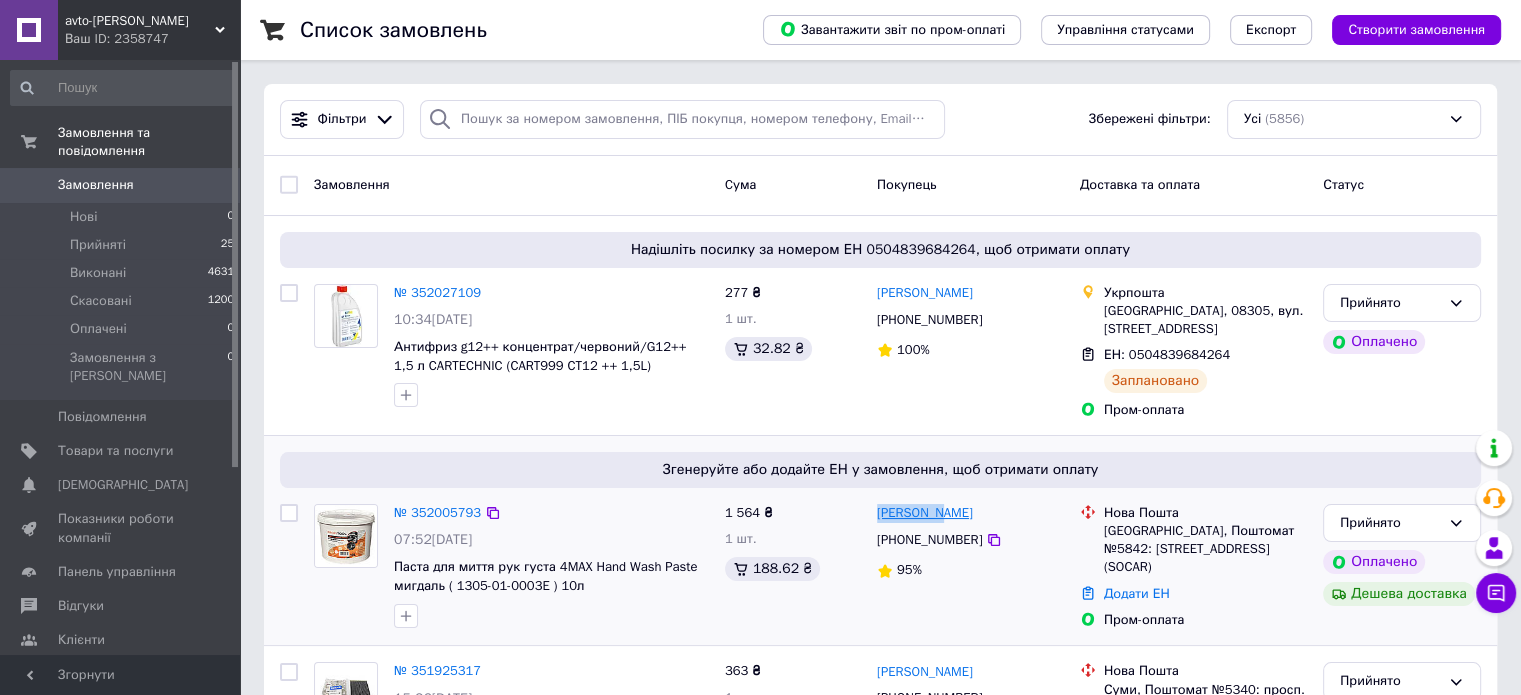 drag, startPoint x: 872, startPoint y: 504, endPoint x: 940, endPoint y: 510, distance: 68.26419 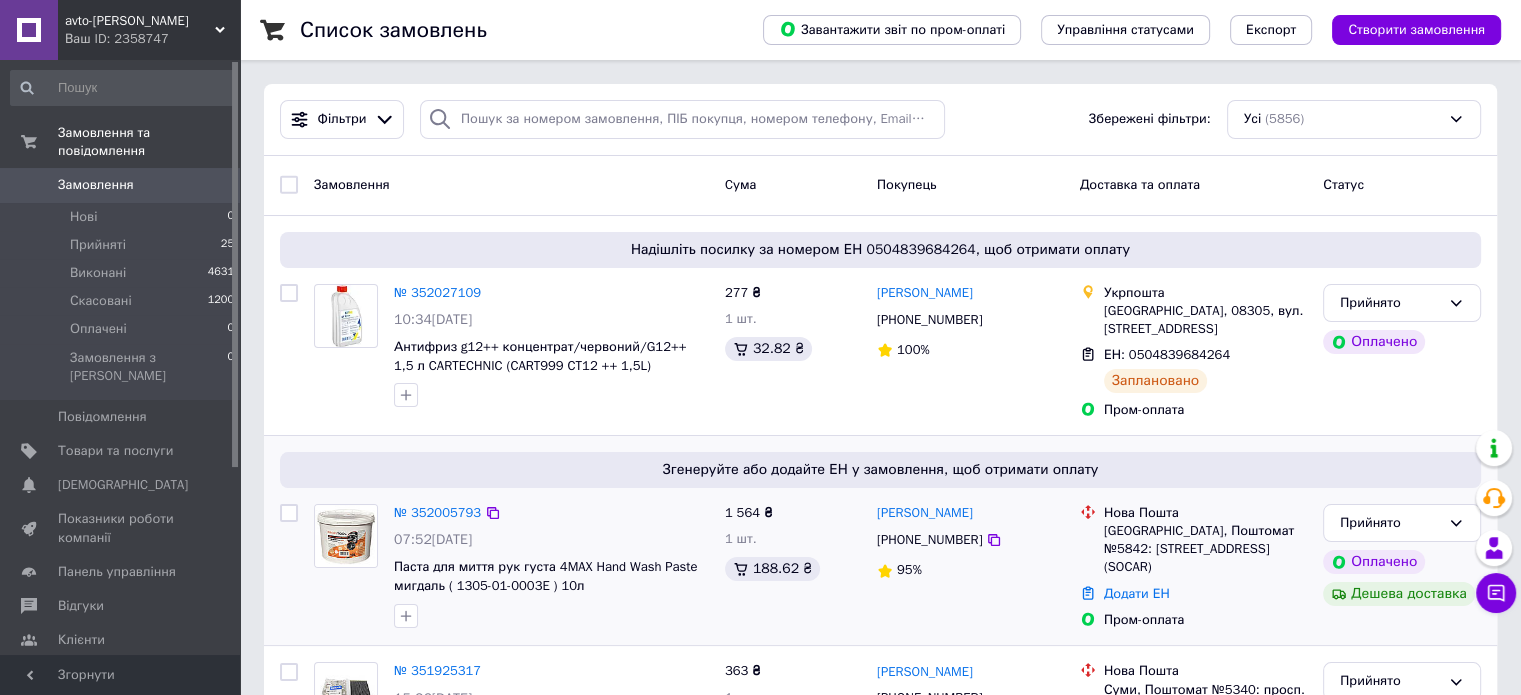 click on "[GEOGRAPHIC_DATA], Поштомат №5842: [STREET_ADDRESS] (SOCAR)" at bounding box center (1205, 549) 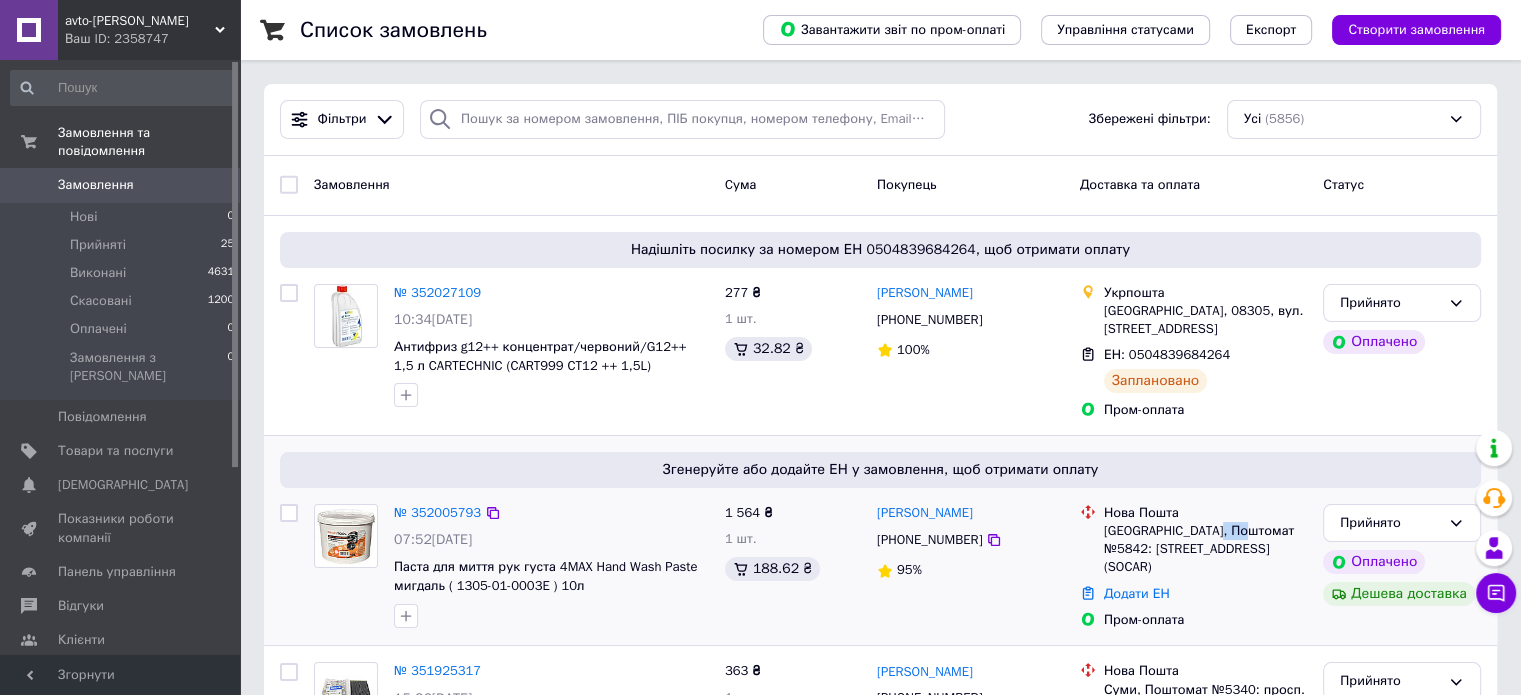 click on "Одеса, Поштомат №5842: Київське шосе, 12/1 (SOCAR)" at bounding box center [1205, 549] 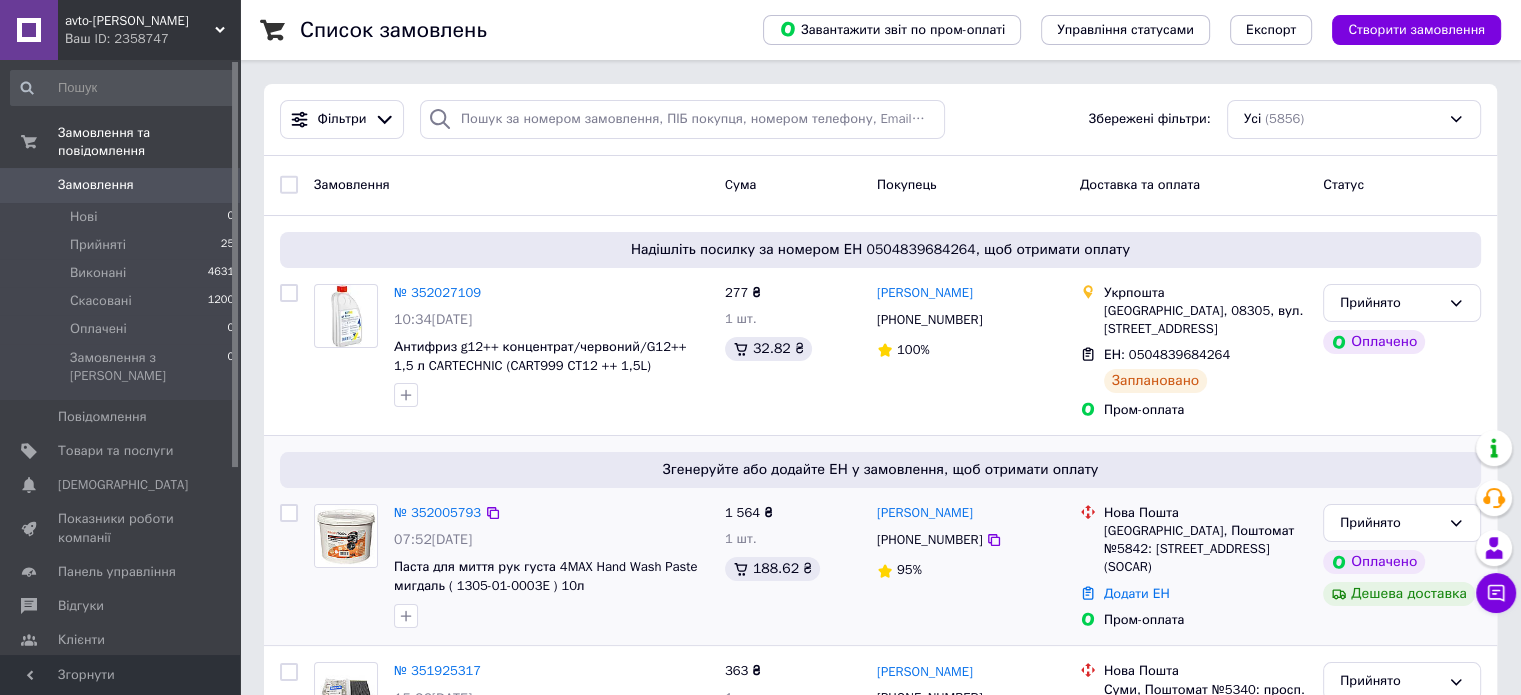click on "Пром-оплата" at bounding box center (1205, 620) 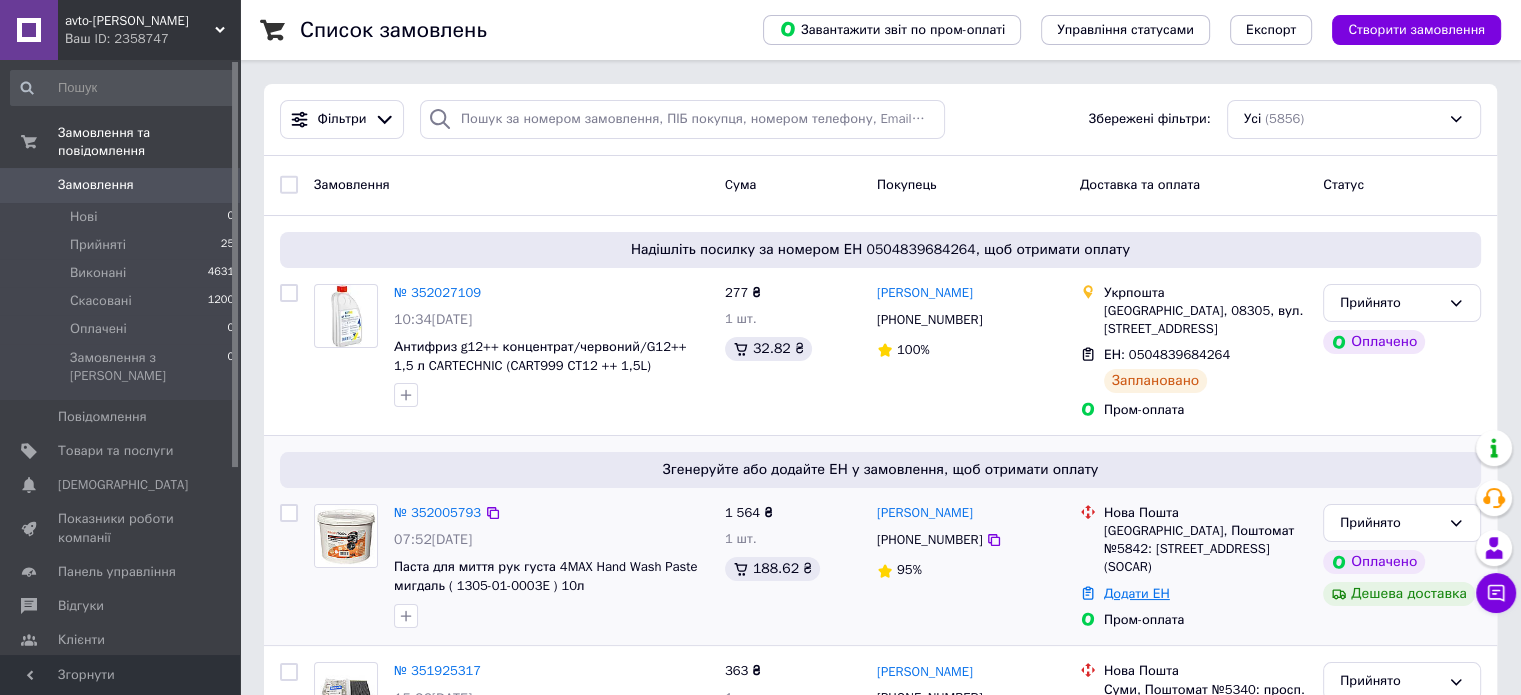 click on "Додати ЕН" at bounding box center (1137, 593) 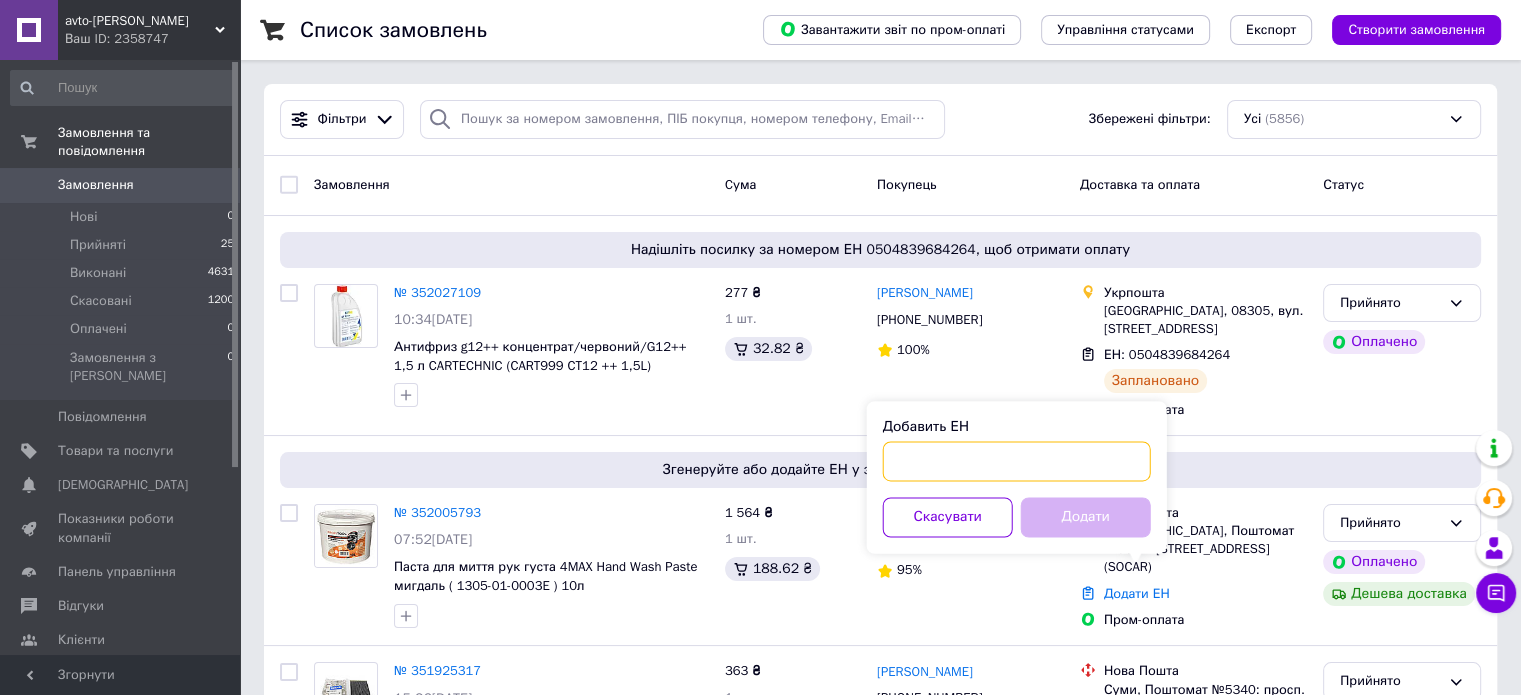 drag, startPoint x: 1032, startPoint y: 445, endPoint x: 1030, endPoint y: 472, distance: 27.073973 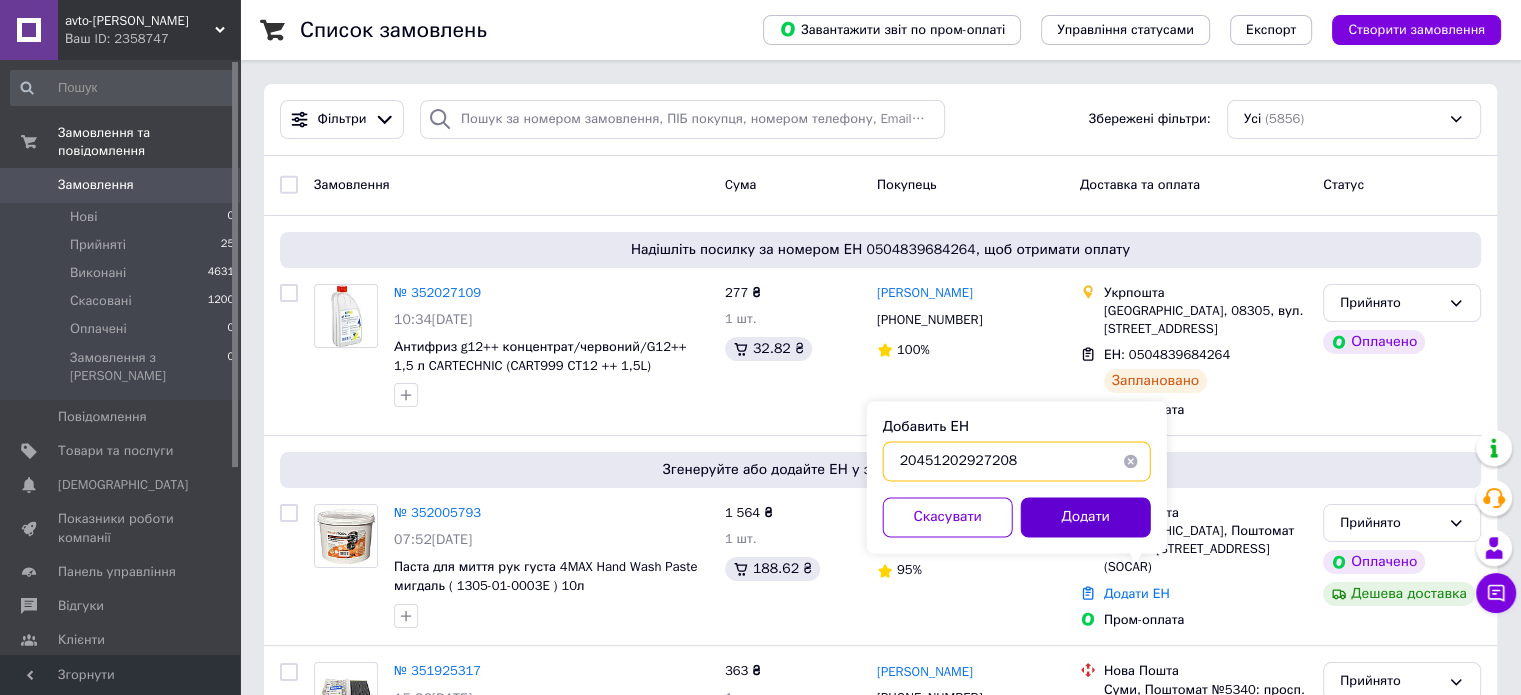 type on "20451202927208" 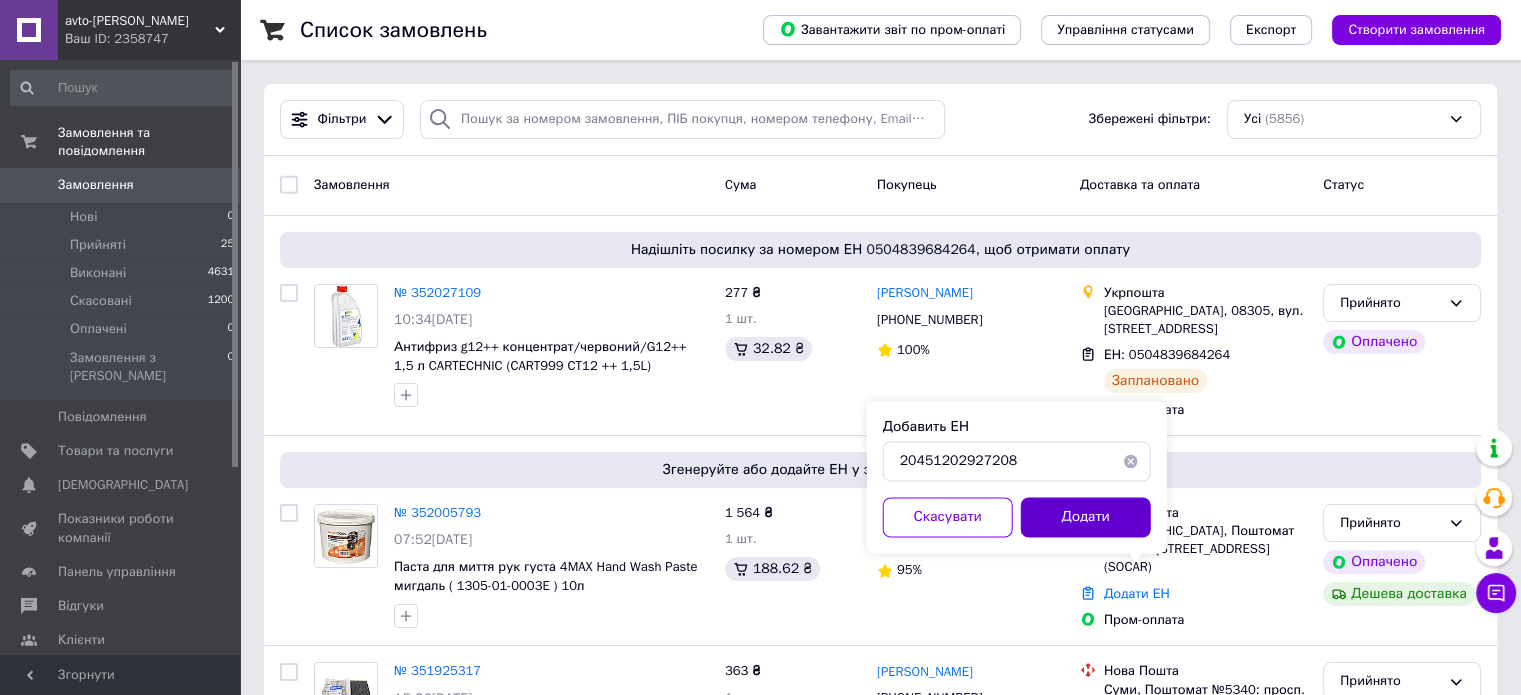 click on "Додати" at bounding box center (1086, 517) 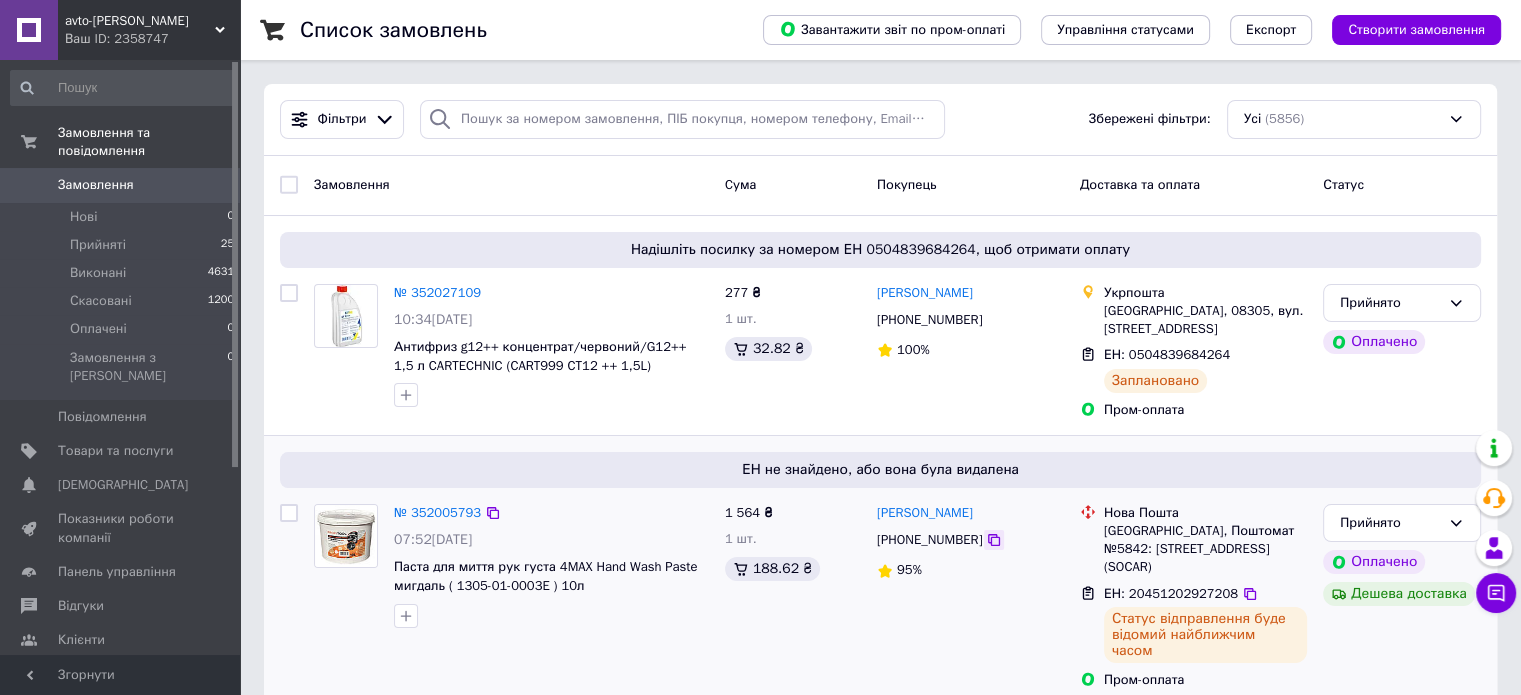 click 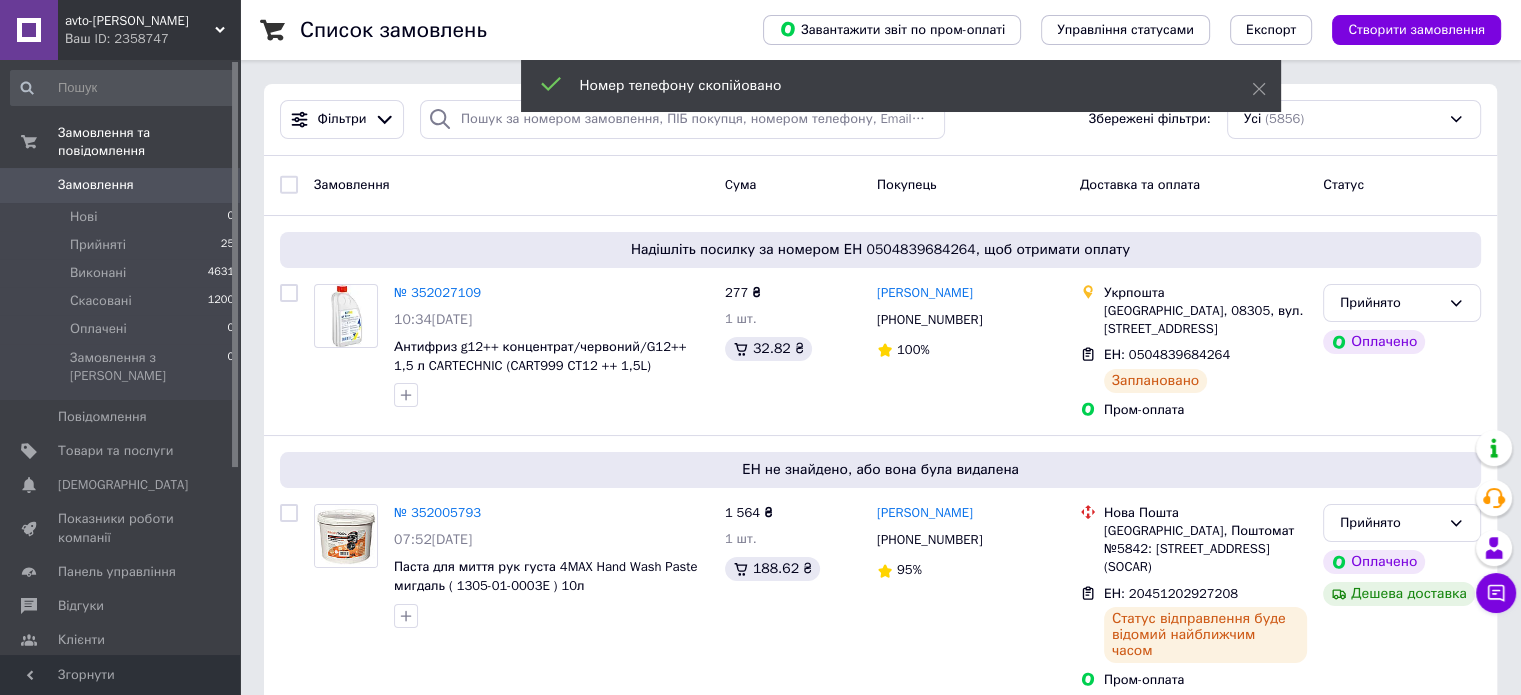 click on "Номер телефону скопійовано" at bounding box center [901, 88] 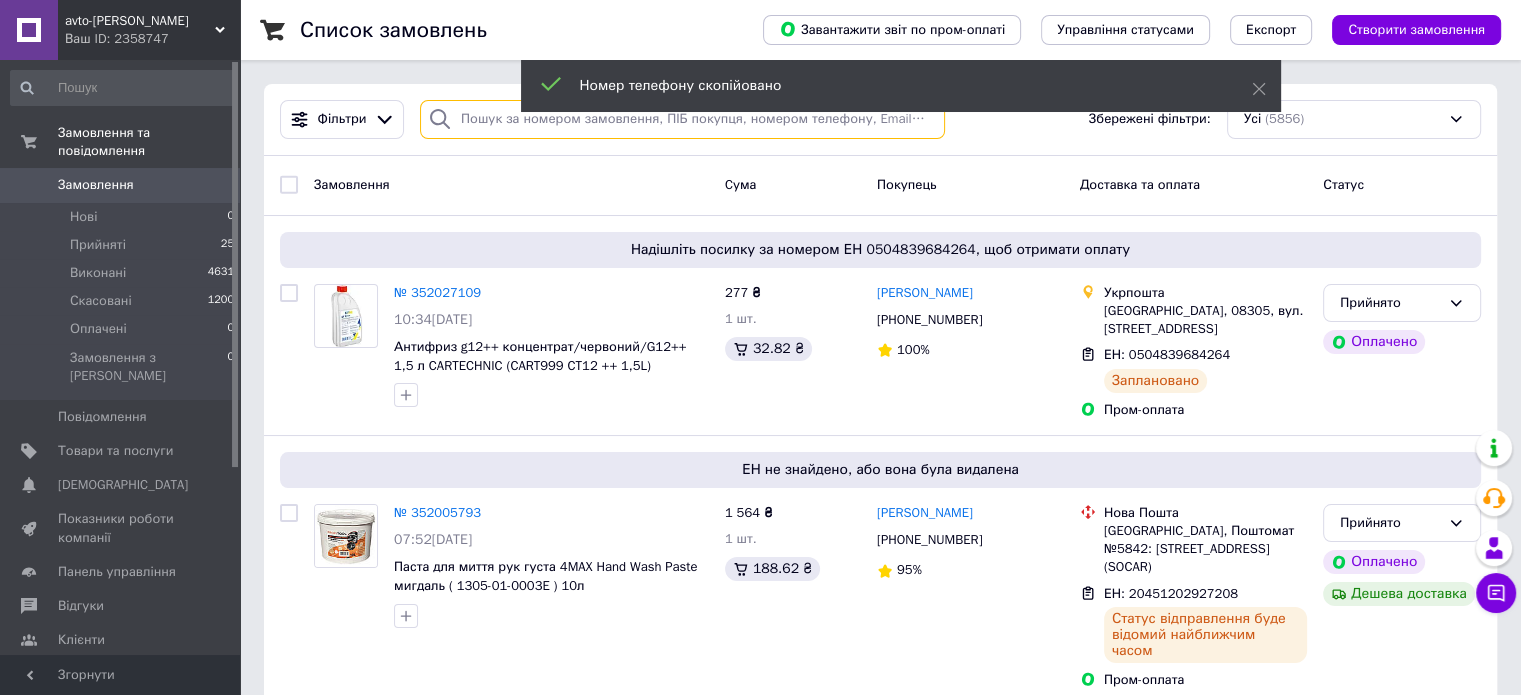 click at bounding box center (682, 119) 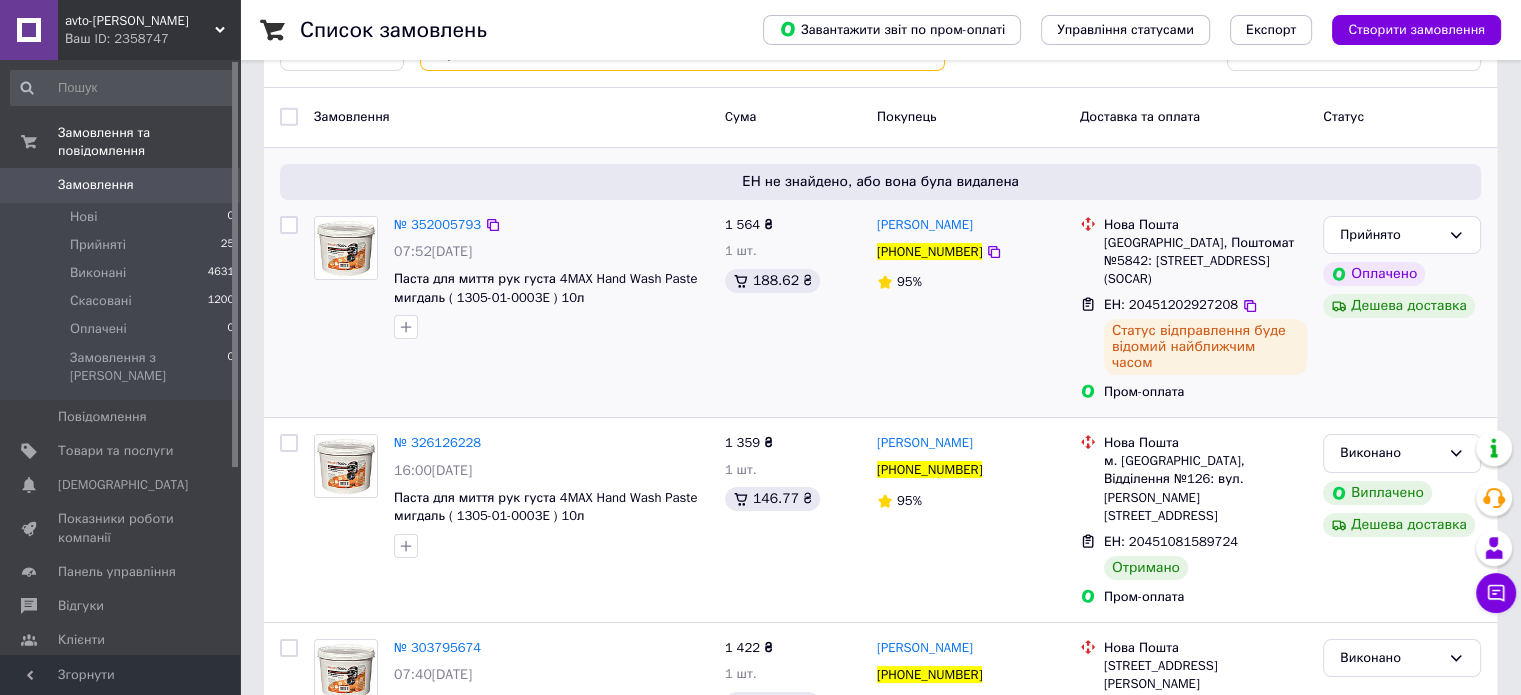 scroll, scrollTop: 100, scrollLeft: 0, axis: vertical 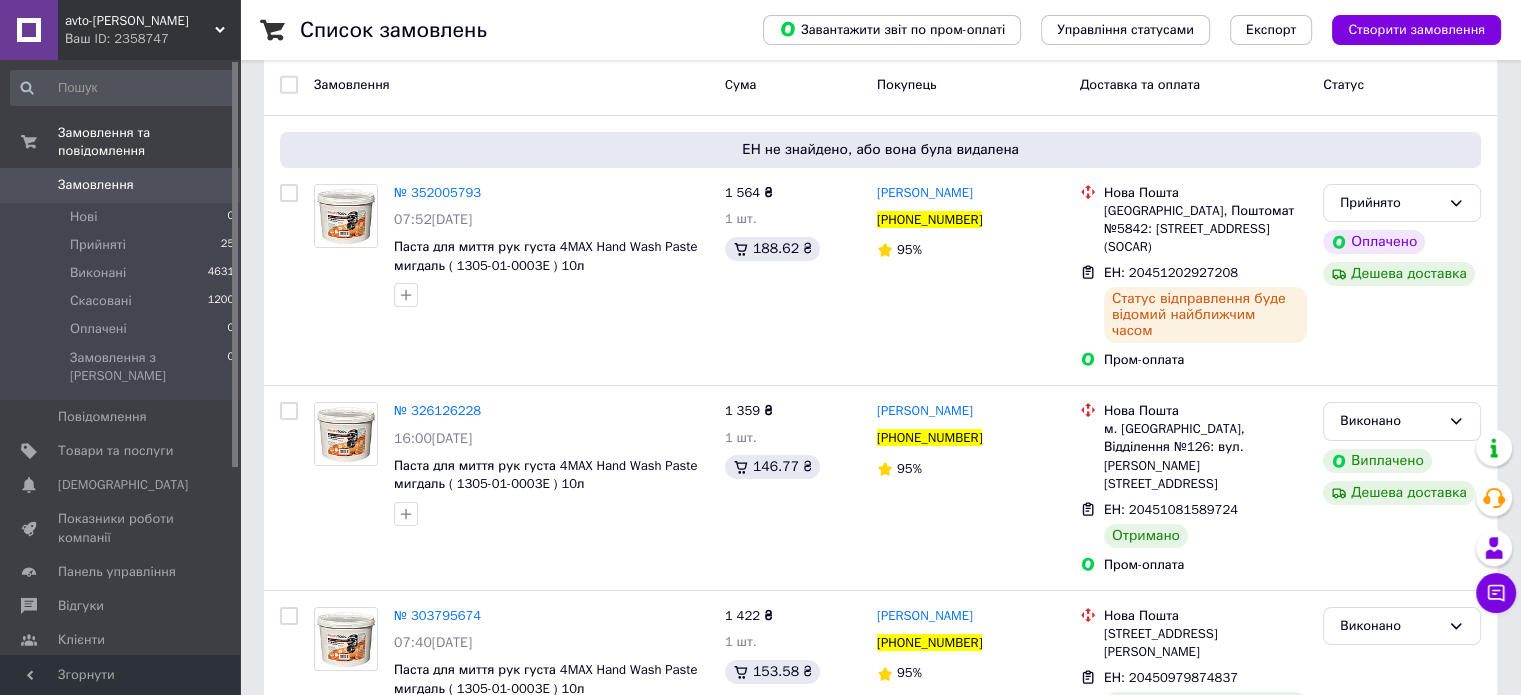 type on "[PHONE_NUMBER]" 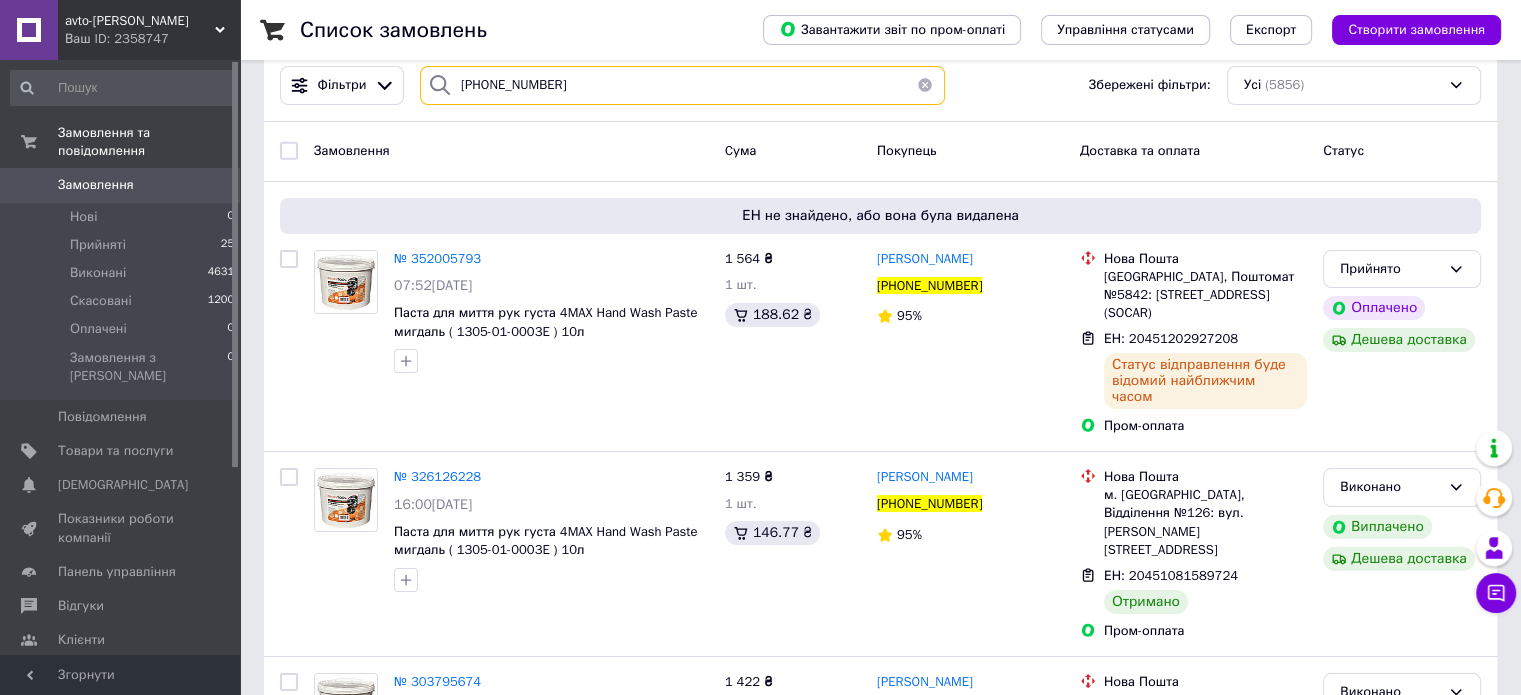 scroll, scrollTop: 0, scrollLeft: 0, axis: both 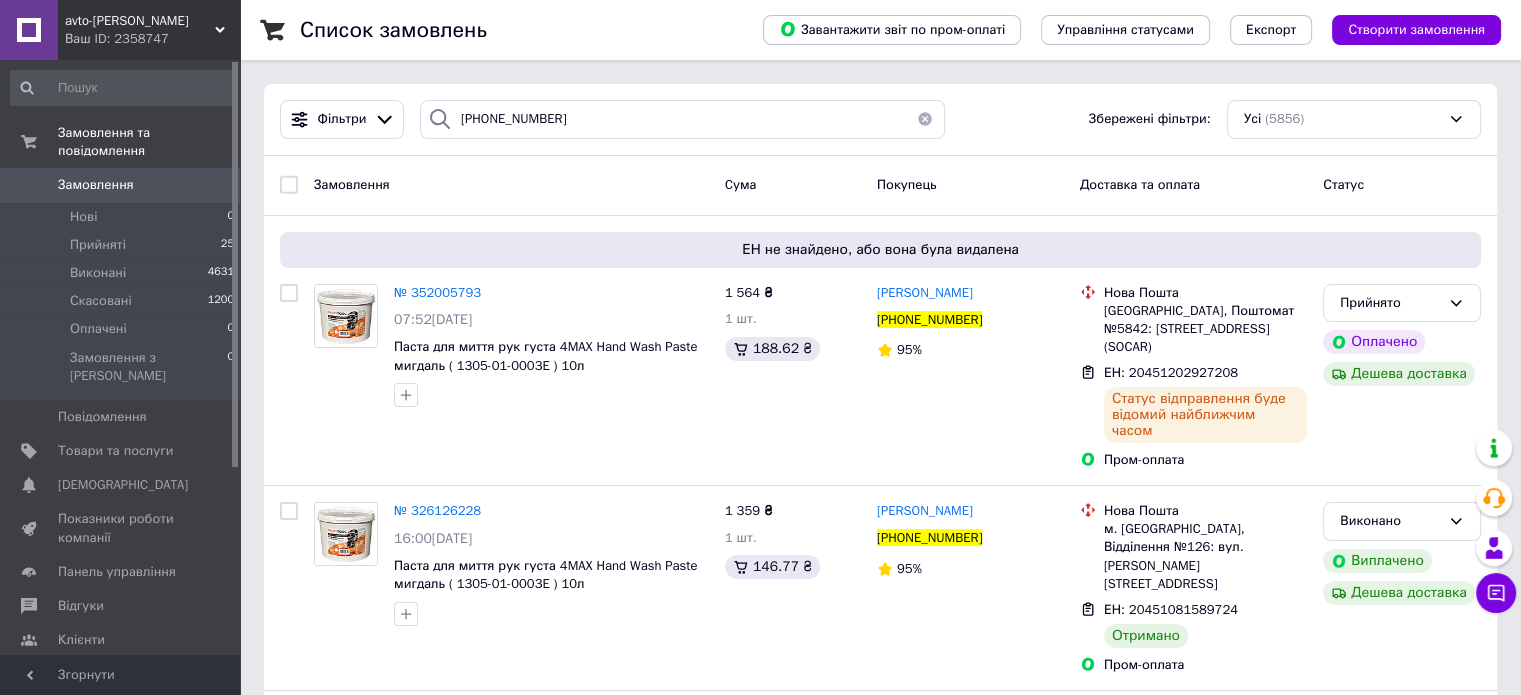 click at bounding box center [925, 119] 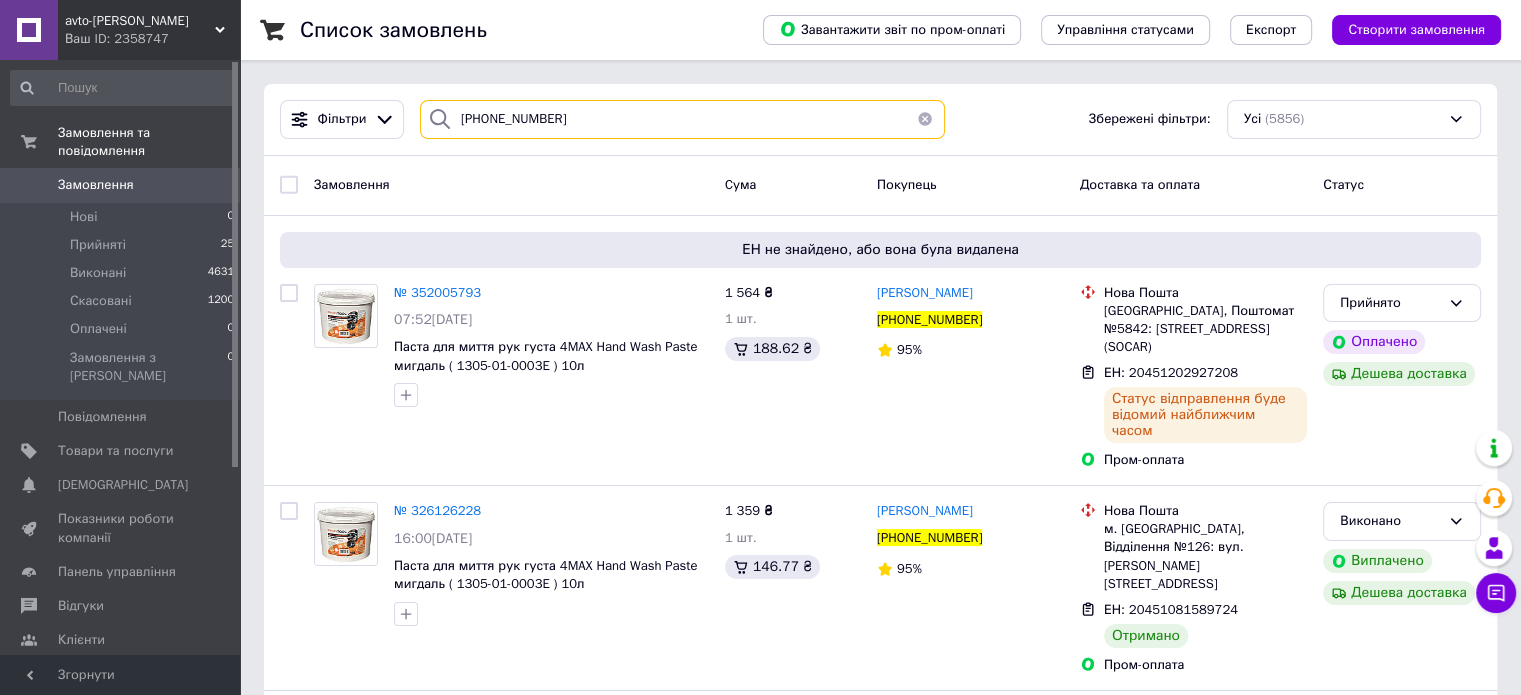 type 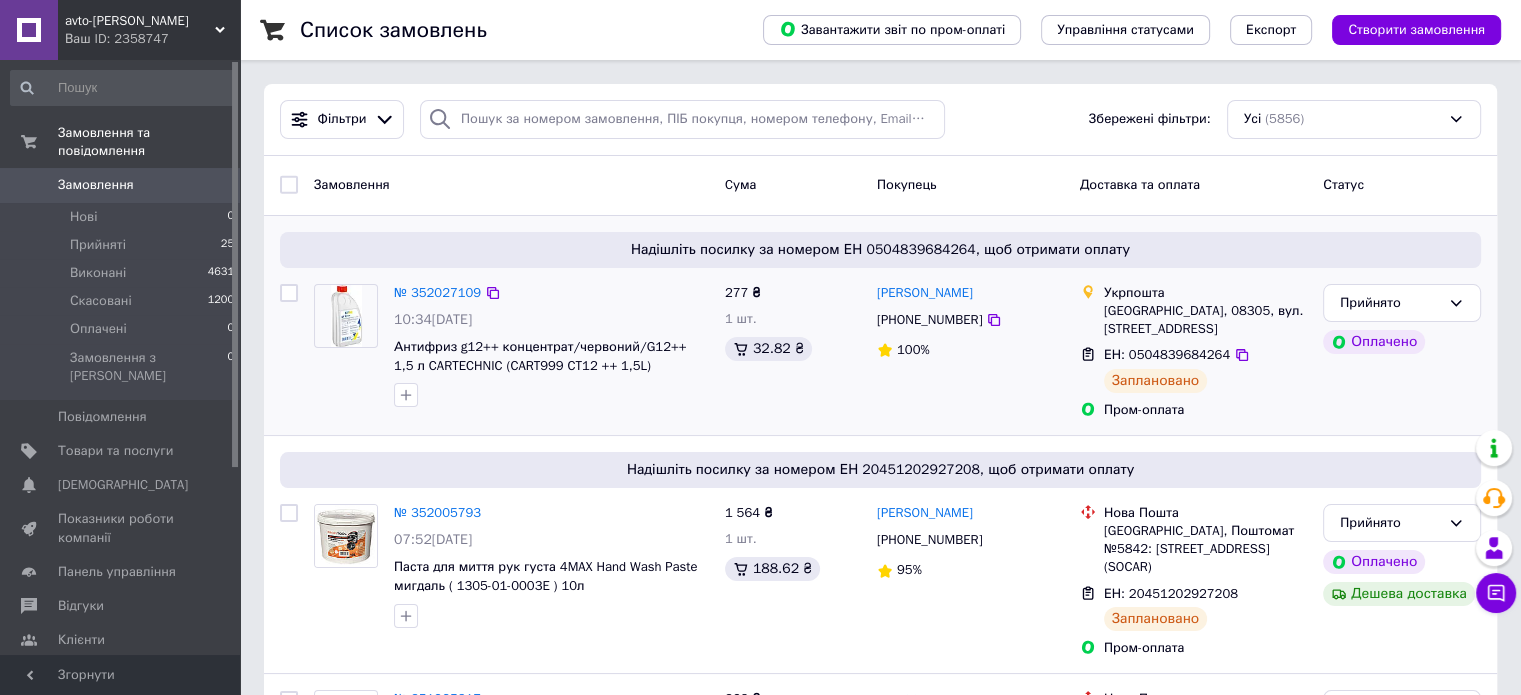 click on "Надішліть посилку за номером ЕН 0504839684264, щоб отримати оплату" at bounding box center [880, 250] 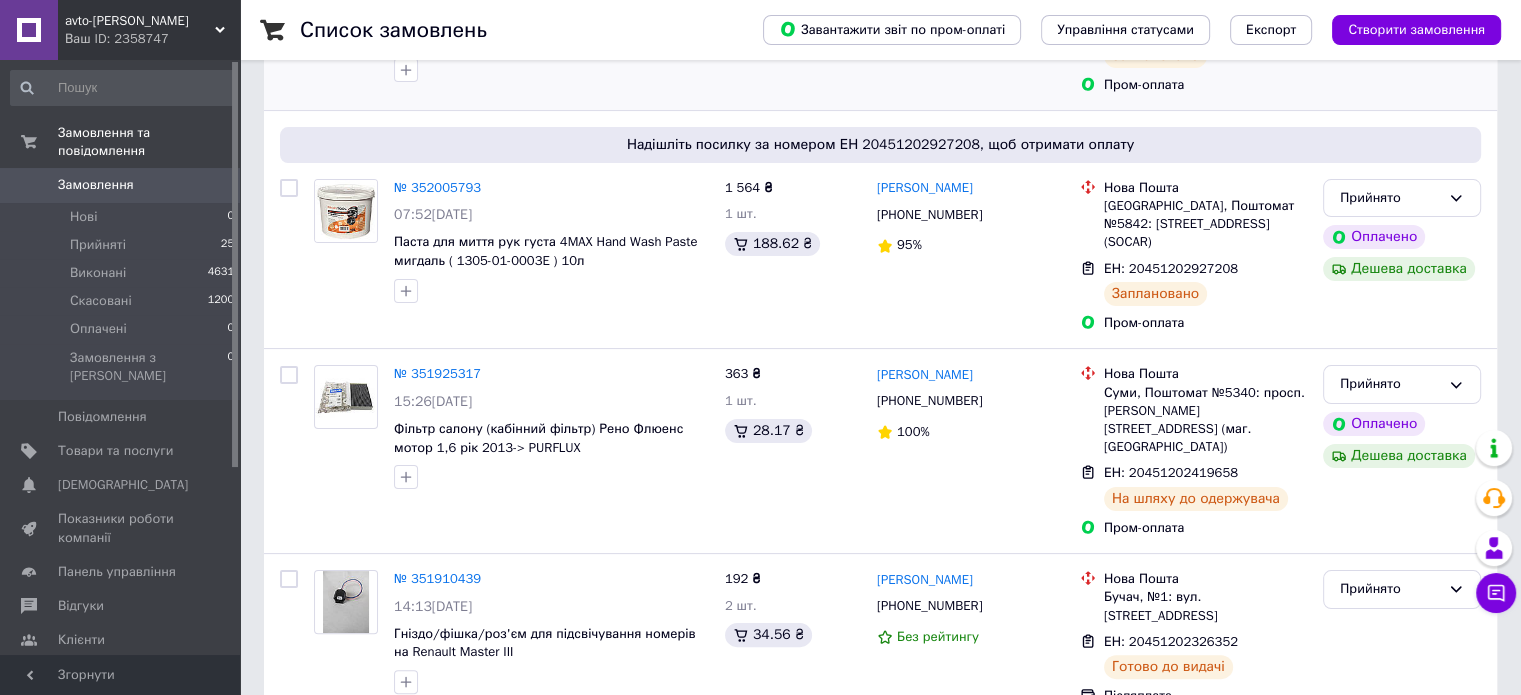 scroll, scrollTop: 400, scrollLeft: 0, axis: vertical 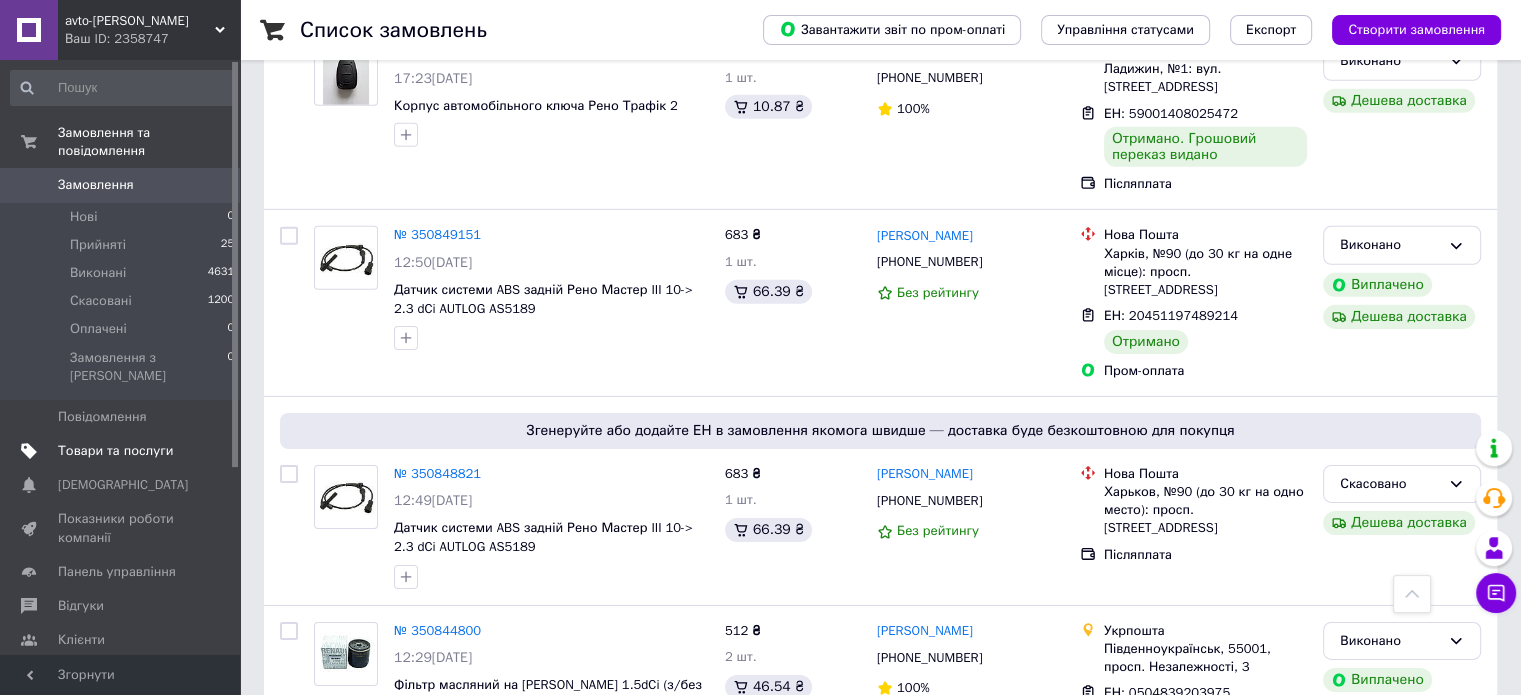 click on "Товари та послуги" at bounding box center (115, 451) 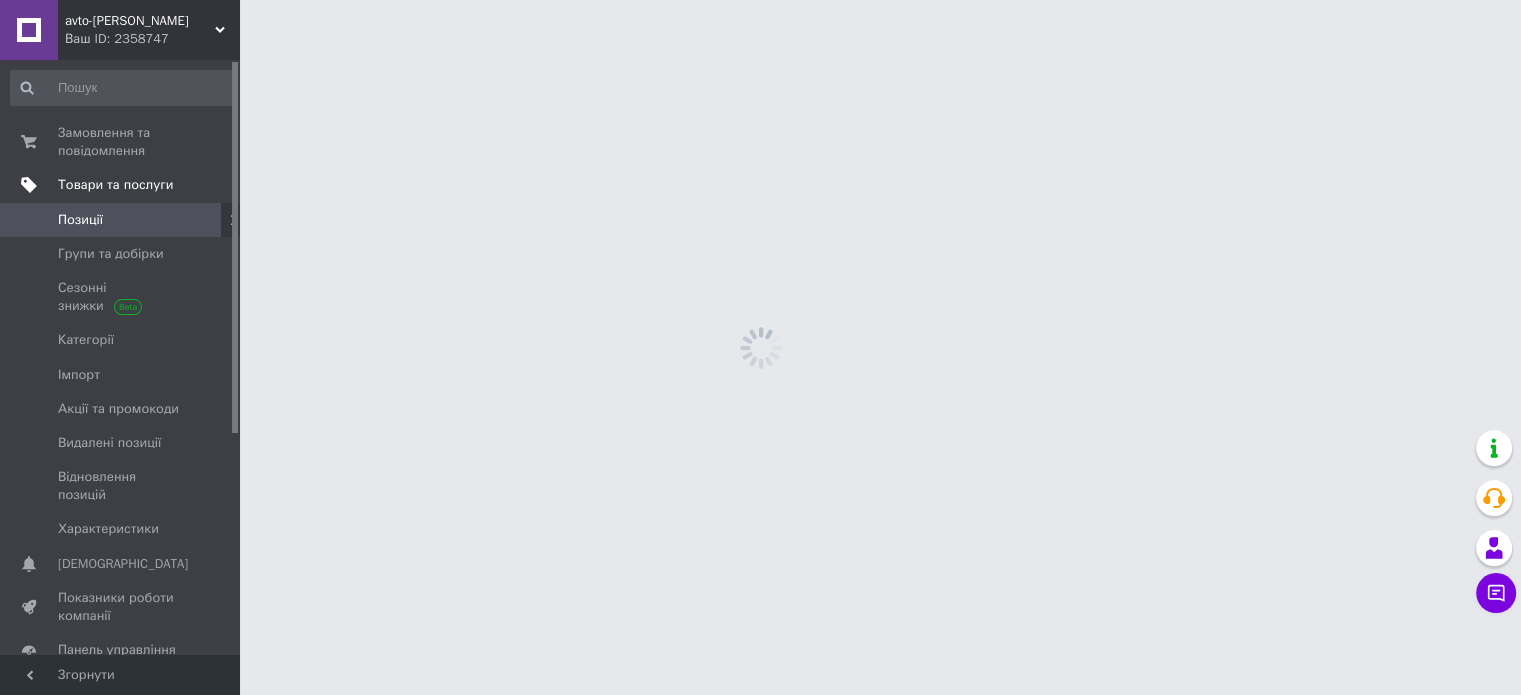 scroll, scrollTop: 0, scrollLeft: 0, axis: both 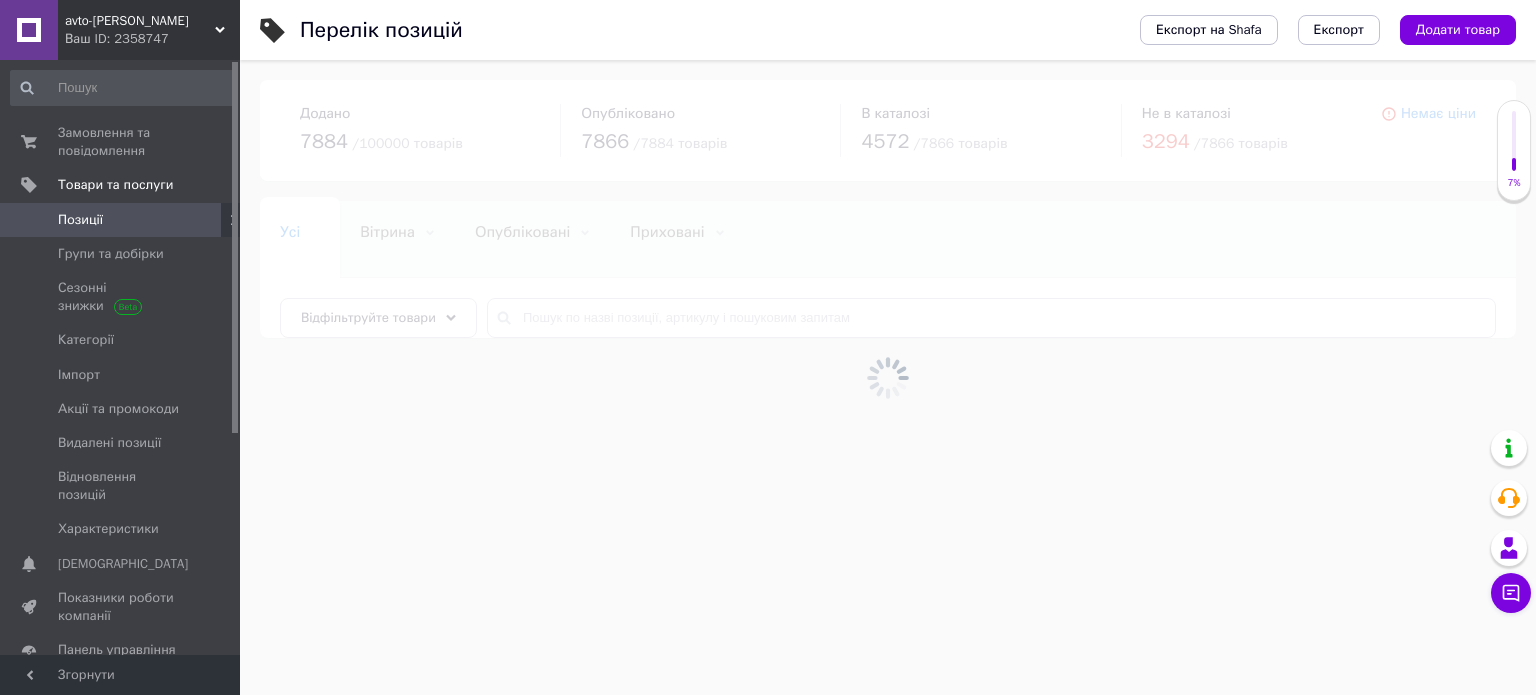 click at bounding box center (888, 377) 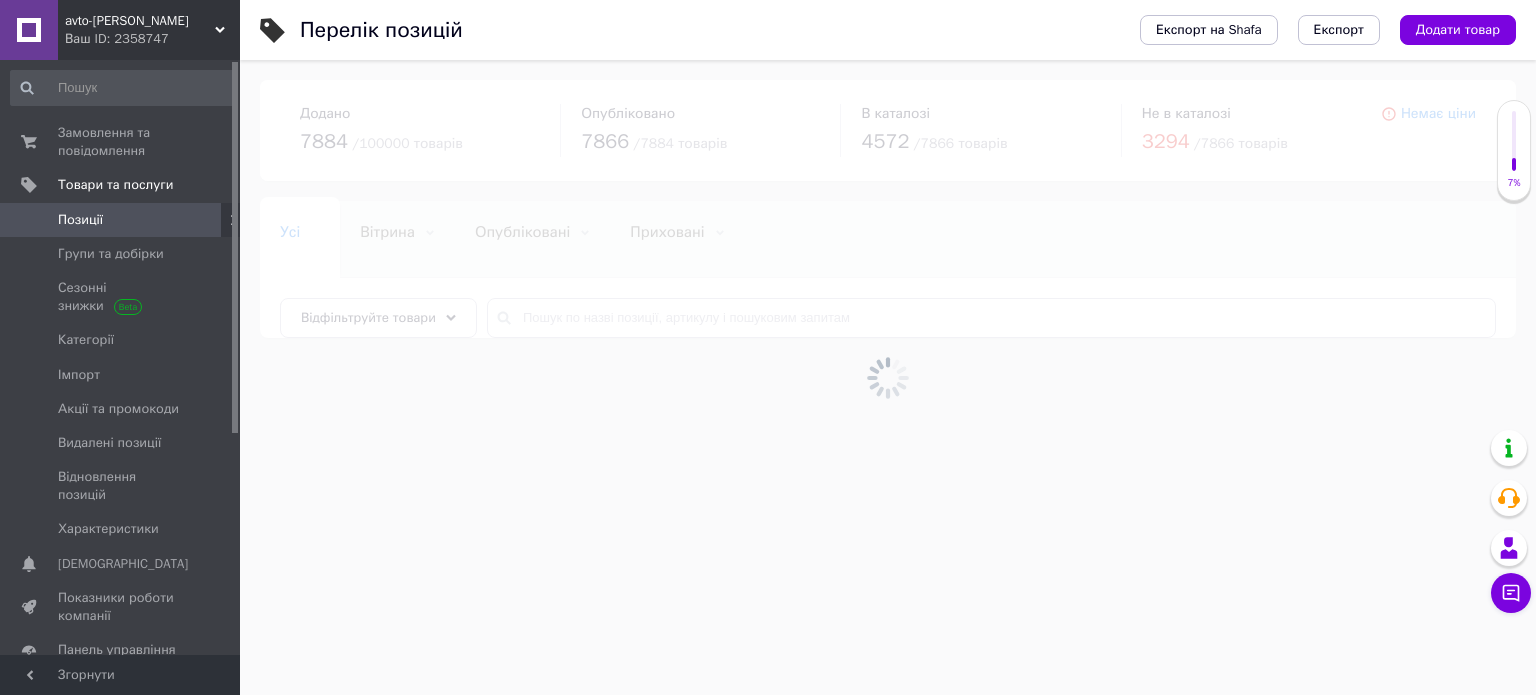 click at bounding box center [888, 377] 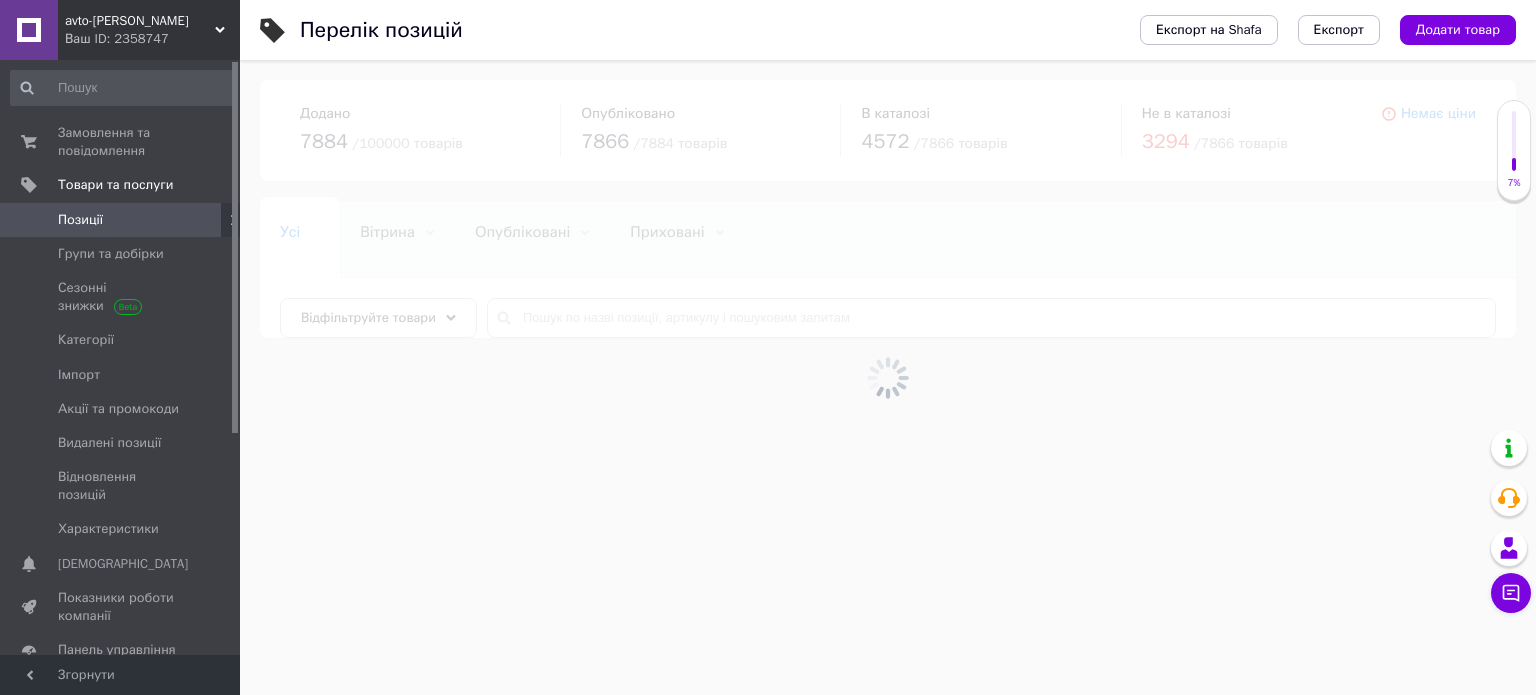 click at bounding box center [888, 377] 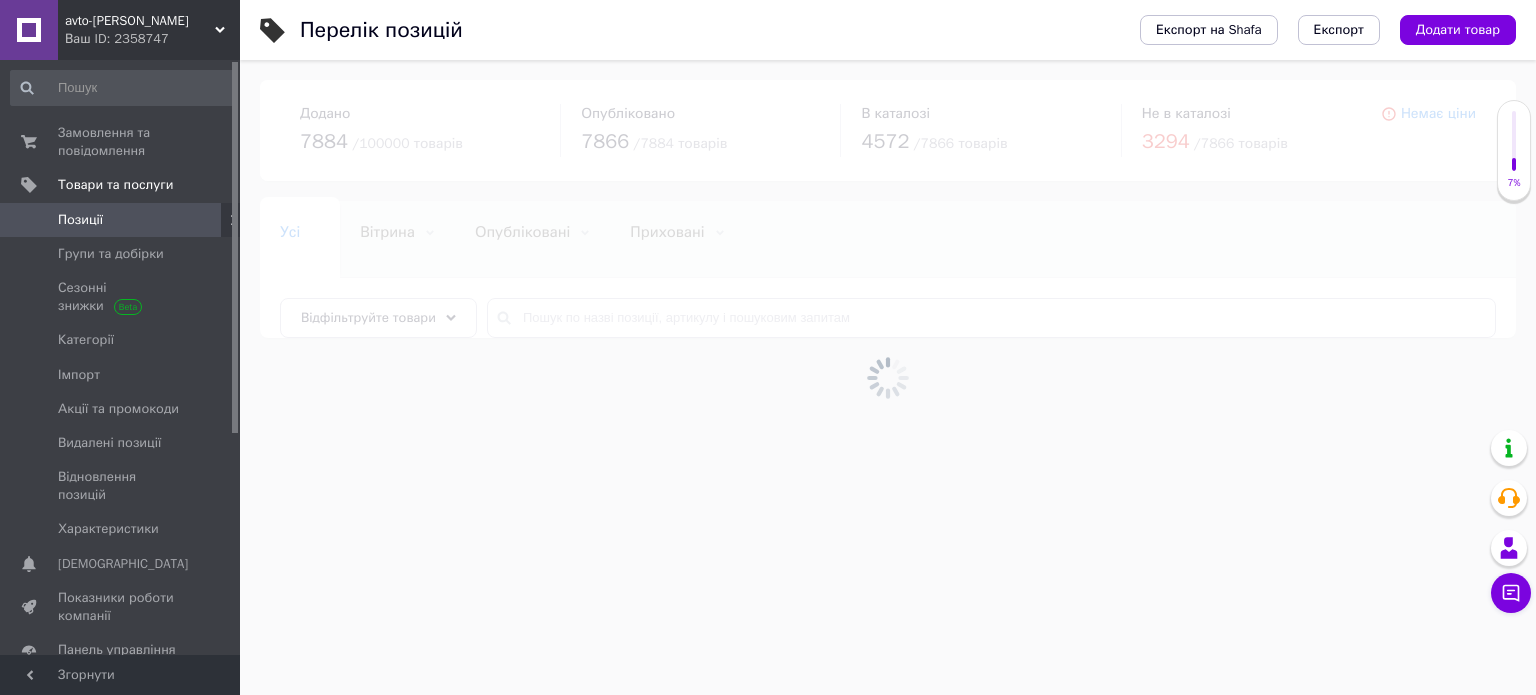 click at bounding box center [888, 377] 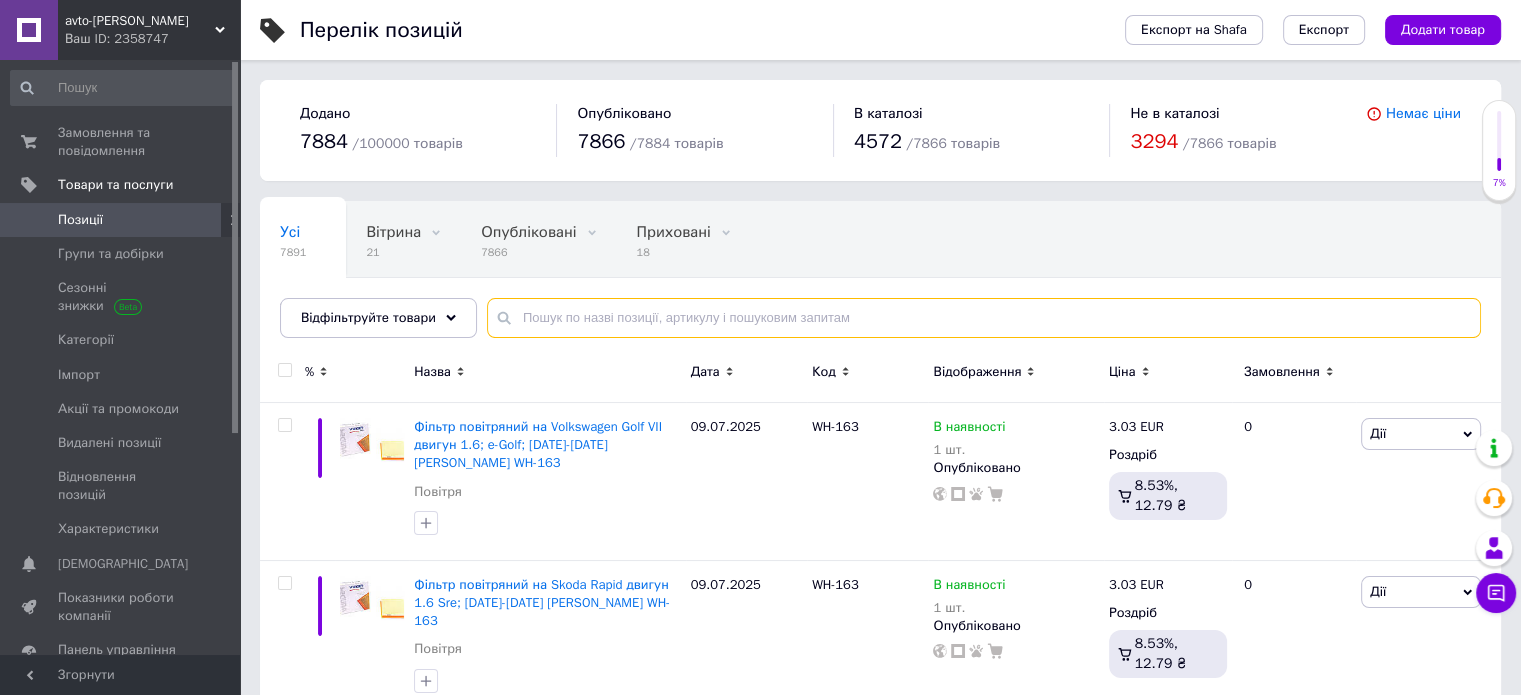 click at bounding box center [984, 318] 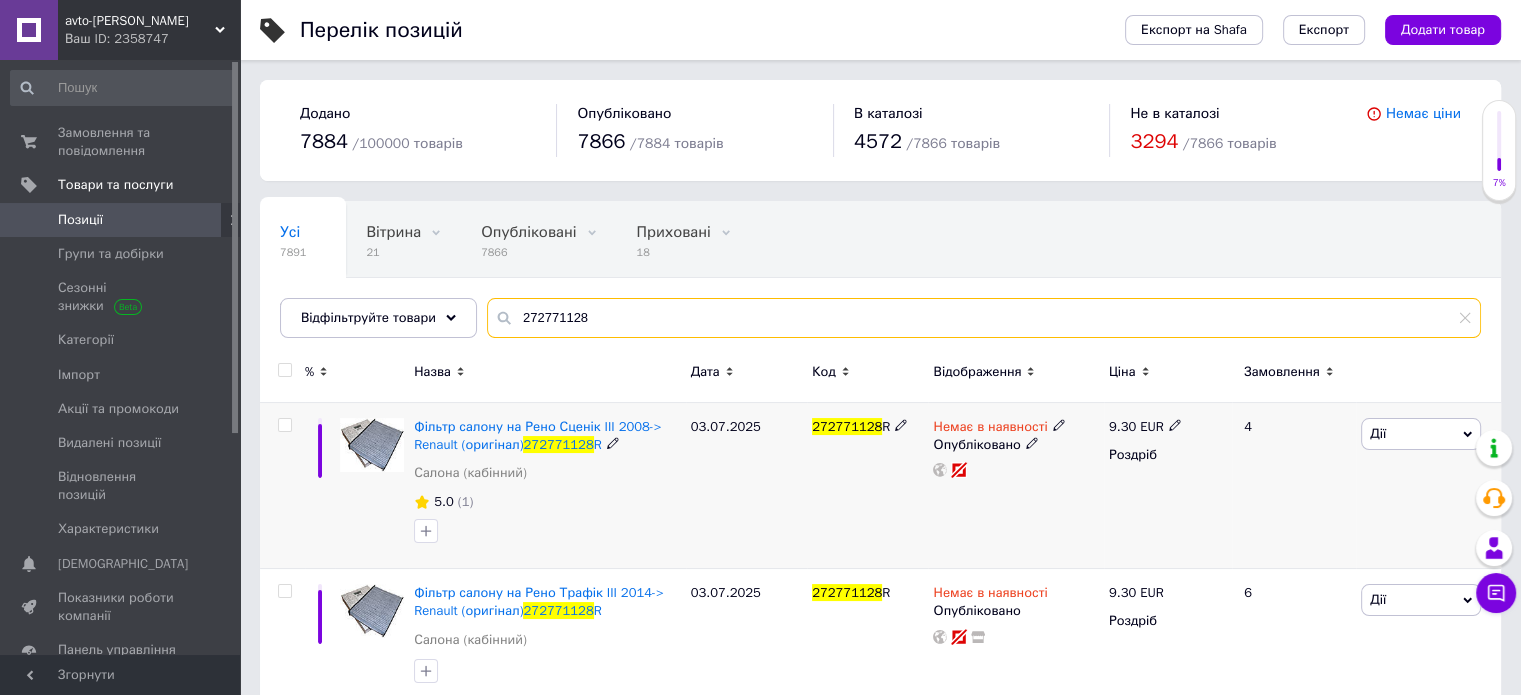 type on "272771128" 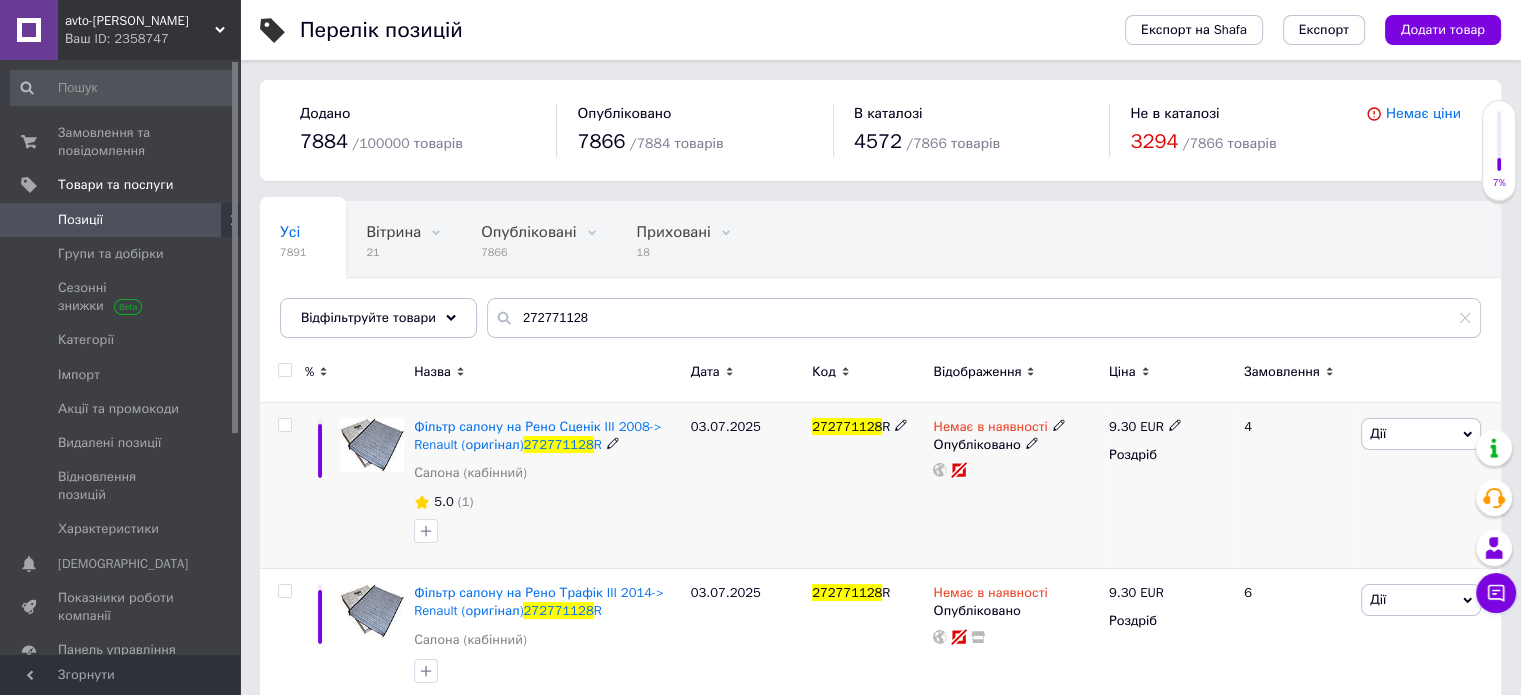 click on "Немає в наявності" at bounding box center [990, 429] 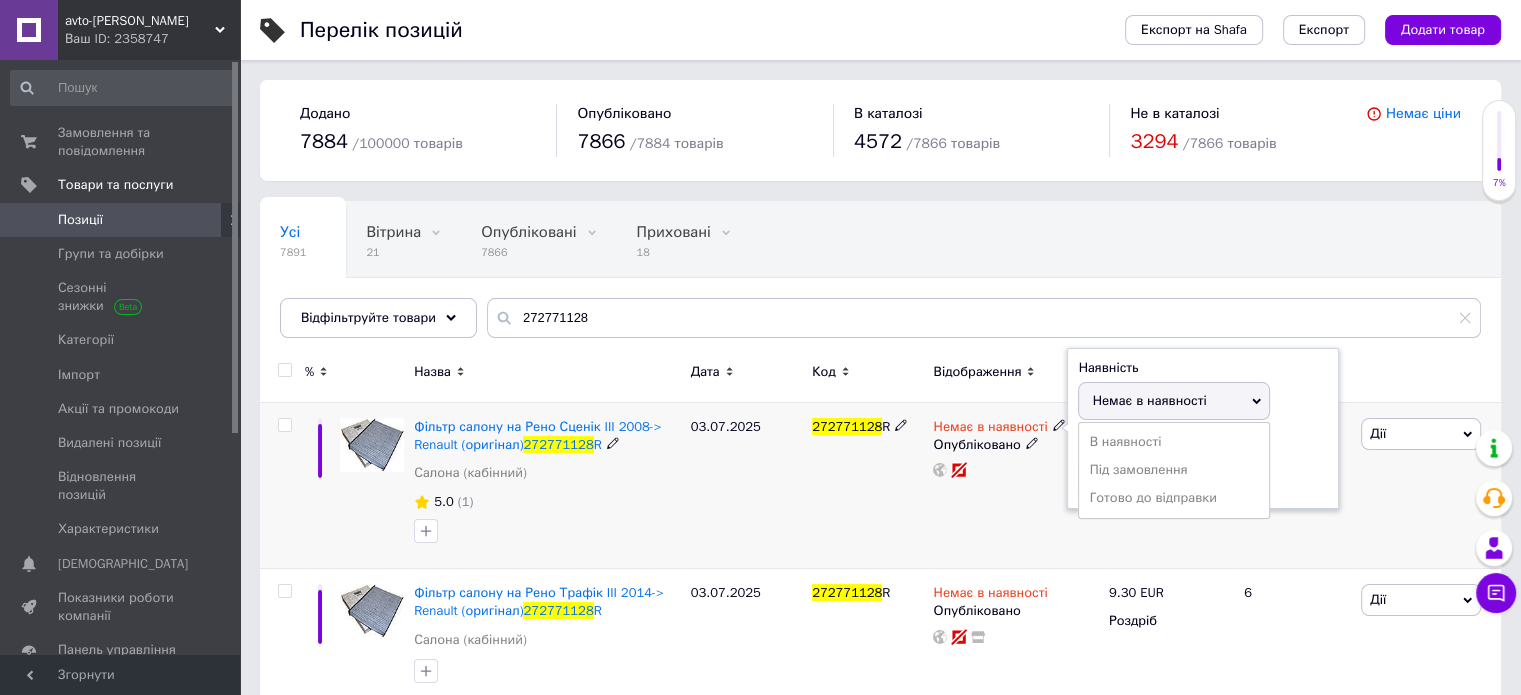 drag, startPoint x: 1159, startPoint y: 438, endPoint x: 1158, endPoint y: 467, distance: 29.017237 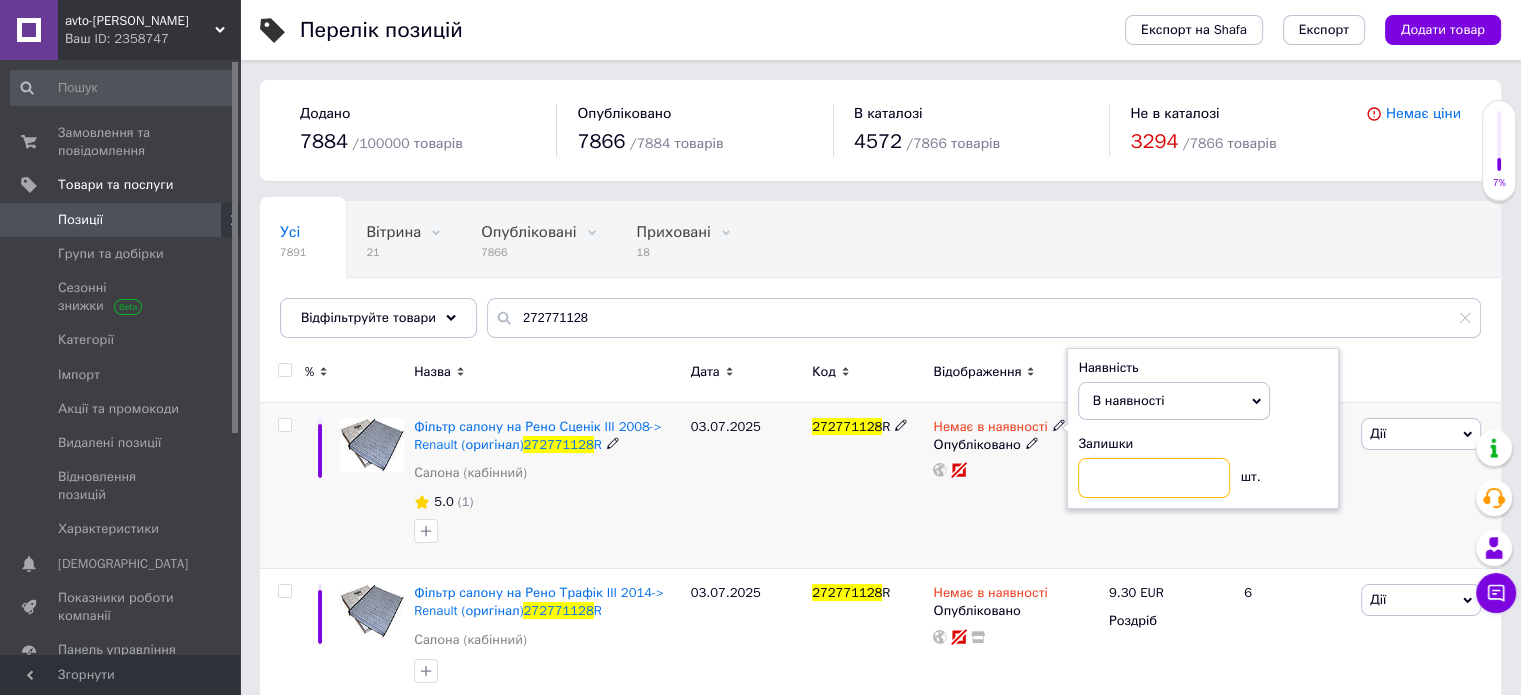 click at bounding box center [1154, 478] 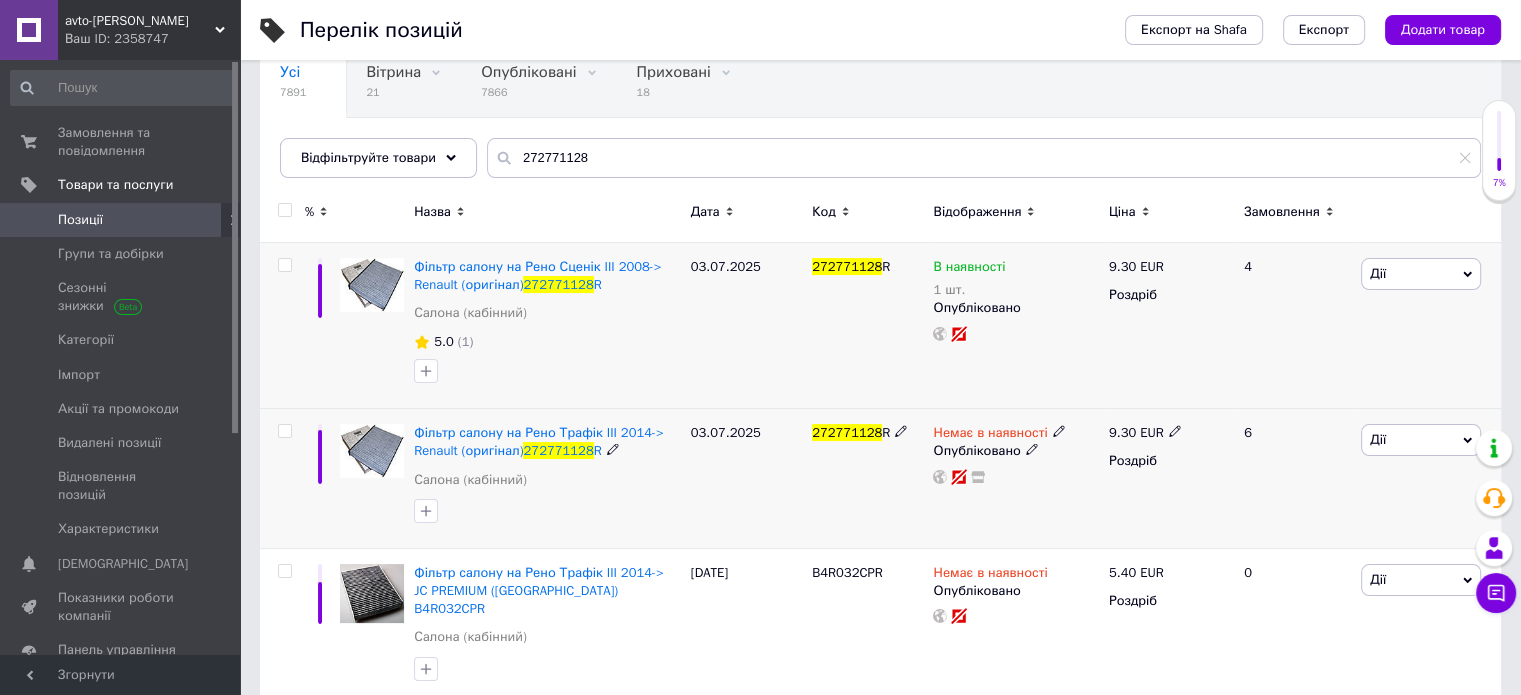 scroll, scrollTop: 200, scrollLeft: 0, axis: vertical 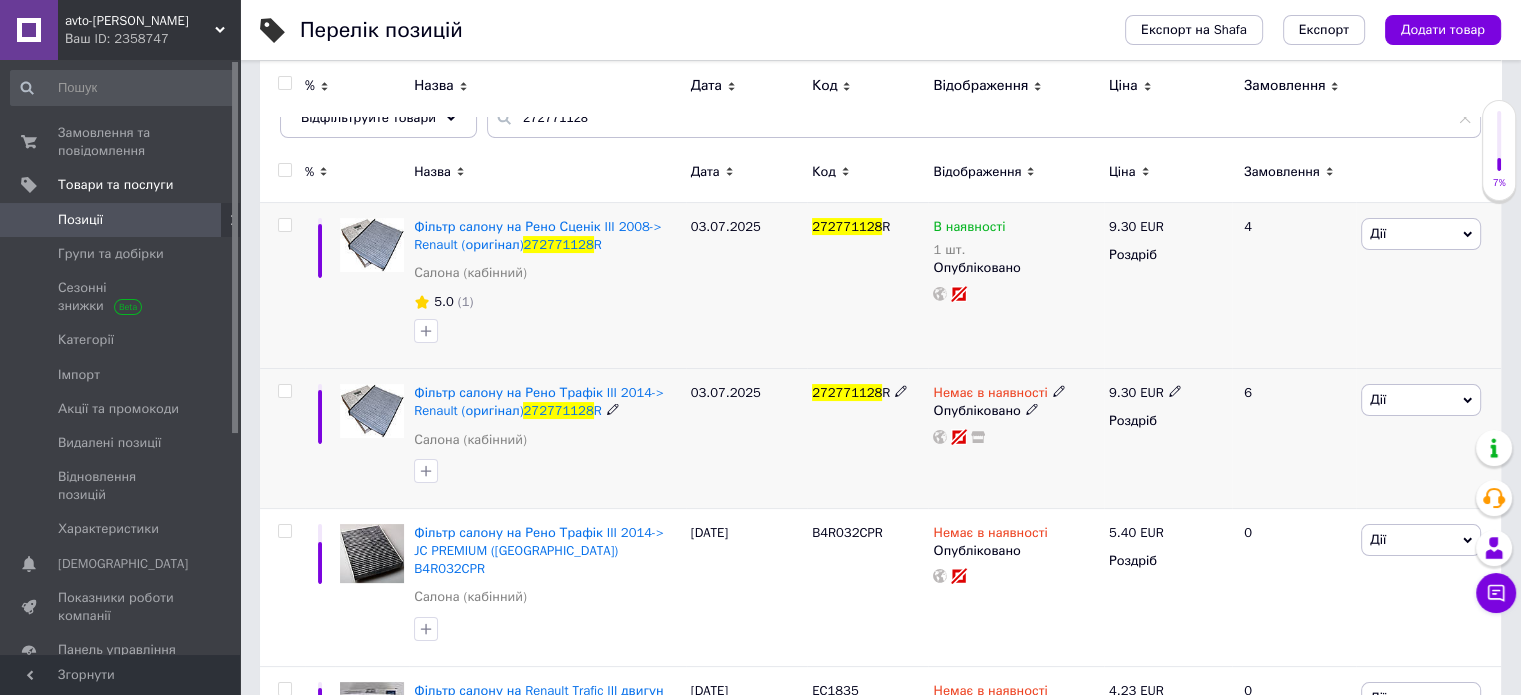 click on "Немає в наявності" at bounding box center (990, 395) 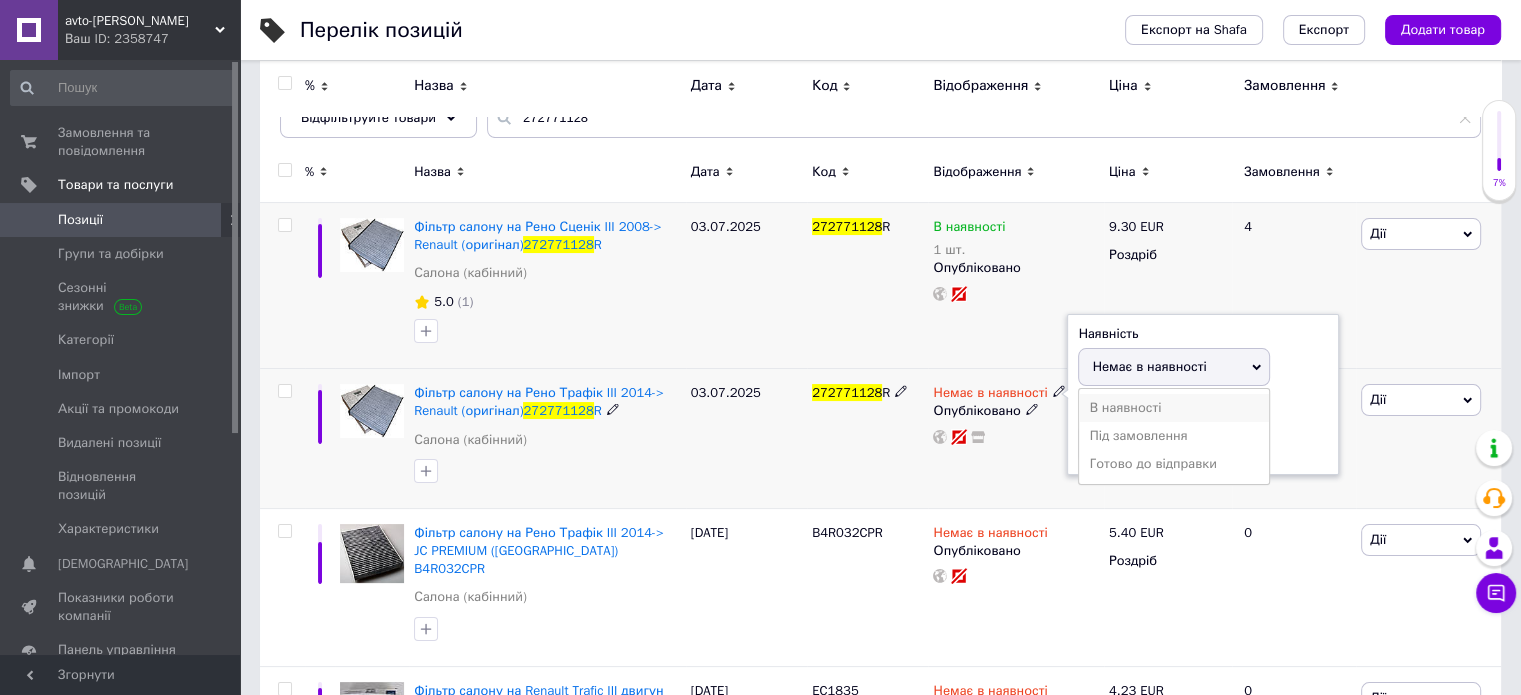 click on "В наявності" at bounding box center [1174, 408] 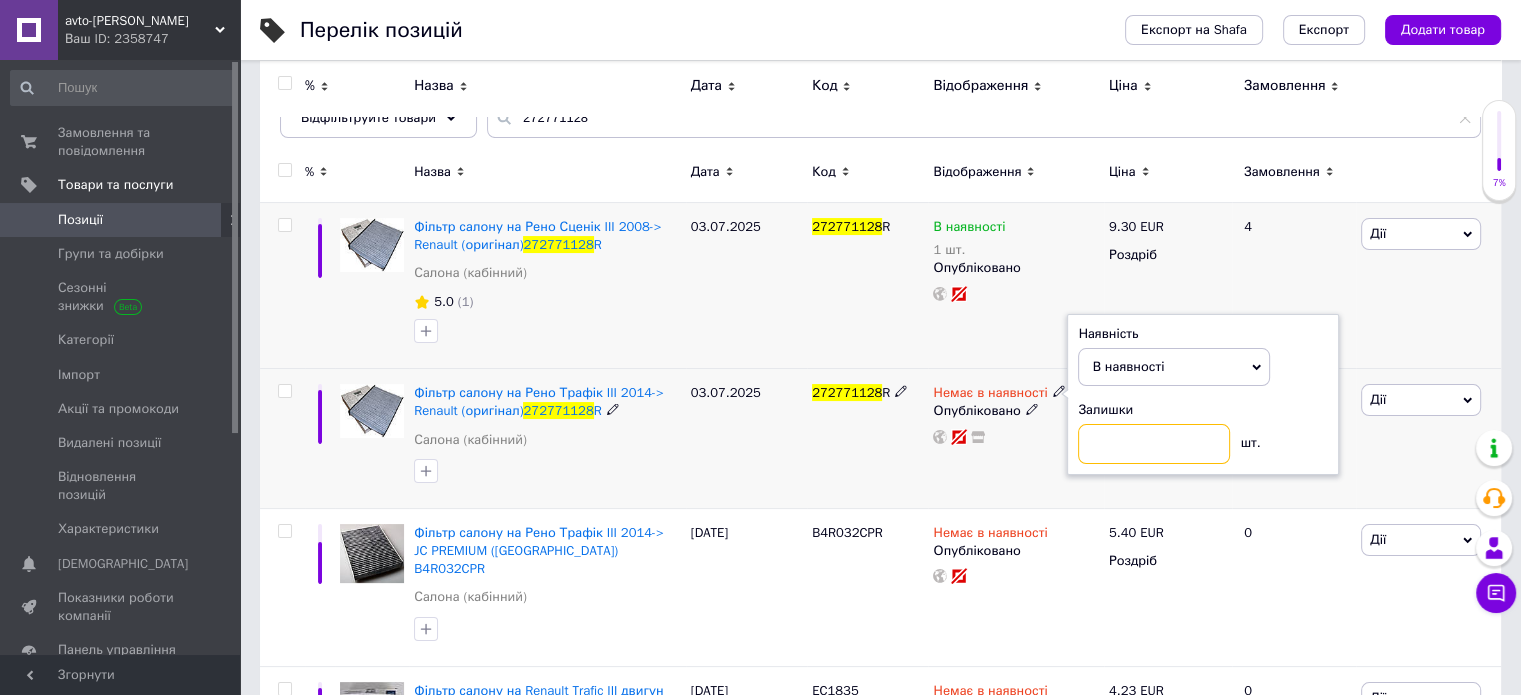 click at bounding box center (1154, 444) 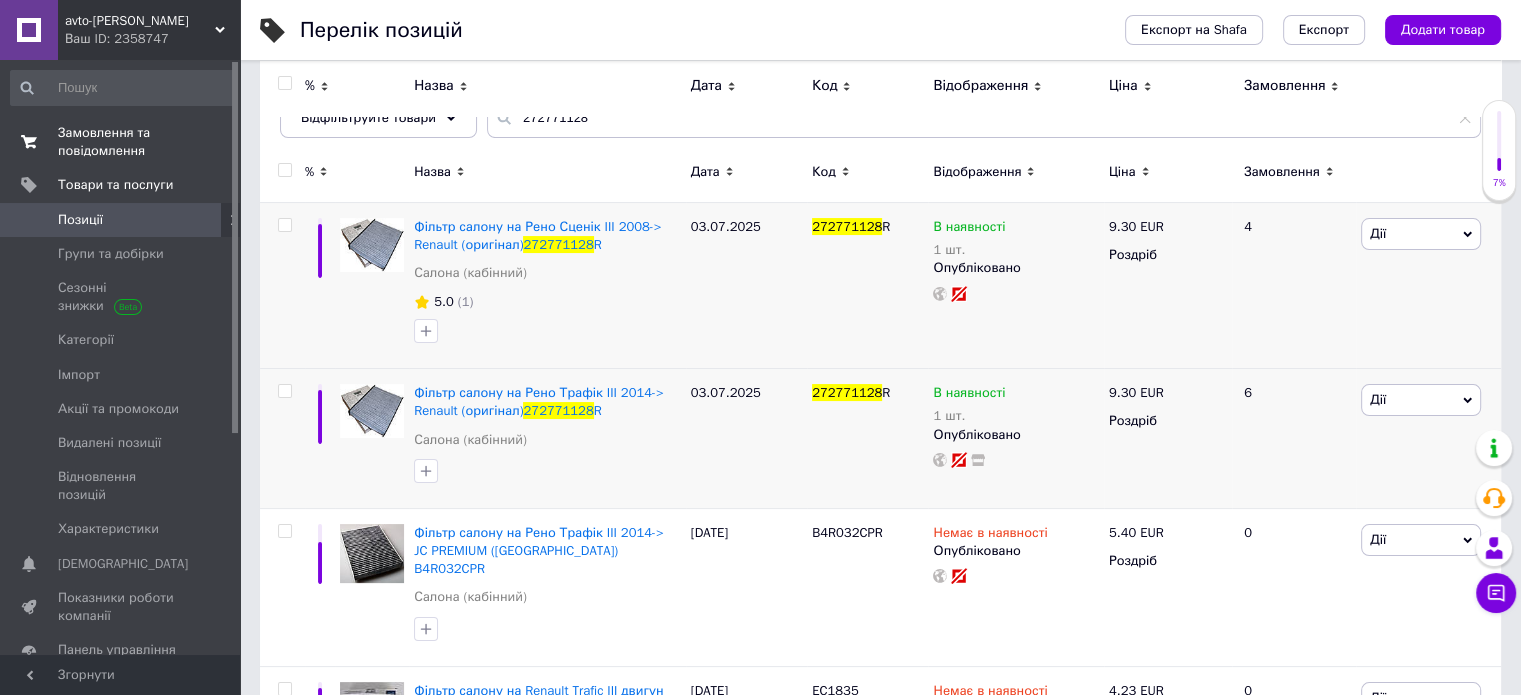 click on "Замовлення та повідомлення" at bounding box center [121, 142] 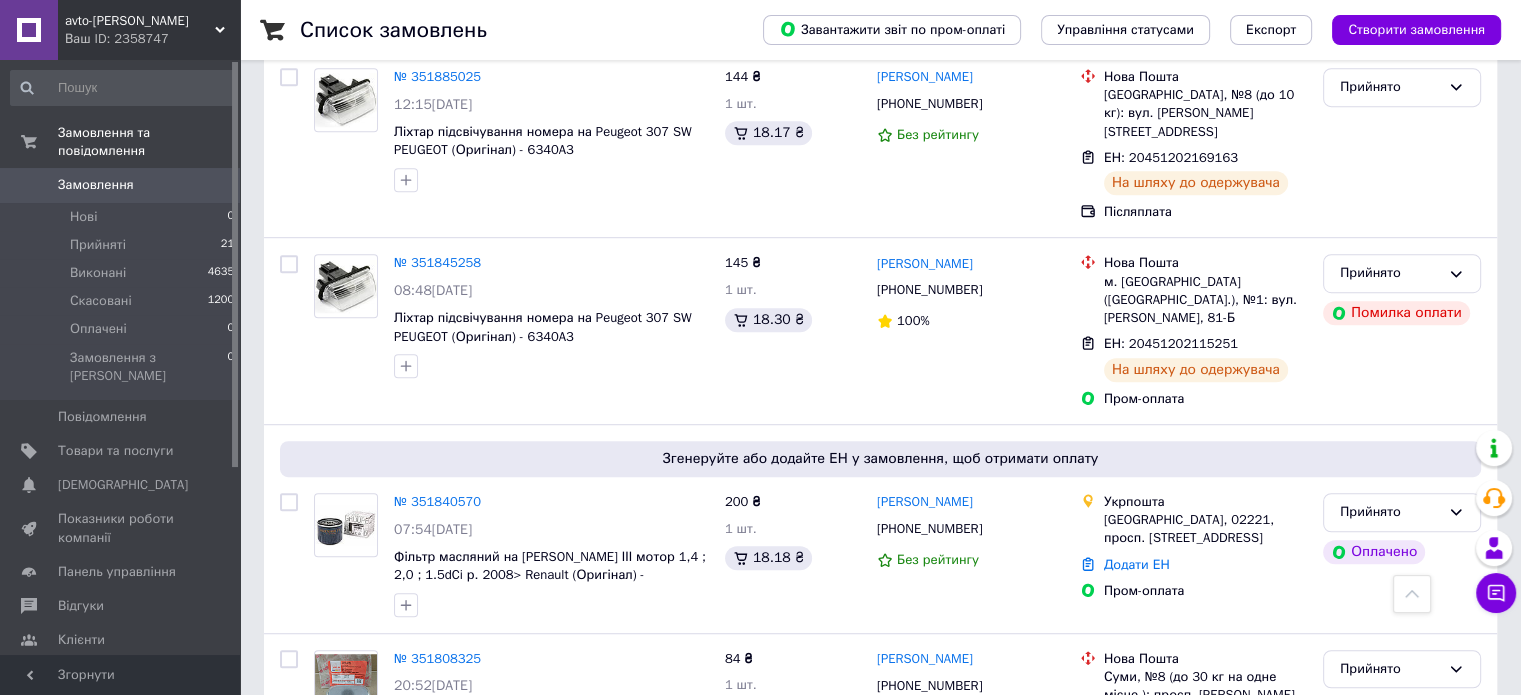 scroll, scrollTop: 1300, scrollLeft: 0, axis: vertical 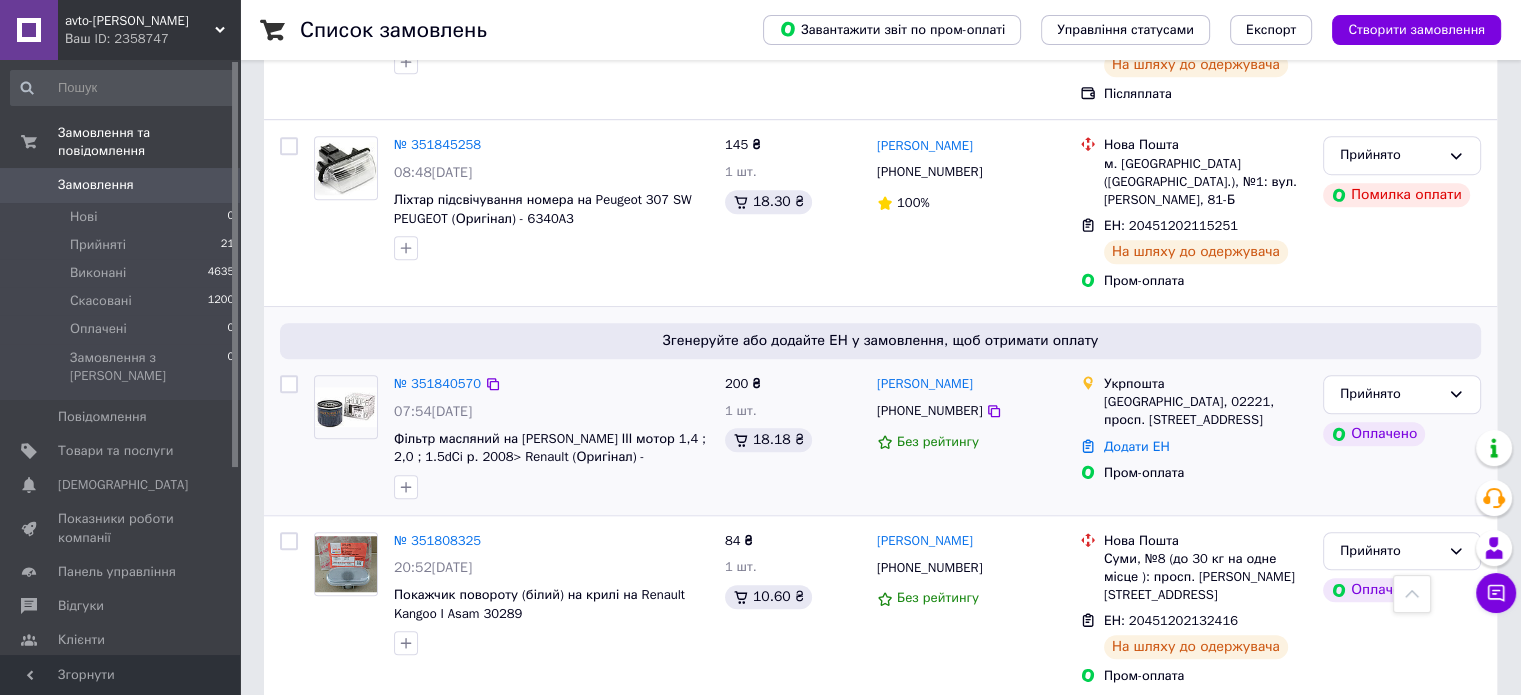 click on "Прийнято Оплачено" at bounding box center (1402, 437) 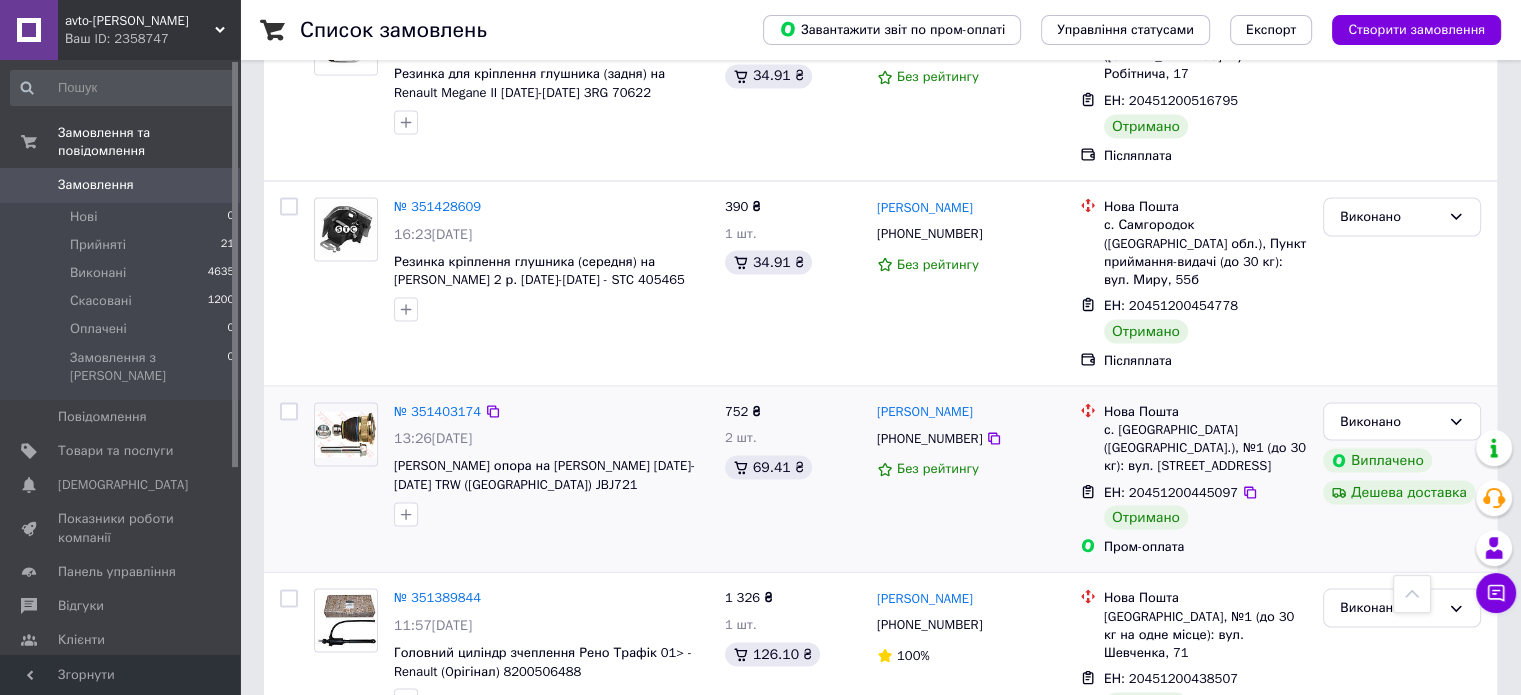 scroll, scrollTop: 3700, scrollLeft: 0, axis: vertical 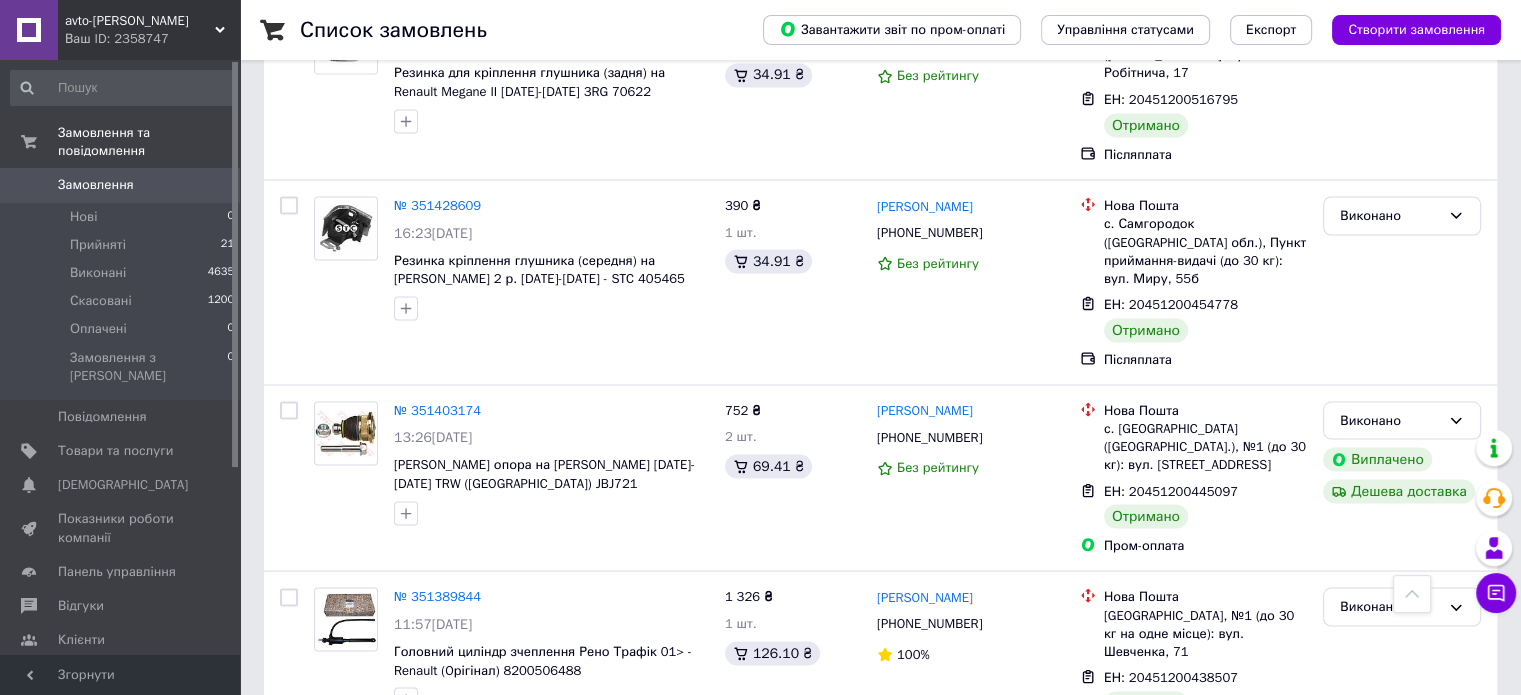 click 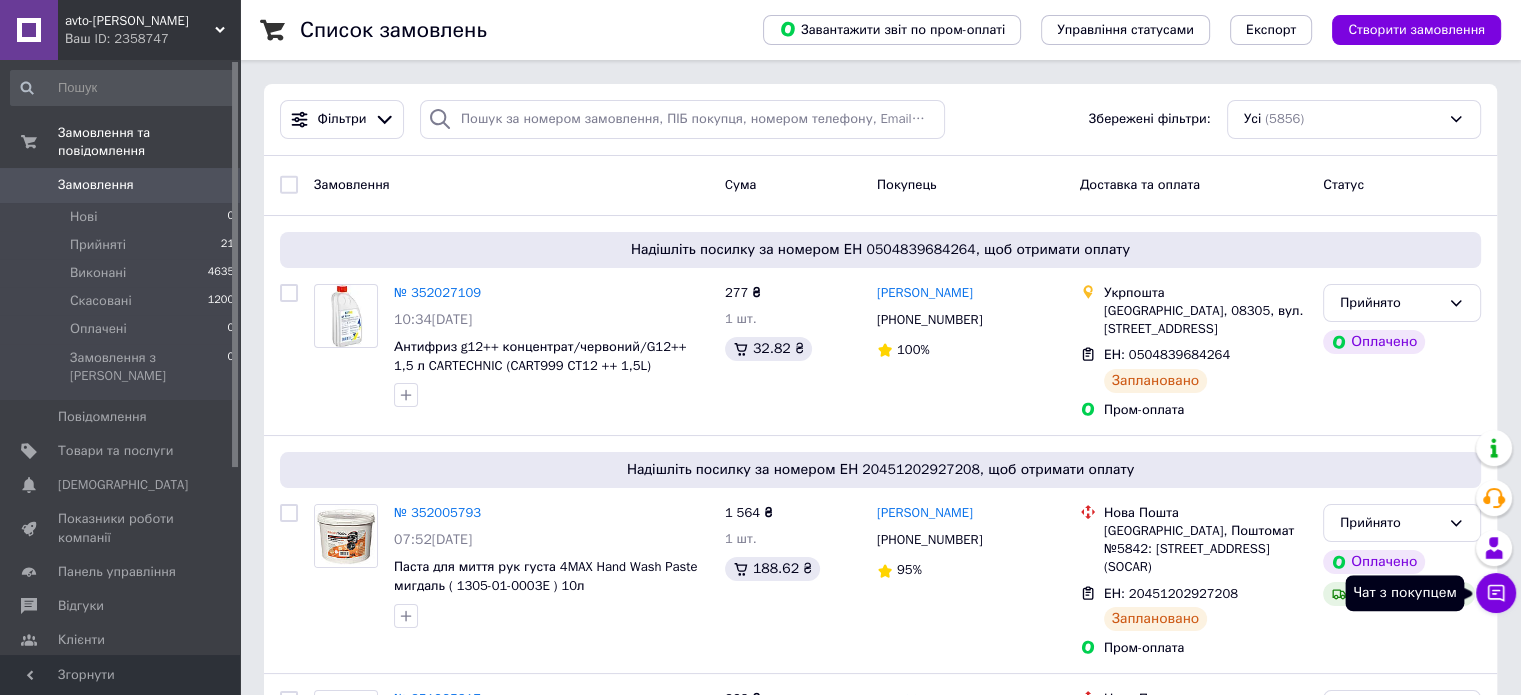 click 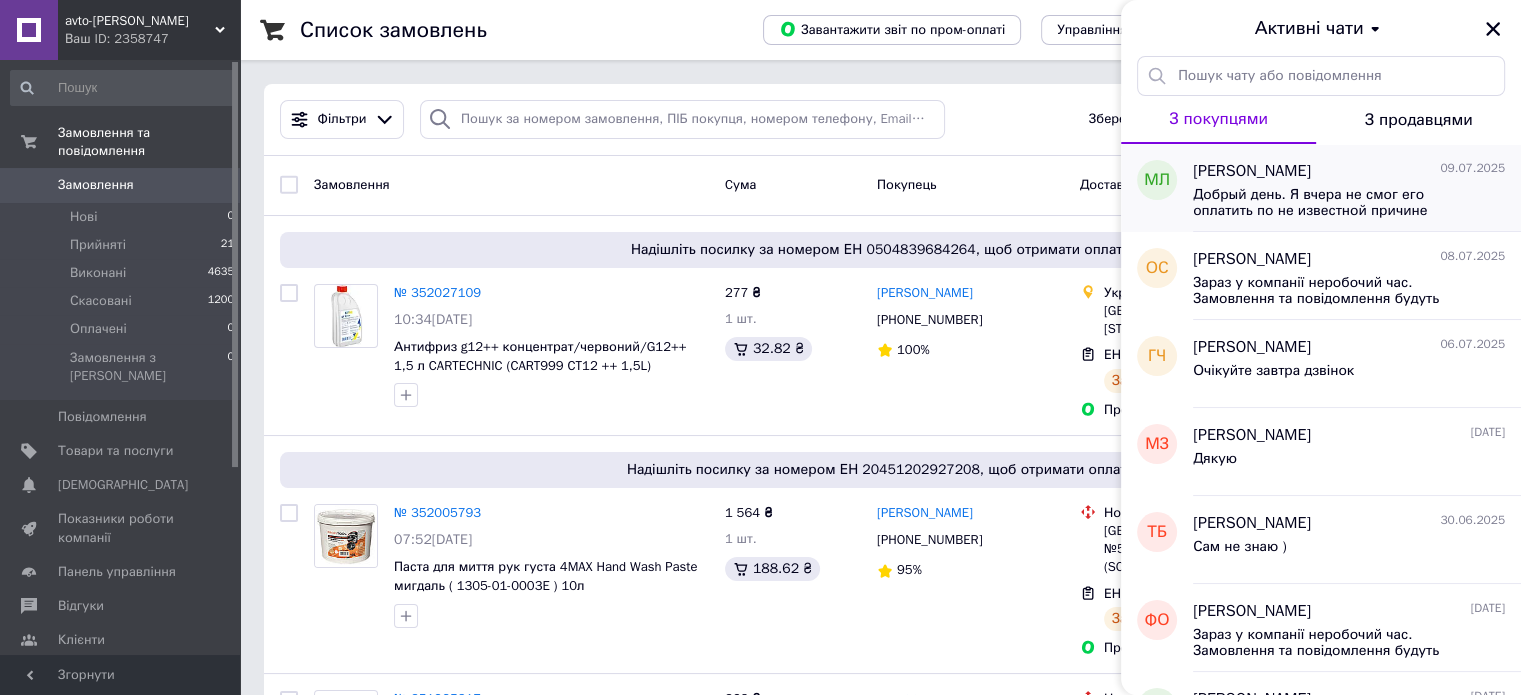 click on "Добрый день. Я вчера не смог его оплатить по не известной причине потому заказал у другого продовца. Спасибо за обратную связь" at bounding box center (1335, 203) 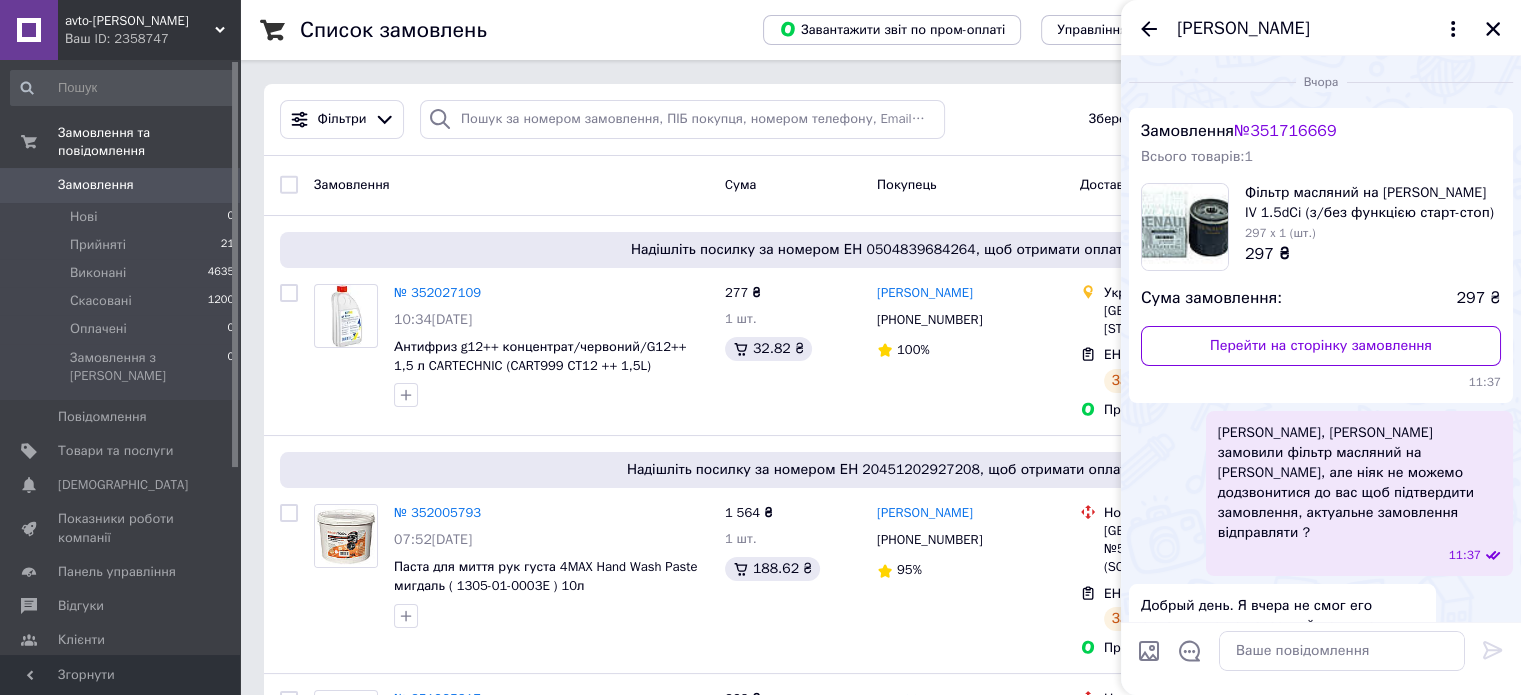 scroll, scrollTop: 74, scrollLeft: 0, axis: vertical 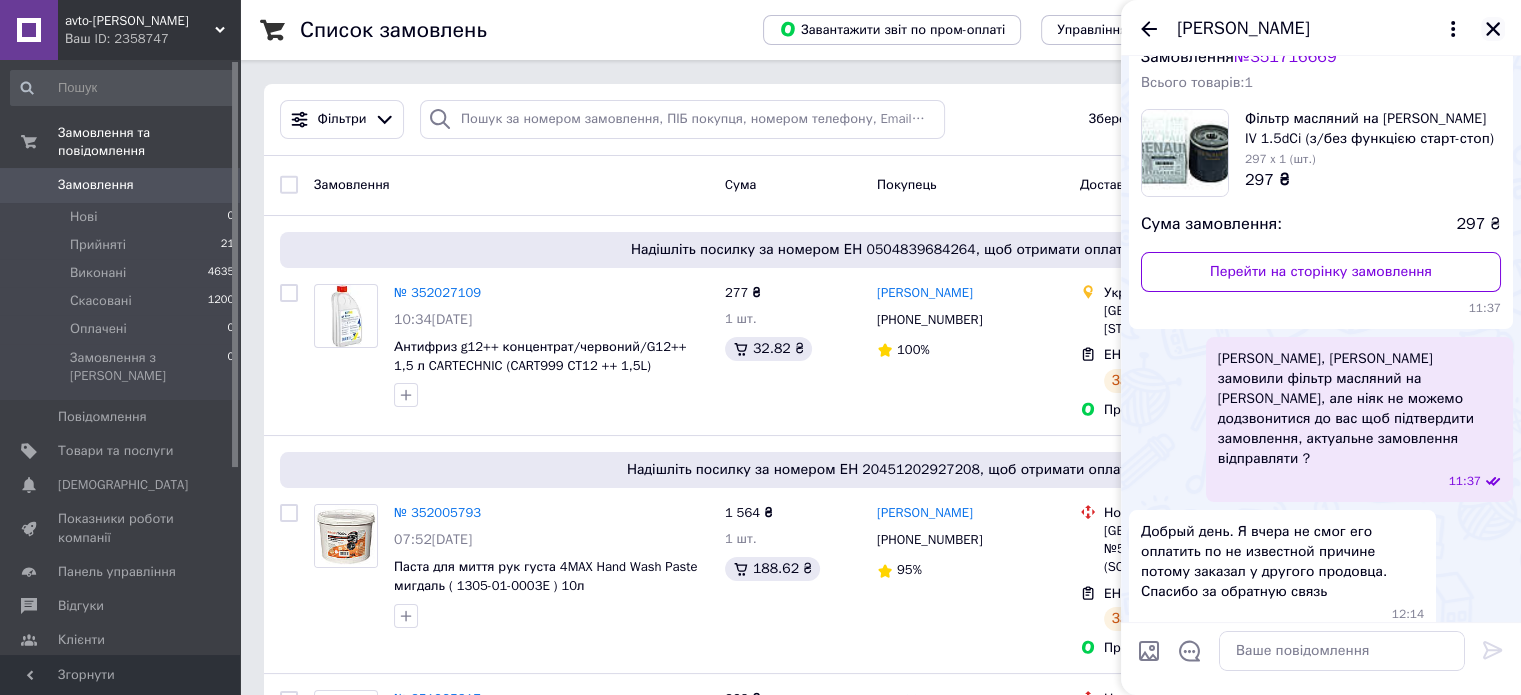 click 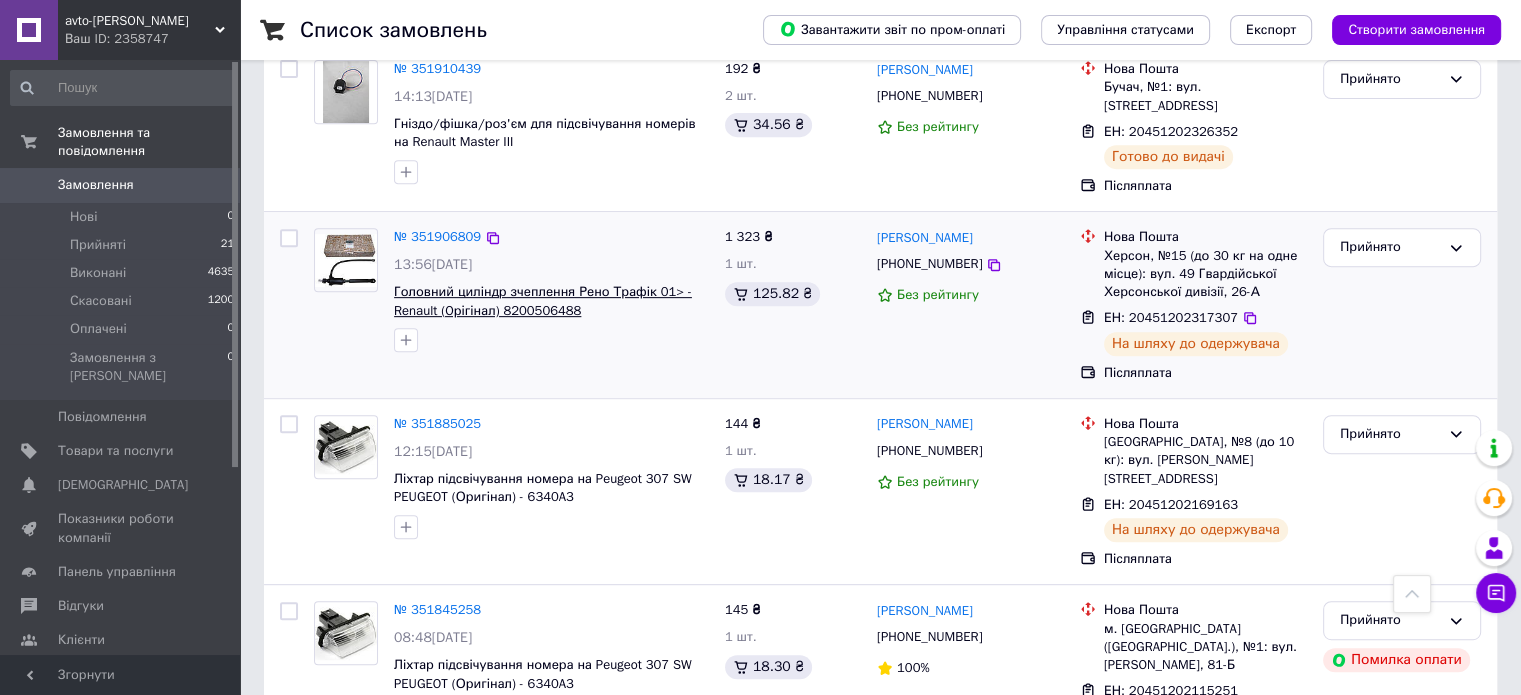 scroll, scrollTop: 700, scrollLeft: 0, axis: vertical 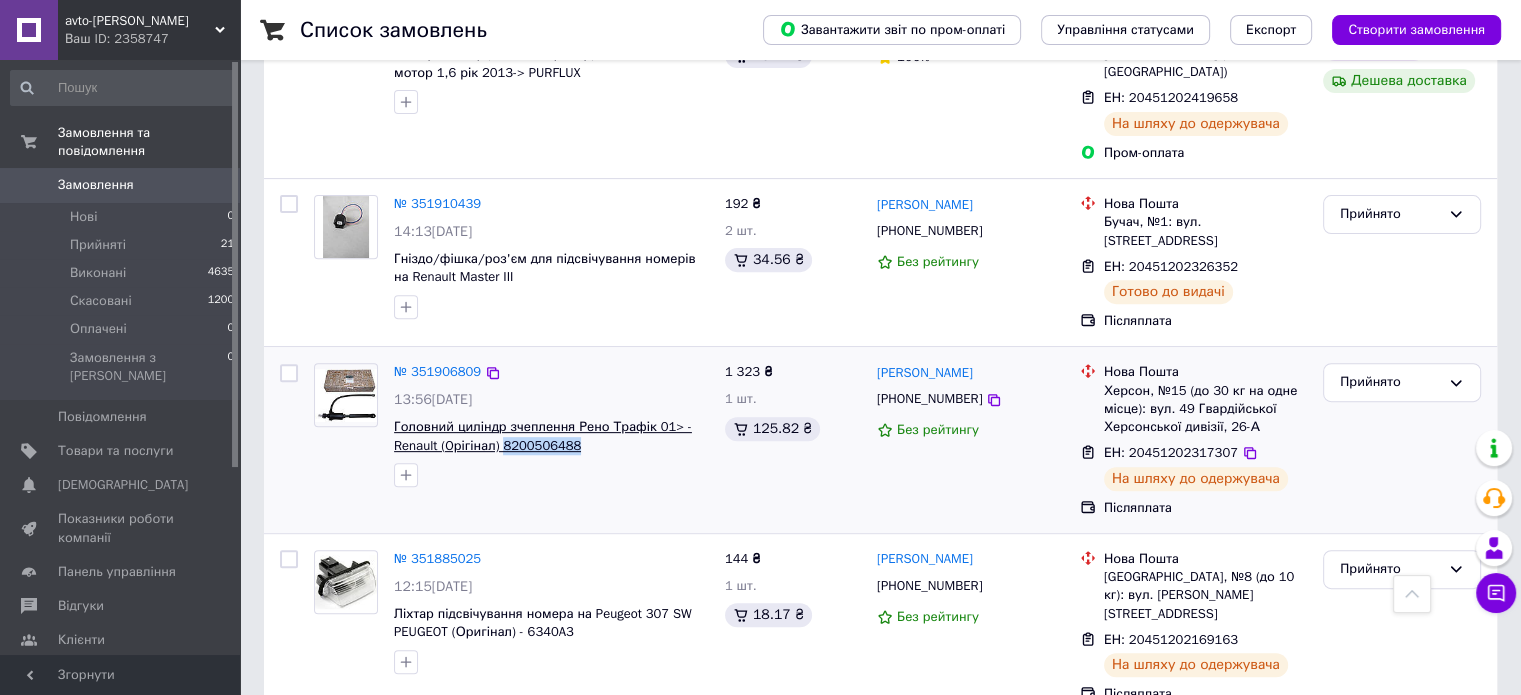 drag, startPoint x: 596, startPoint y: 391, endPoint x: 504, endPoint y: 379, distance: 92.779305 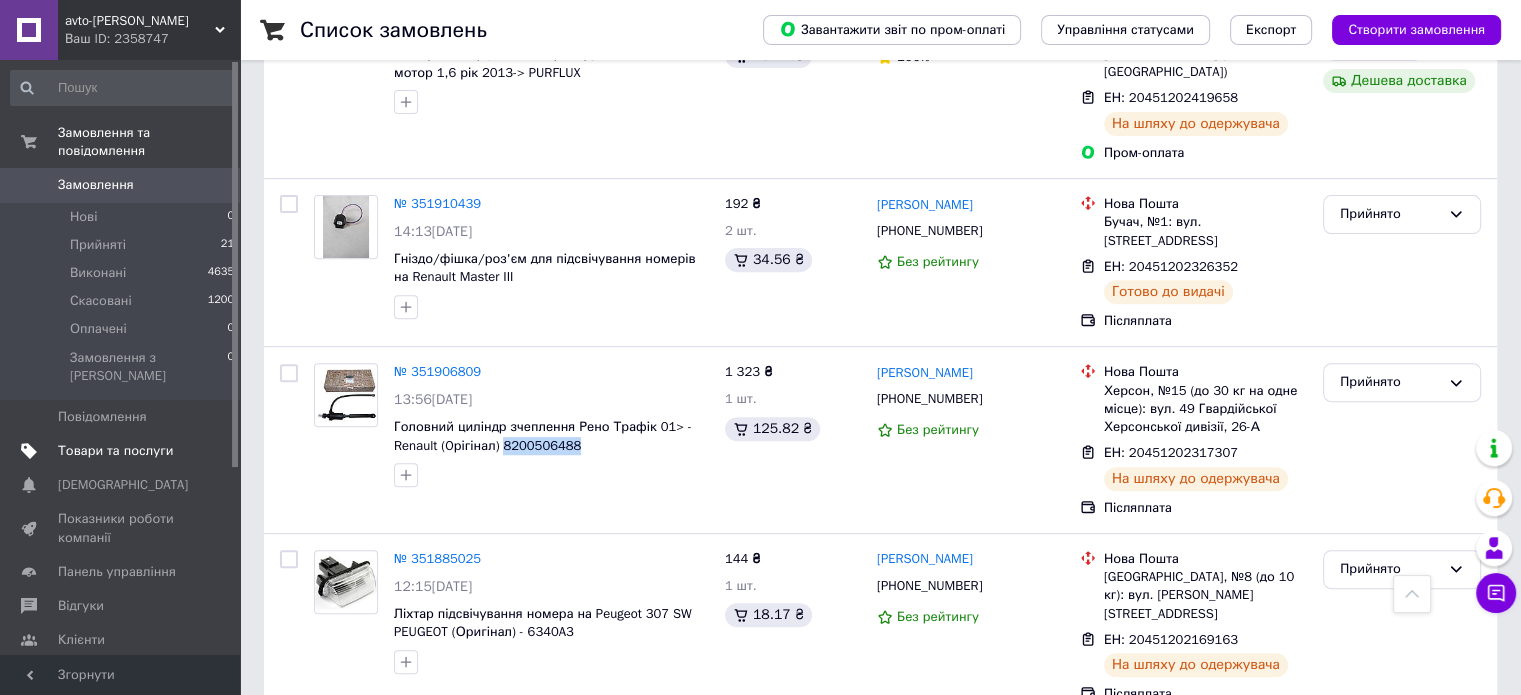 click on "Товари та послуги" at bounding box center (123, 451) 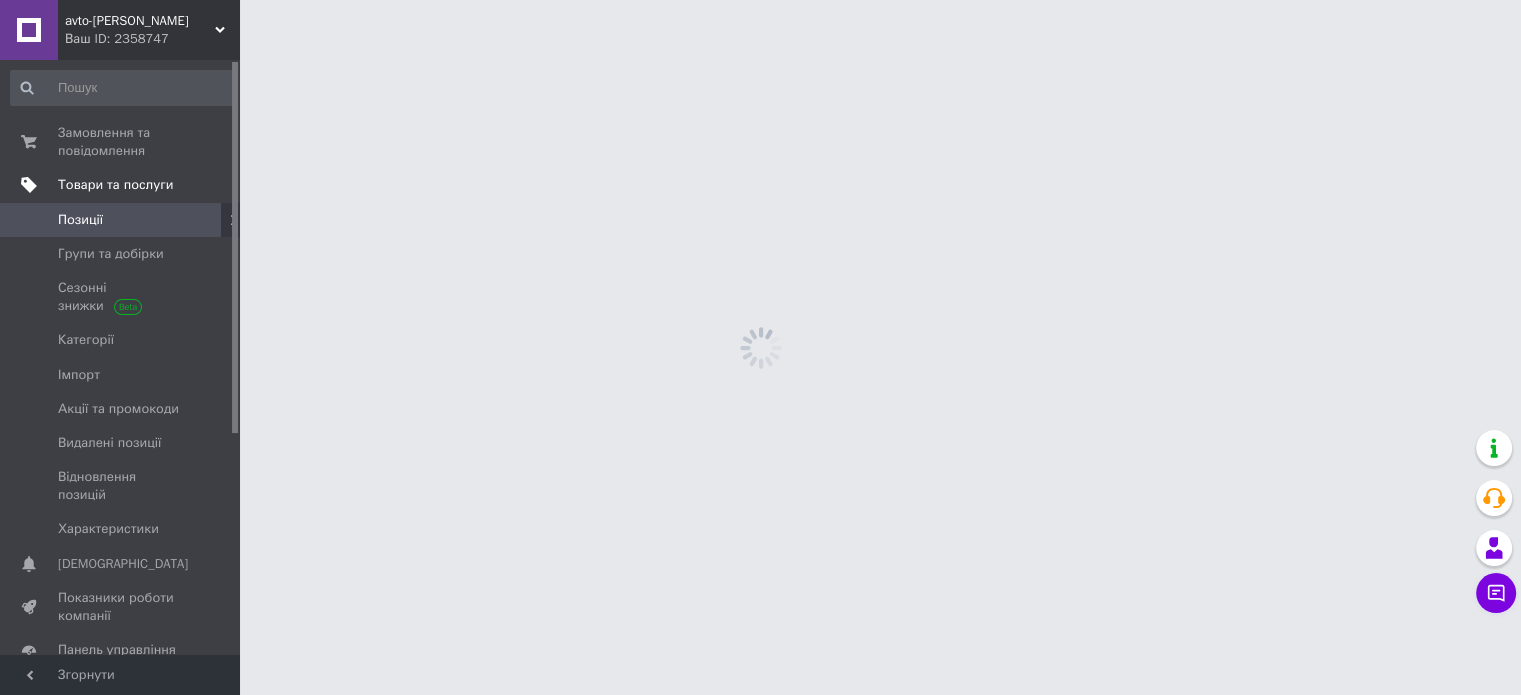 scroll, scrollTop: 0, scrollLeft: 0, axis: both 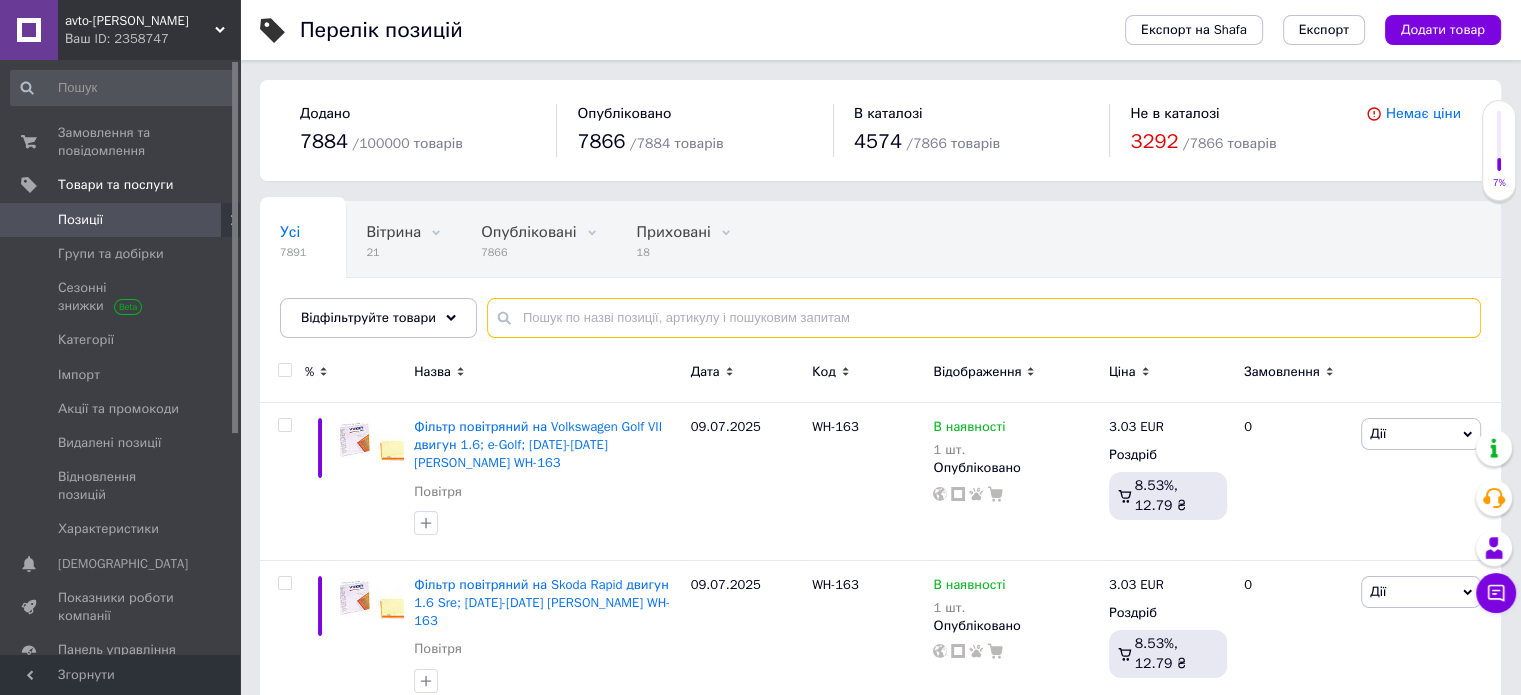 click at bounding box center [984, 318] 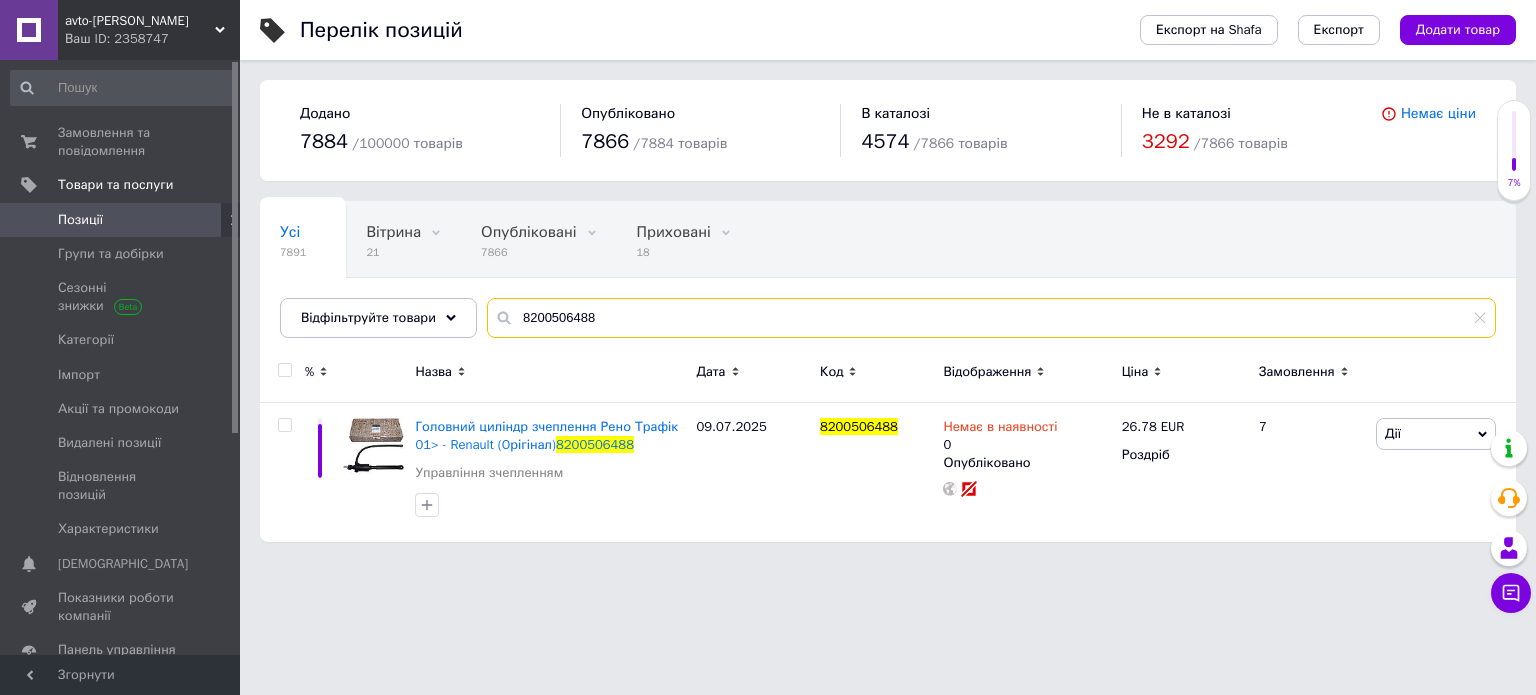 type on "8200506488" 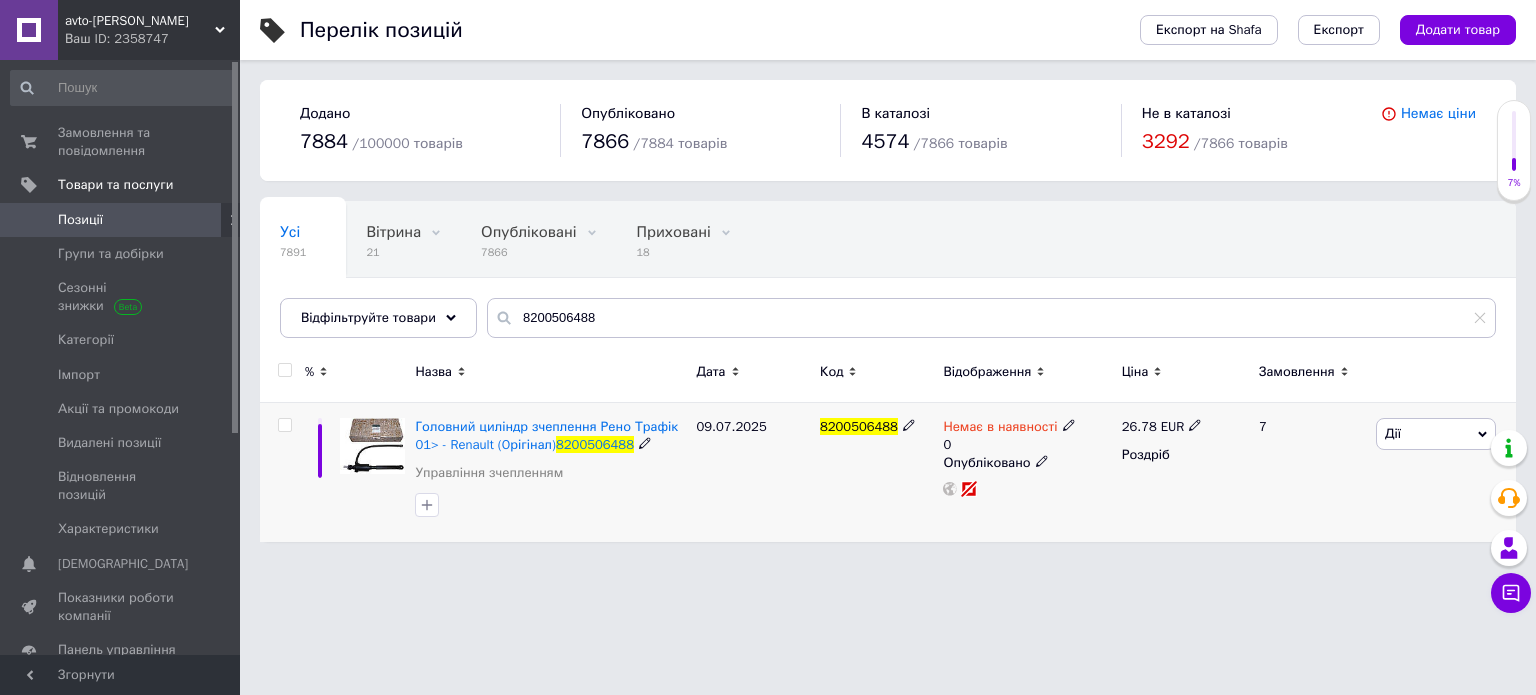 click on "26.78   EUR" at bounding box center (1162, 427) 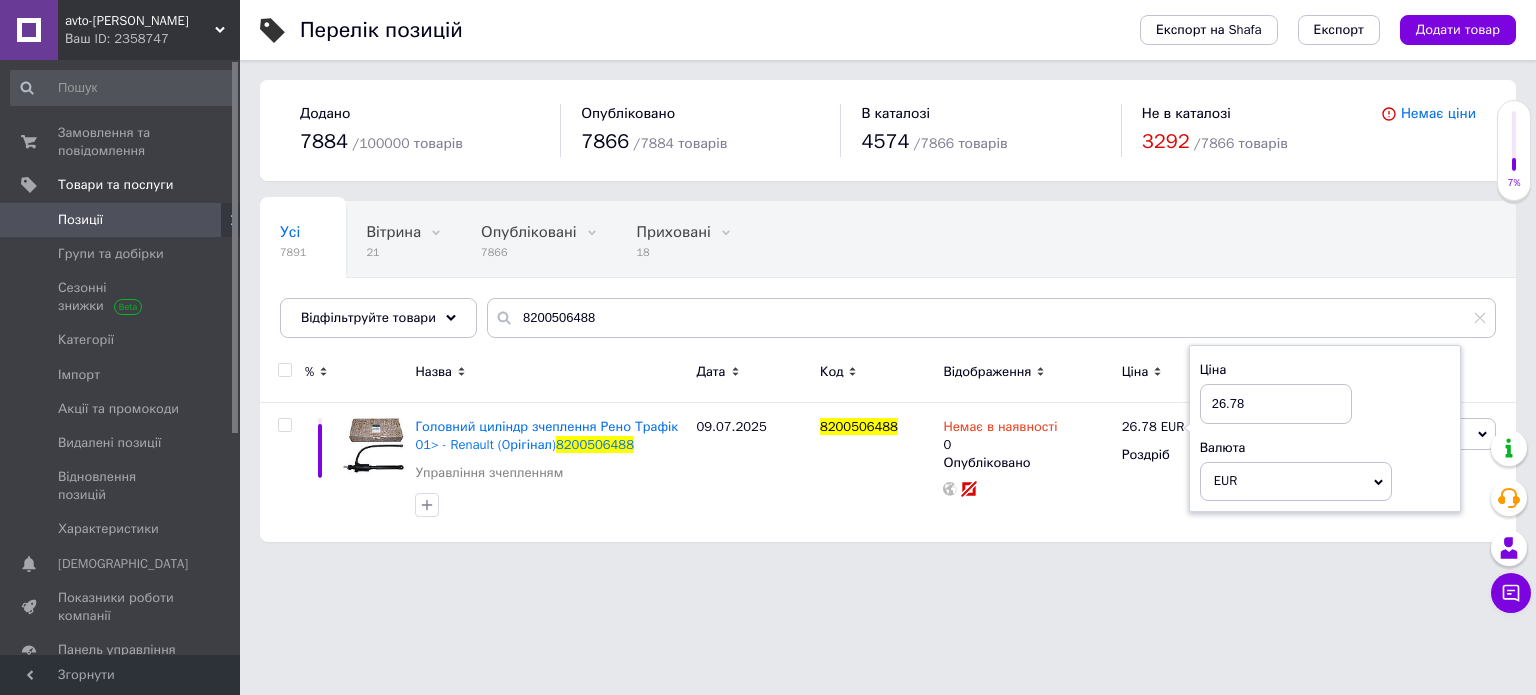 drag, startPoint x: 1300, startPoint y: 401, endPoint x: 1080, endPoint y: 323, distance: 233.41808 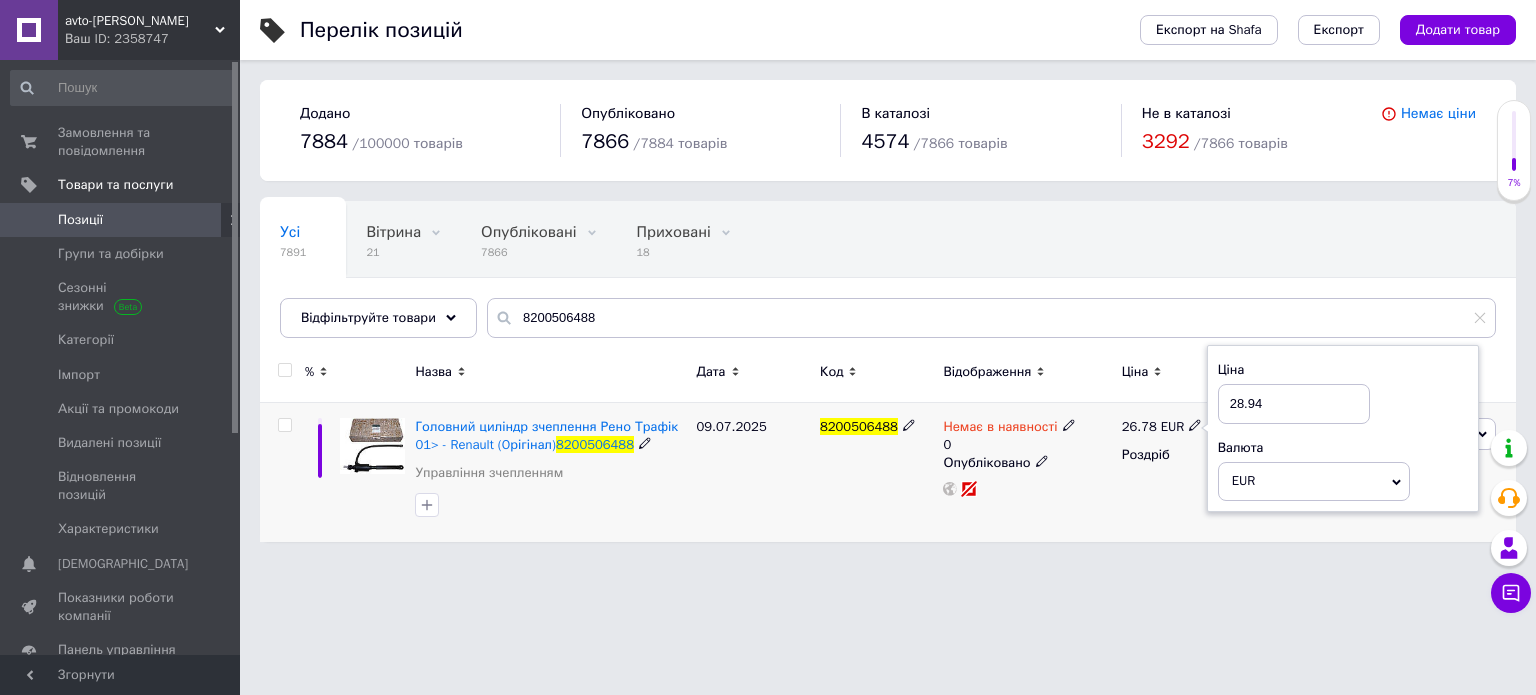 type on "28.94" 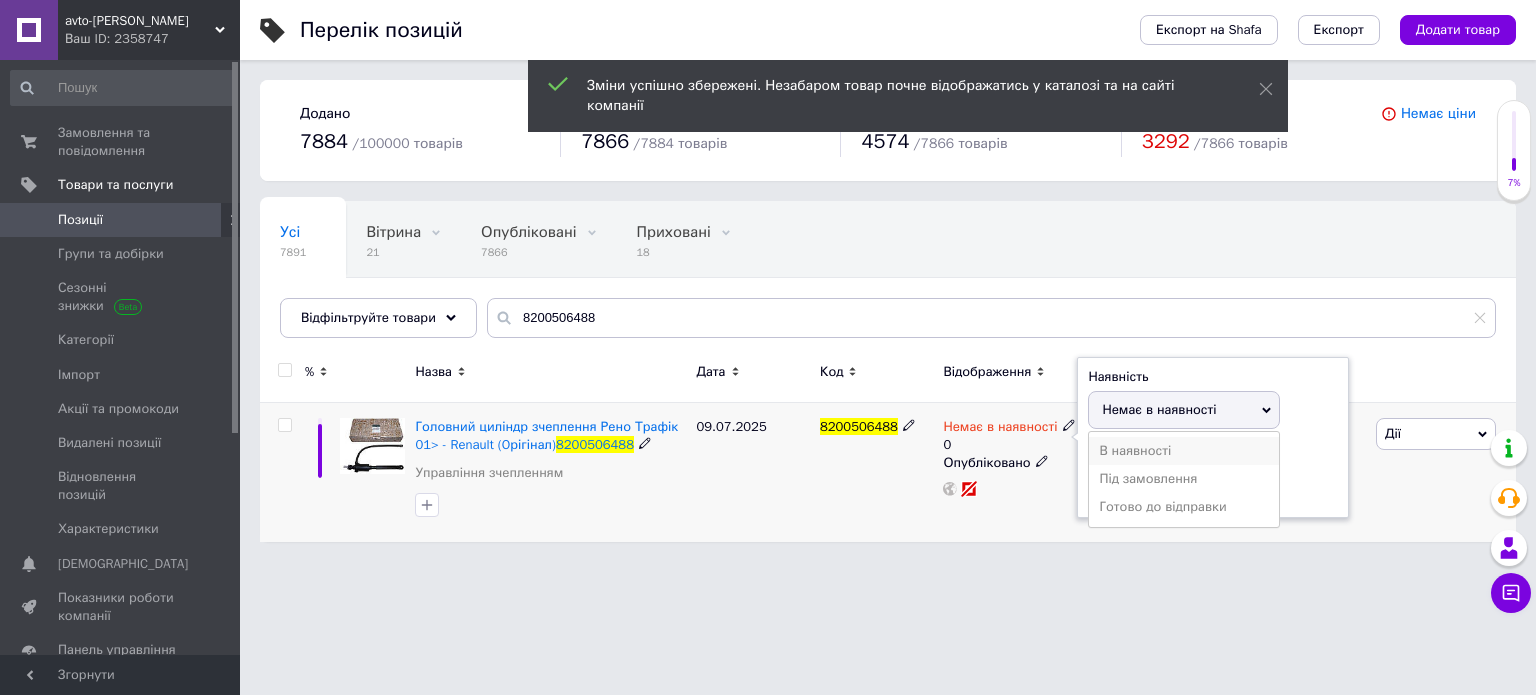 click on "В наявності" at bounding box center (1184, 451) 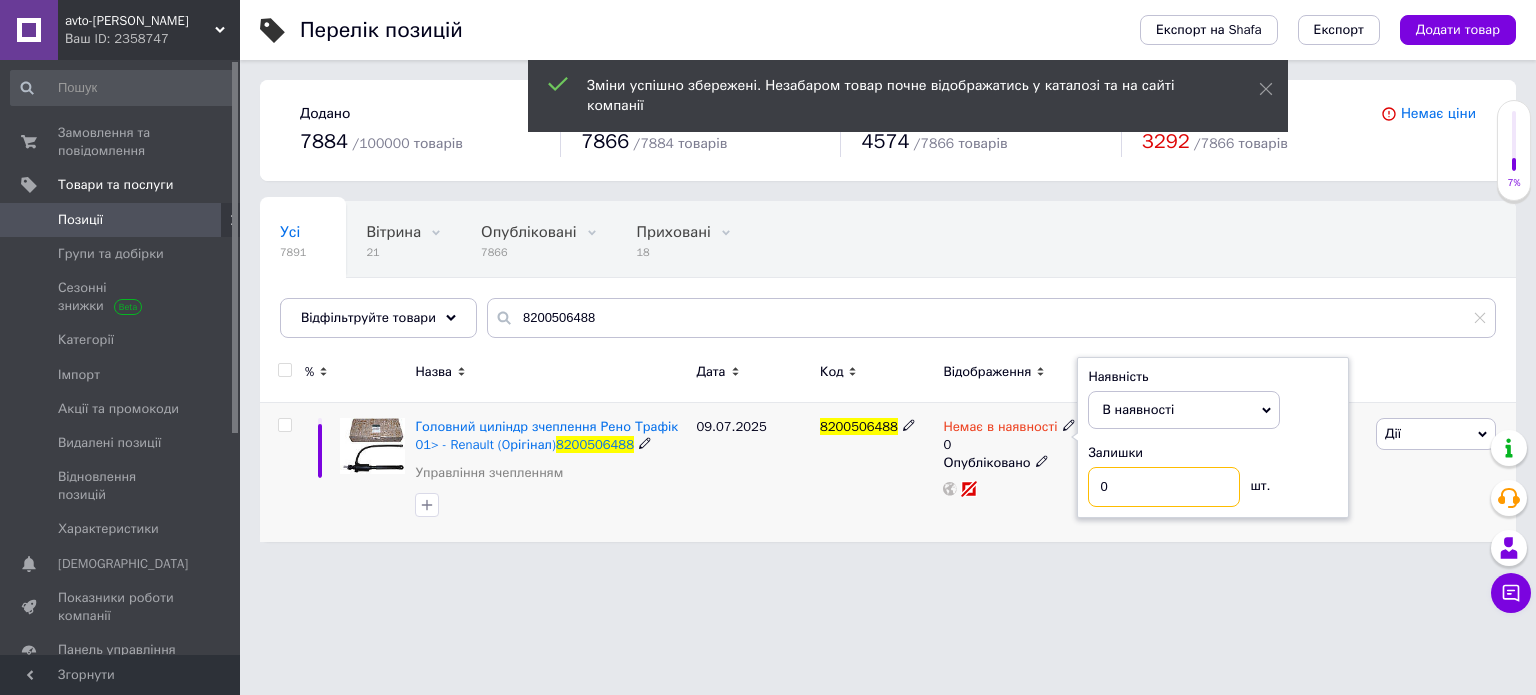 click on "0" at bounding box center [1164, 487] 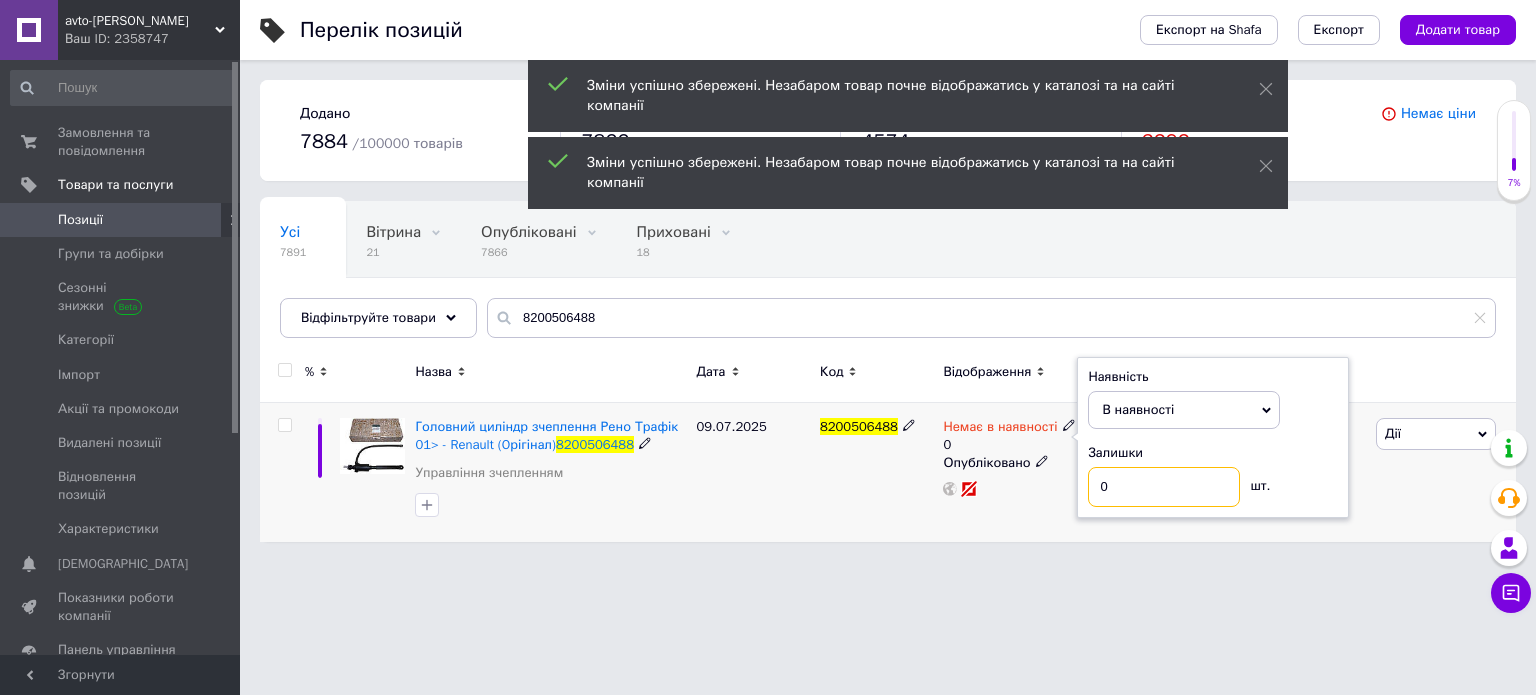 click on "0" at bounding box center [1164, 487] 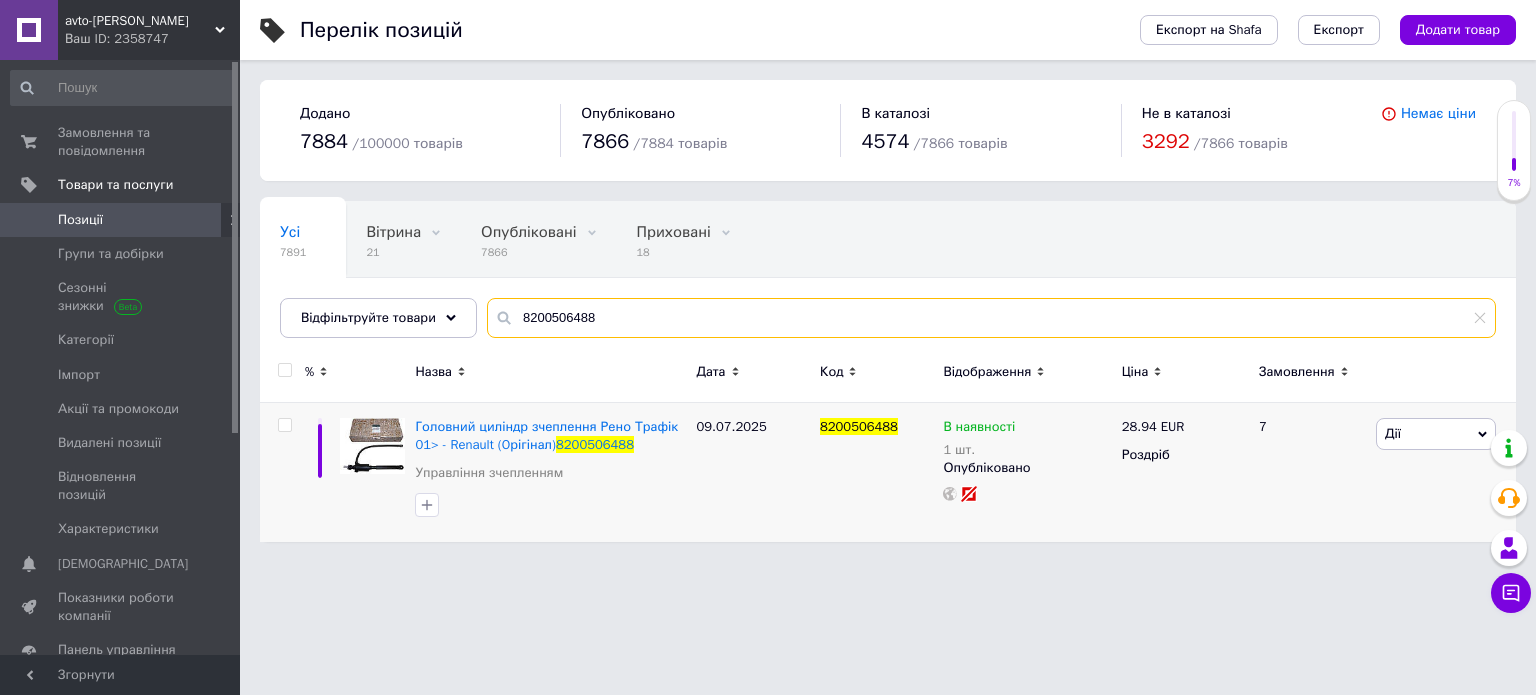 click on "8200506488" at bounding box center (991, 318) 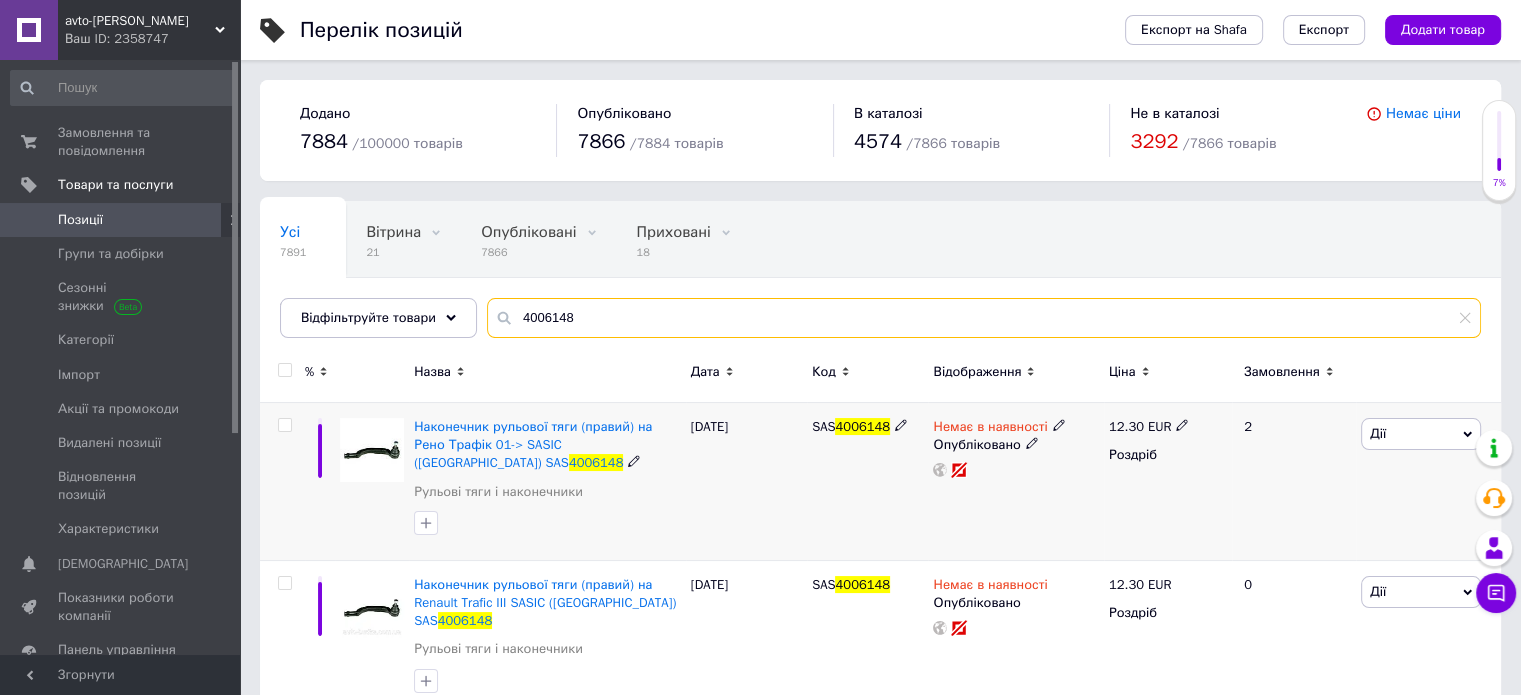 type on "4006148" 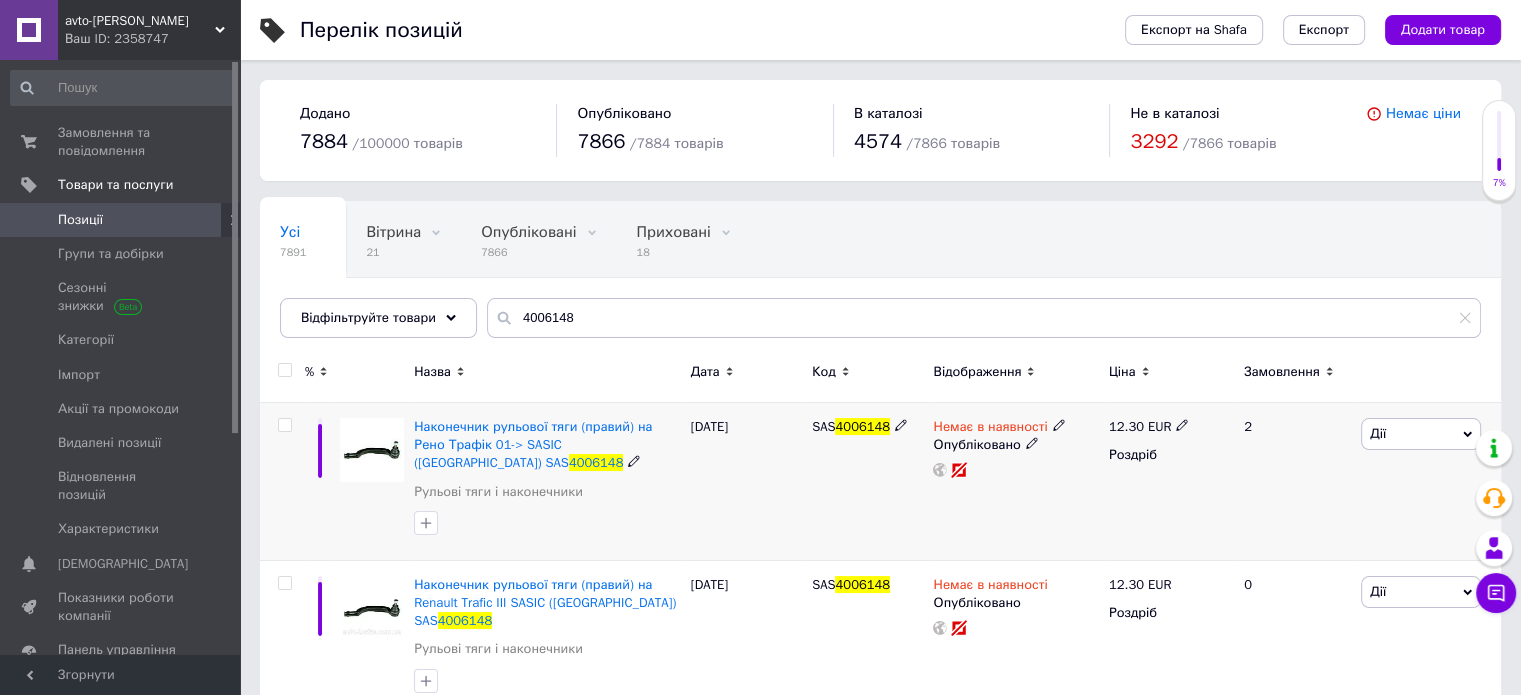 click on "12.30" at bounding box center [1126, 426] 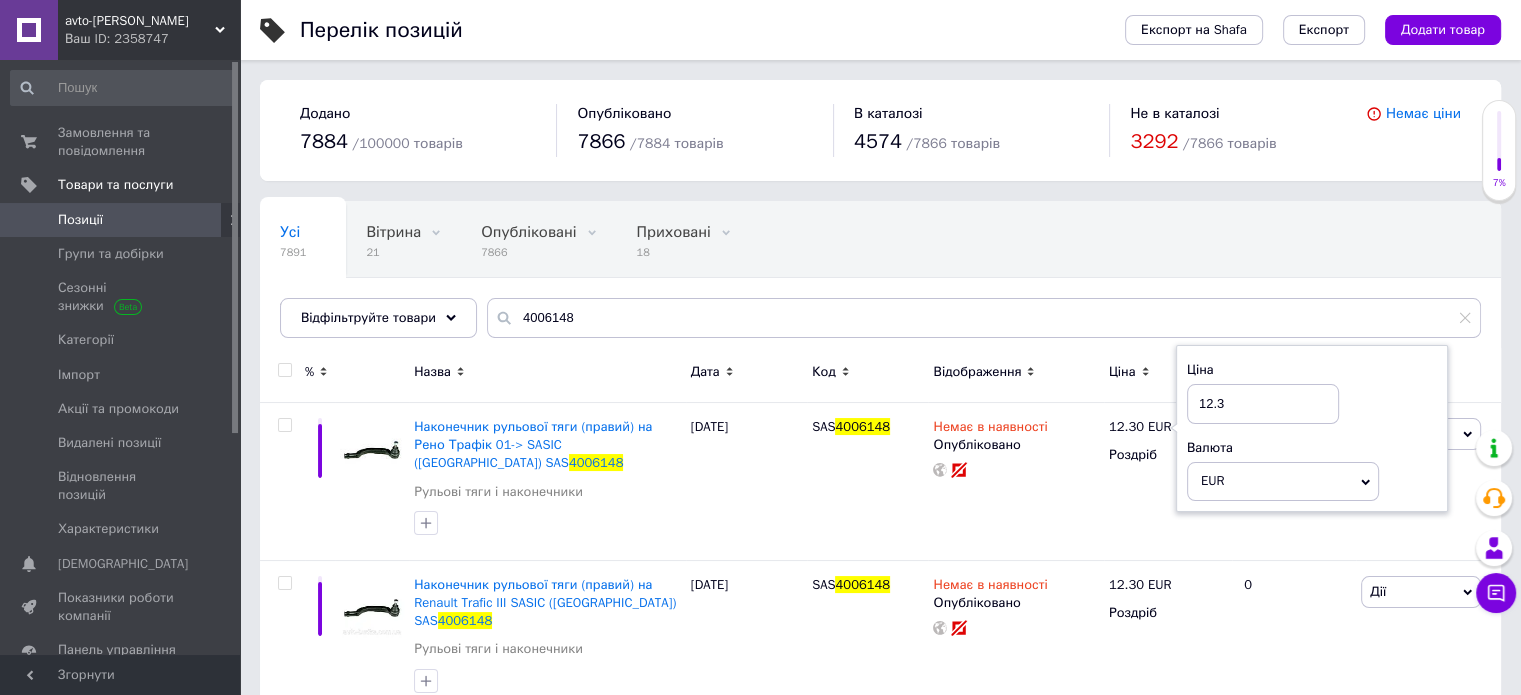 drag, startPoint x: 1286, startPoint y: 398, endPoint x: 1087, endPoint y: 382, distance: 199.64218 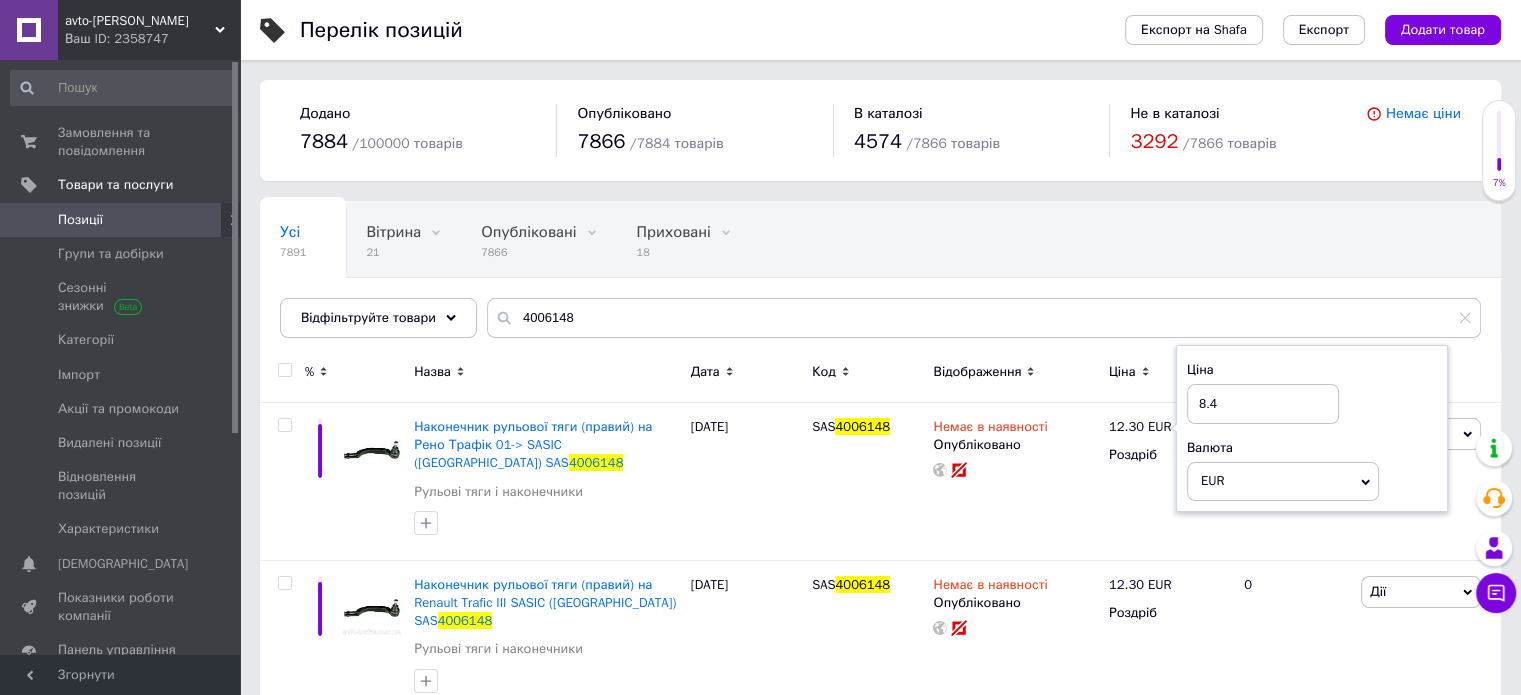 type on "8.40" 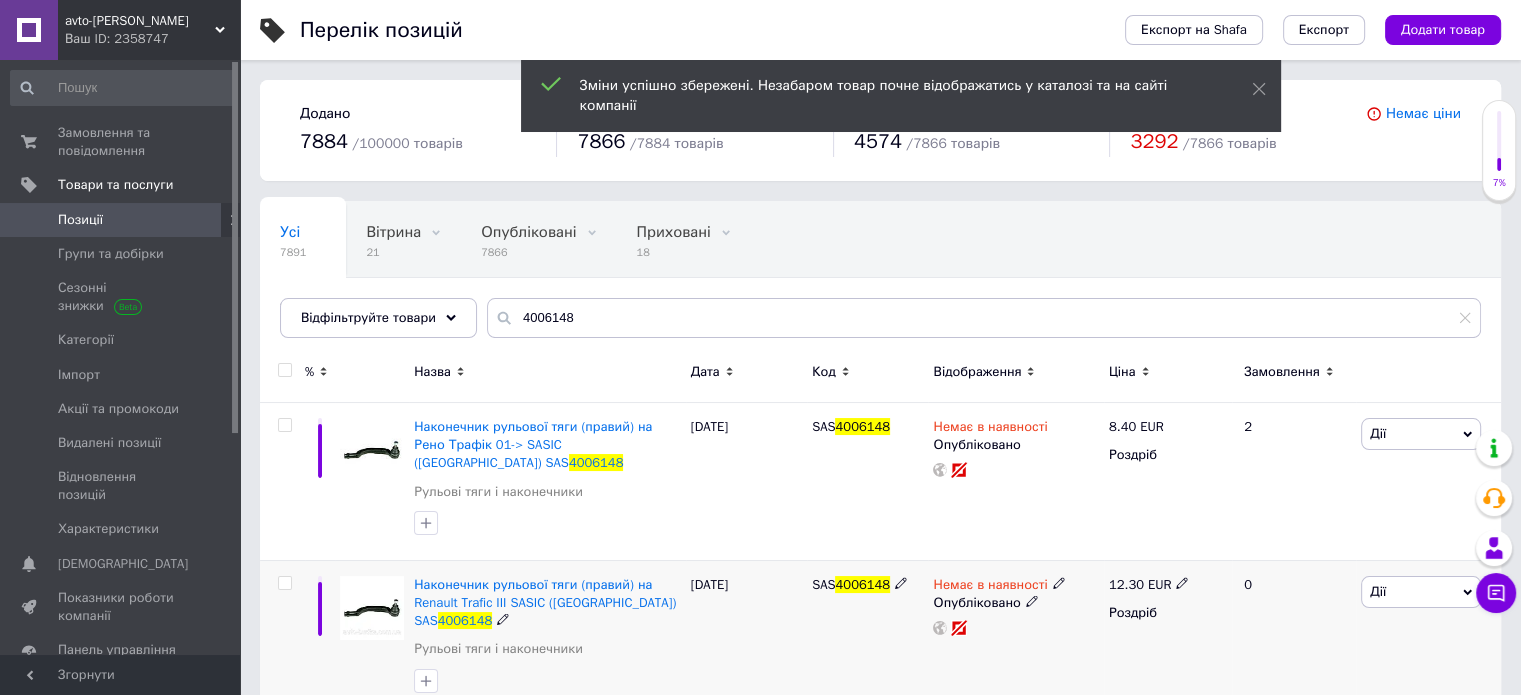 click on "12.30   EUR" at bounding box center (1149, 585) 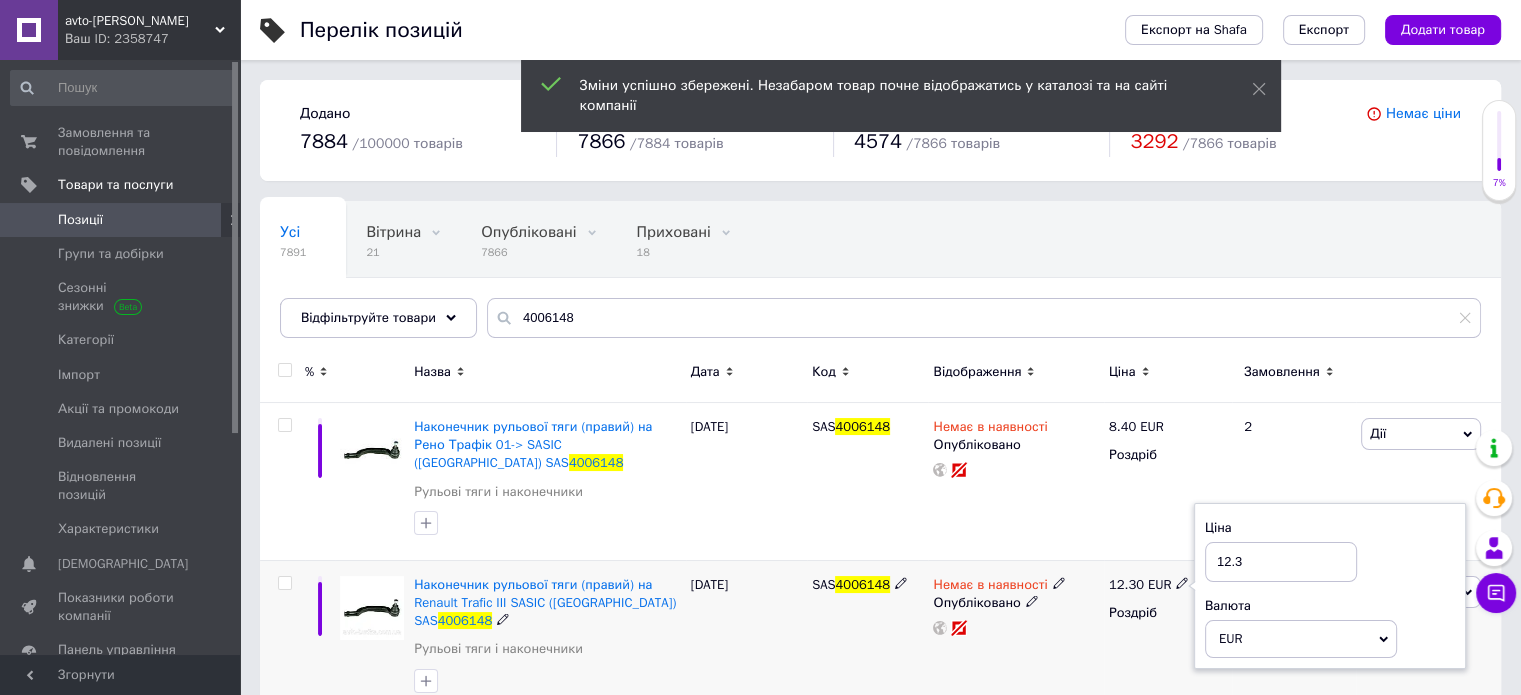drag, startPoint x: 1276, startPoint y: 538, endPoint x: 1059, endPoint y: 548, distance: 217.23029 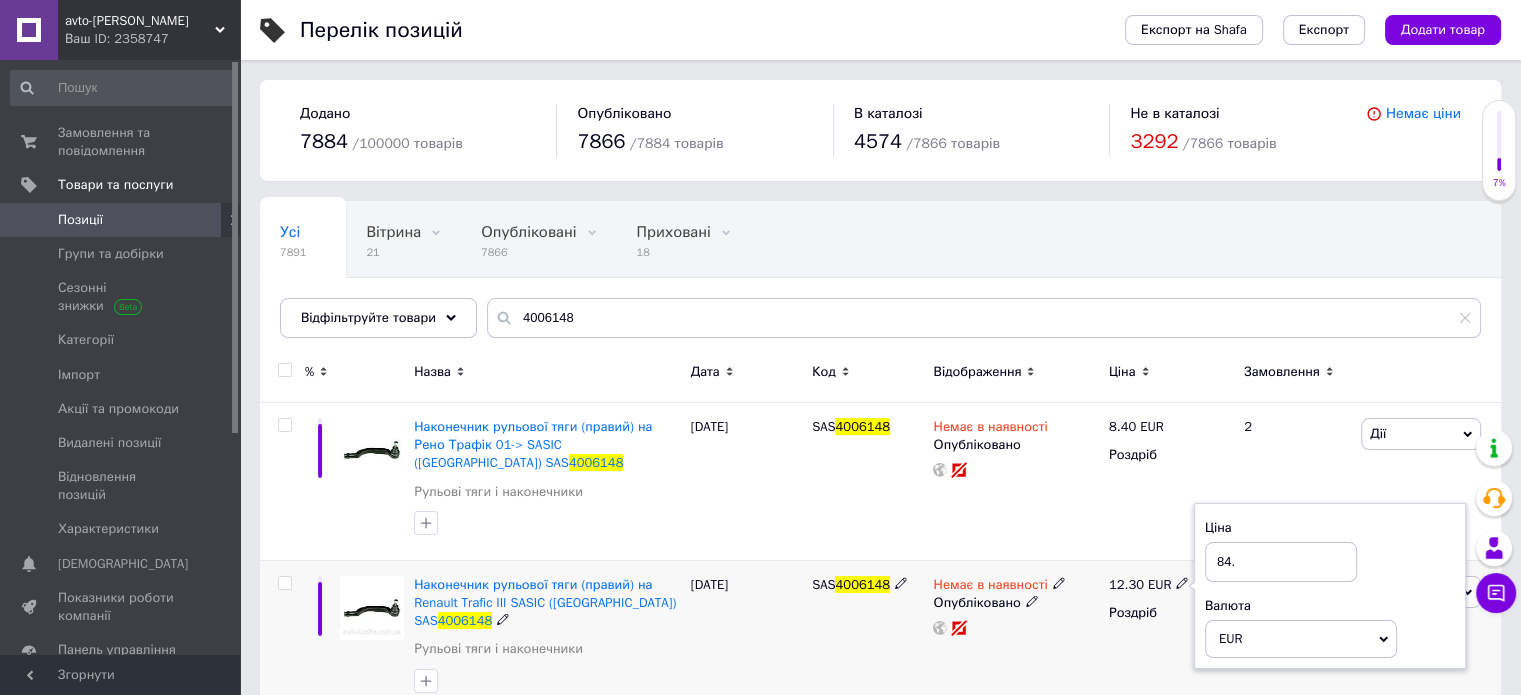 type on "840." 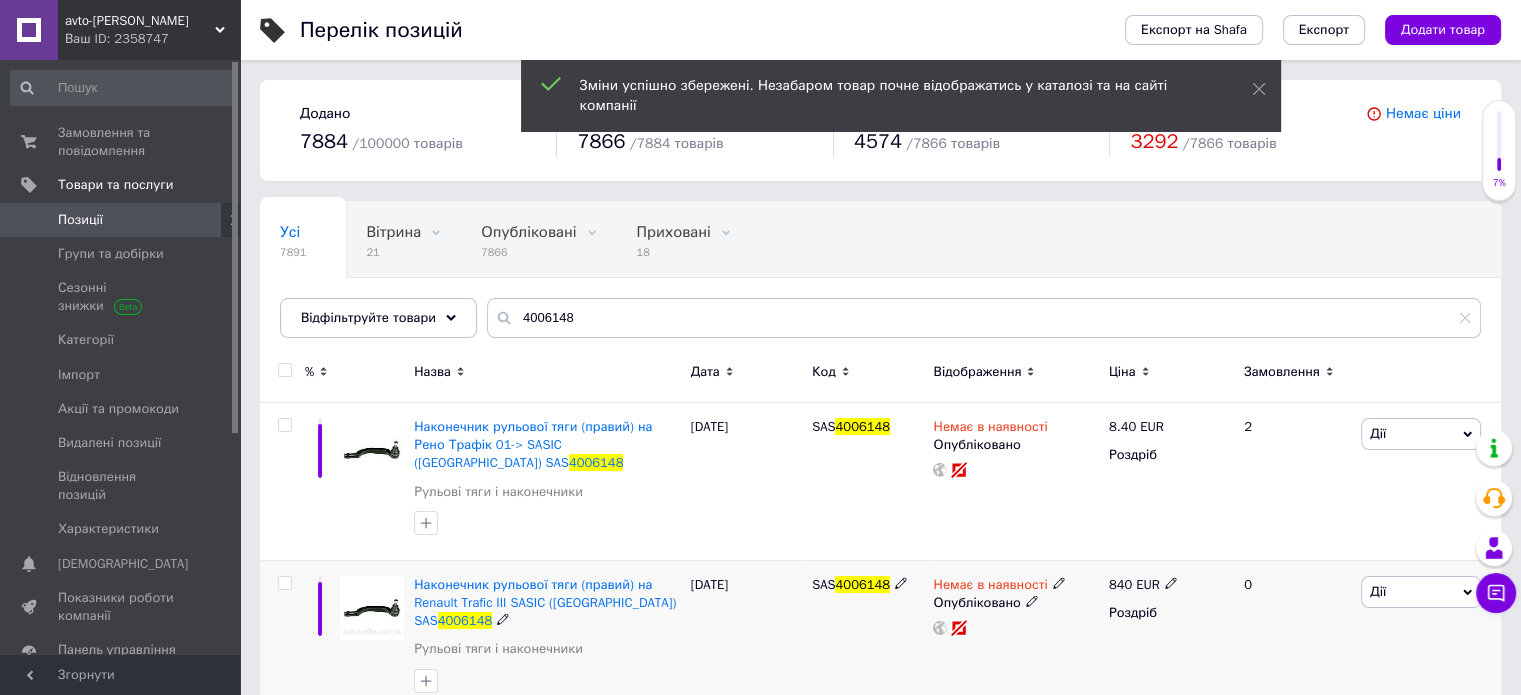 click on "840   EUR" at bounding box center (1143, 585) 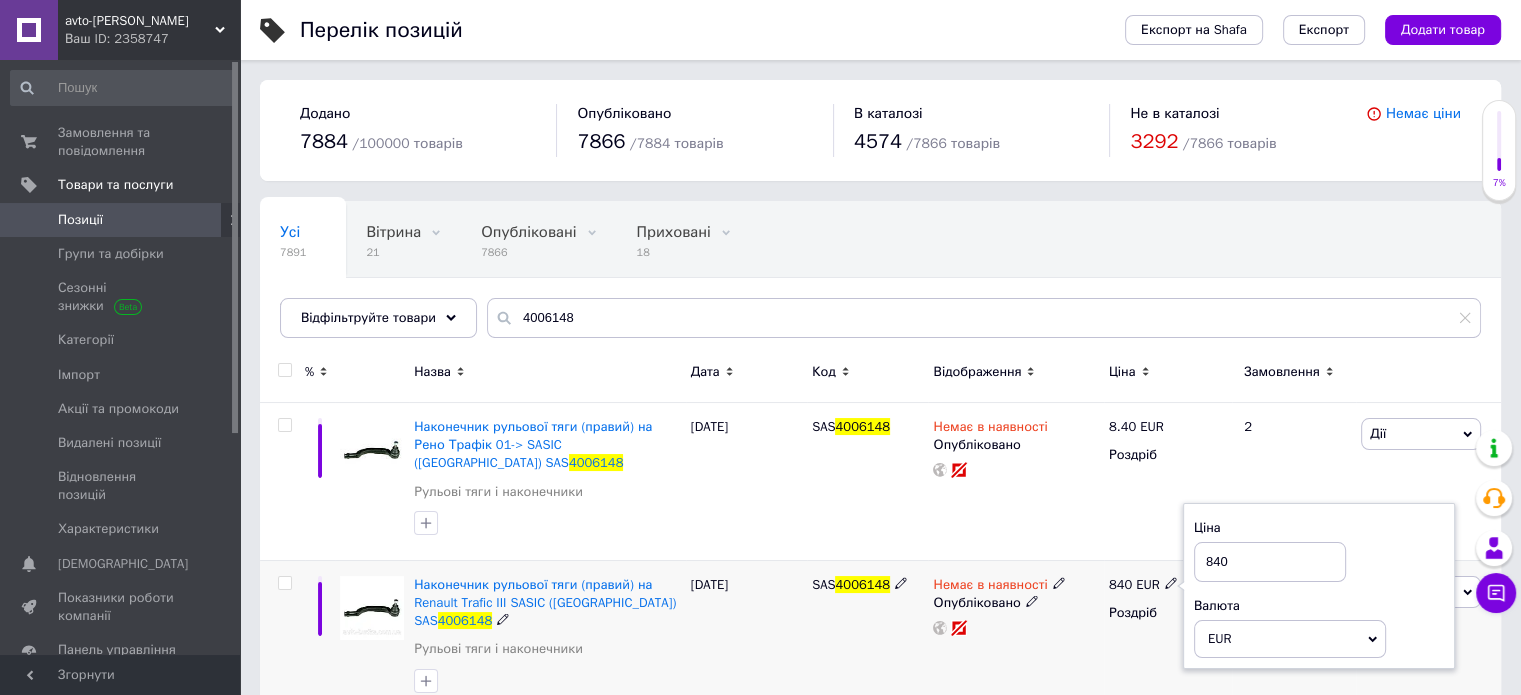 type on "8.40" 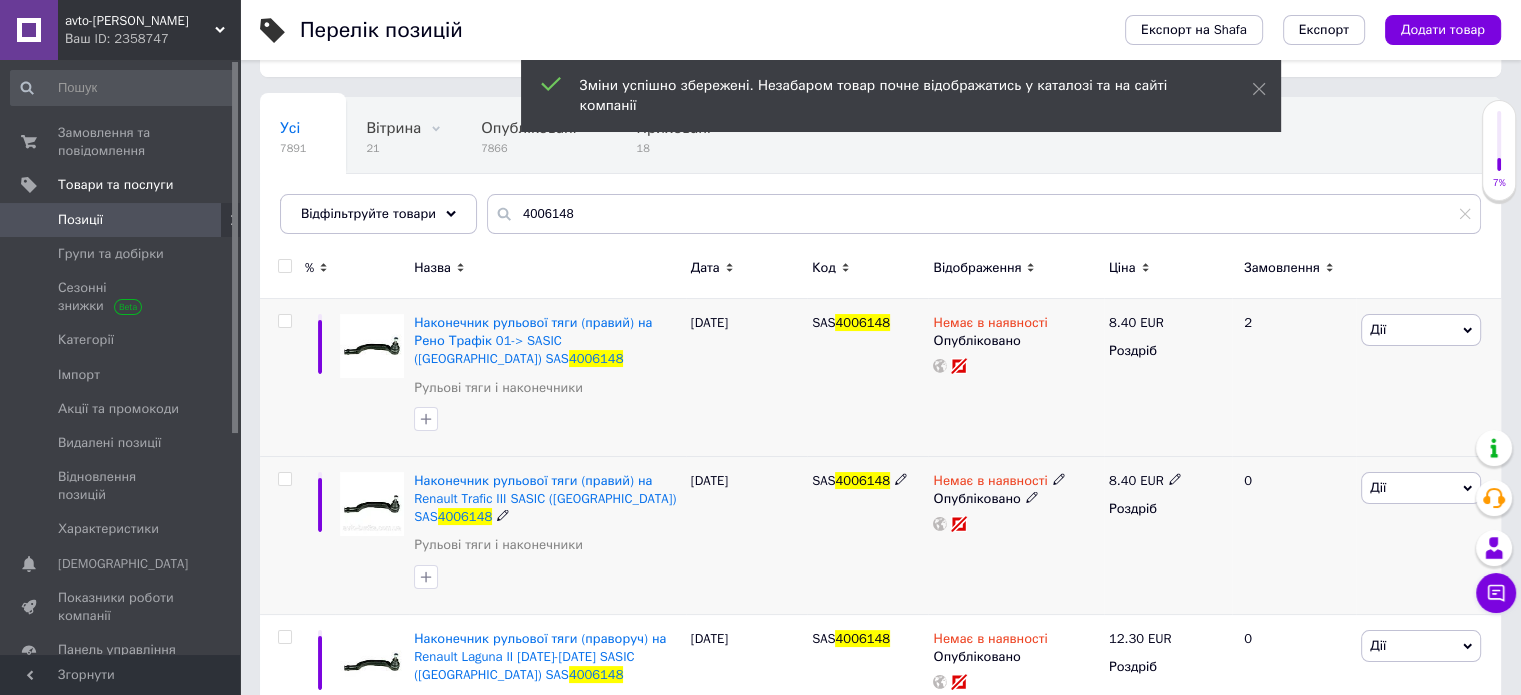 scroll, scrollTop: 162, scrollLeft: 0, axis: vertical 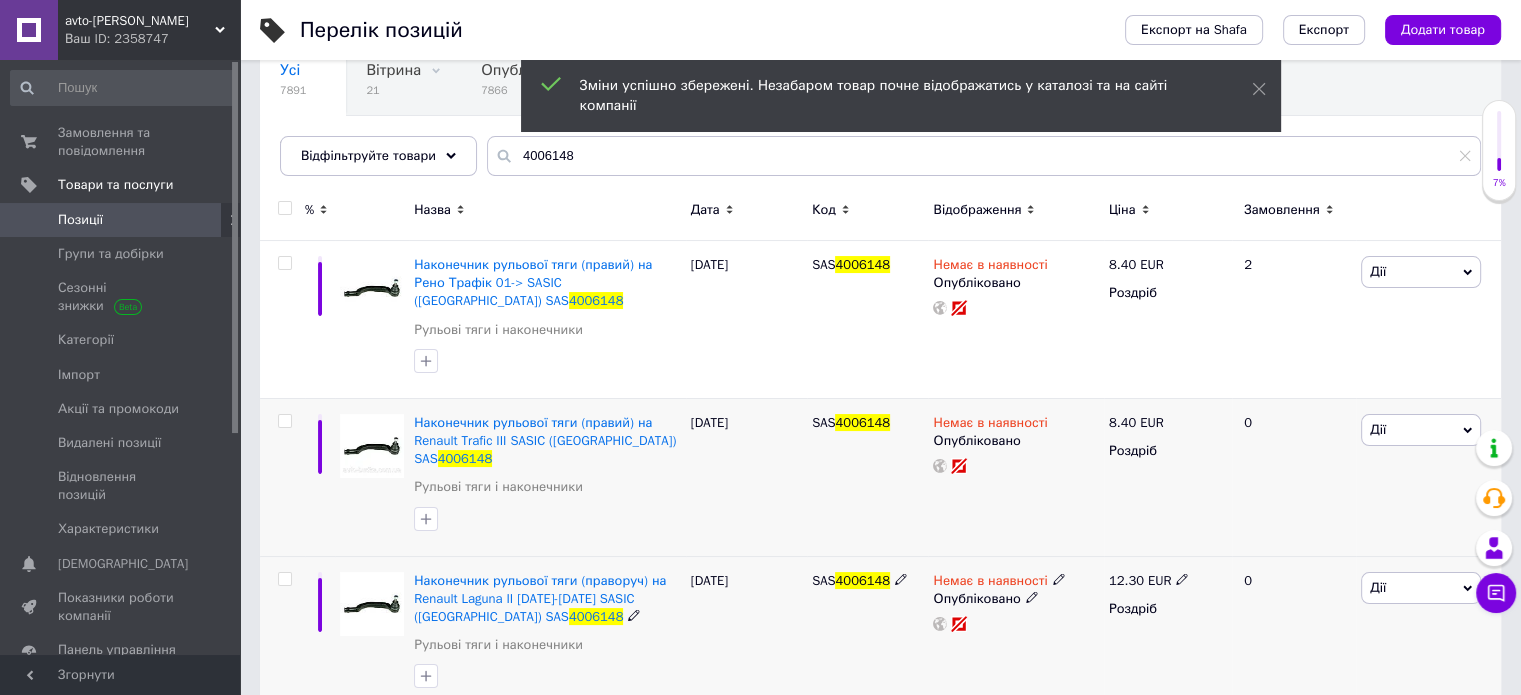 click on "12.30   EUR" at bounding box center (1149, 581) 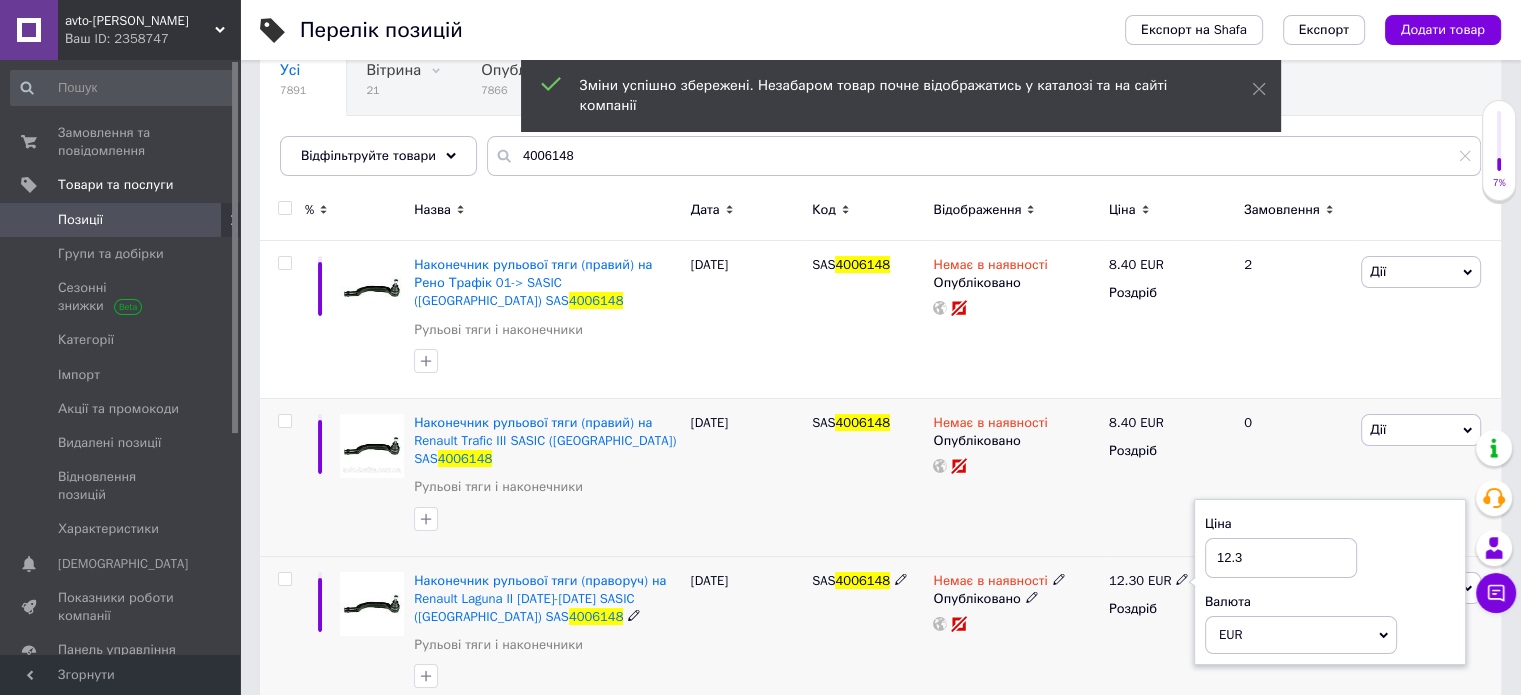 drag, startPoint x: 1274, startPoint y: 520, endPoint x: 1120, endPoint y: 531, distance: 154.39236 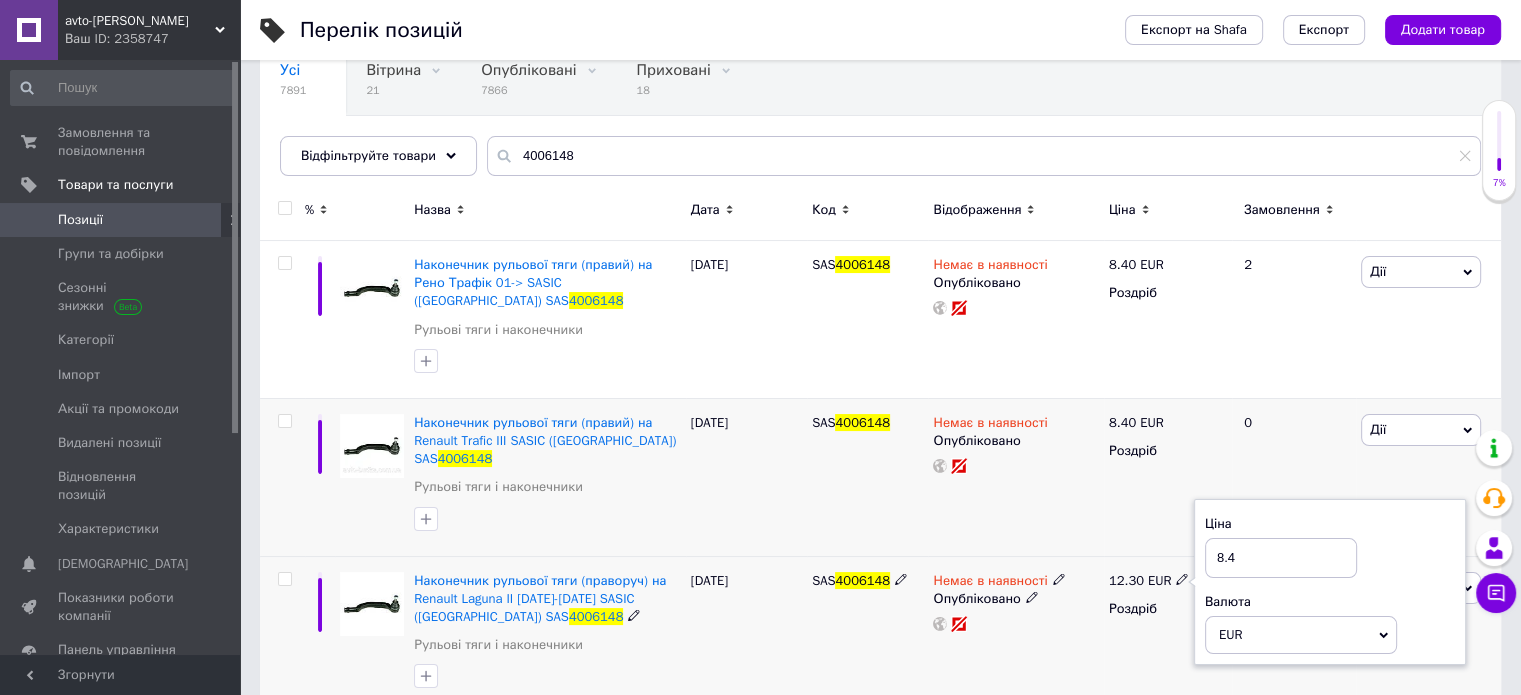 type on "8.40" 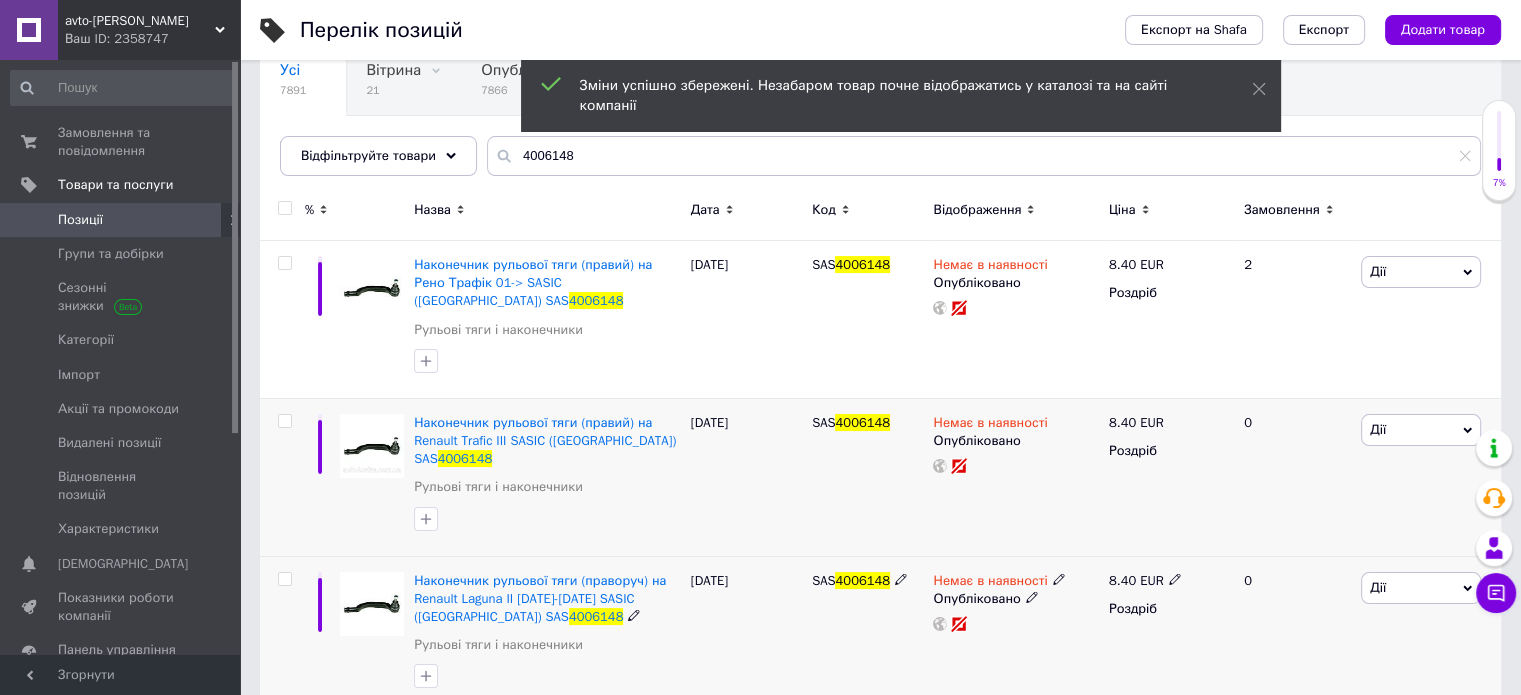 click on "Немає в наявності" at bounding box center [990, 583] 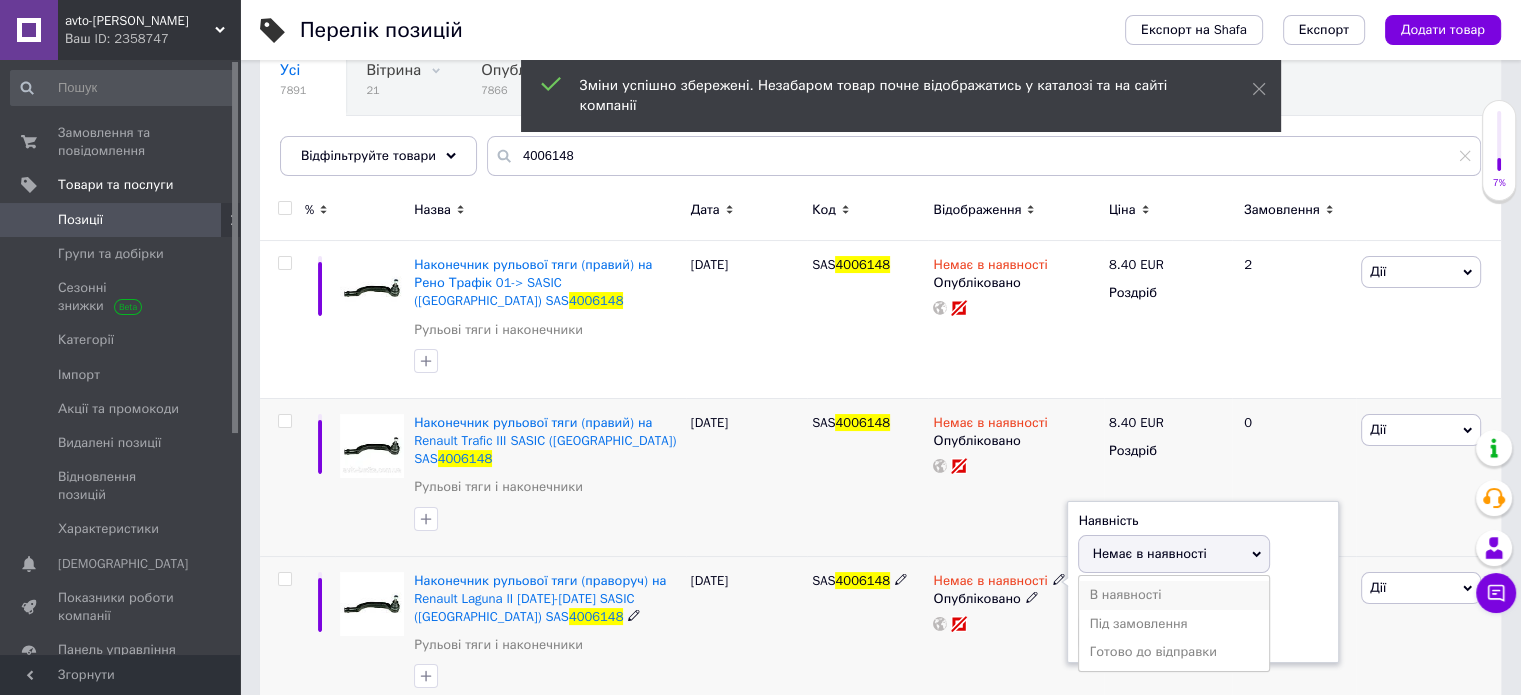 click on "В наявності" at bounding box center (1174, 595) 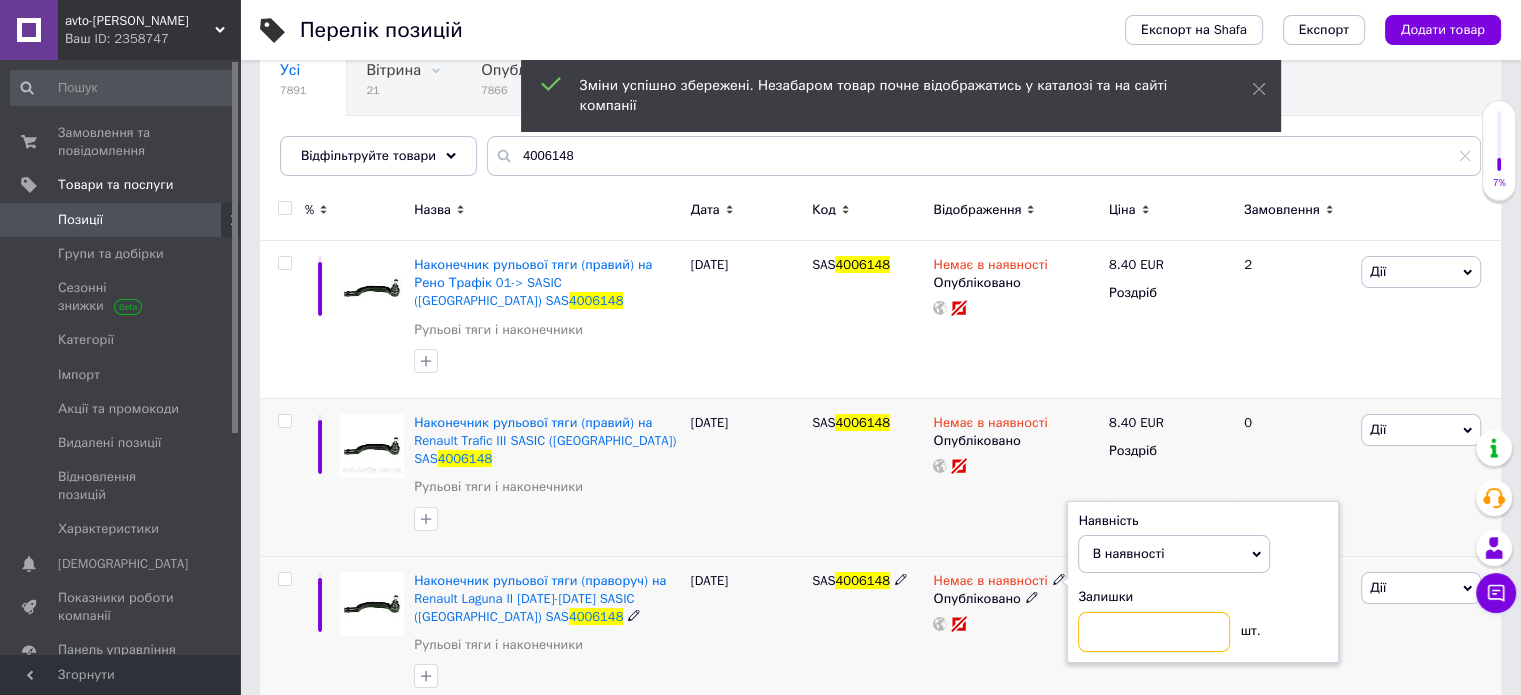 click at bounding box center (1154, 632) 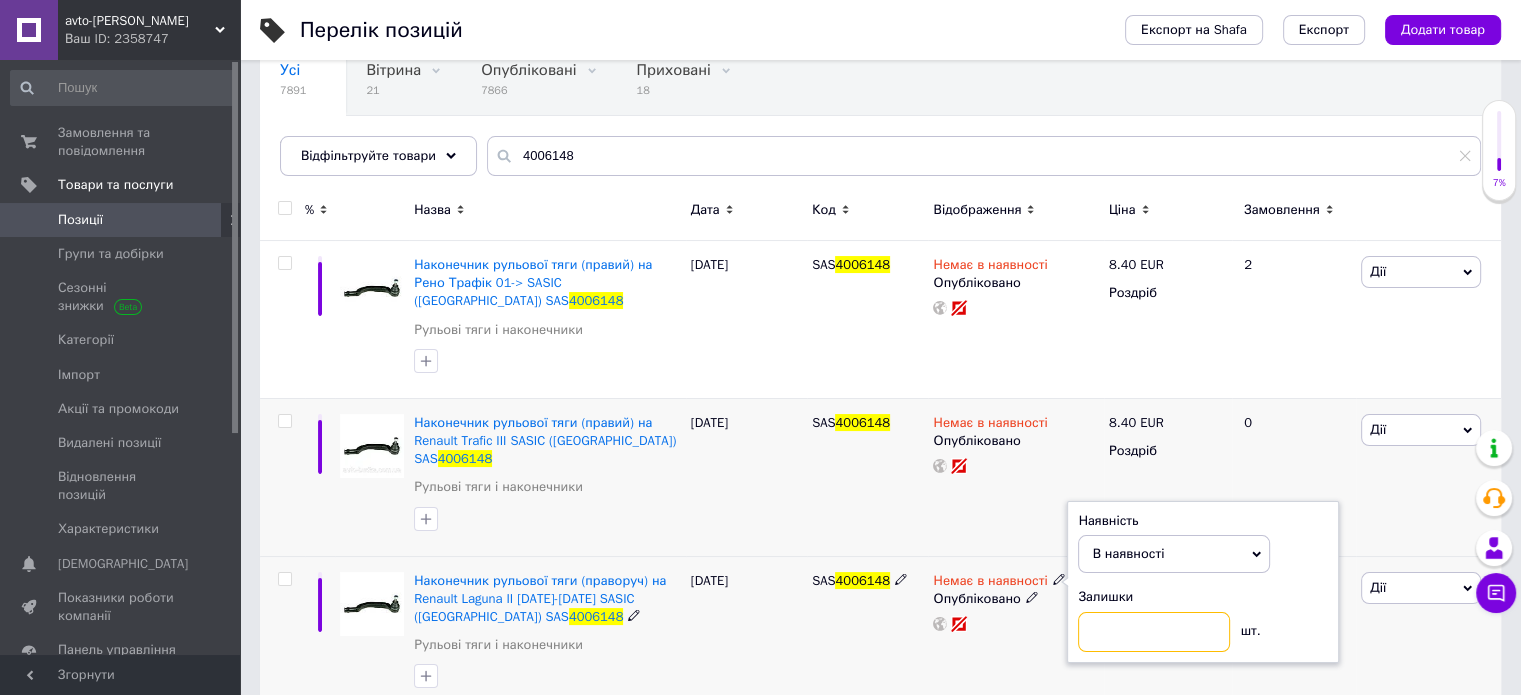 type on "1" 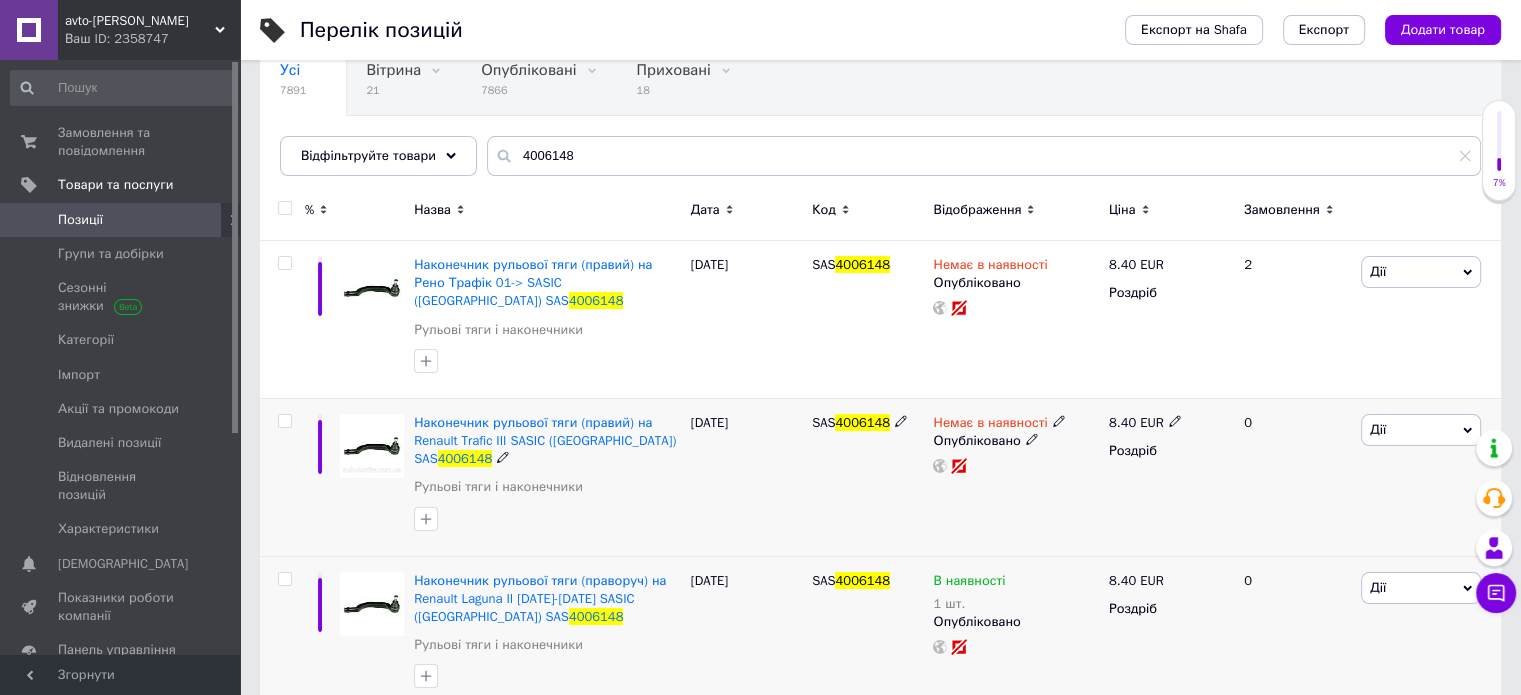 click on "Немає в наявності" at bounding box center (990, 425) 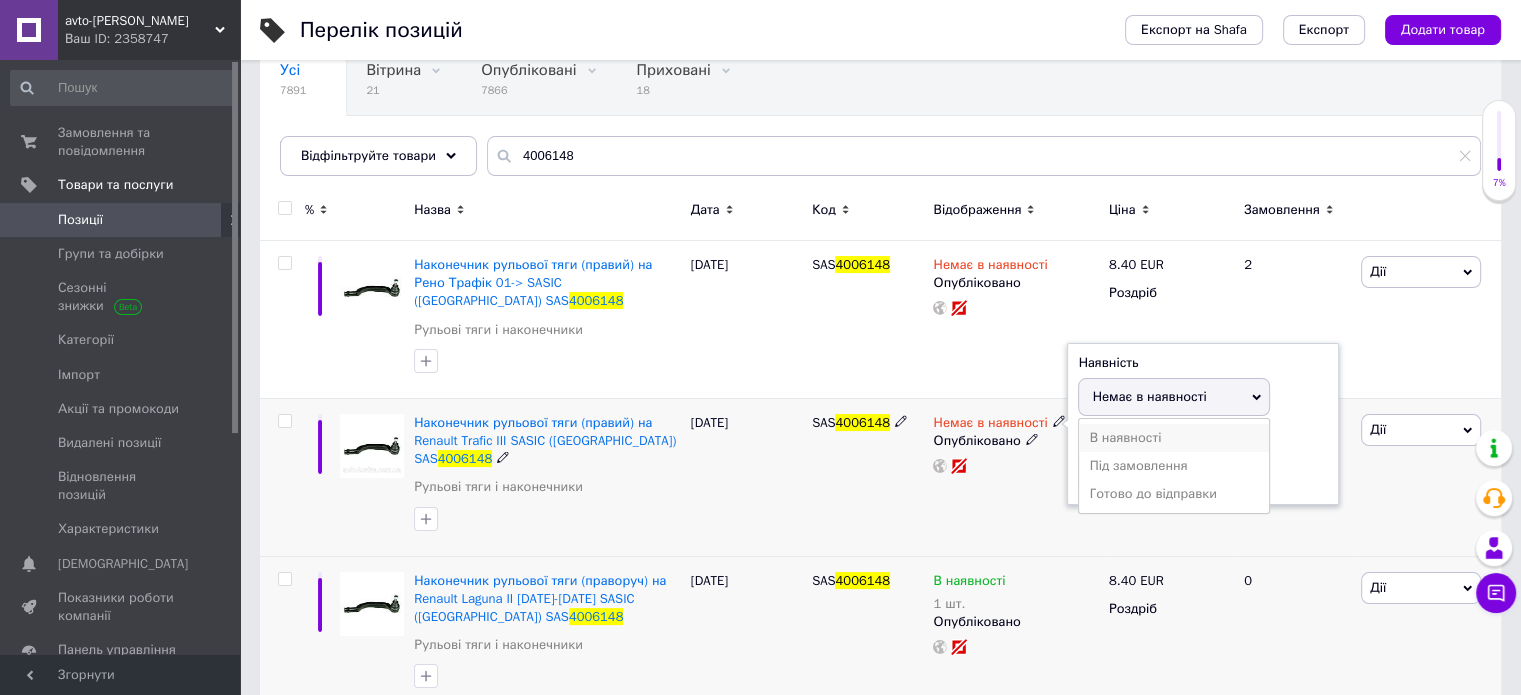 click on "В наявності" at bounding box center (1174, 438) 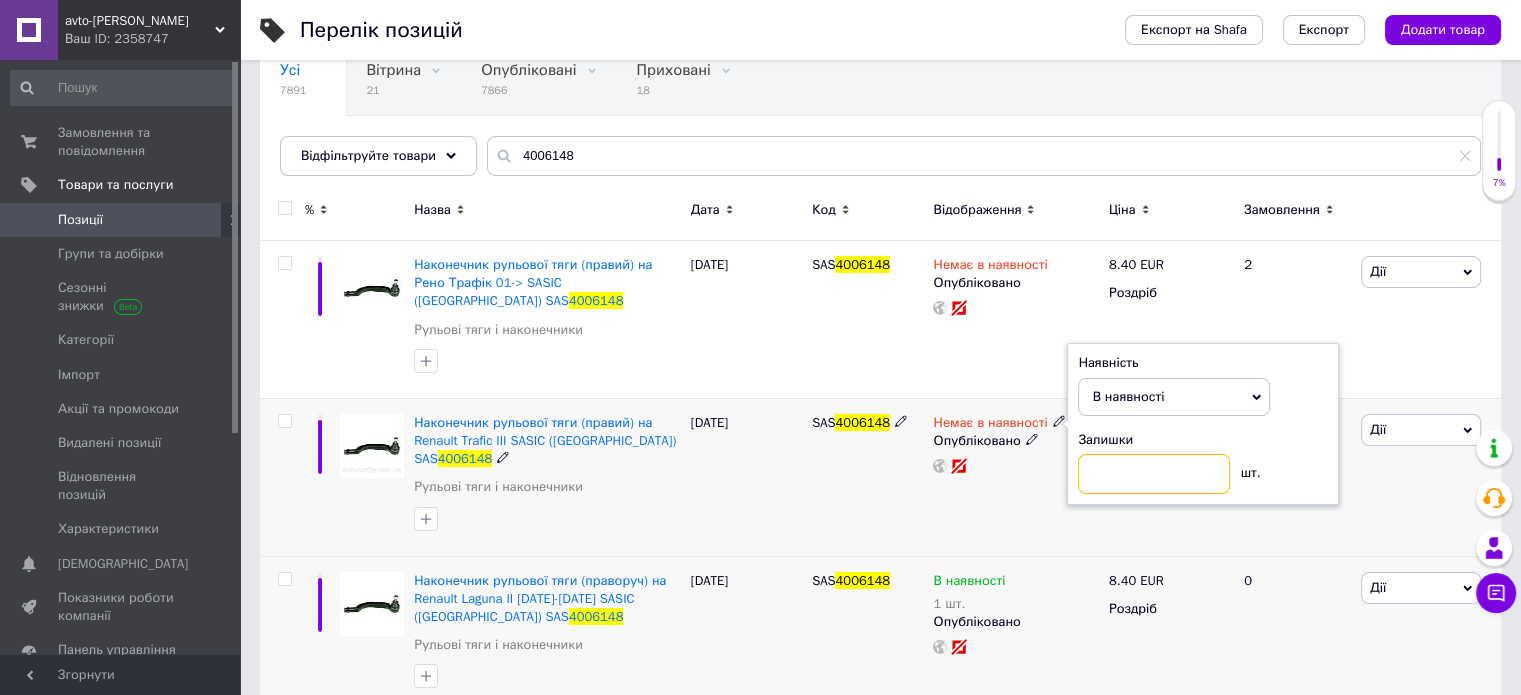 click at bounding box center [1154, 474] 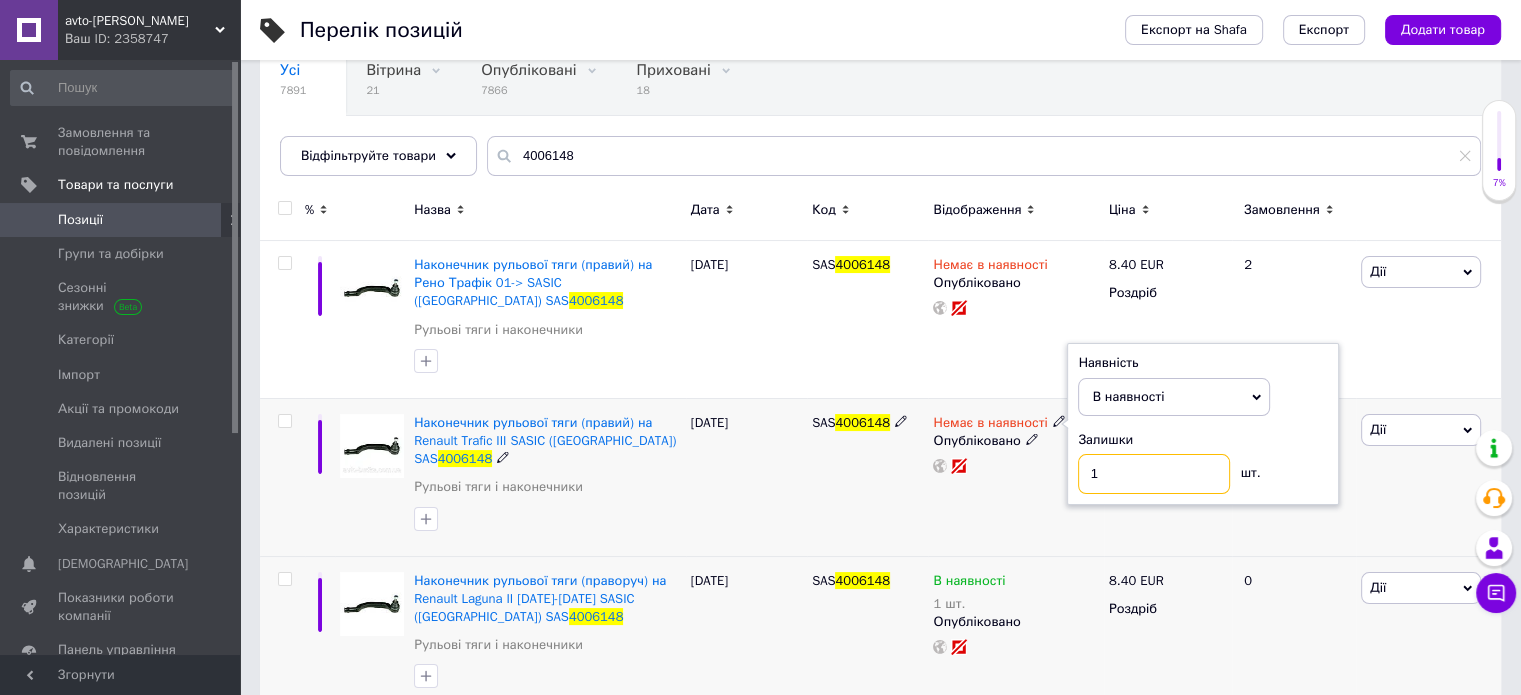 type on "1" 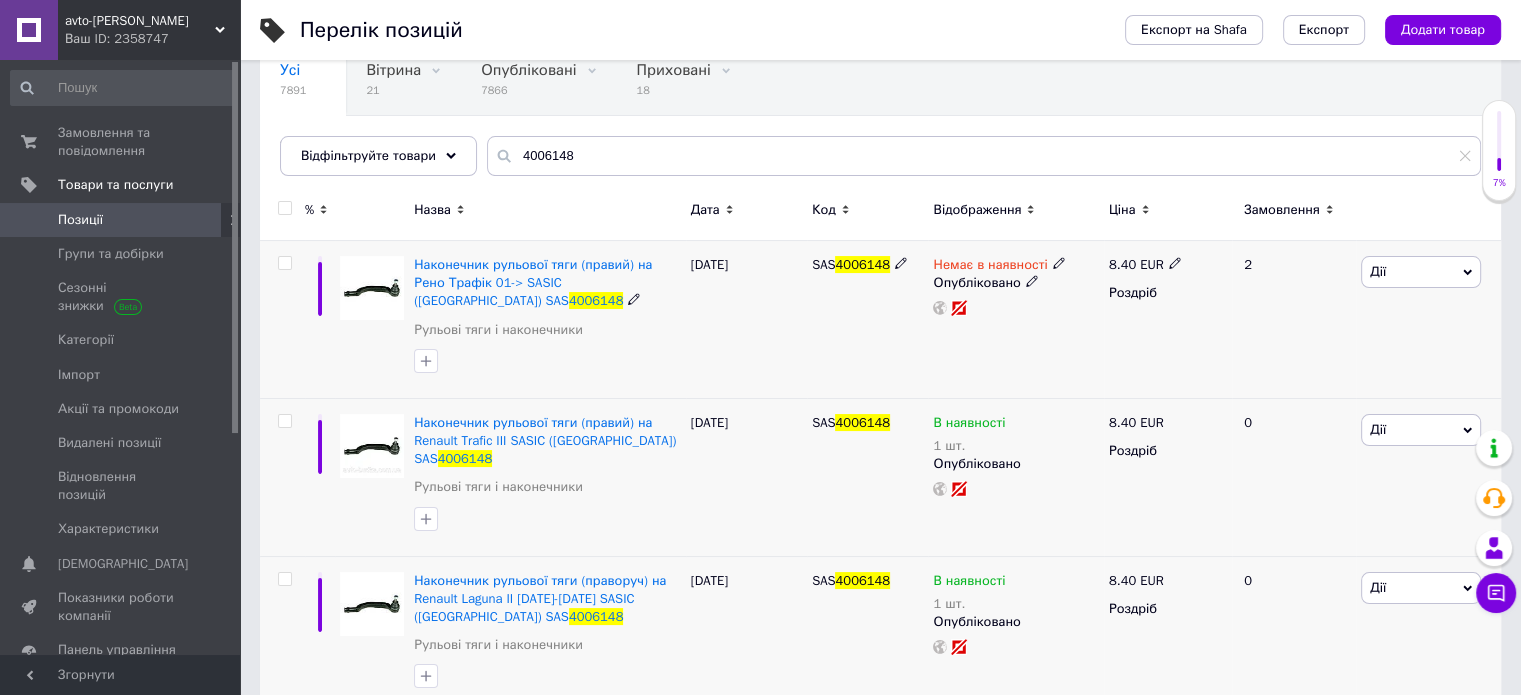 click on "Немає в наявності Опубліковано" at bounding box center [1015, 320] 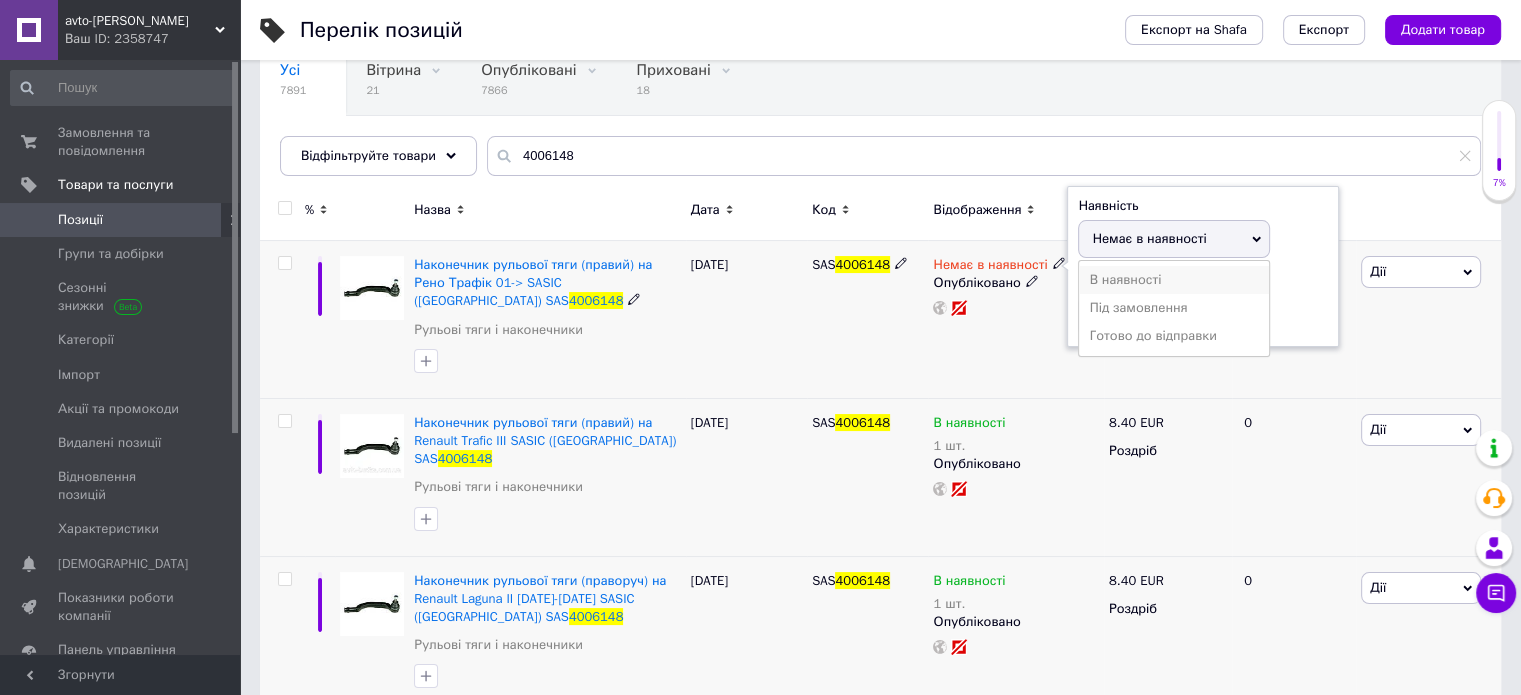 click on "В наявності" at bounding box center [1174, 280] 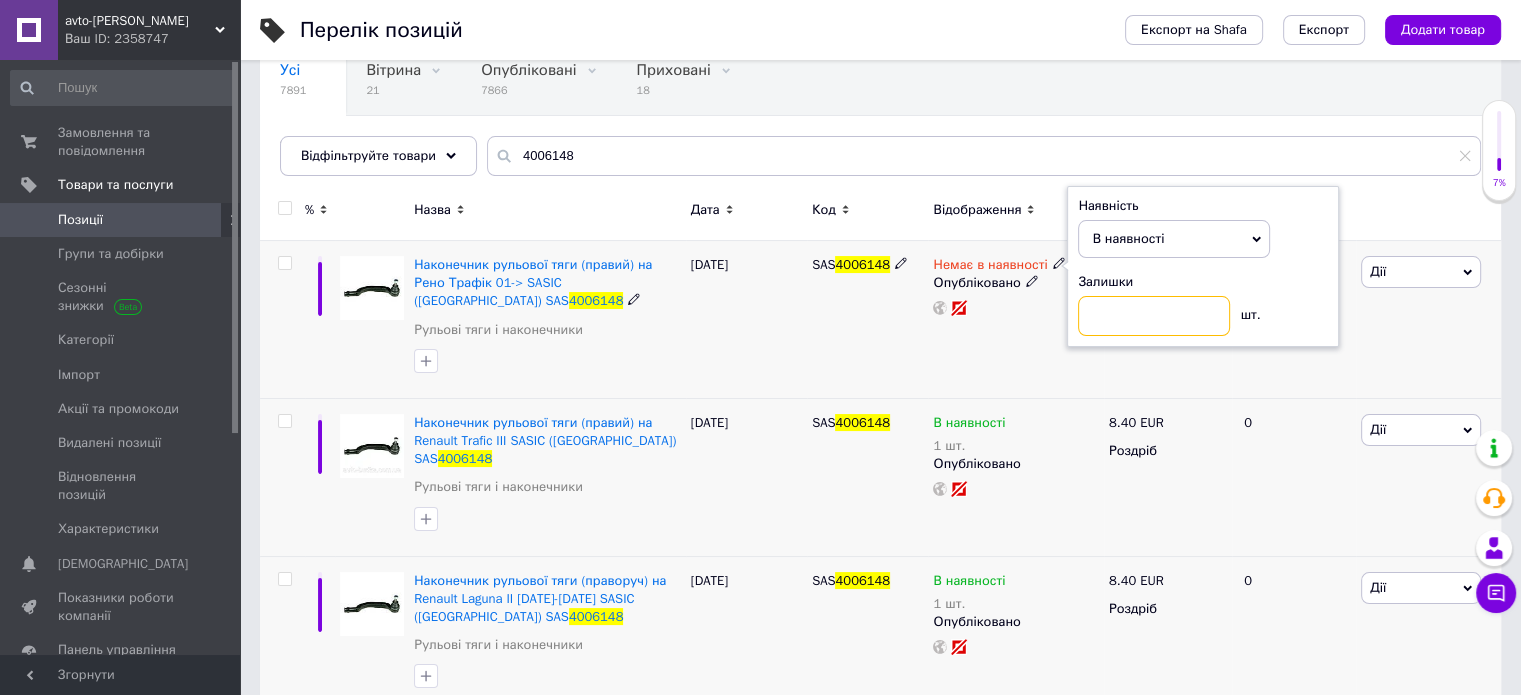 click at bounding box center (1154, 316) 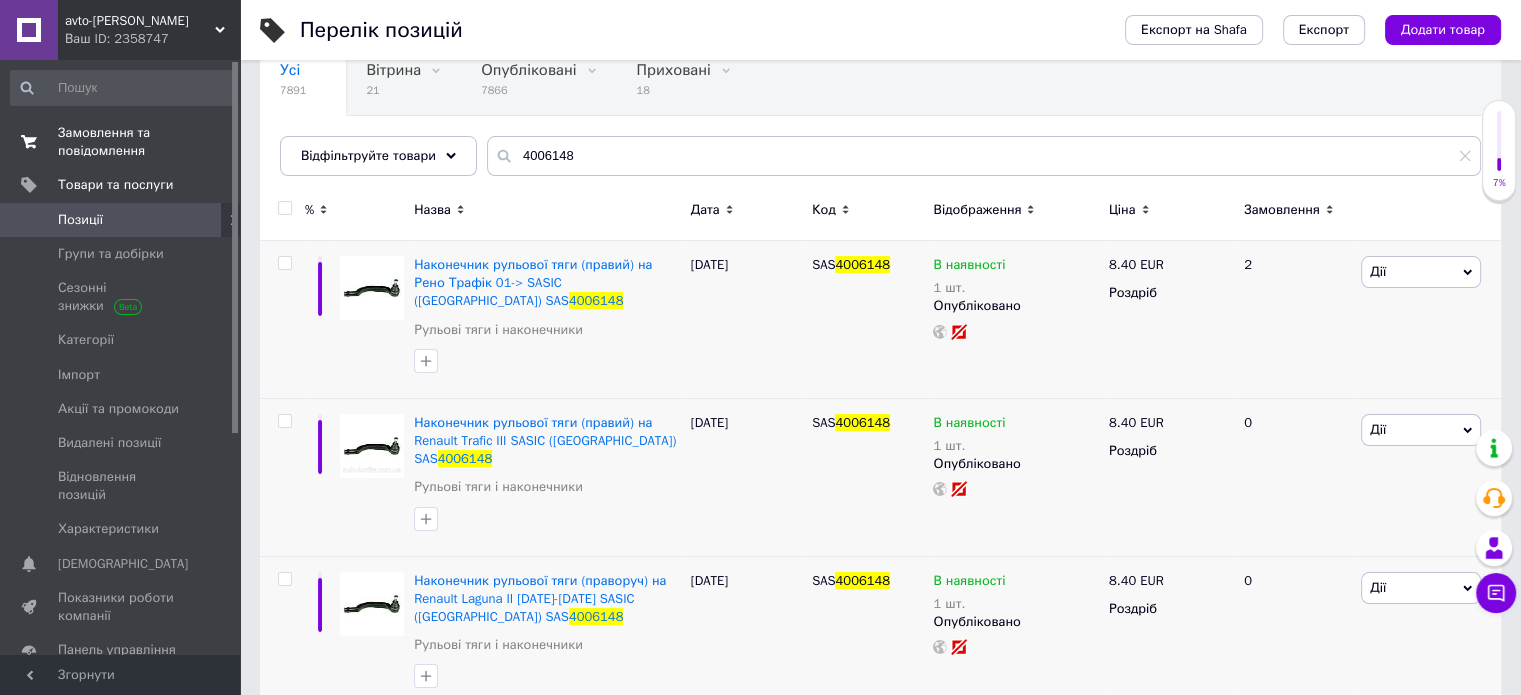 click on "Замовлення та повідомлення" at bounding box center (121, 142) 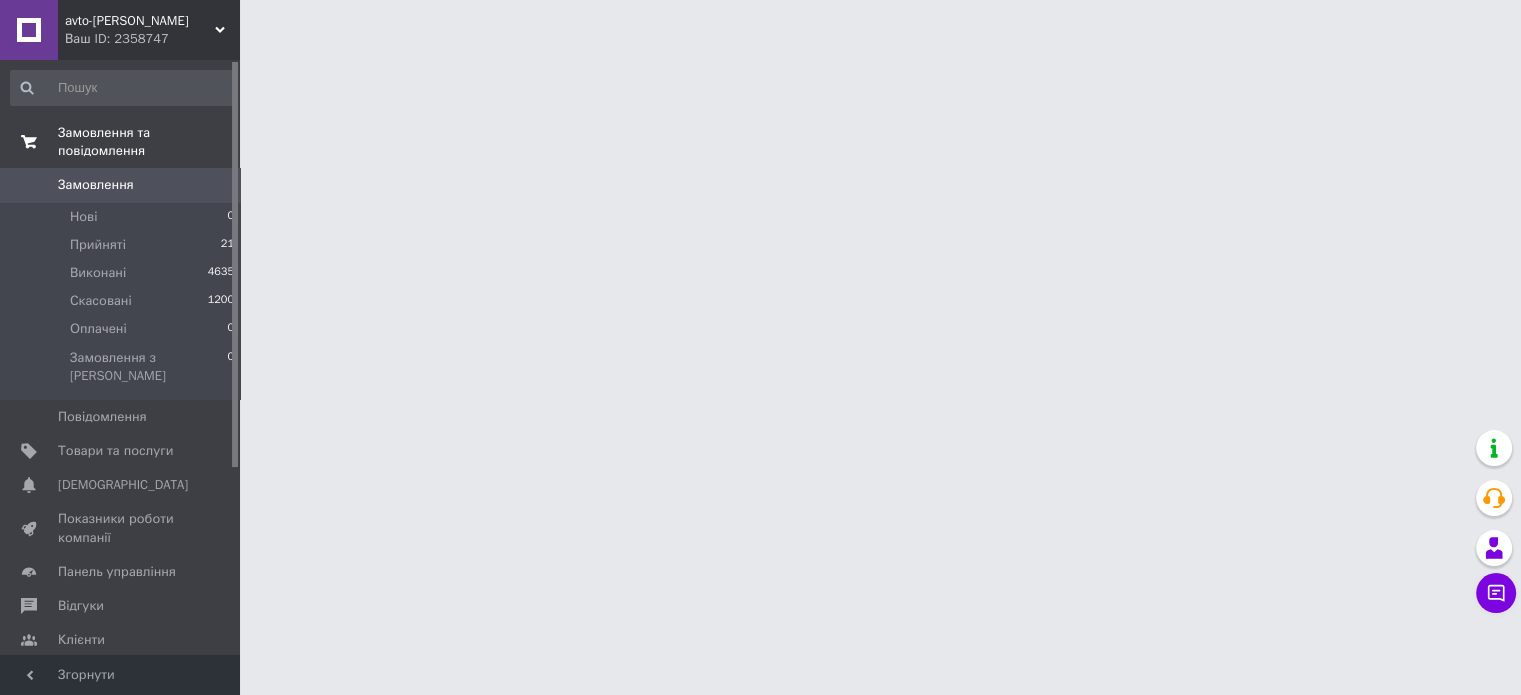 scroll, scrollTop: 0, scrollLeft: 0, axis: both 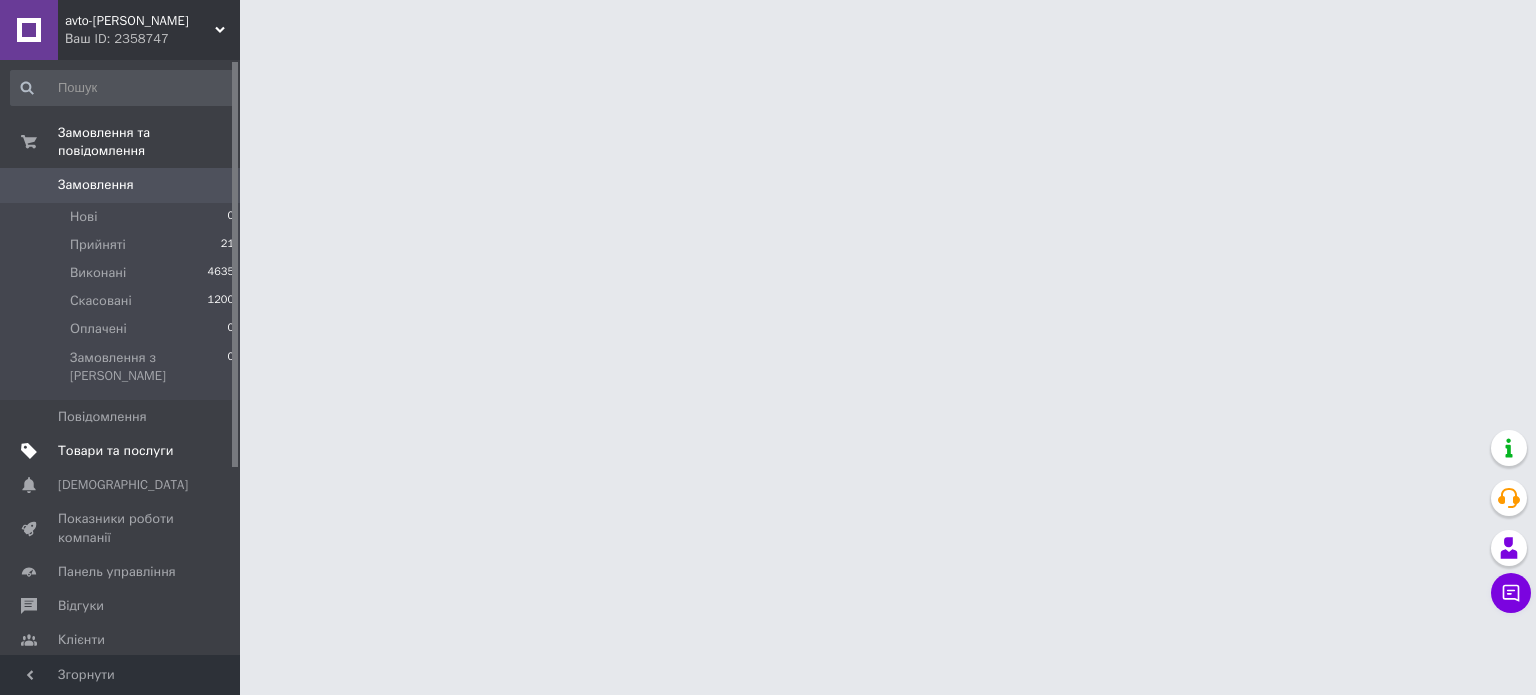 click at bounding box center (212, 451) 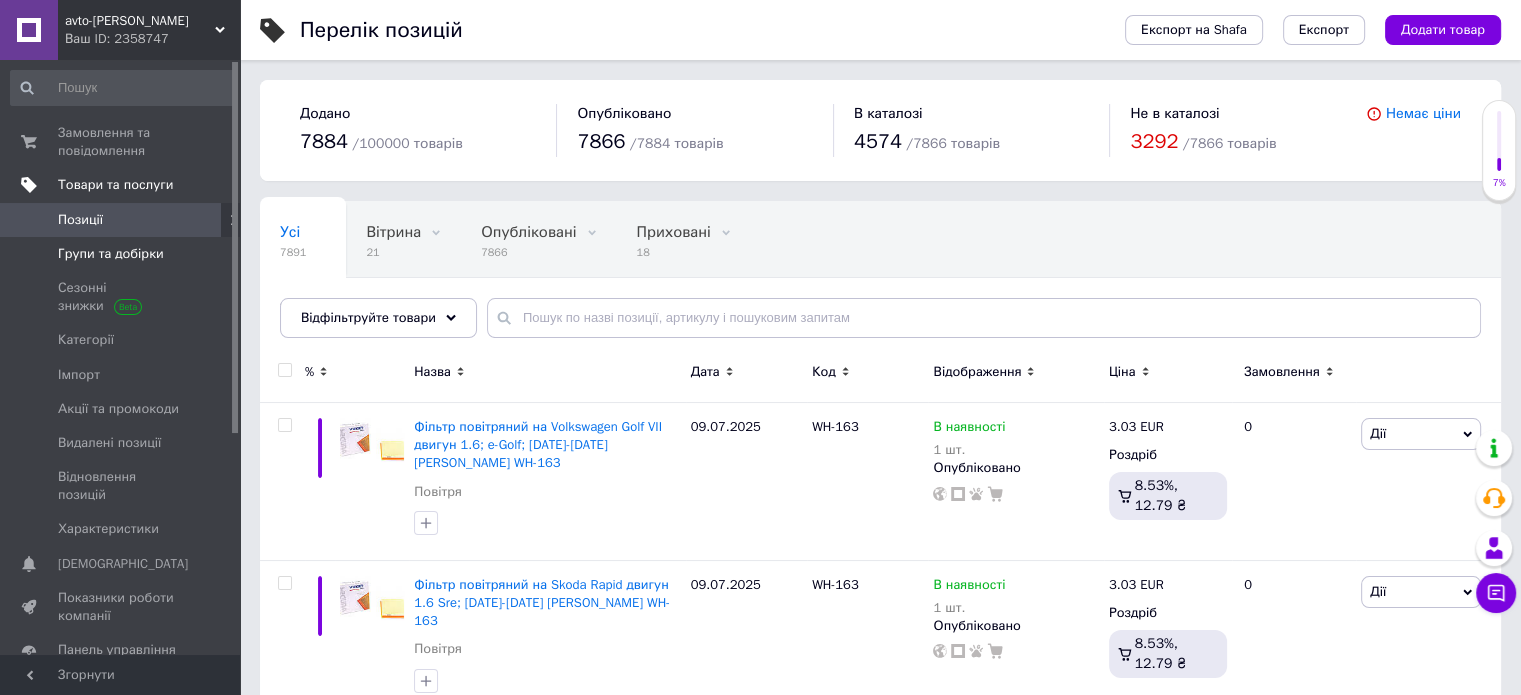click on "Групи та добірки" at bounding box center (111, 254) 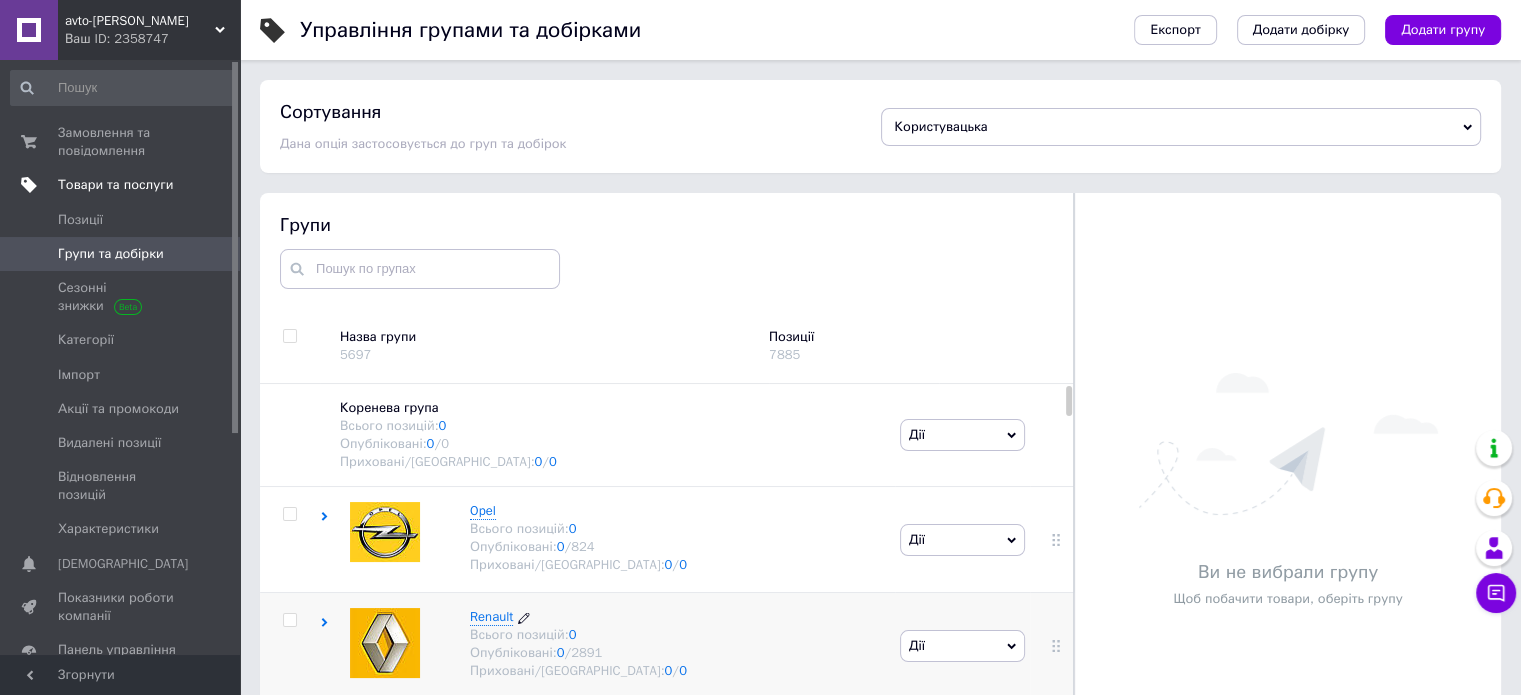 click on "Renault" at bounding box center [491, 616] 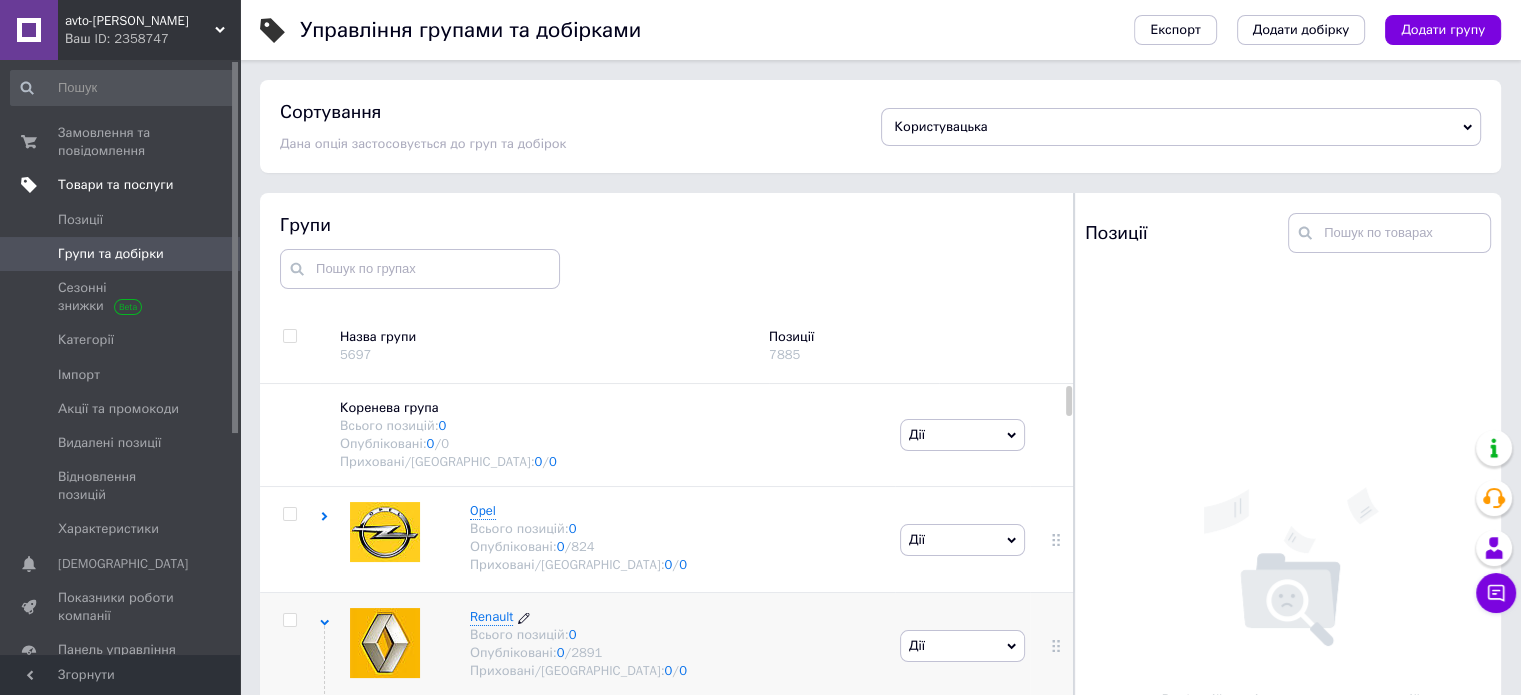 click on "Renault" at bounding box center (491, 616) 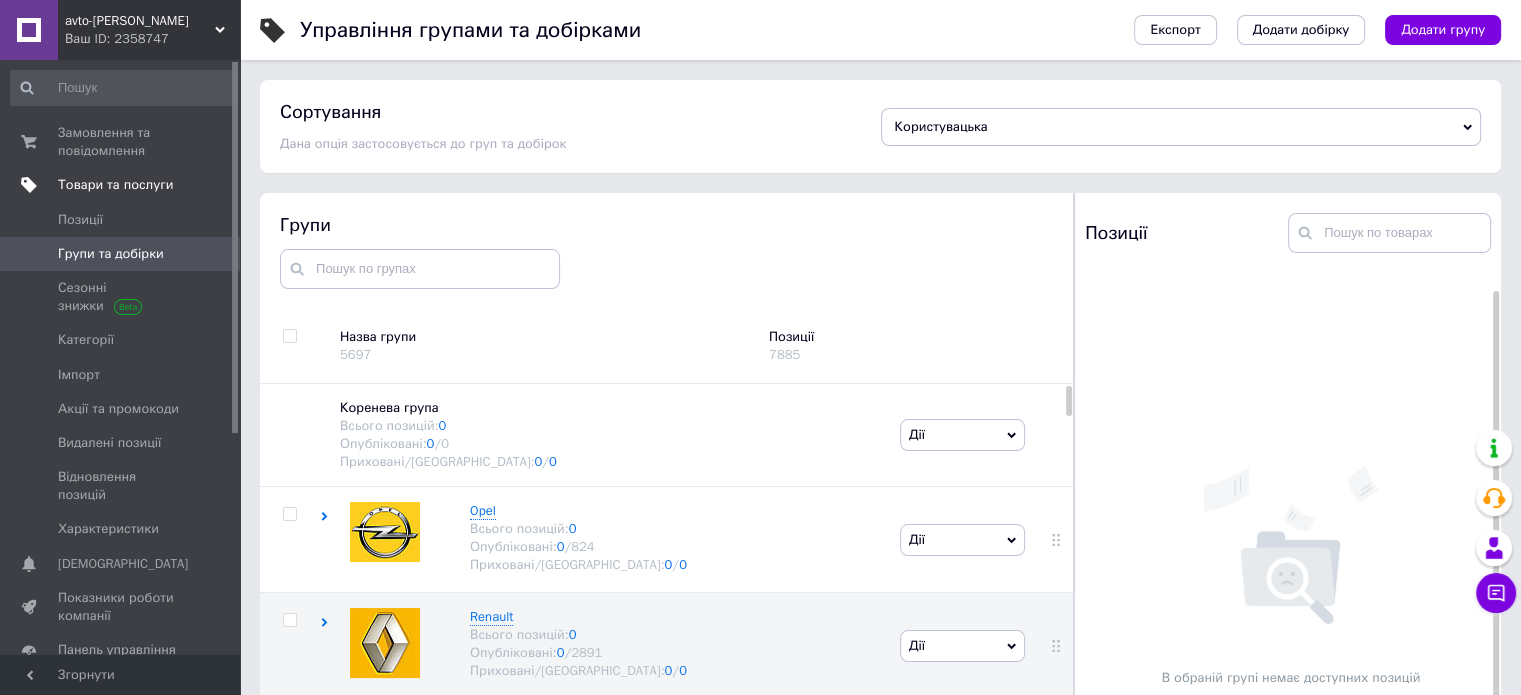 scroll, scrollTop: 34, scrollLeft: 0, axis: vertical 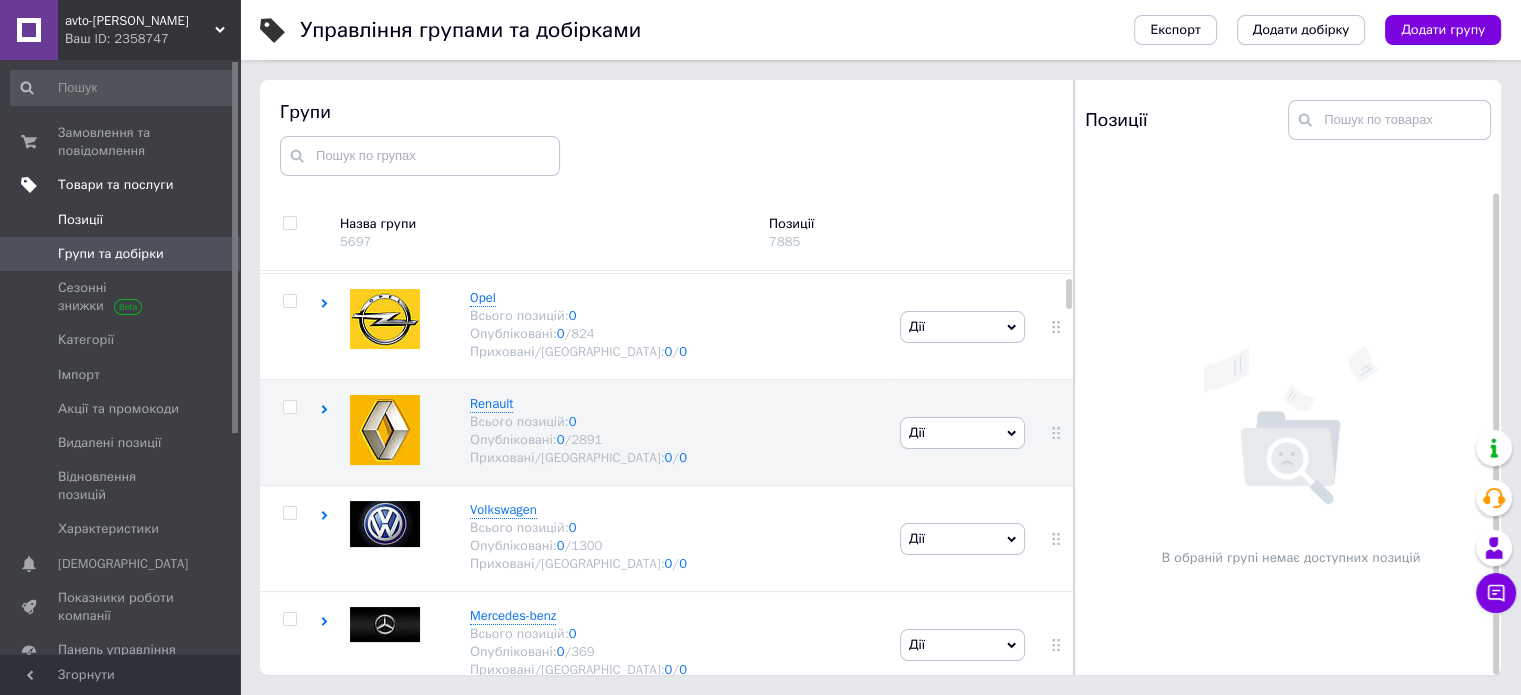 click on "Позиції" at bounding box center (123, 220) 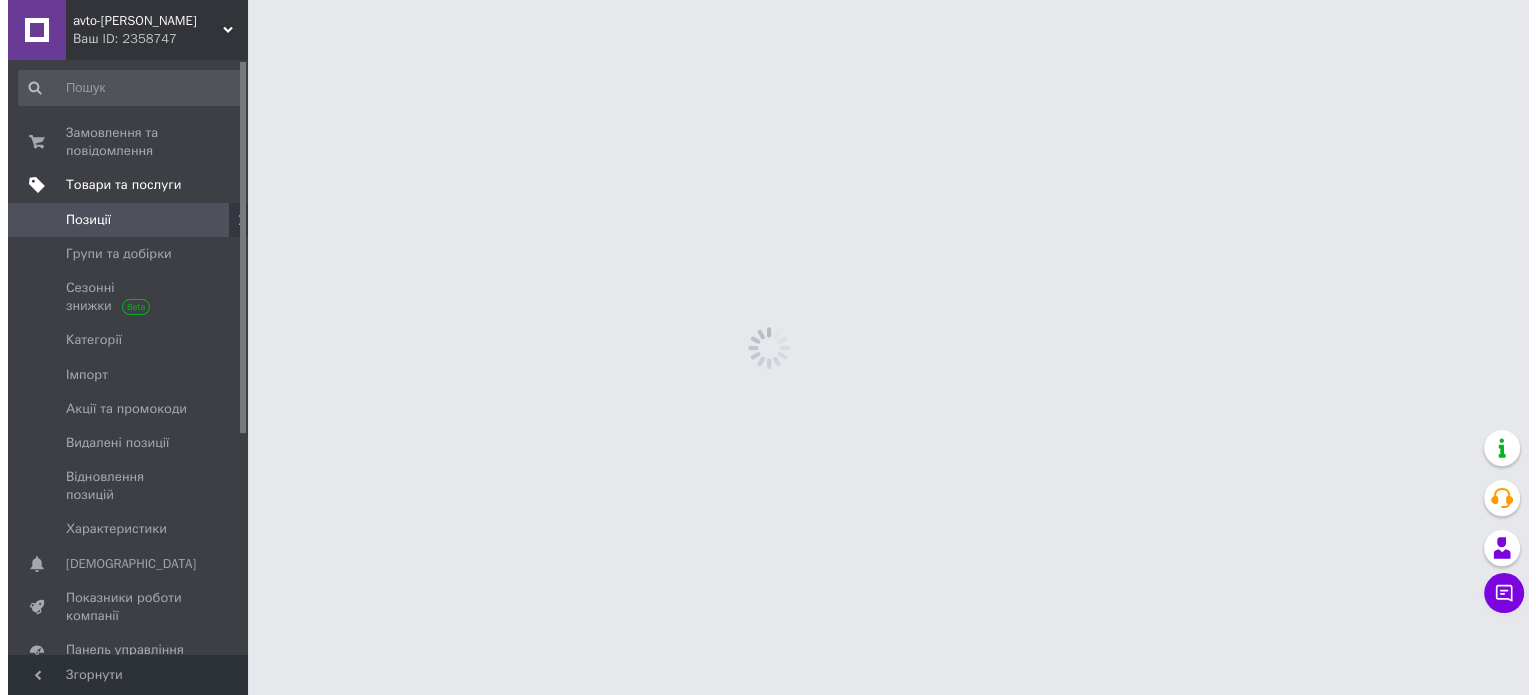 scroll, scrollTop: 0, scrollLeft: 0, axis: both 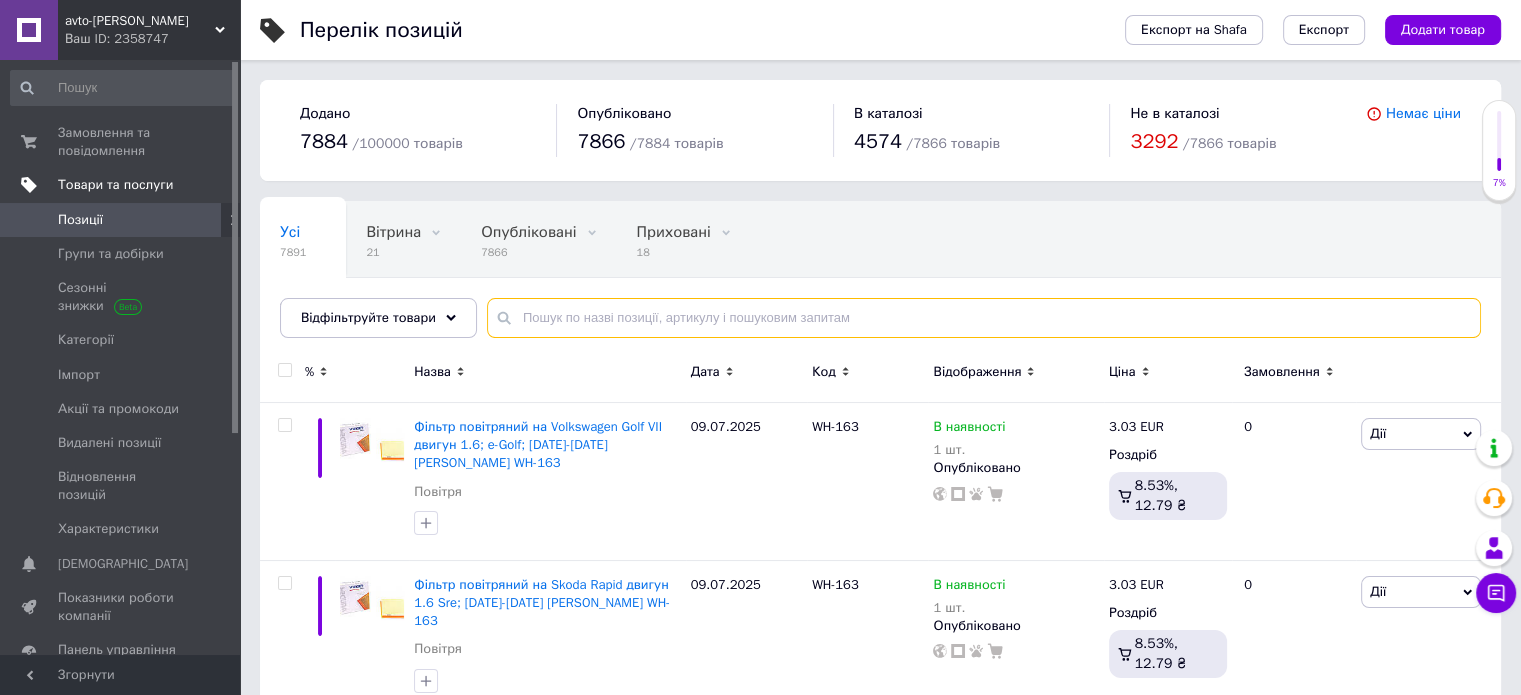 click at bounding box center (984, 318) 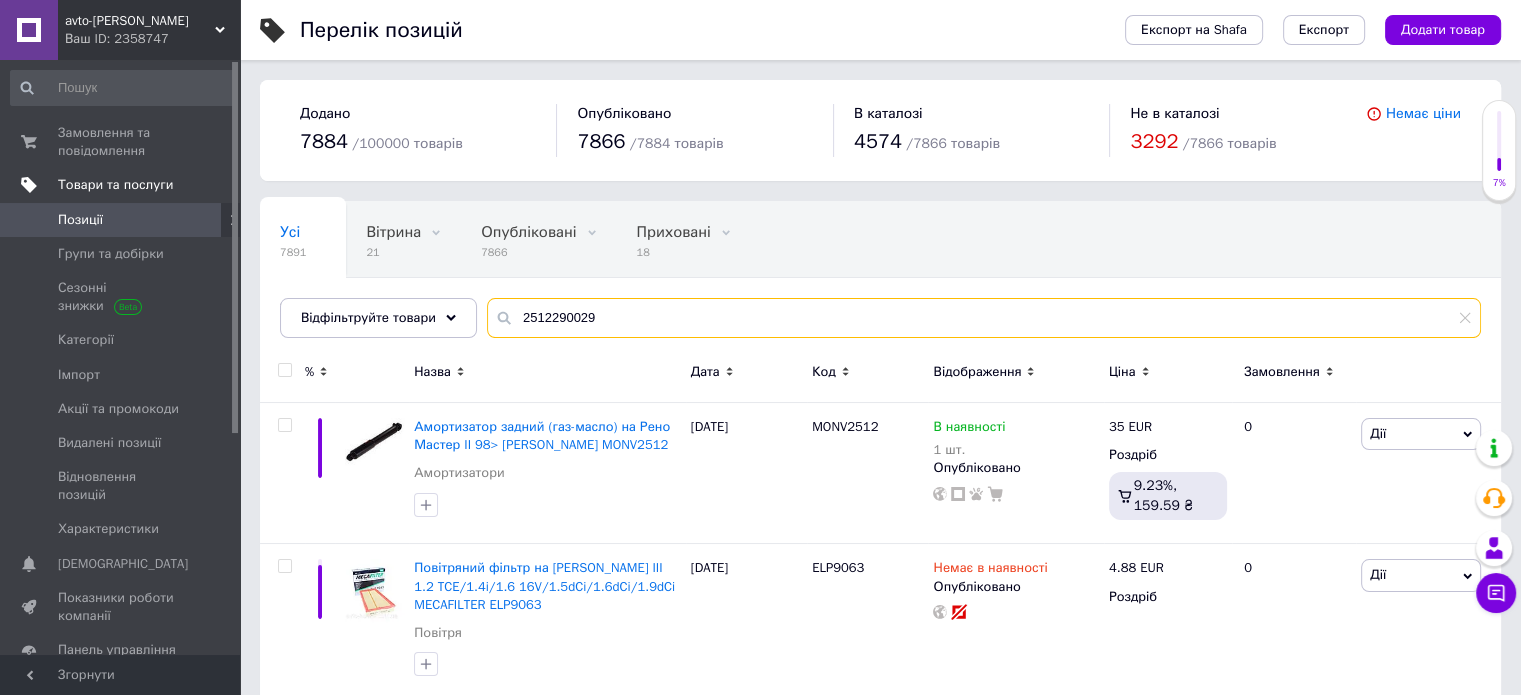 click on "2512290029" at bounding box center [984, 318] 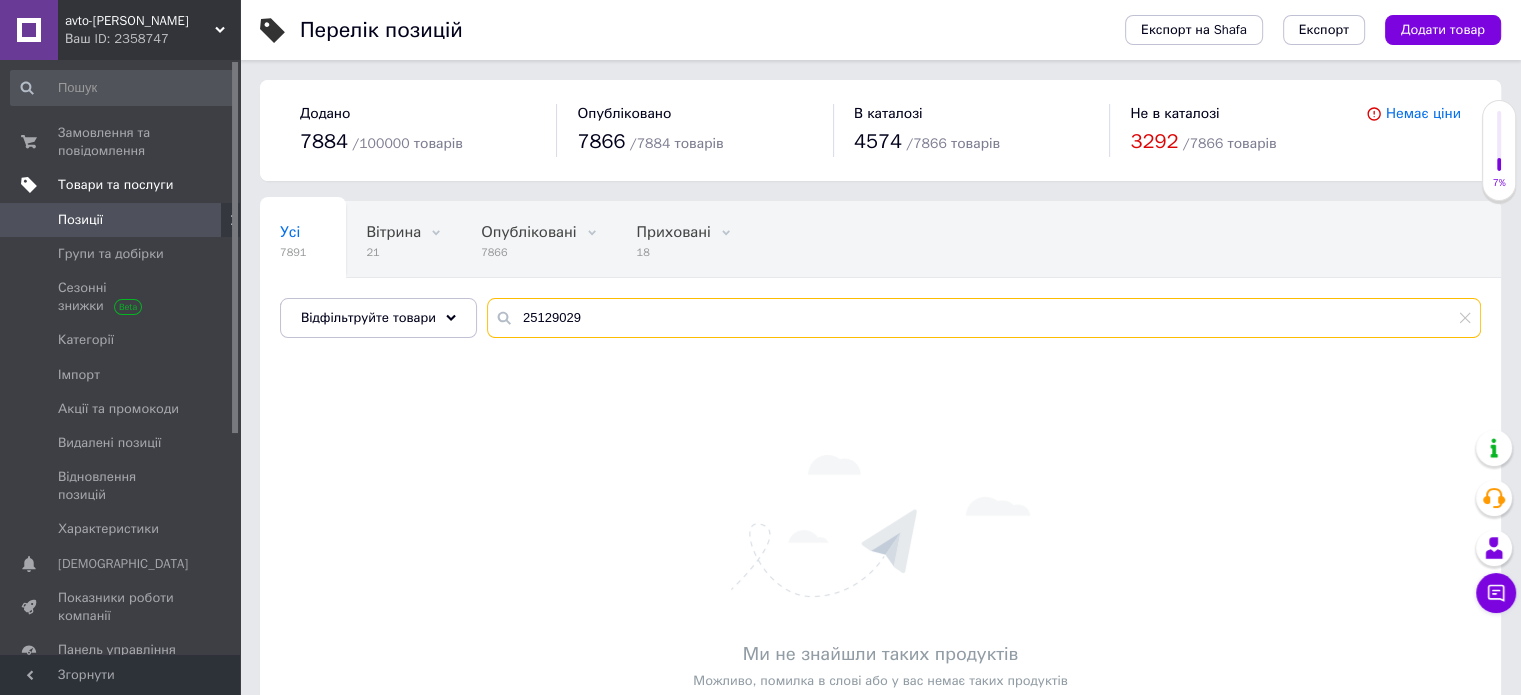 type on "25129029" 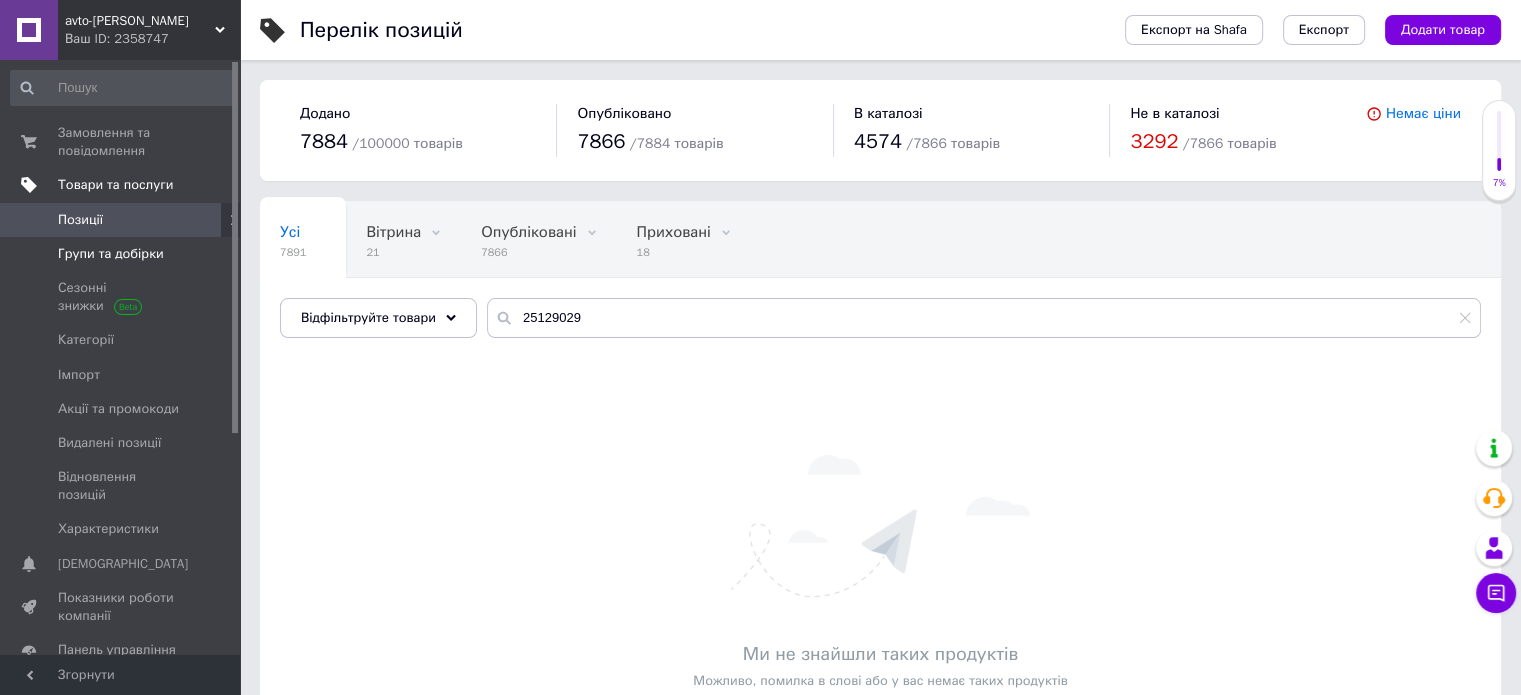 click on "Групи та добірки" at bounding box center (111, 254) 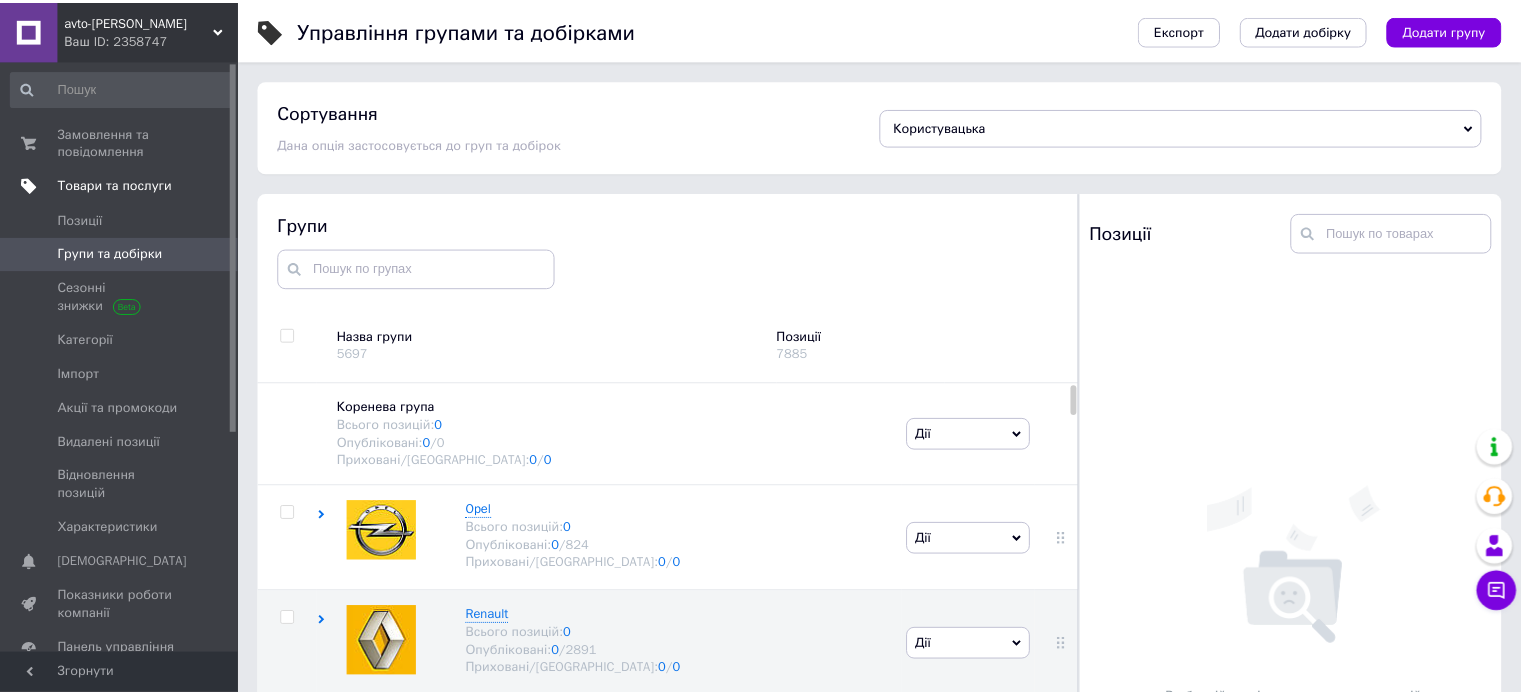 scroll, scrollTop: 113, scrollLeft: 0, axis: vertical 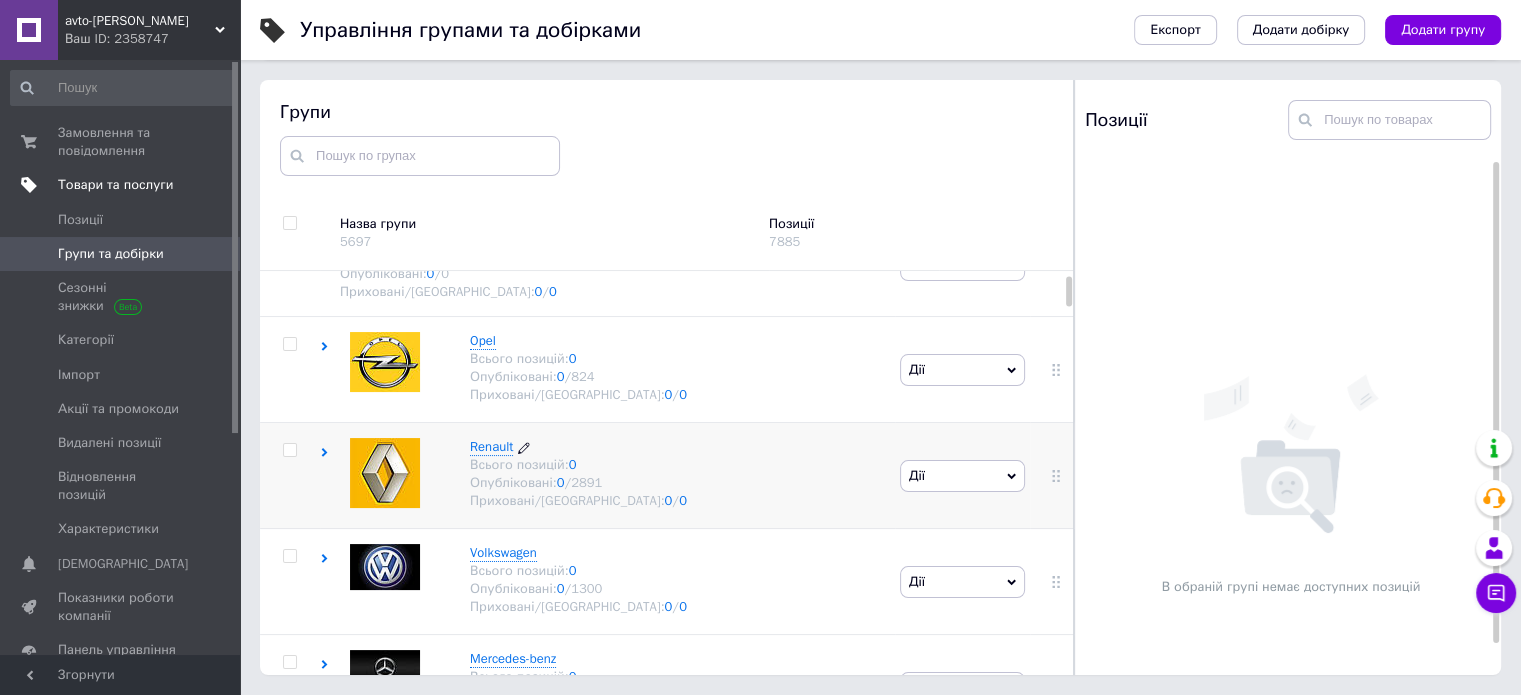 click on "Renault Всього позицій:  0 Опубліковані:  0  /  2891 Приховані/Видалені:  0  /  0" at bounding box center [568, 474] 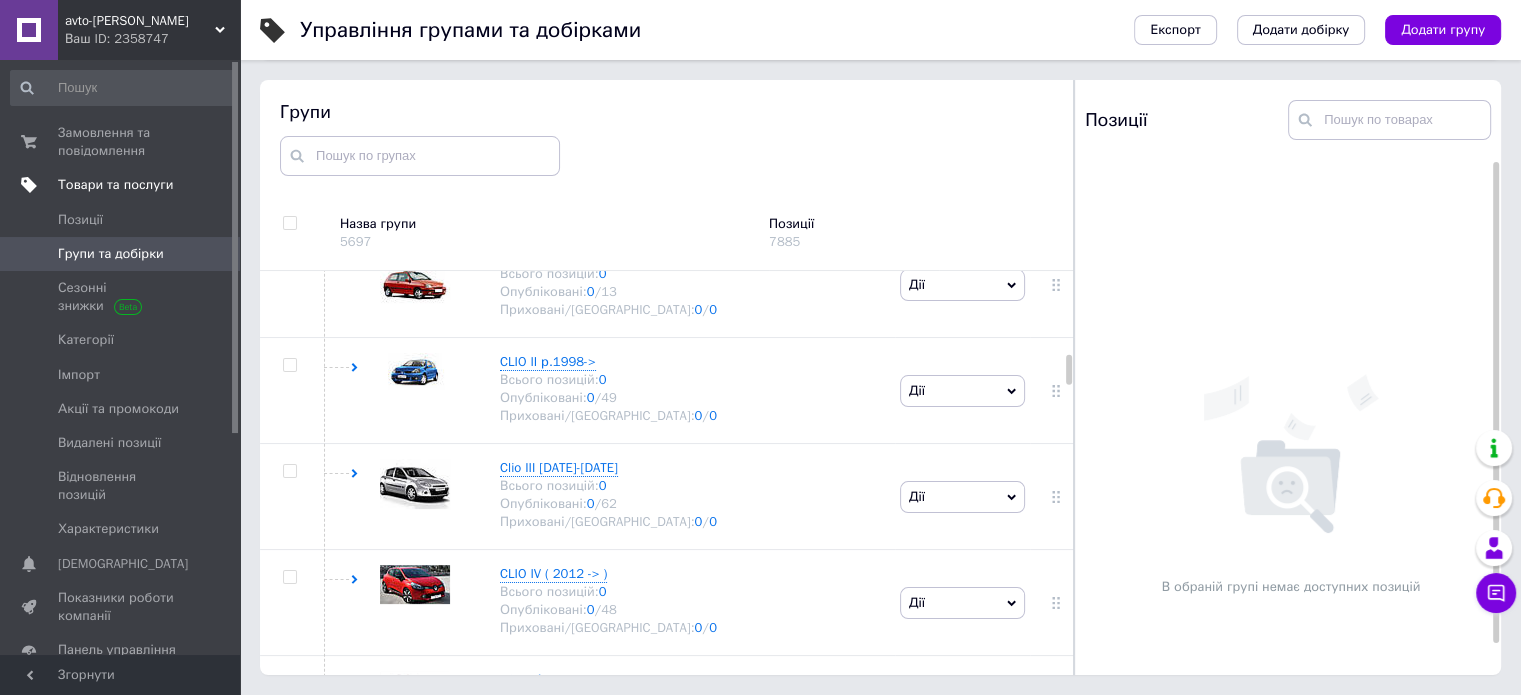 scroll, scrollTop: 2057, scrollLeft: 0, axis: vertical 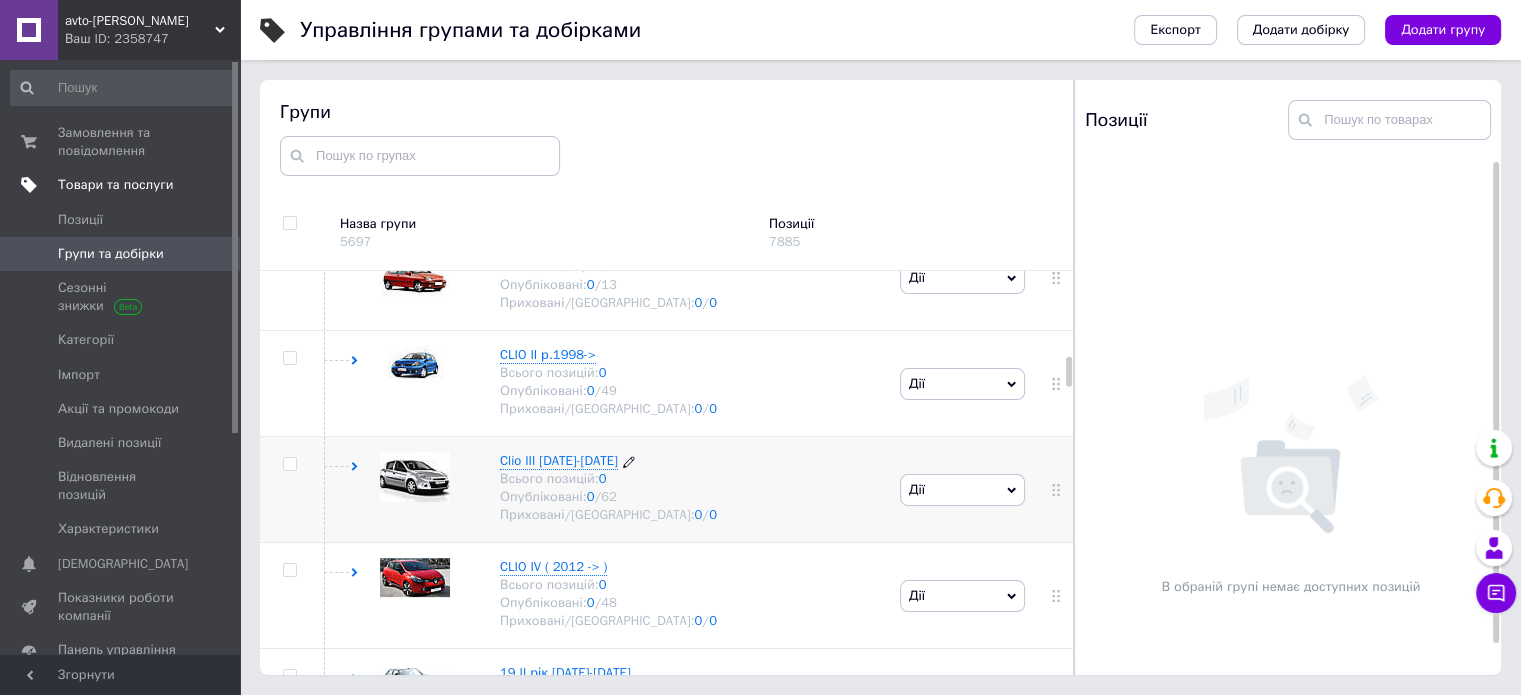 click on "Clio III [DATE]-[DATE]" at bounding box center (559, 460) 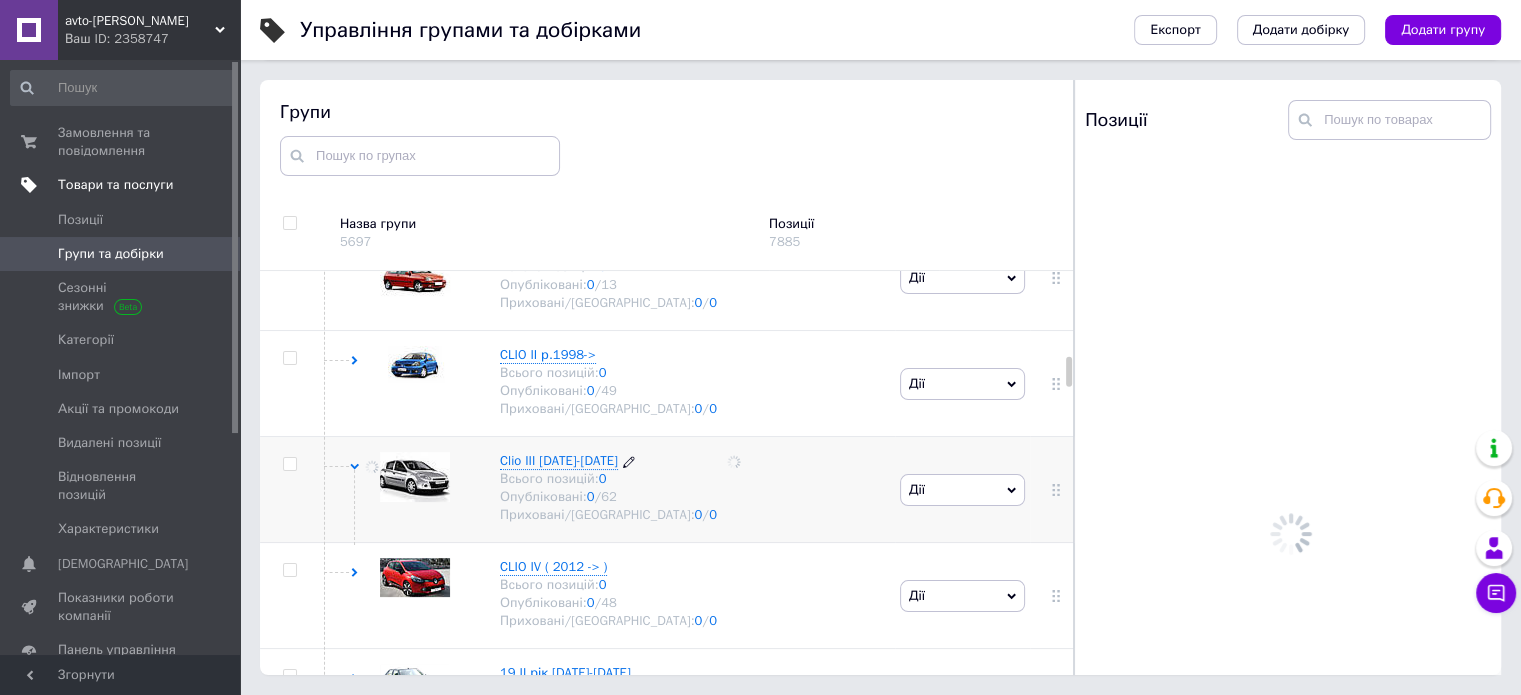 click on "Clio III [DATE]-[DATE]" at bounding box center (559, 460) 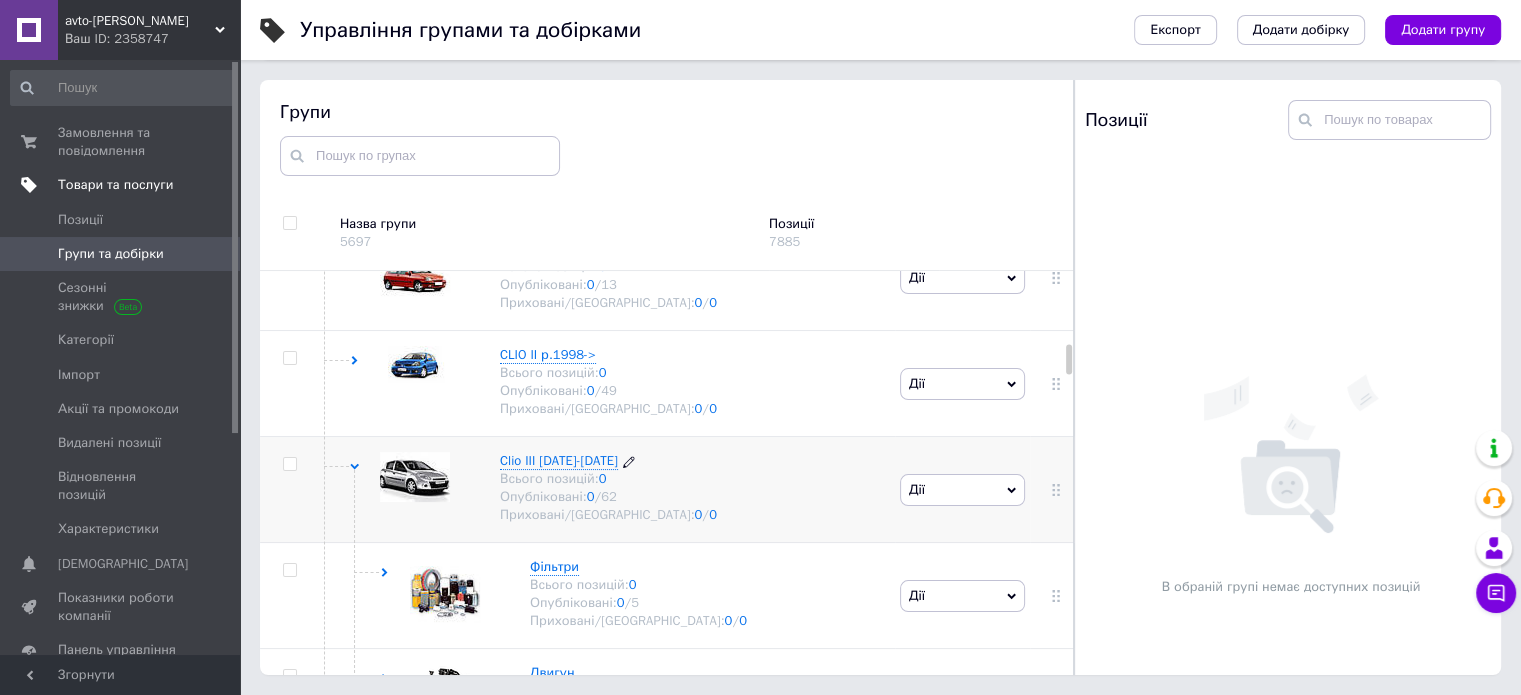 click on "Clio III 2005-2012 Всього позицій:  0 Опубліковані:  0  /  62 Приховані/Видалені:  0  /  0" at bounding box center (598, 488) 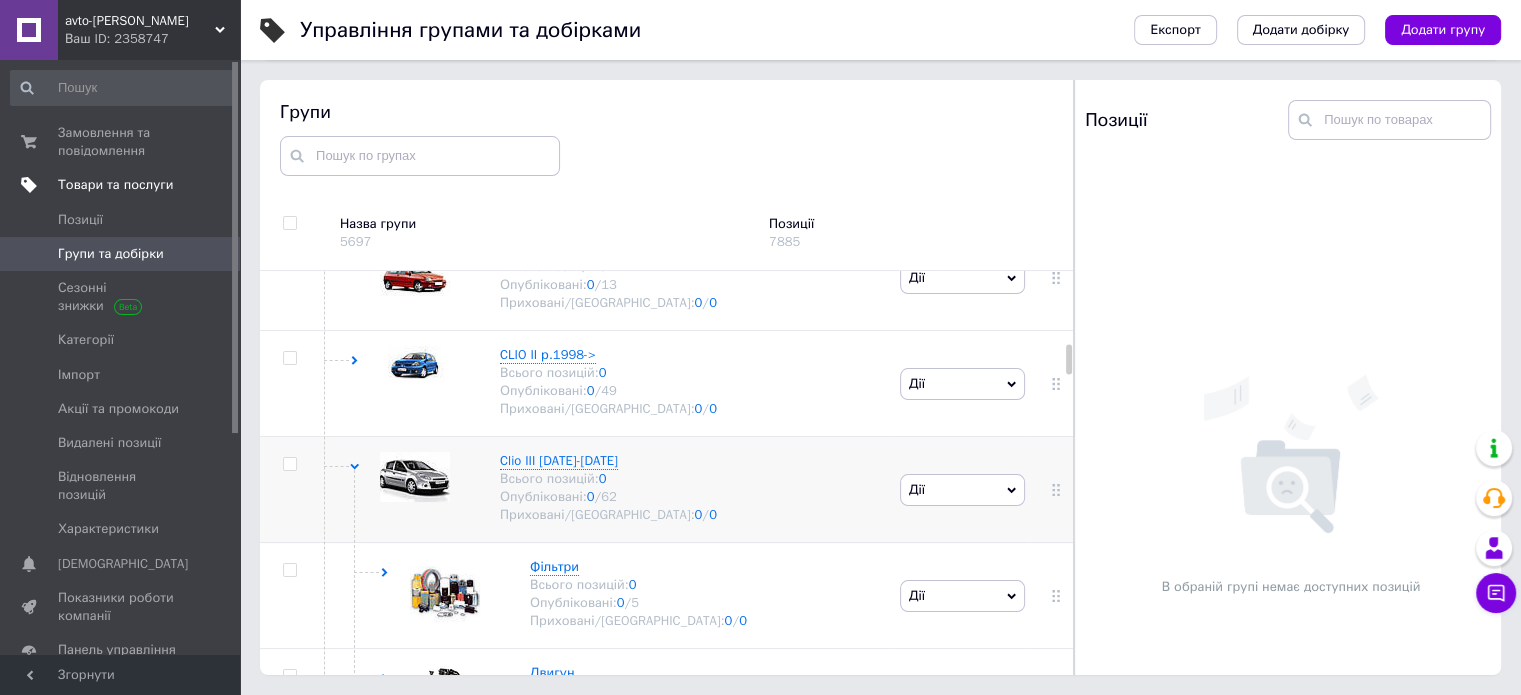 click on "Clio III 2005-2012 Всього позицій:  0 Опубліковані:  0  /  62 Приховані/Видалені:  0  /  0" at bounding box center [607, 490] 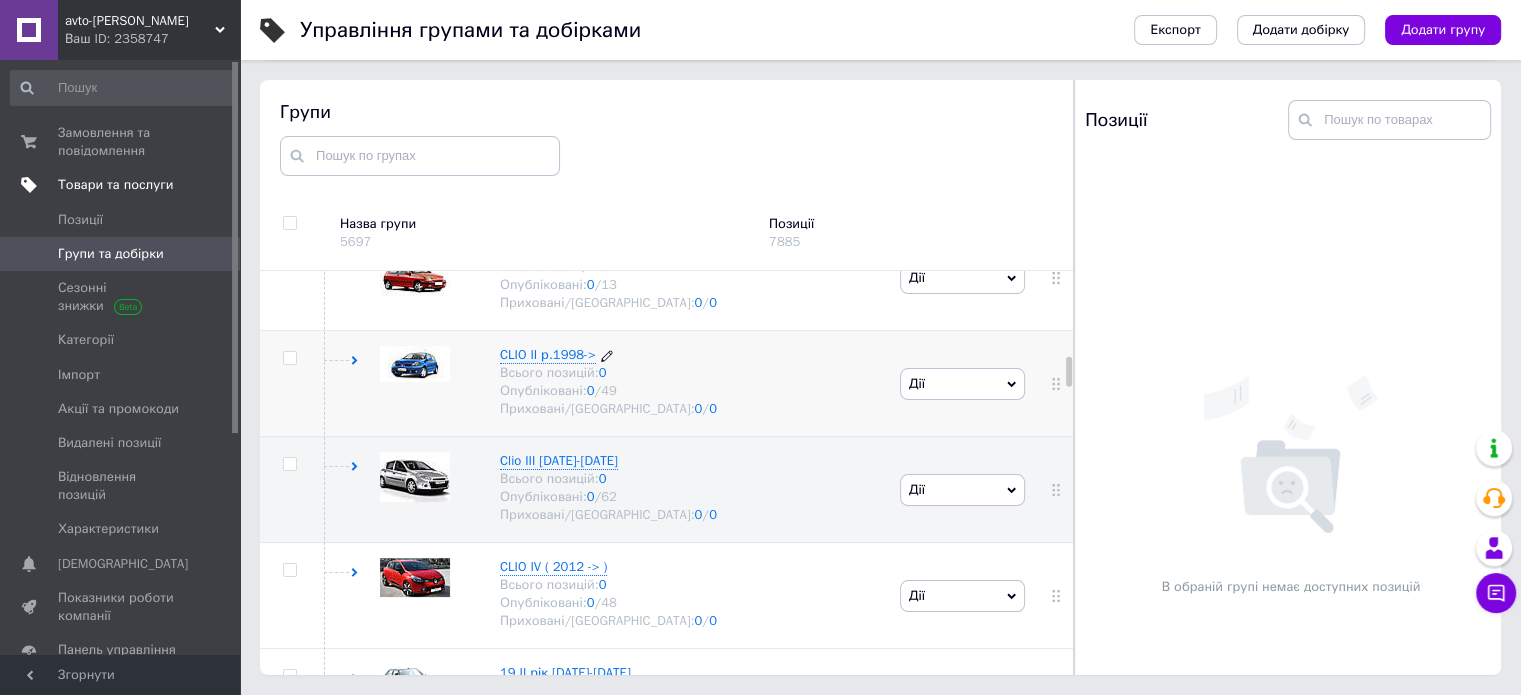 click on "CLIO II р.1998->" at bounding box center (548, 354) 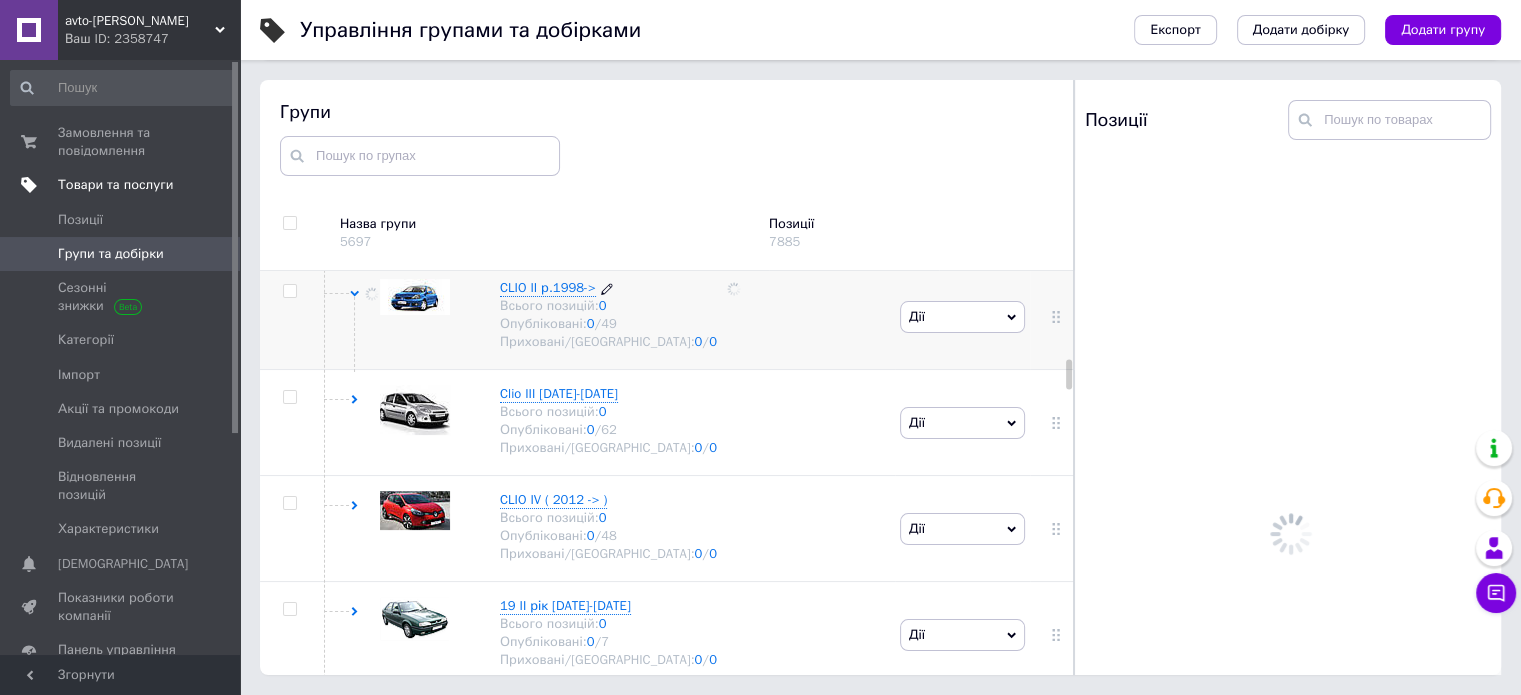 scroll, scrollTop: 2157, scrollLeft: 0, axis: vertical 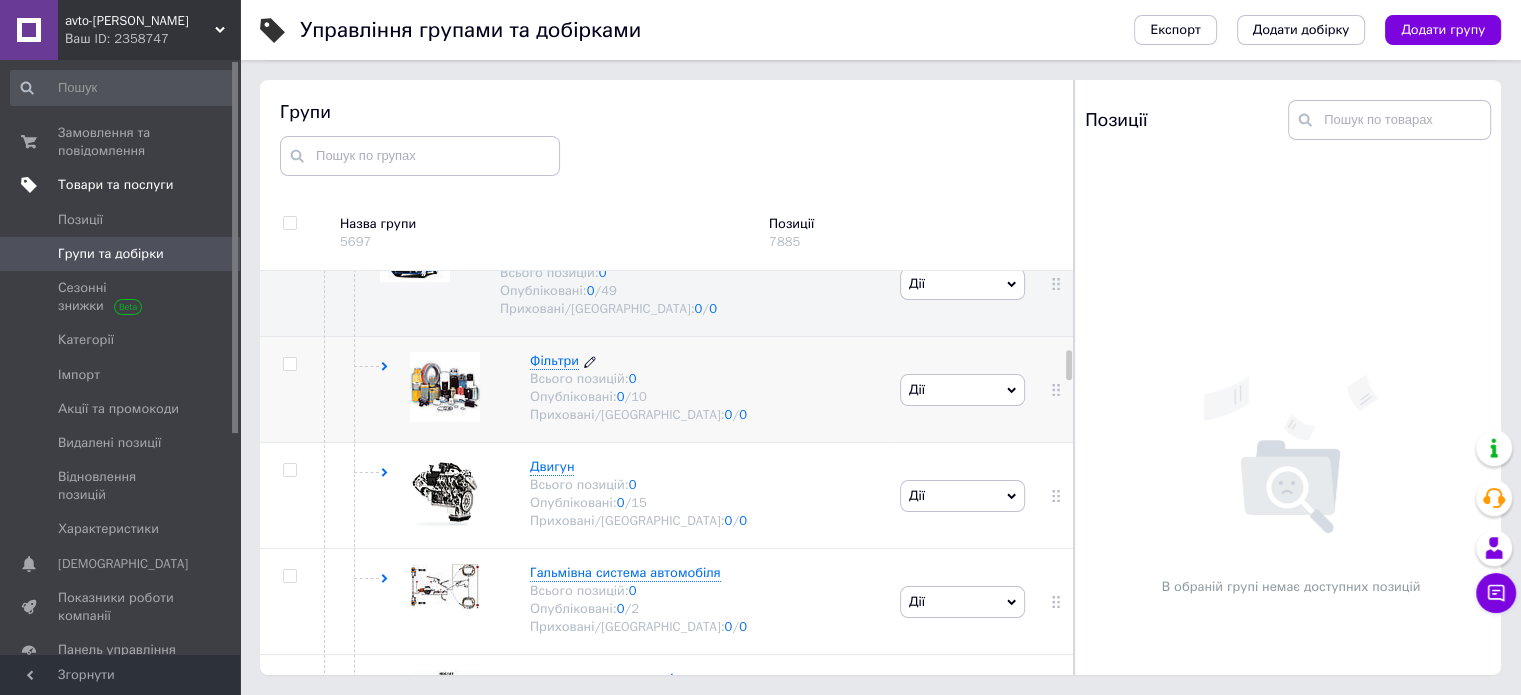 click on "Всього позицій:  0" at bounding box center [638, 379] 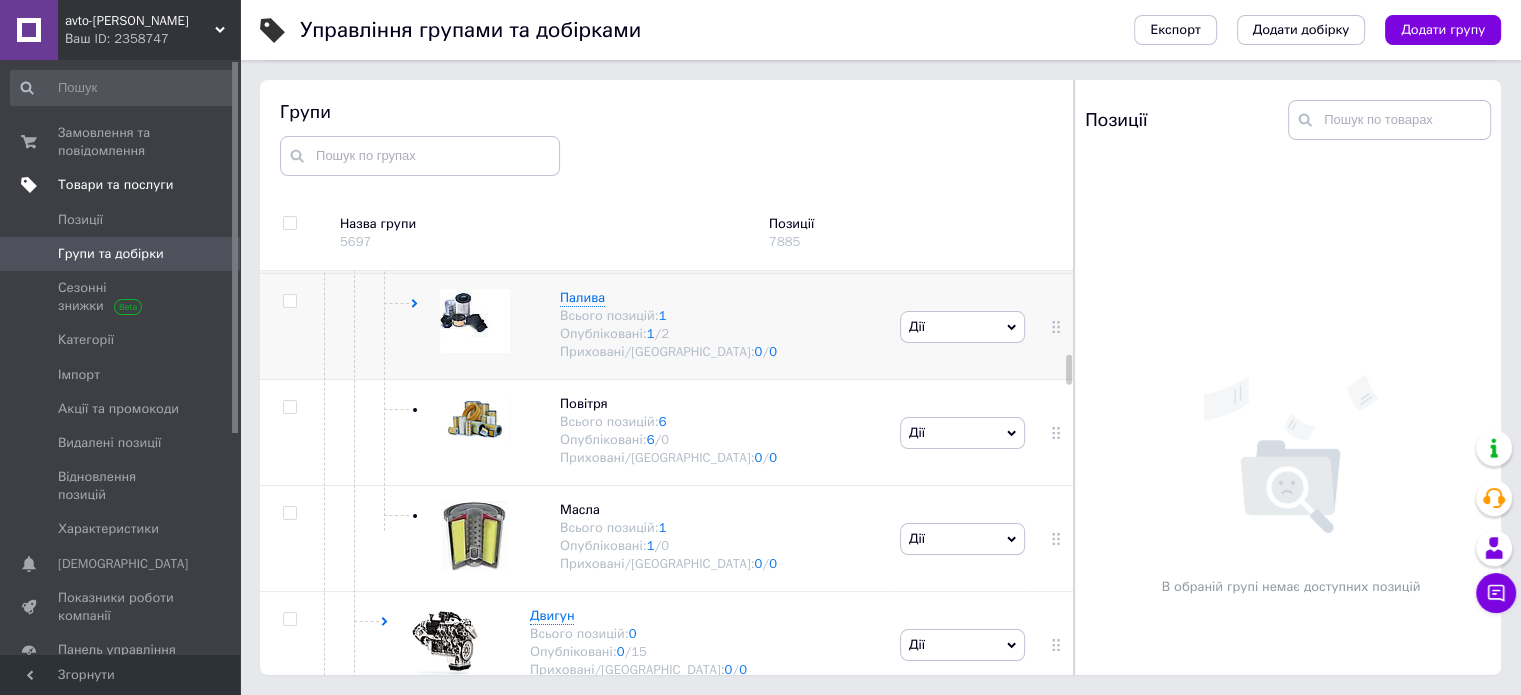 scroll, scrollTop: 2357, scrollLeft: 0, axis: vertical 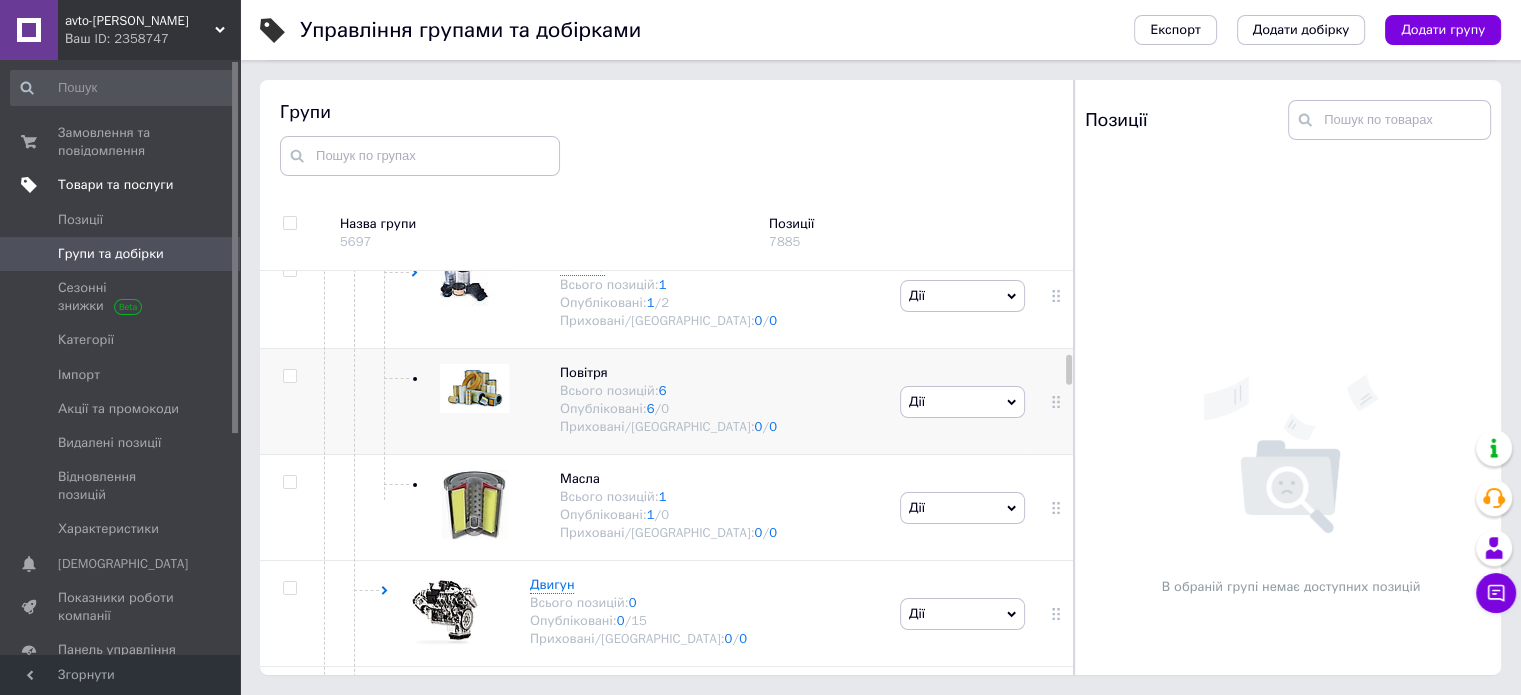 click on "Повітря Всього позицій:  6 Опубліковані:  6  /  0 Приховані/Видалені:  0  /  0" at bounding box center [648, 400] 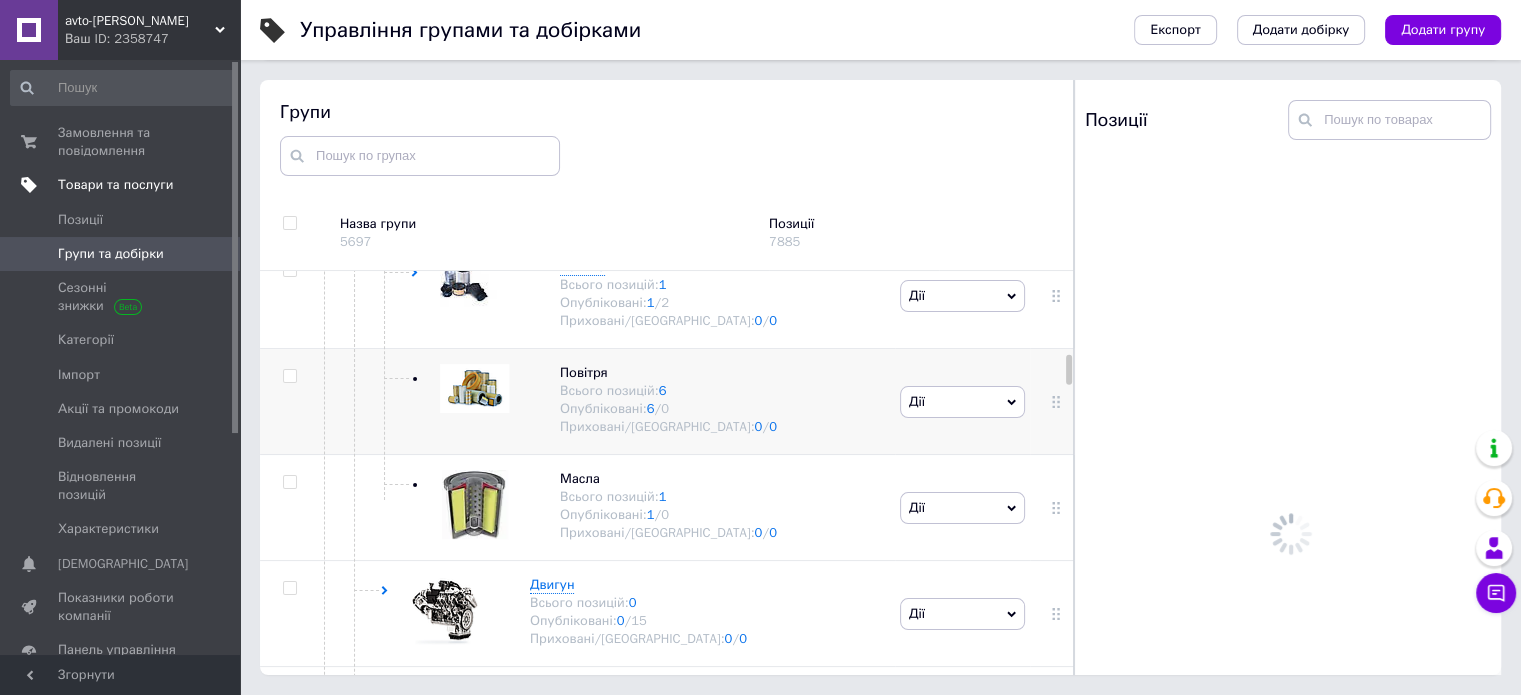 click on "Дії" at bounding box center [962, 402] 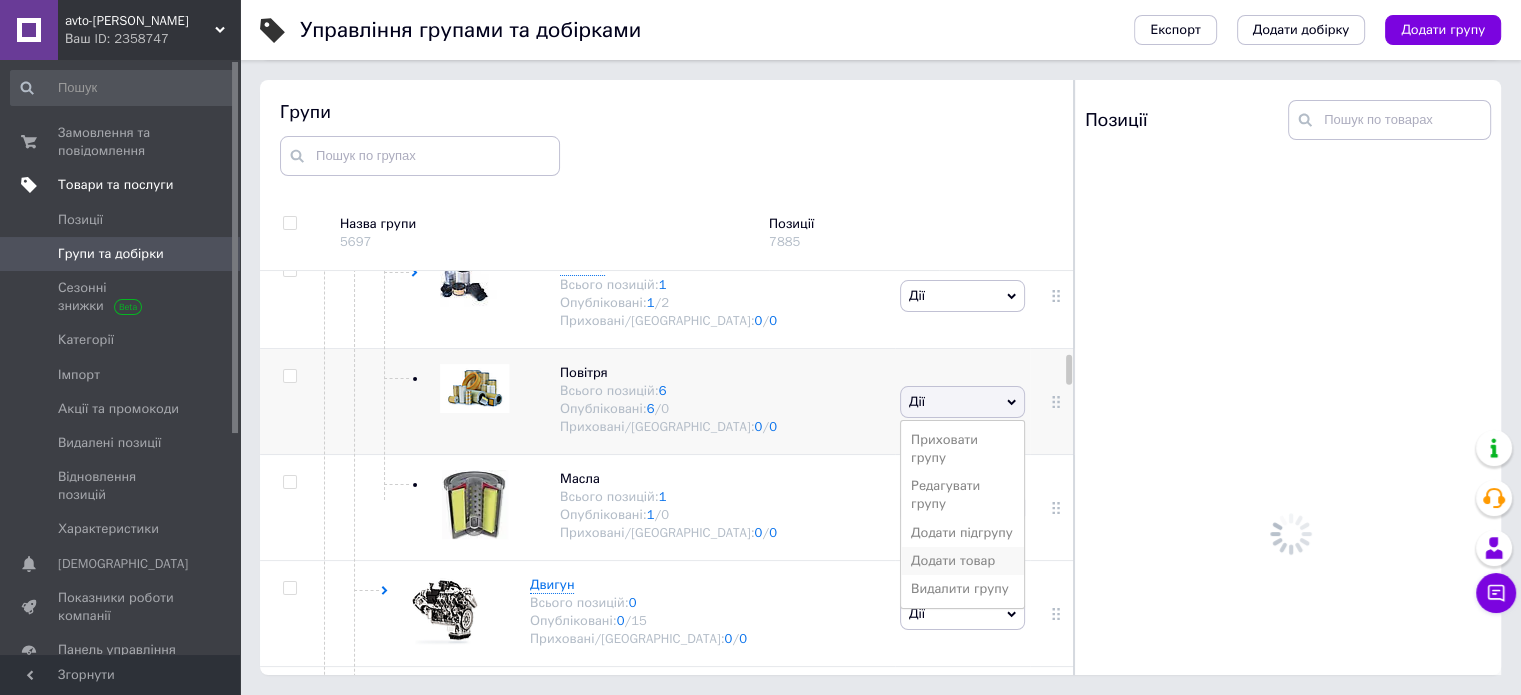 click on "Додати товар" at bounding box center (962, 561) 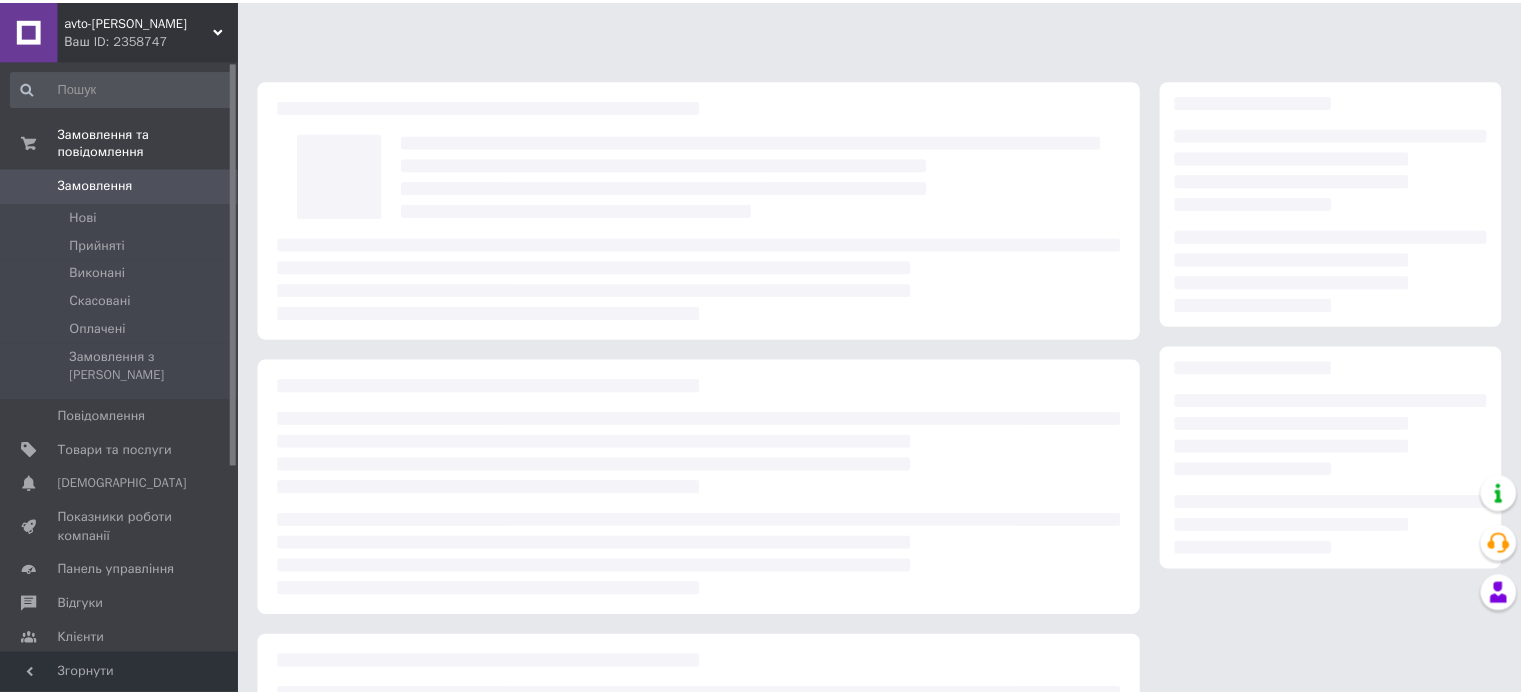 scroll, scrollTop: 0, scrollLeft: 0, axis: both 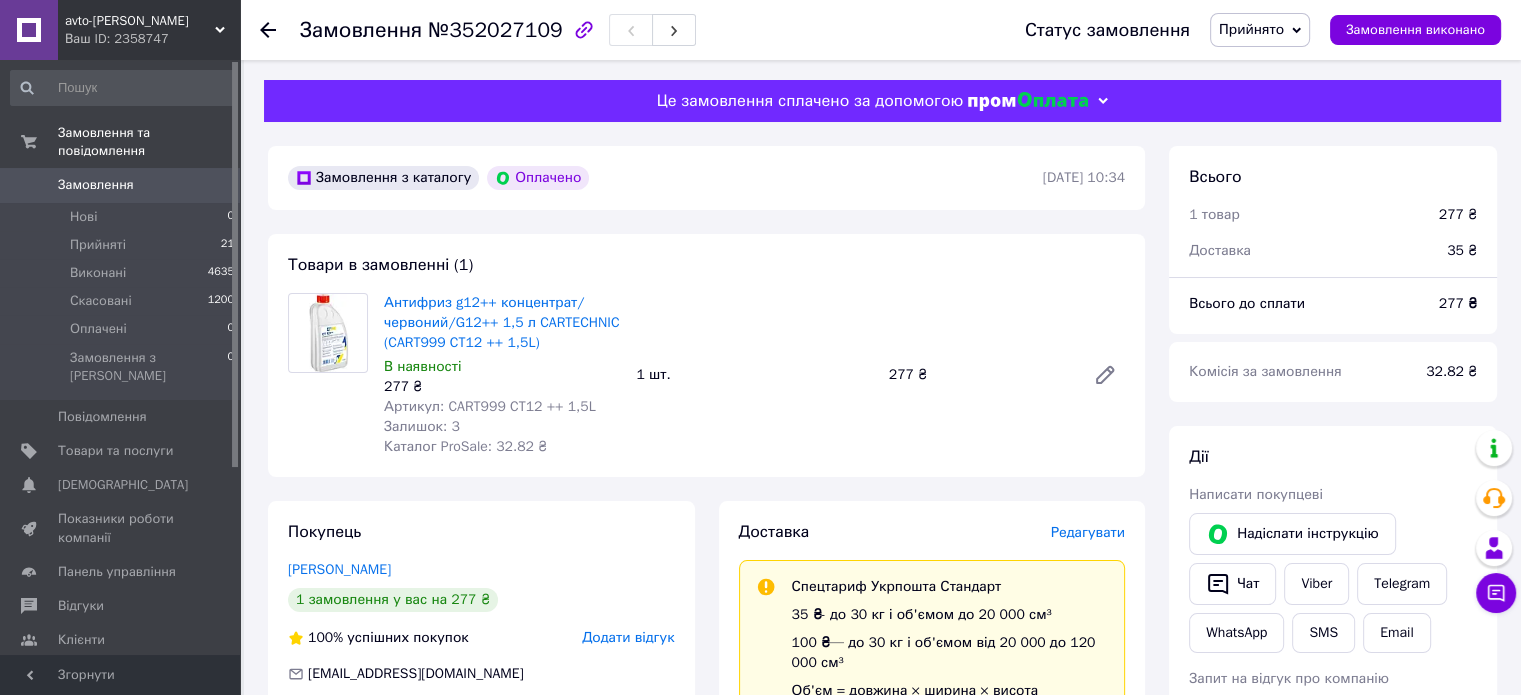 click on "Залишок: 3" at bounding box center (502, 427) 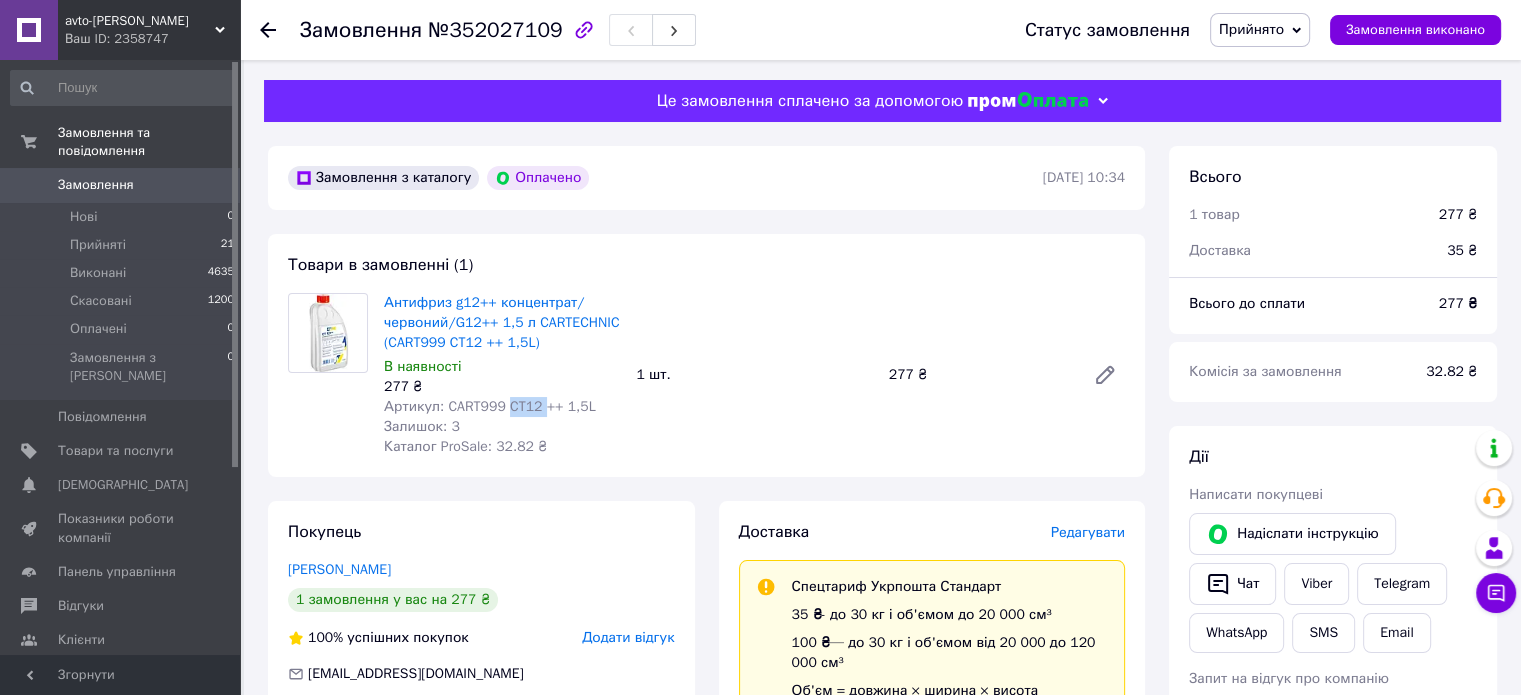 click on "Артикул: CART999 CT12 ++ 1,5L" at bounding box center (490, 406) 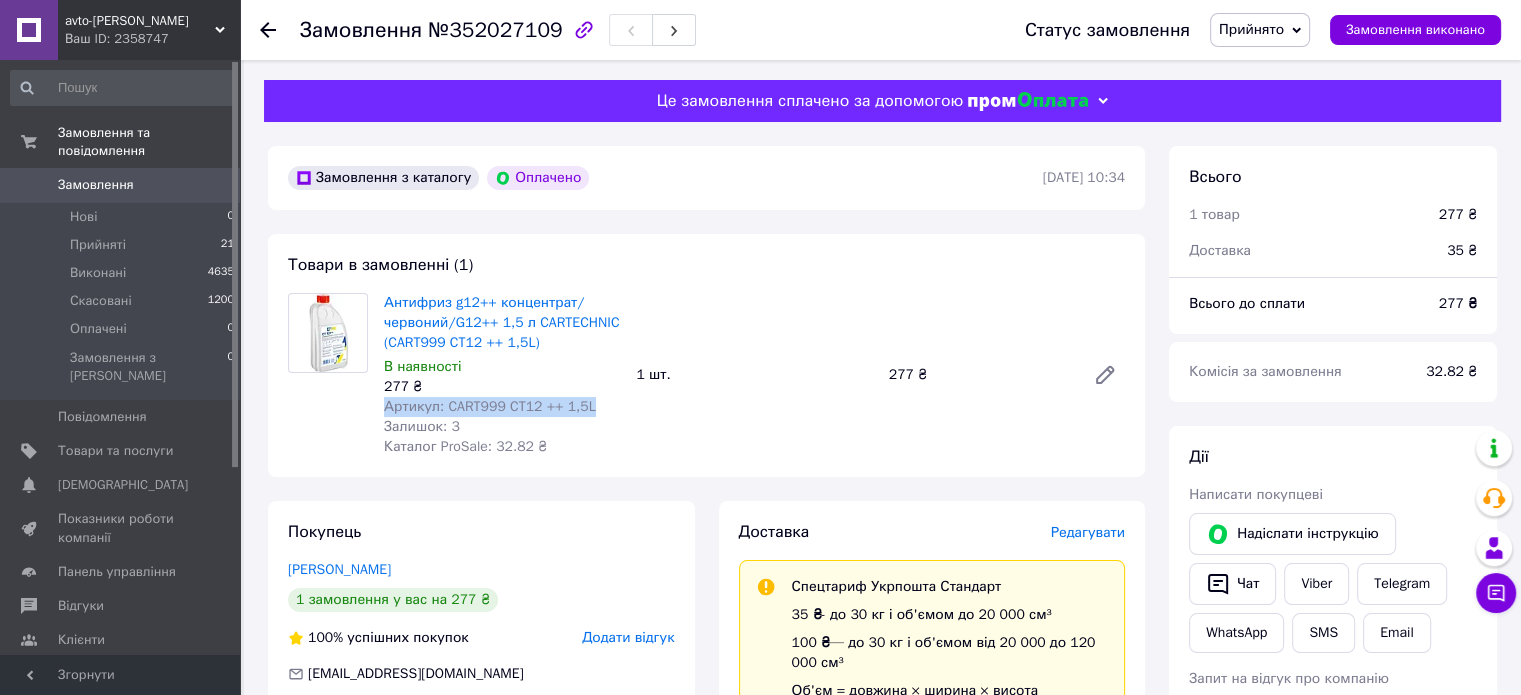 click on "Артикул: CART999 CT12 ++ 1,5L" at bounding box center (490, 406) 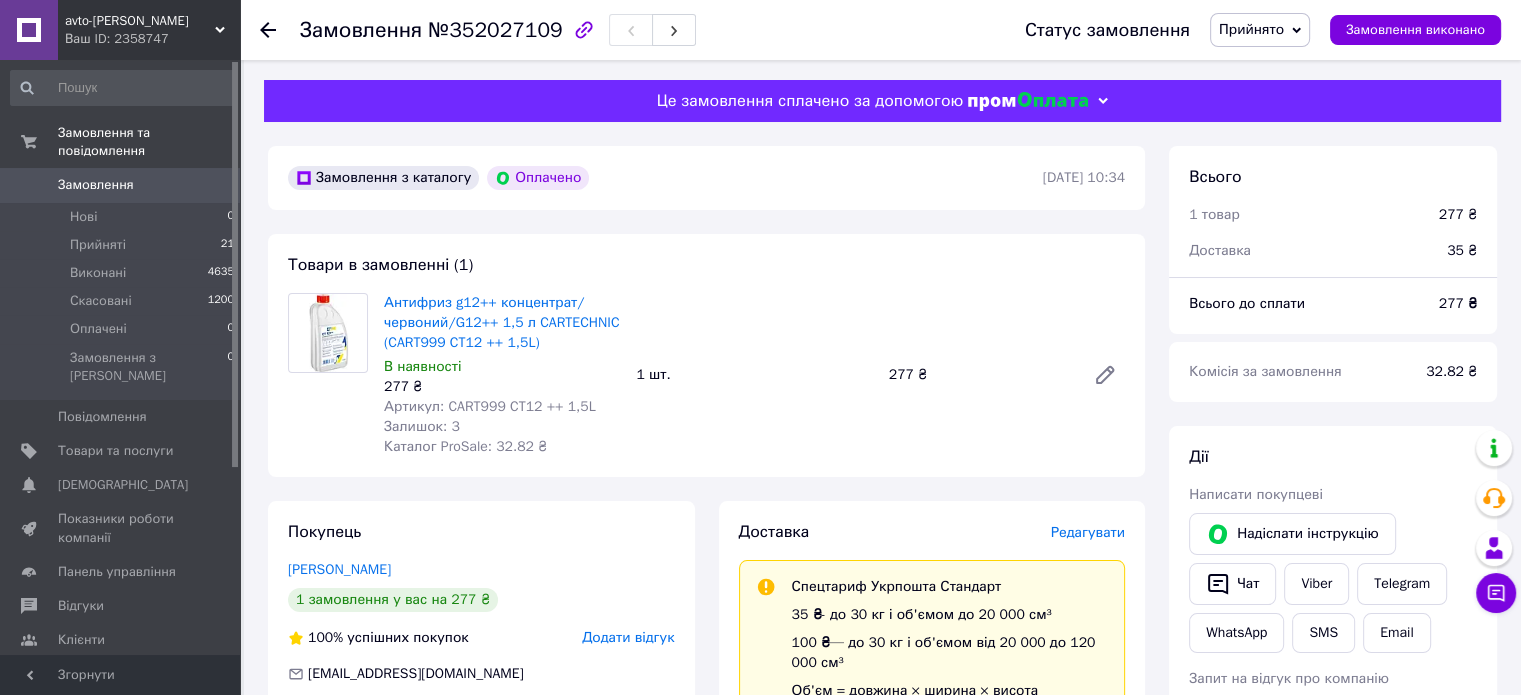 click 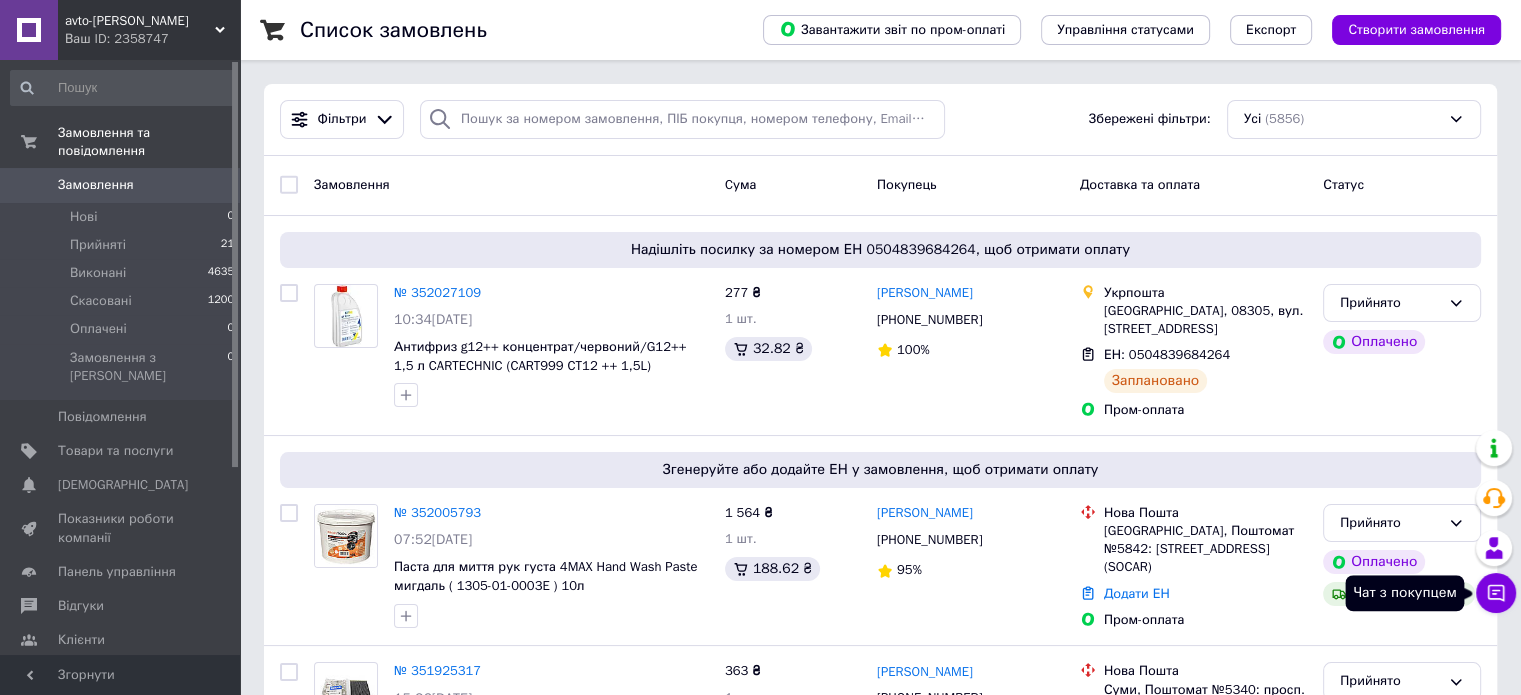click on "Чат з покупцем" at bounding box center [1496, 593] 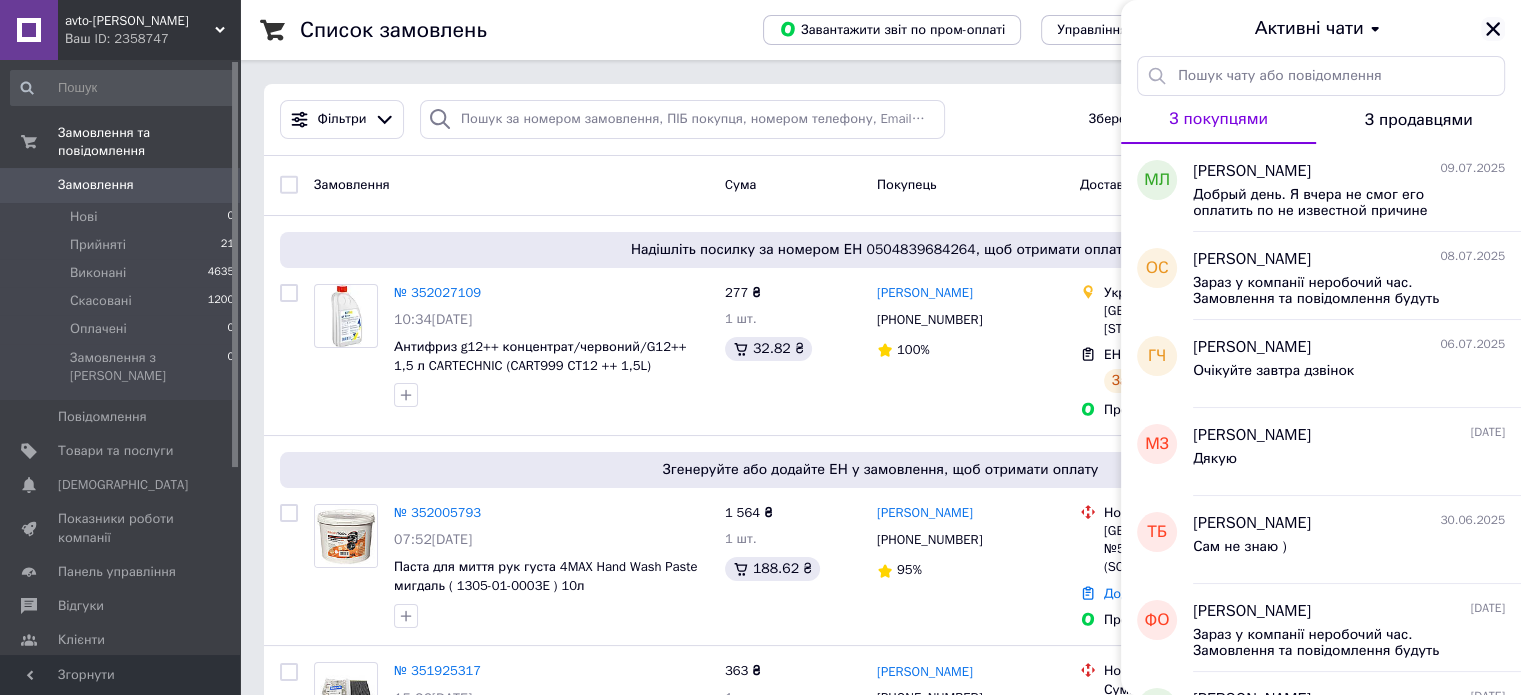 click 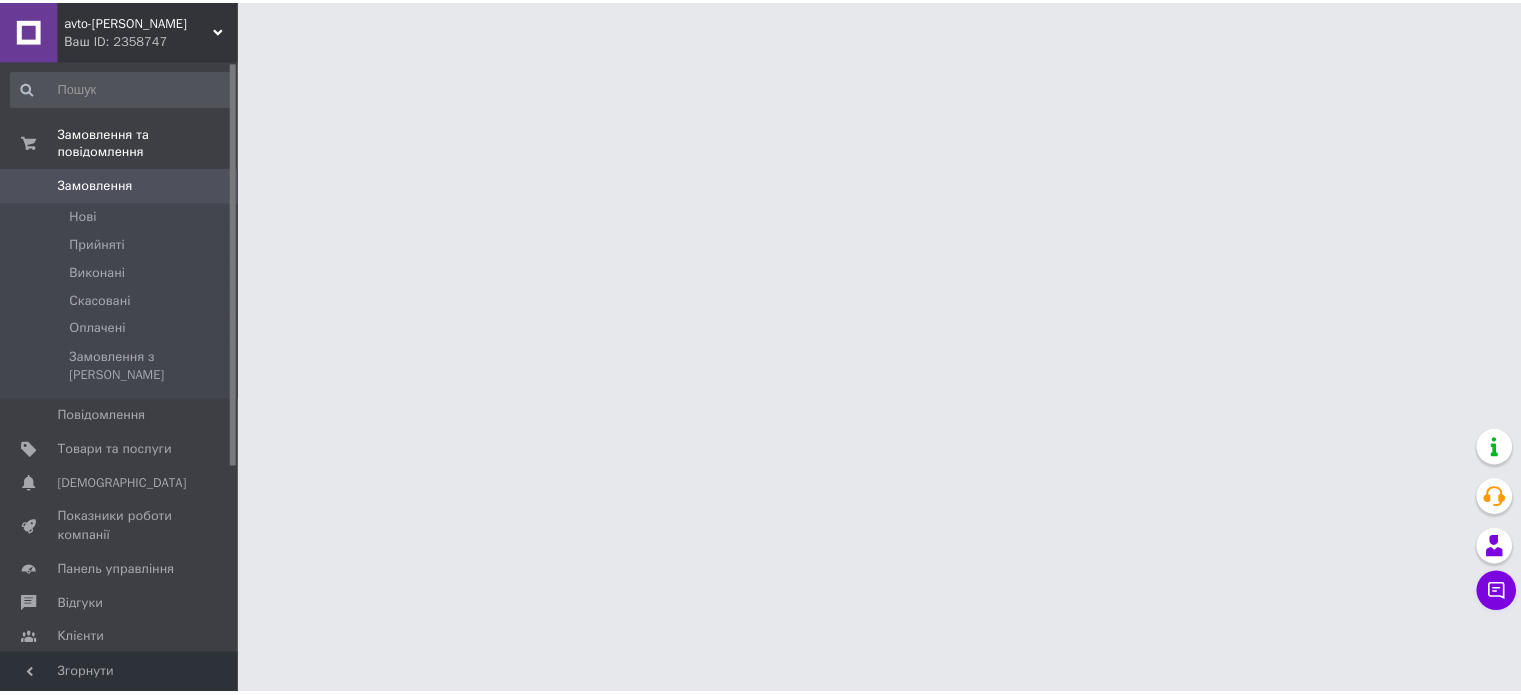 scroll, scrollTop: 0, scrollLeft: 0, axis: both 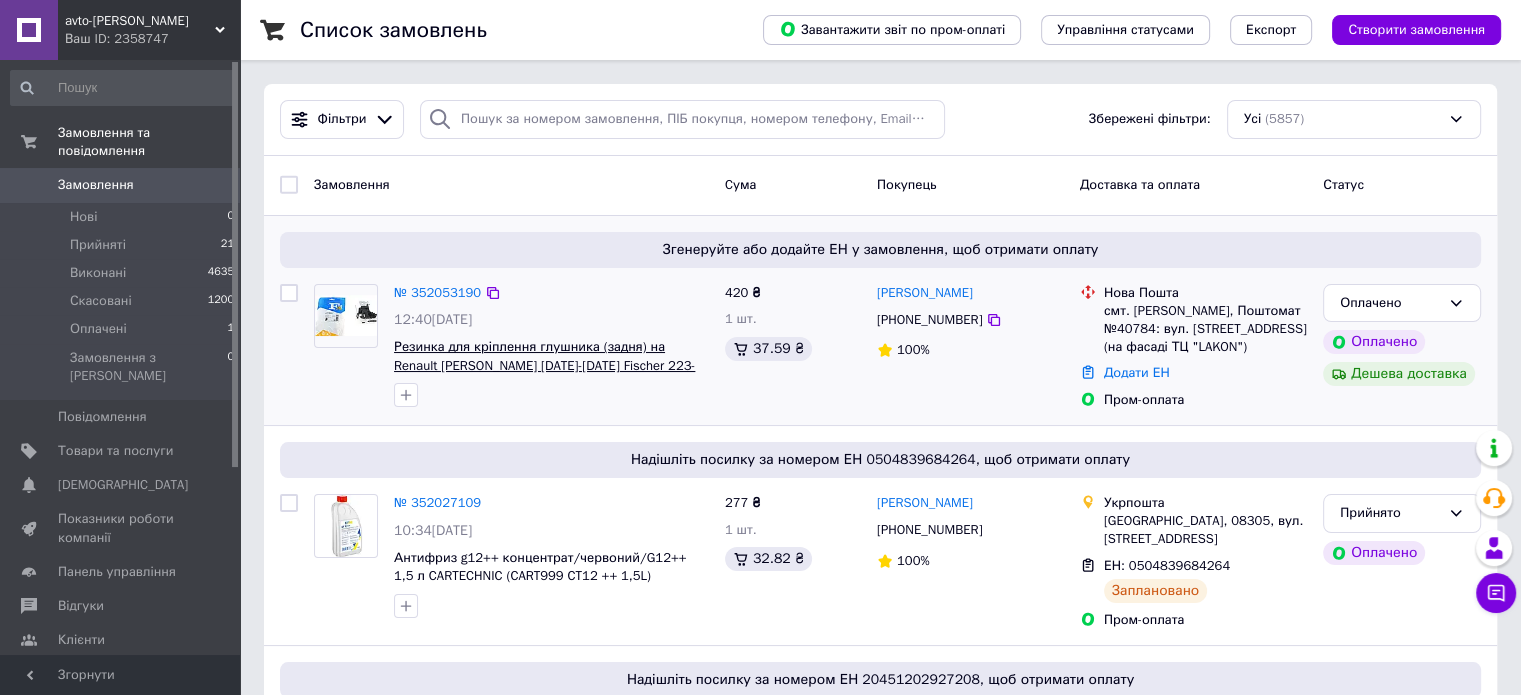click on "Резинка для кріплення глушника (задня) на Renault [PERSON_NAME] [DATE]-[DATE] Fischer 223-939" at bounding box center (544, 365) 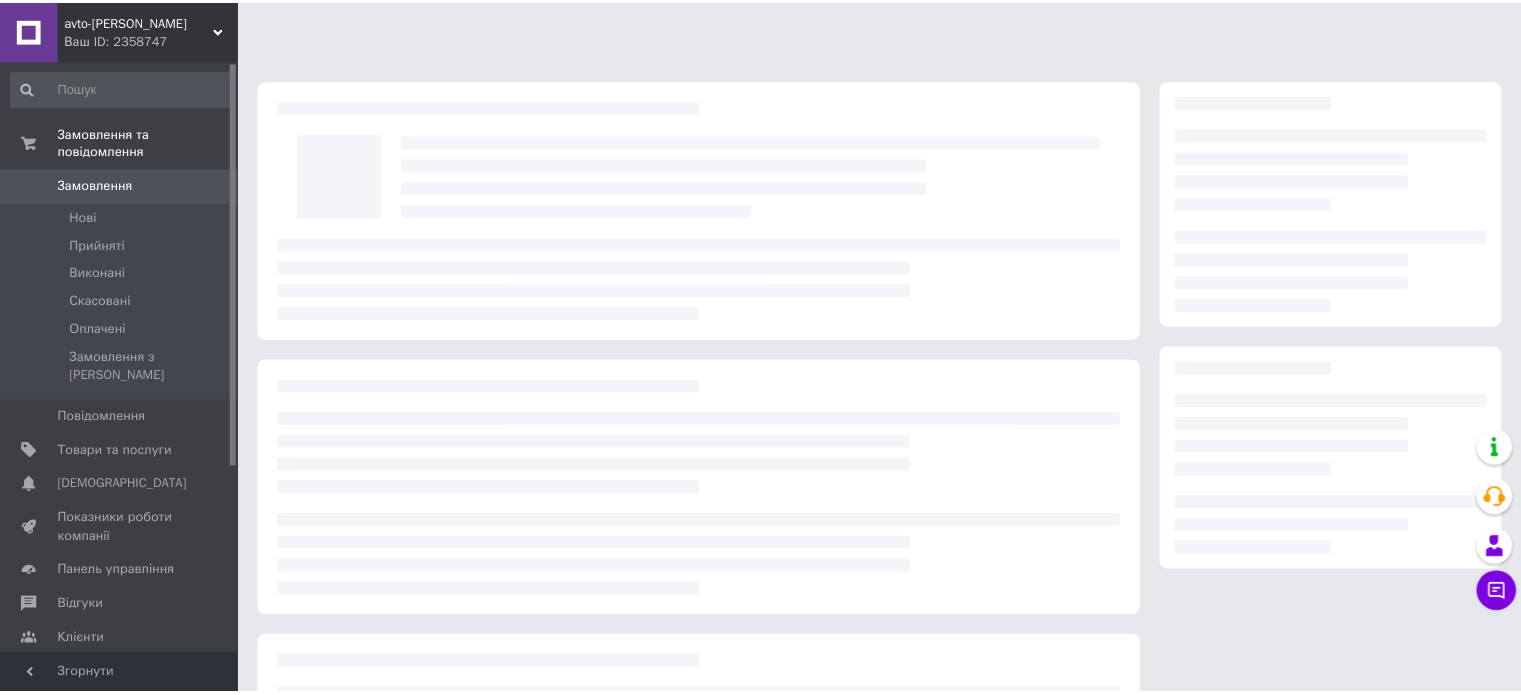 scroll, scrollTop: 0, scrollLeft: 0, axis: both 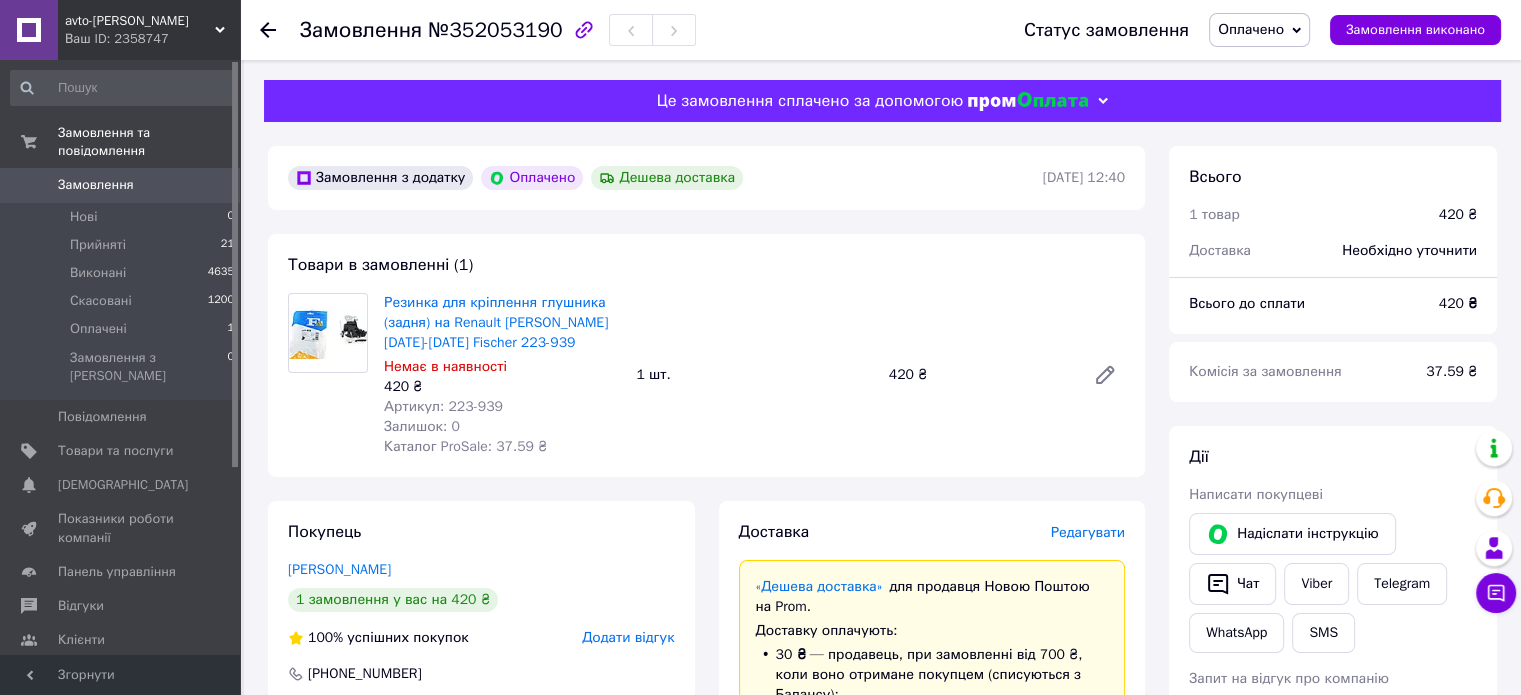 click 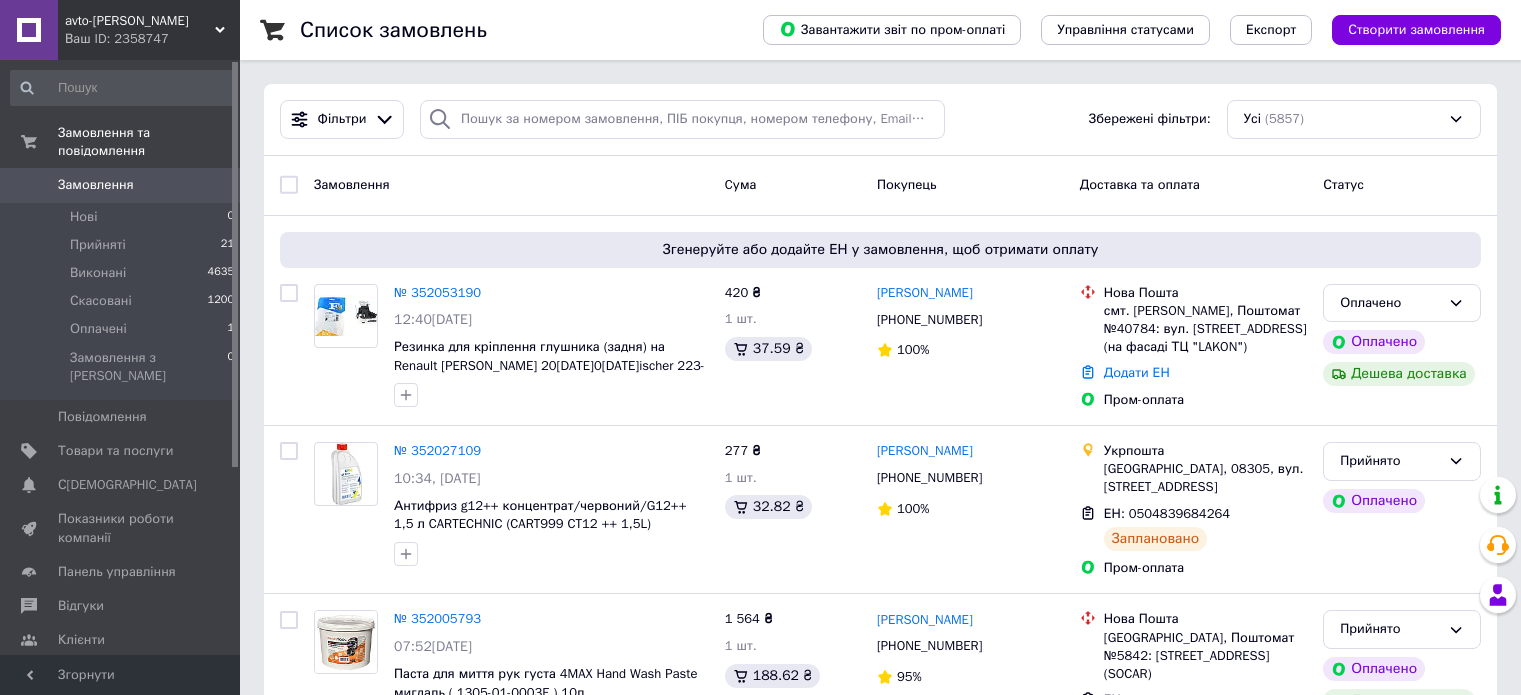 scroll, scrollTop: 0, scrollLeft: 0, axis: both 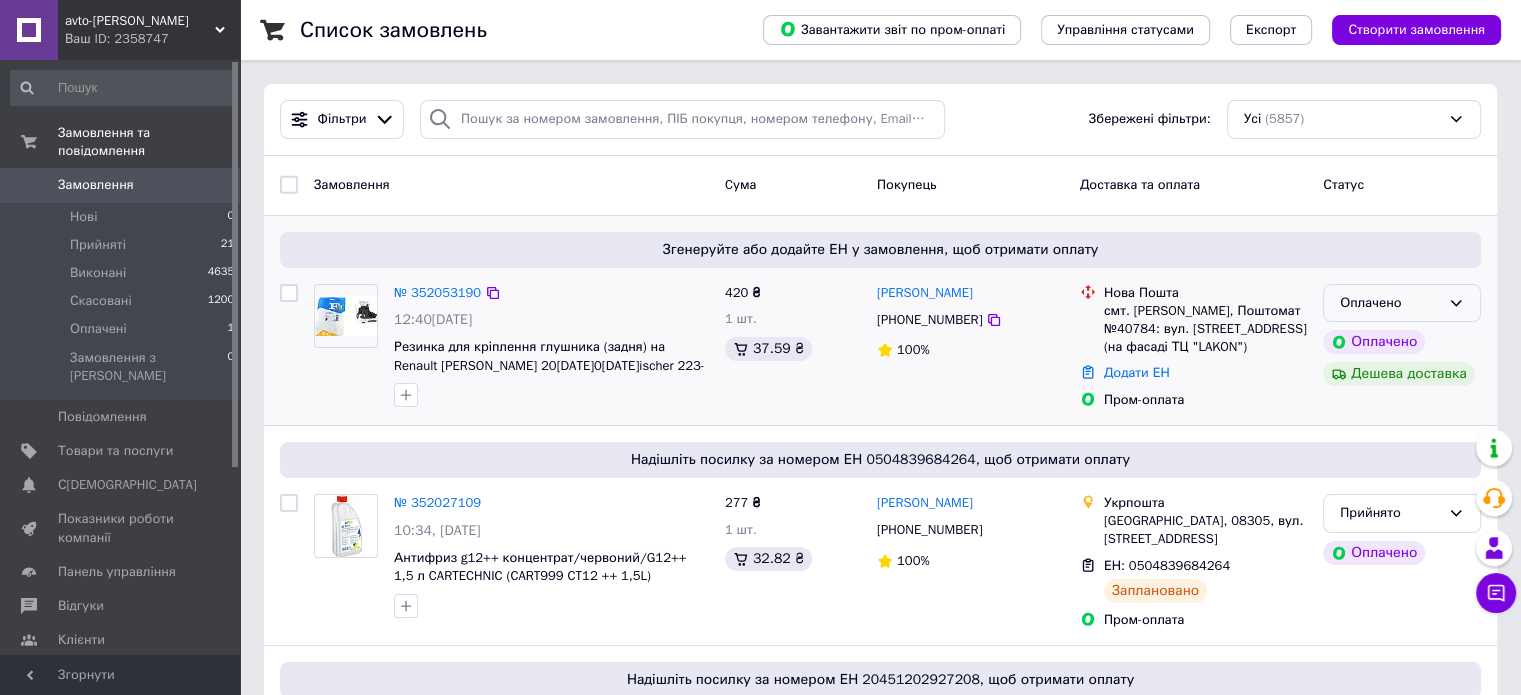 click on "Оплачено" at bounding box center (1390, 303) 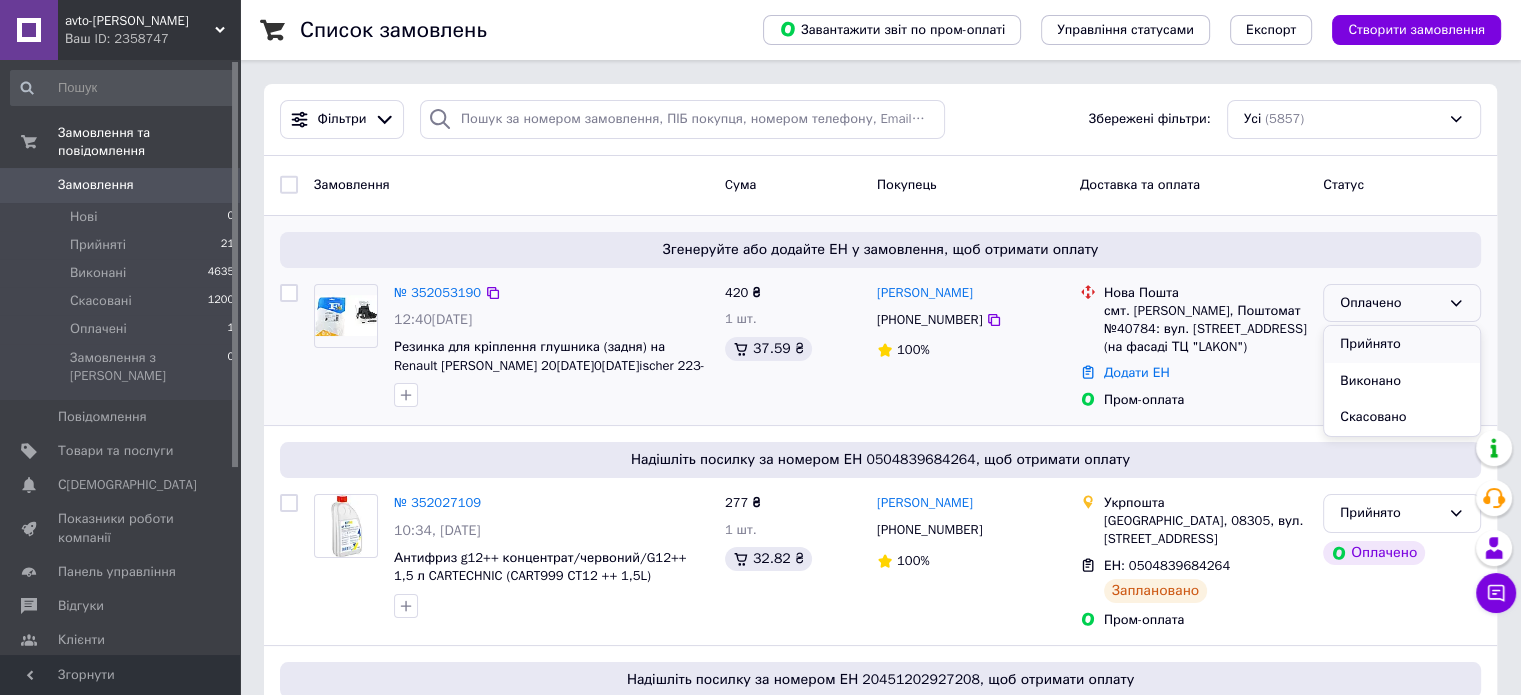 click on "Прийнято" at bounding box center [1402, 344] 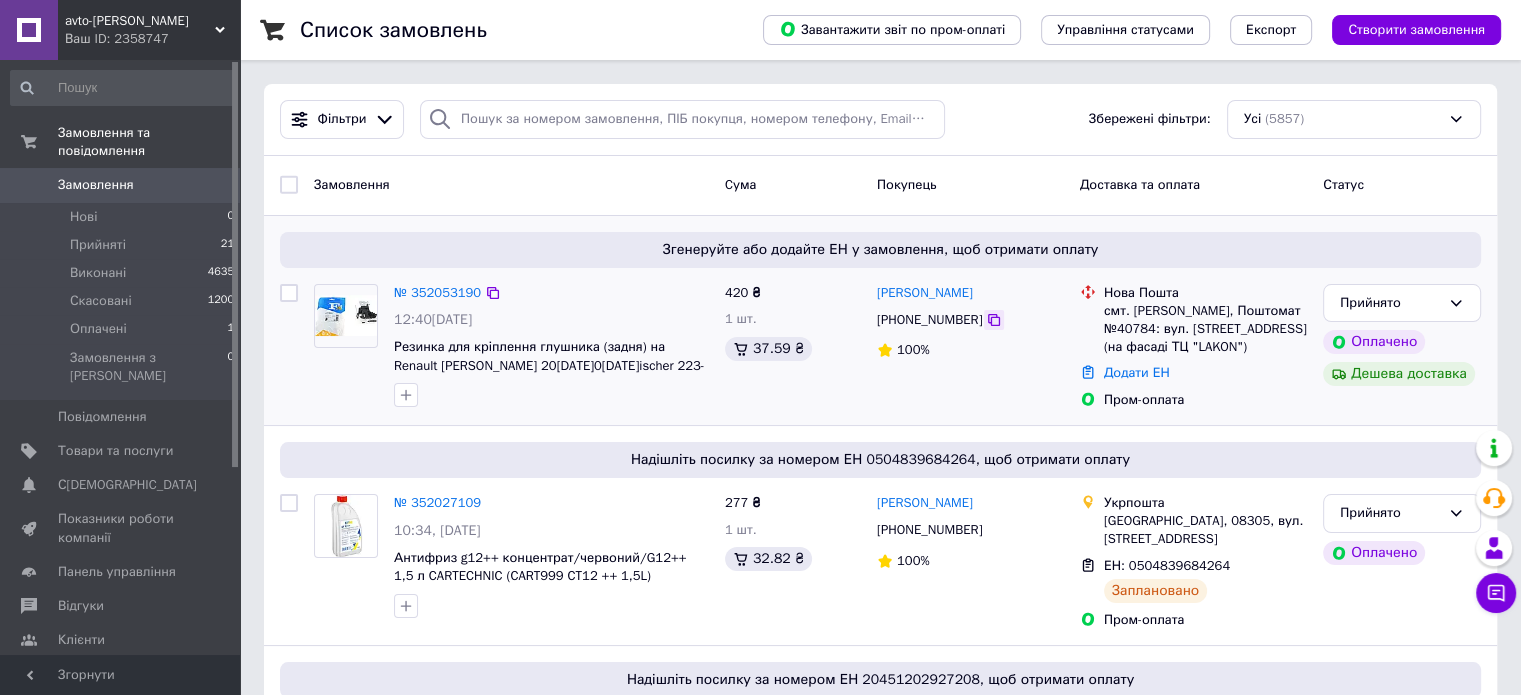 click 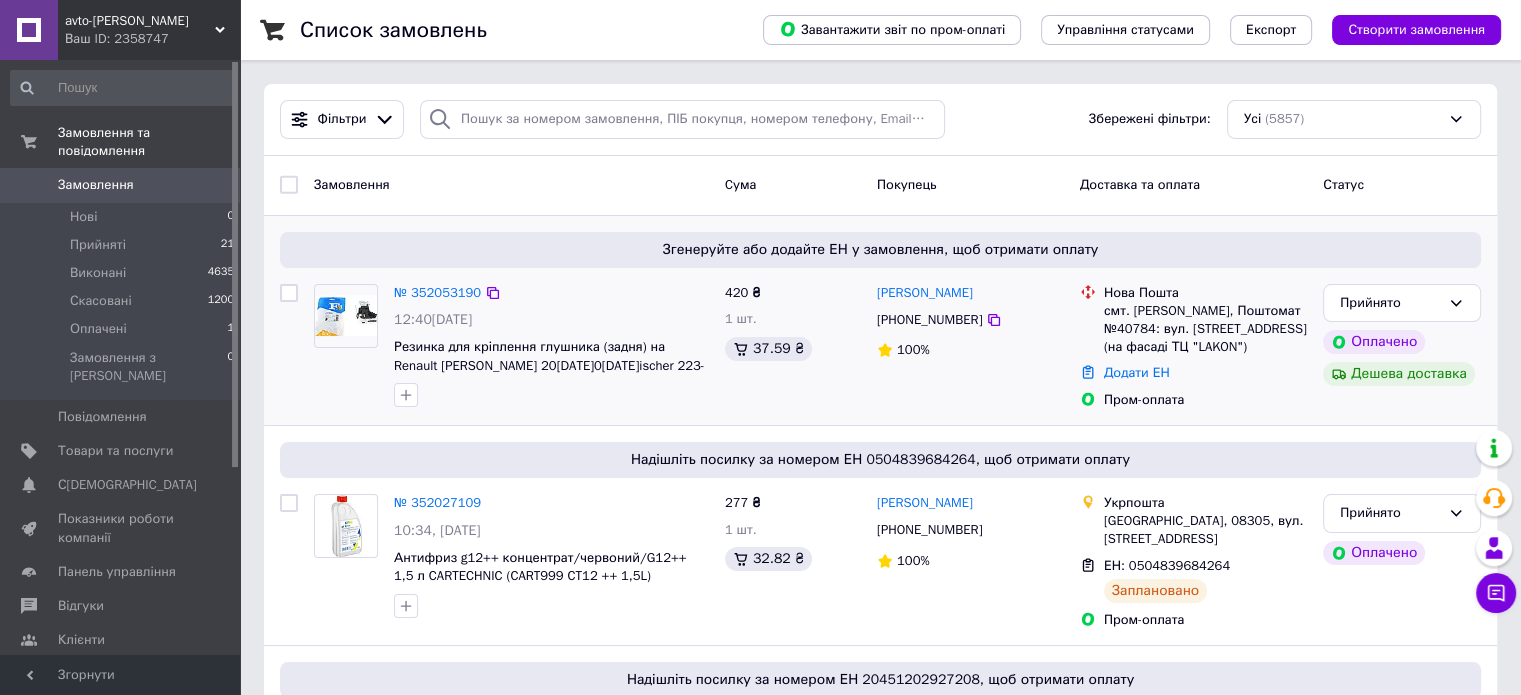 click on "смт. [PERSON_NAME], Поштомат №40784: вул. [STREET_ADDRESS] (на фасаді ТЦ "LAKON")" at bounding box center [1205, 329] 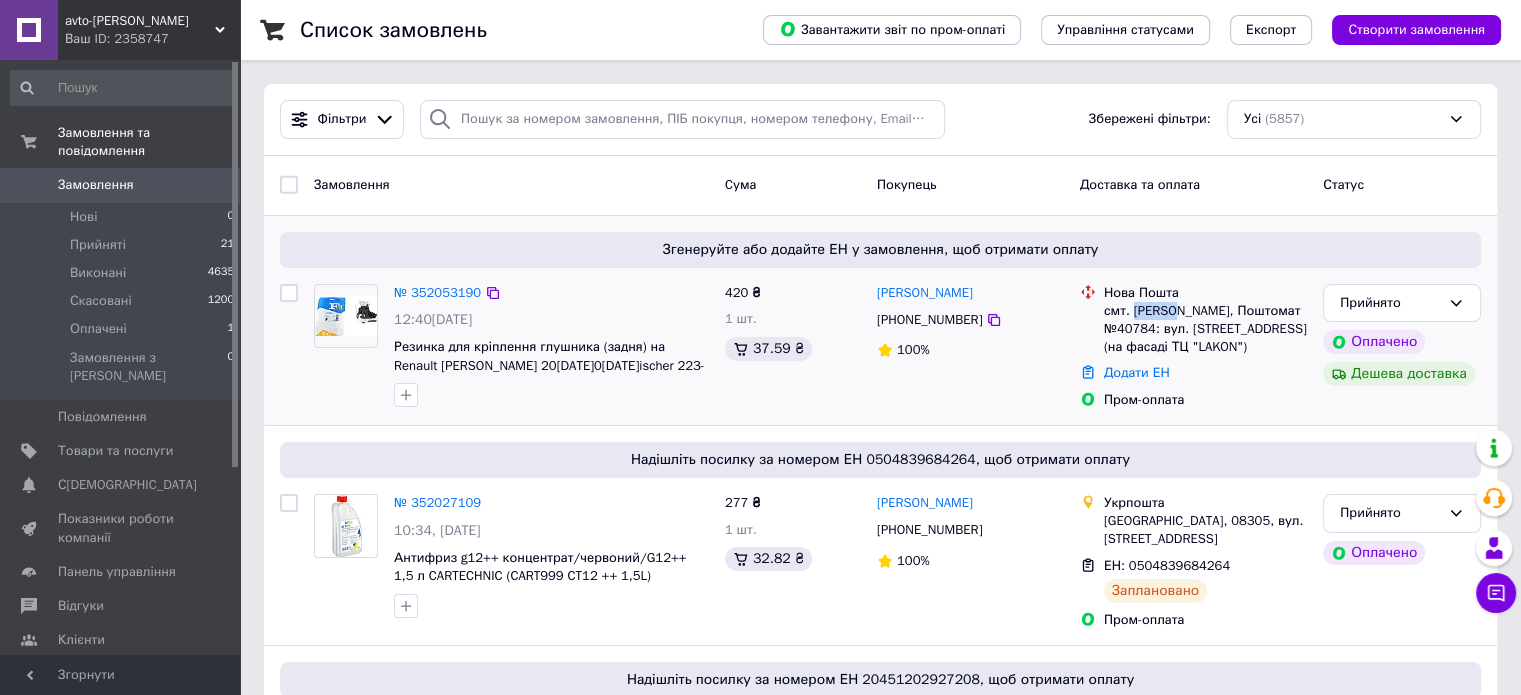 click on "смт. [PERSON_NAME], Поштомат №40784: вул. [STREET_ADDRESS] (на фасаді ТЦ "LAKON")" at bounding box center (1205, 329) 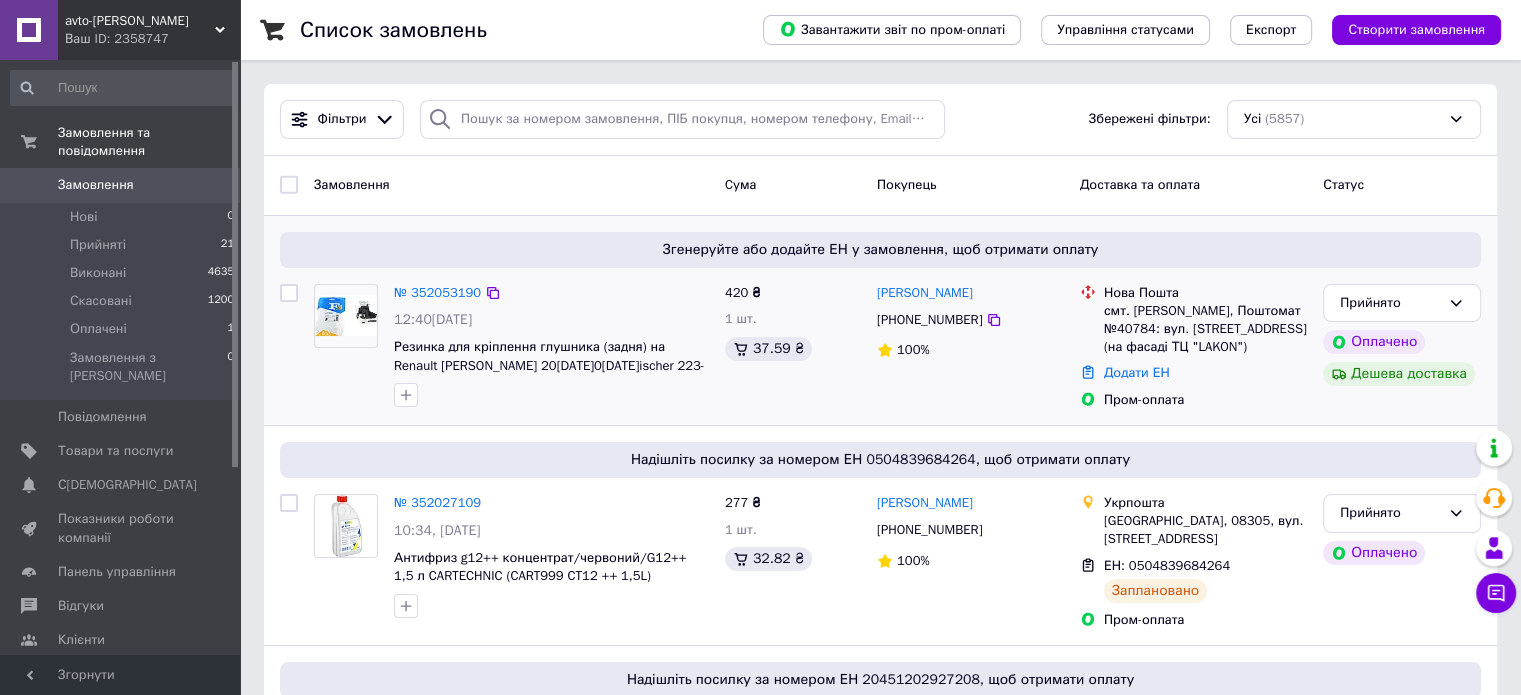 click on "смт. [PERSON_NAME], Поштомат №40784: вул. [STREET_ADDRESS] (на фасаді ТЦ "LAKON")" at bounding box center (1205, 329) 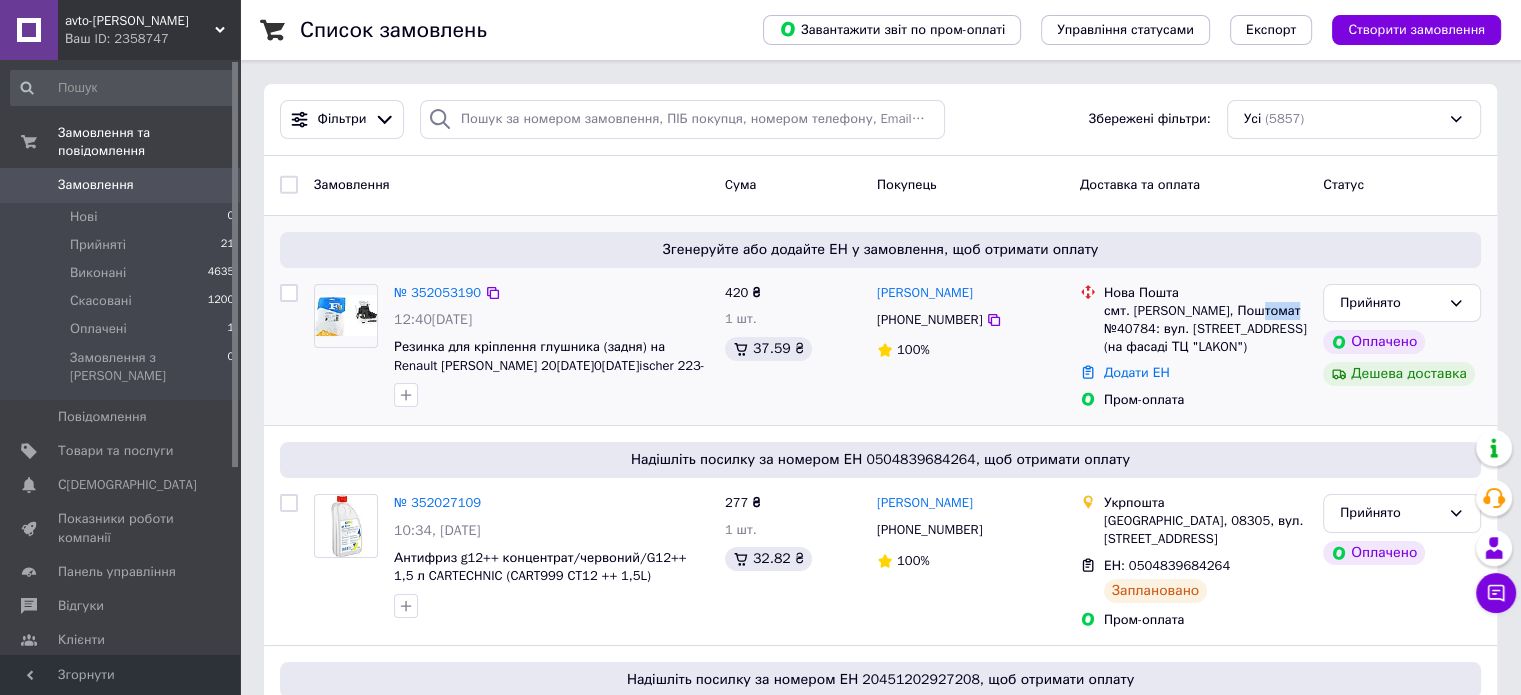 click on "смт. [PERSON_NAME], Поштомат №40784: вул. [STREET_ADDRESS] (на фасаді ТЦ "LAKON")" at bounding box center [1205, 329] 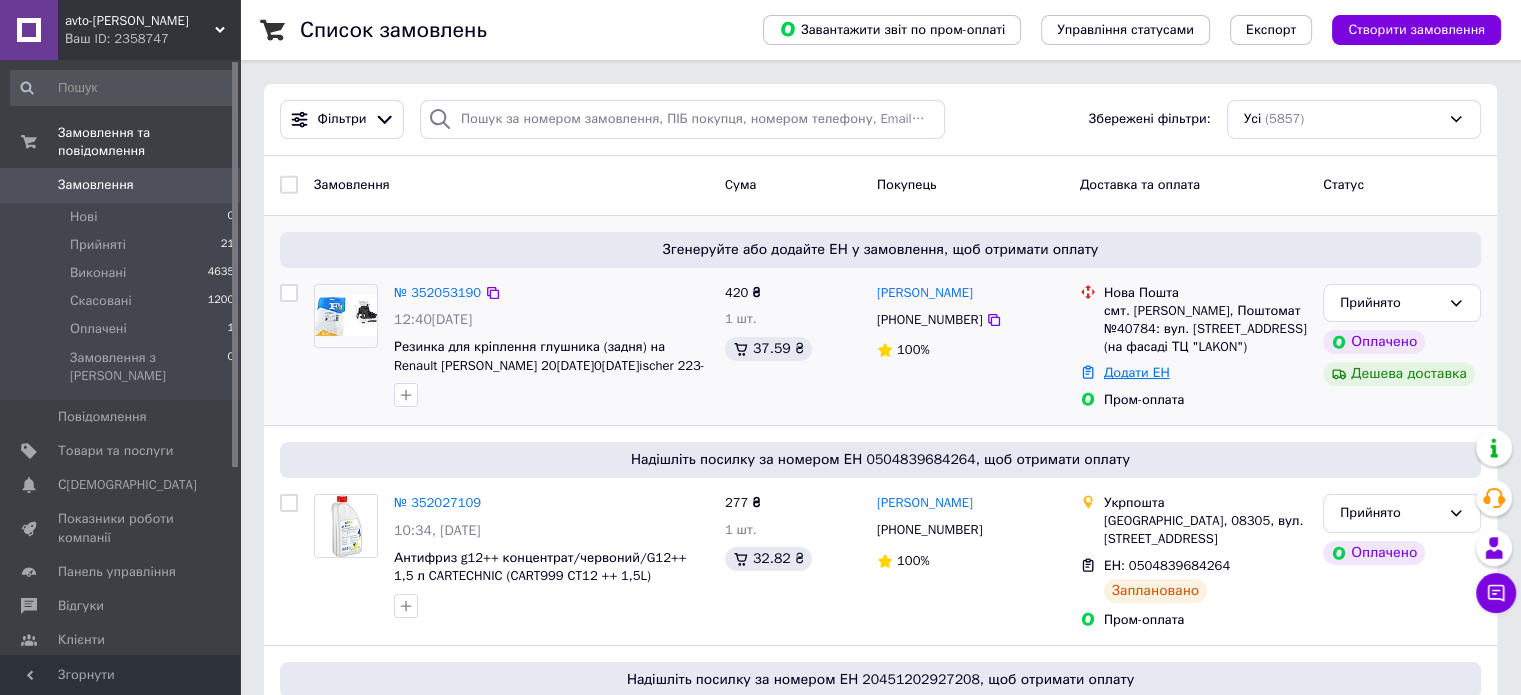 click on "Додати ЕН" at bounding box center (1137, 372) 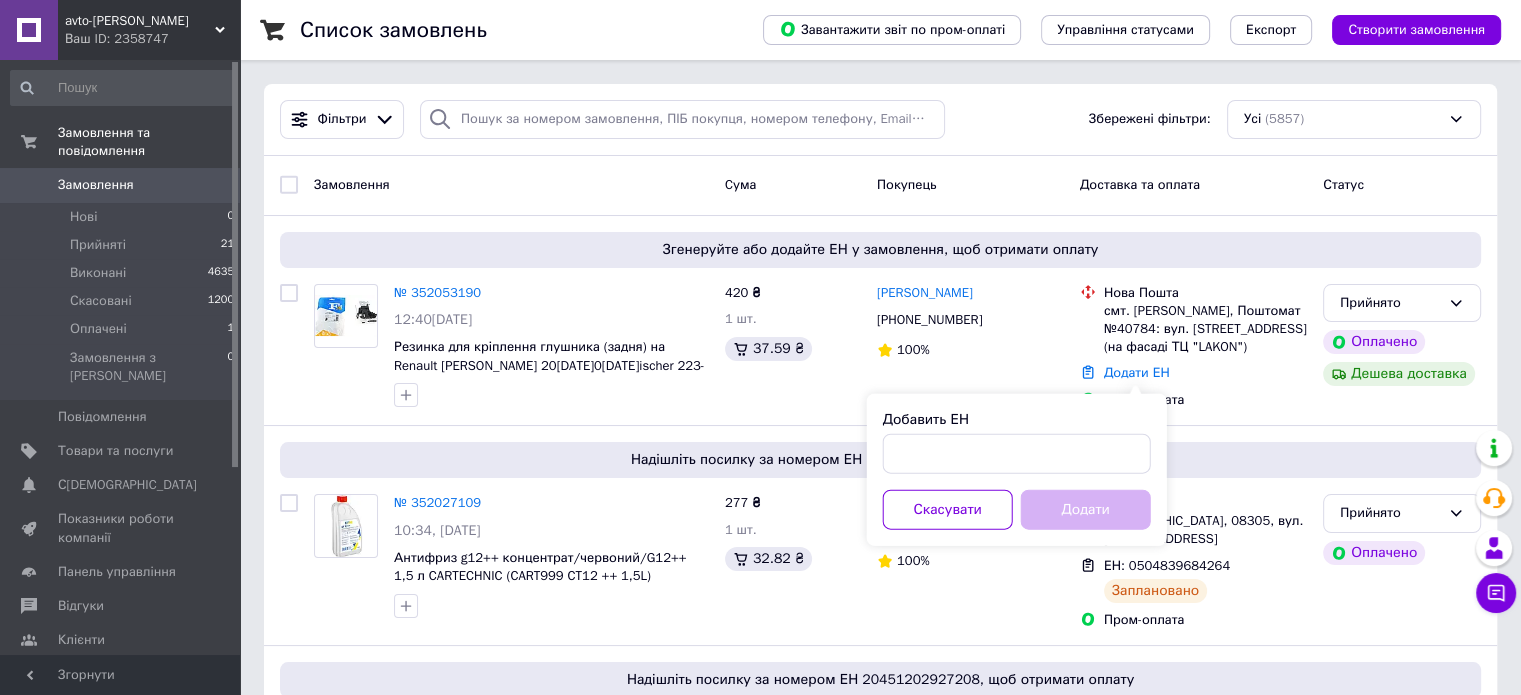 click on "Добавить ЕН Скасувати Додати" at bounding box center (1017, 470) 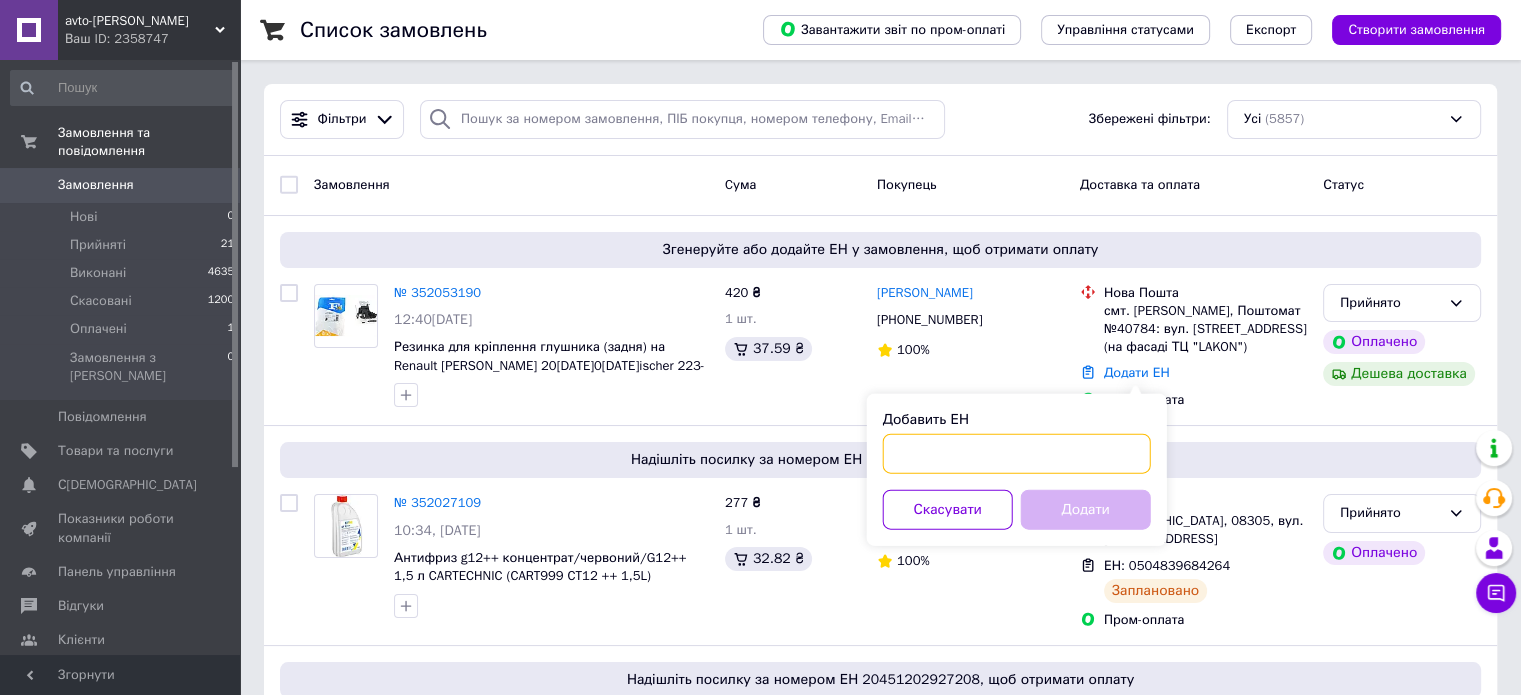click on "Добавить ЕН" at bounding box center [1017, 454] 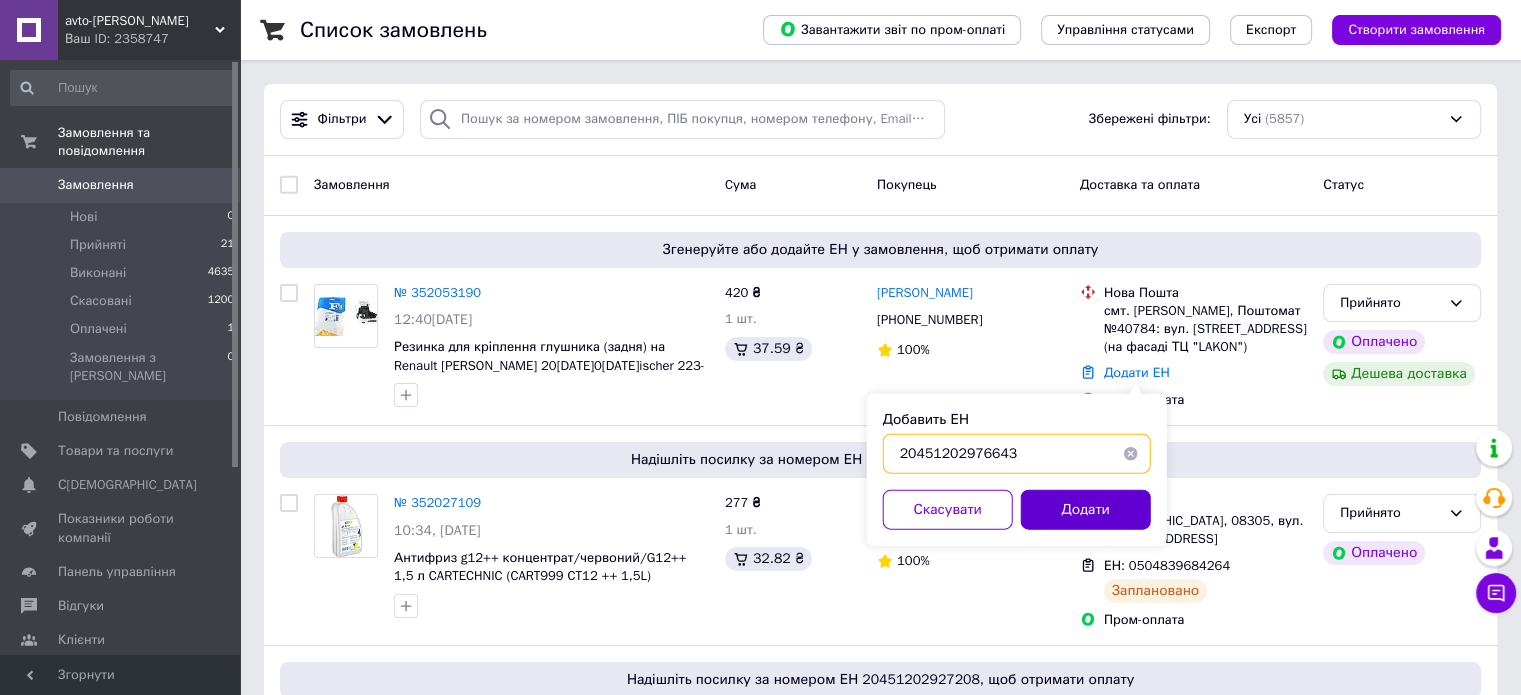 type on "20451202976643" 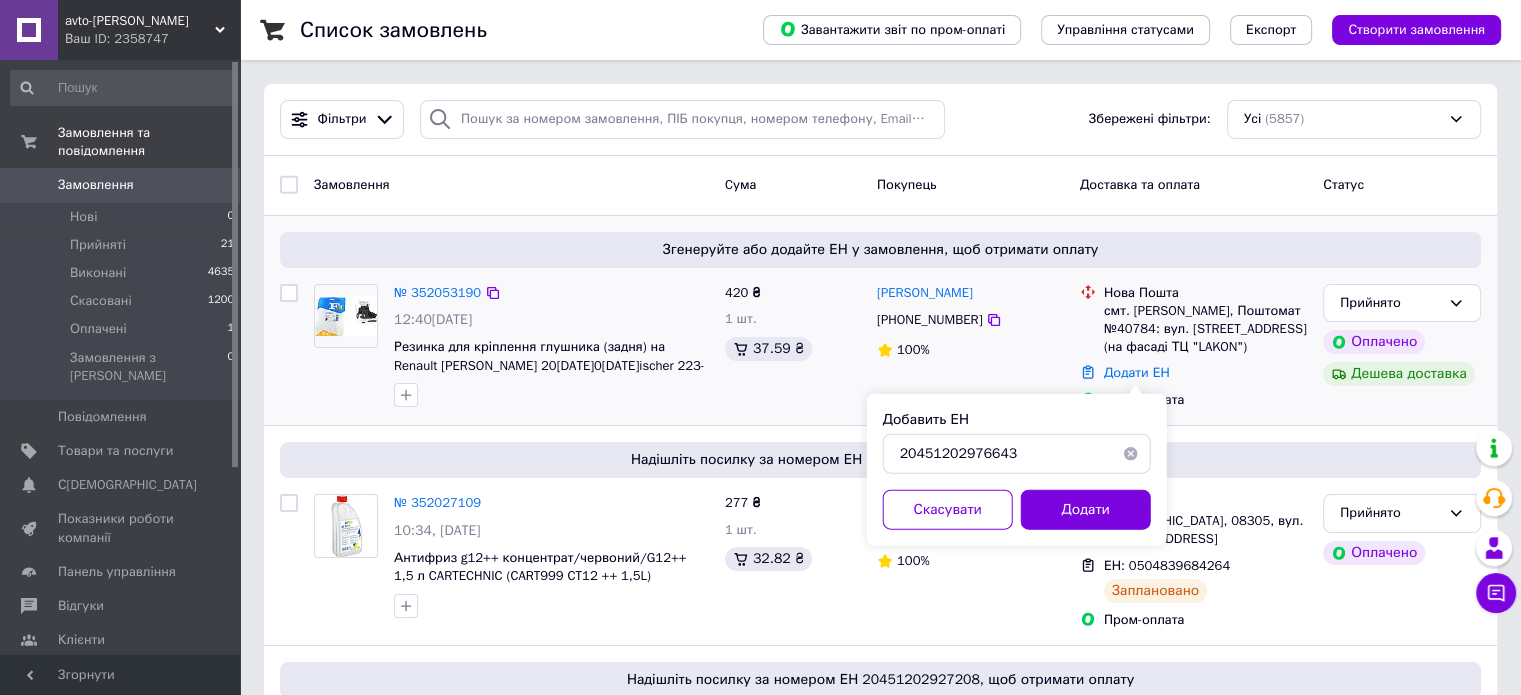 drag, startPoint x: 1044, startPoint y: 508, endPoint x: 810, endPoint y: 384, distance: 264.82446 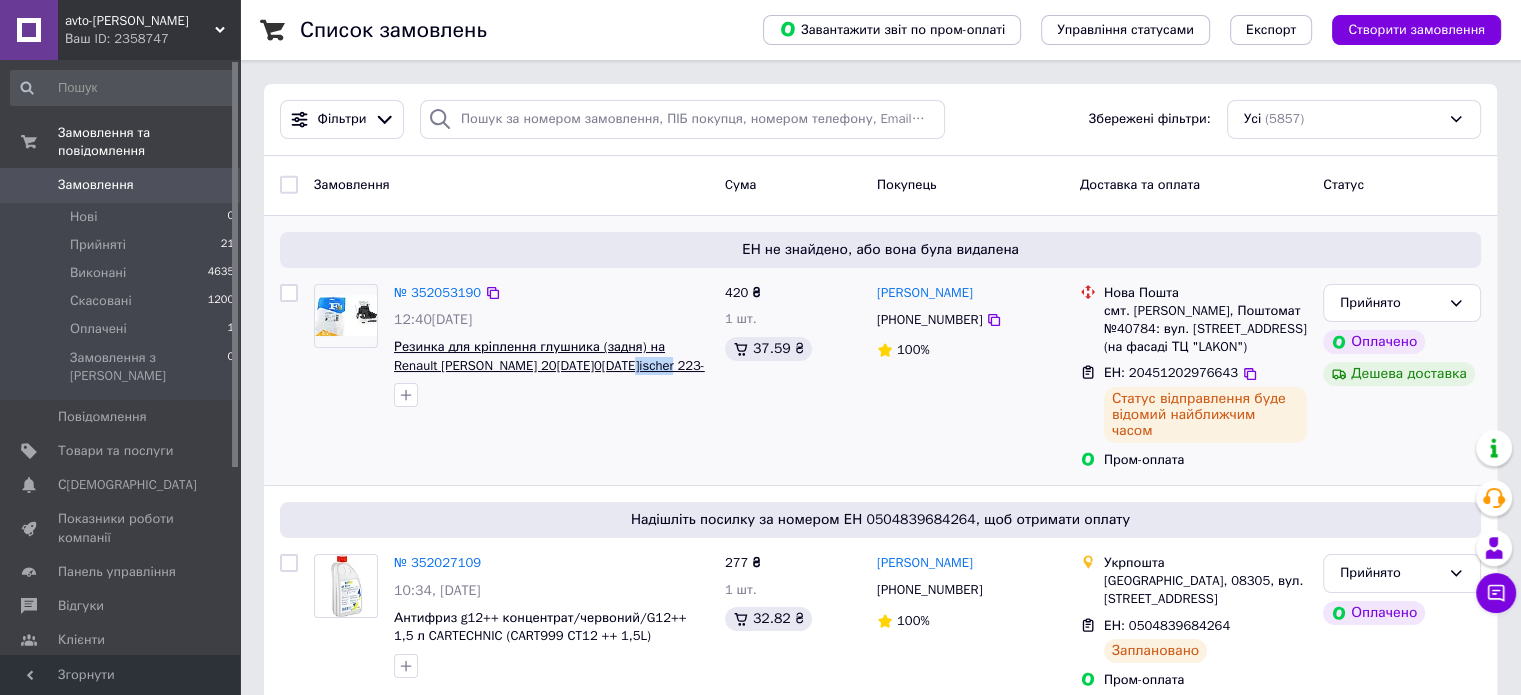 drag, startPoint x: 624, startPoint y: 363, endPoint x: 564, endPoint y: 370, distance: 60.40695 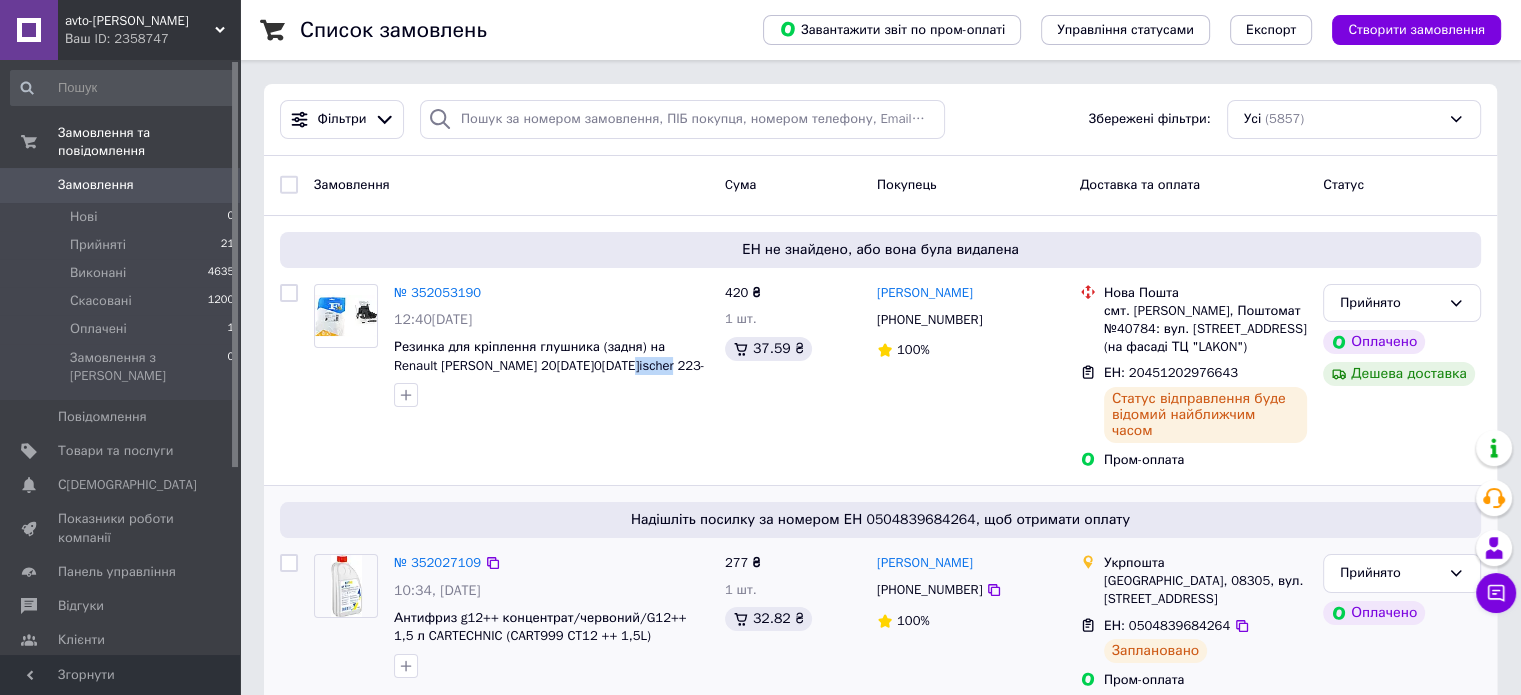 copy on "223-939" 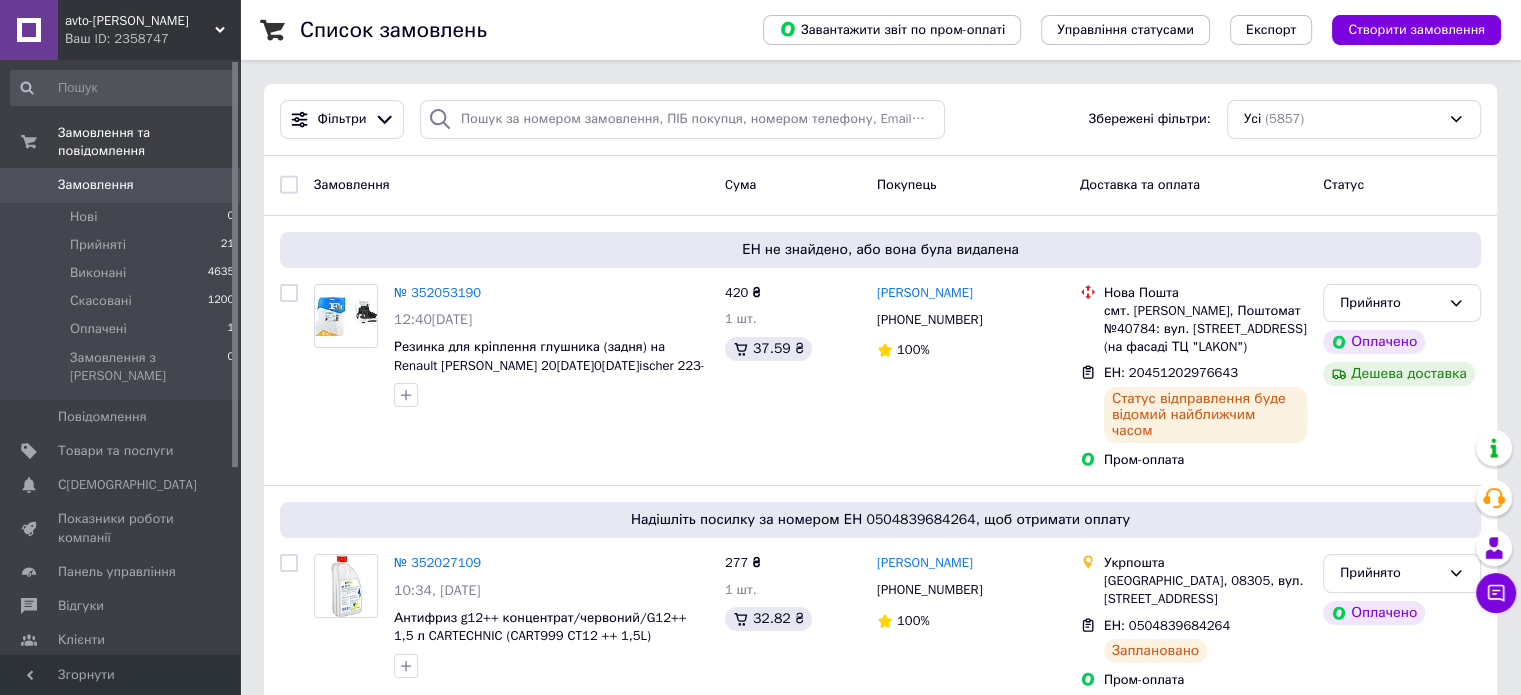 click on "Фільтри Збережені фільтри: Усі (5857)" at bounding box center (880, 120) 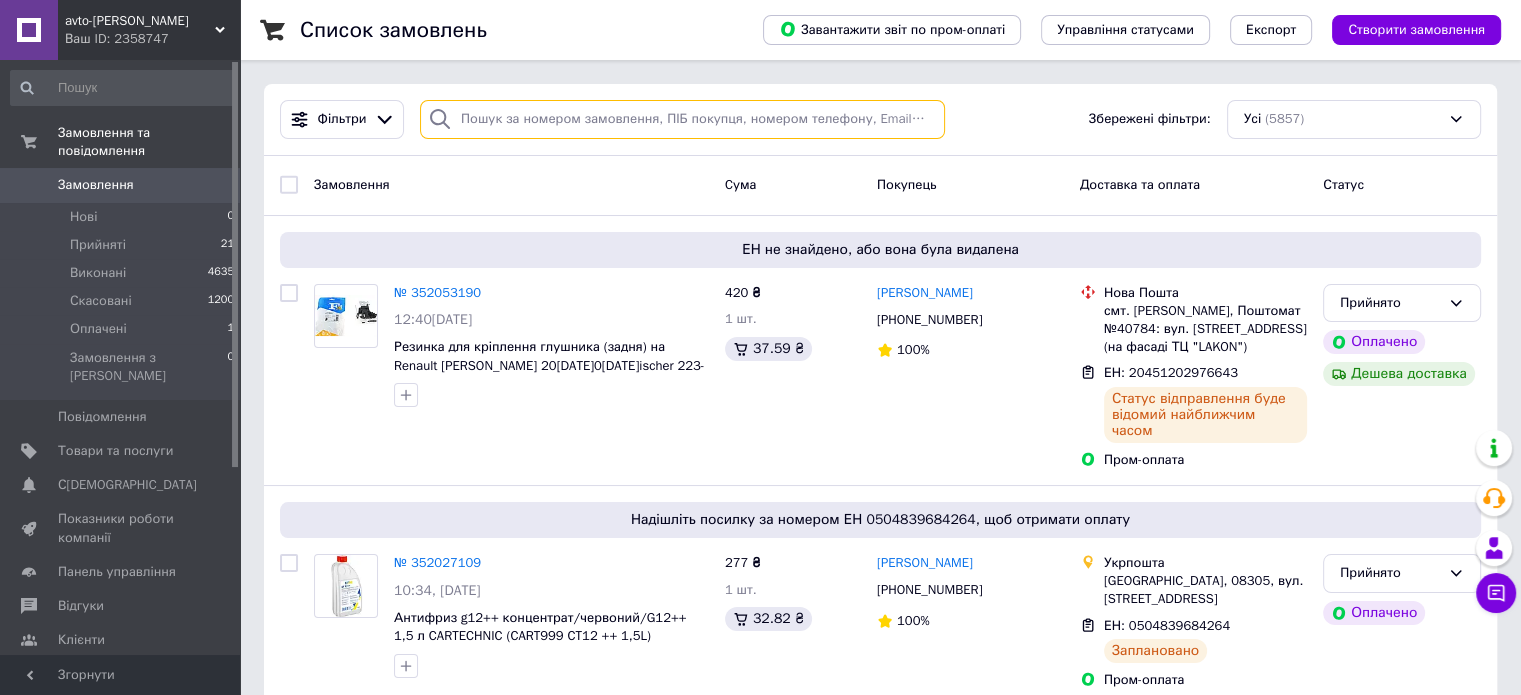 click at bounding box center [682, 119] 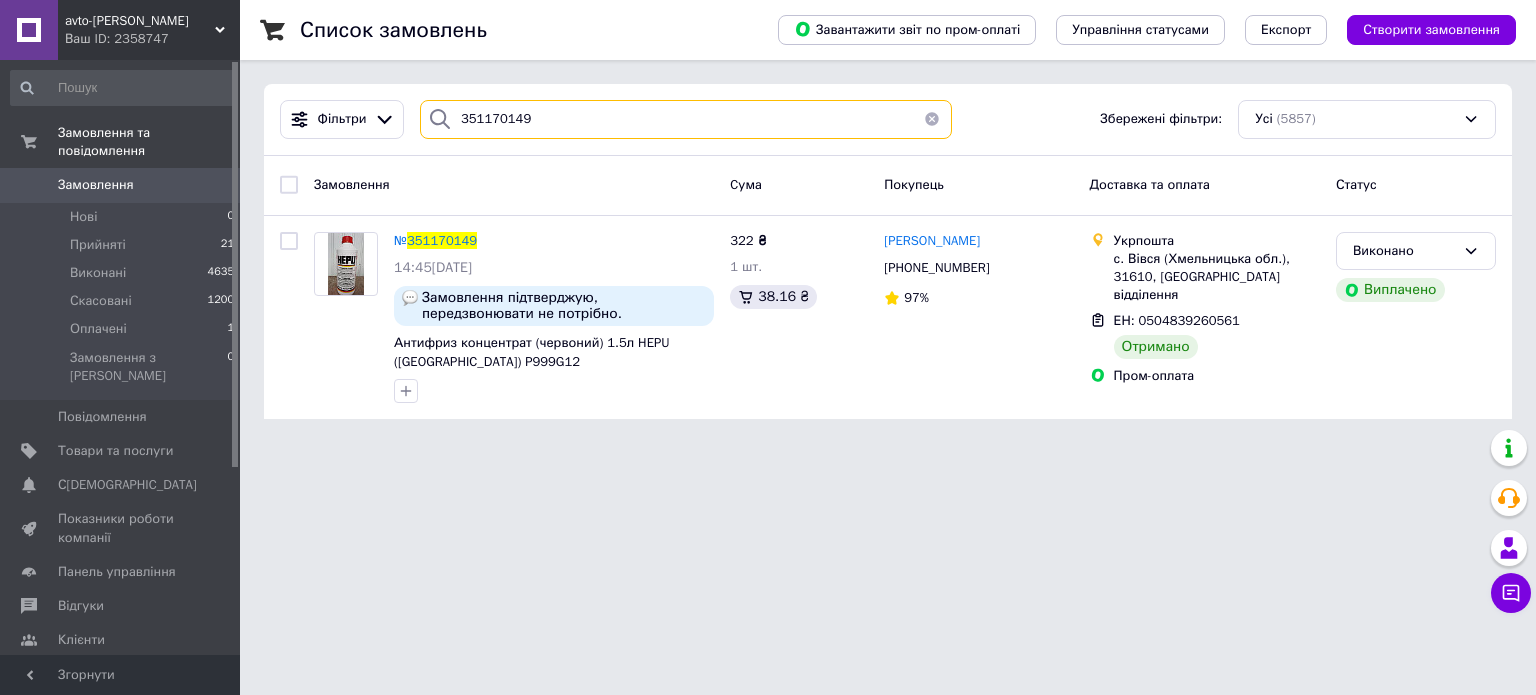 click on "351170149" at bounding box center [686, 119] 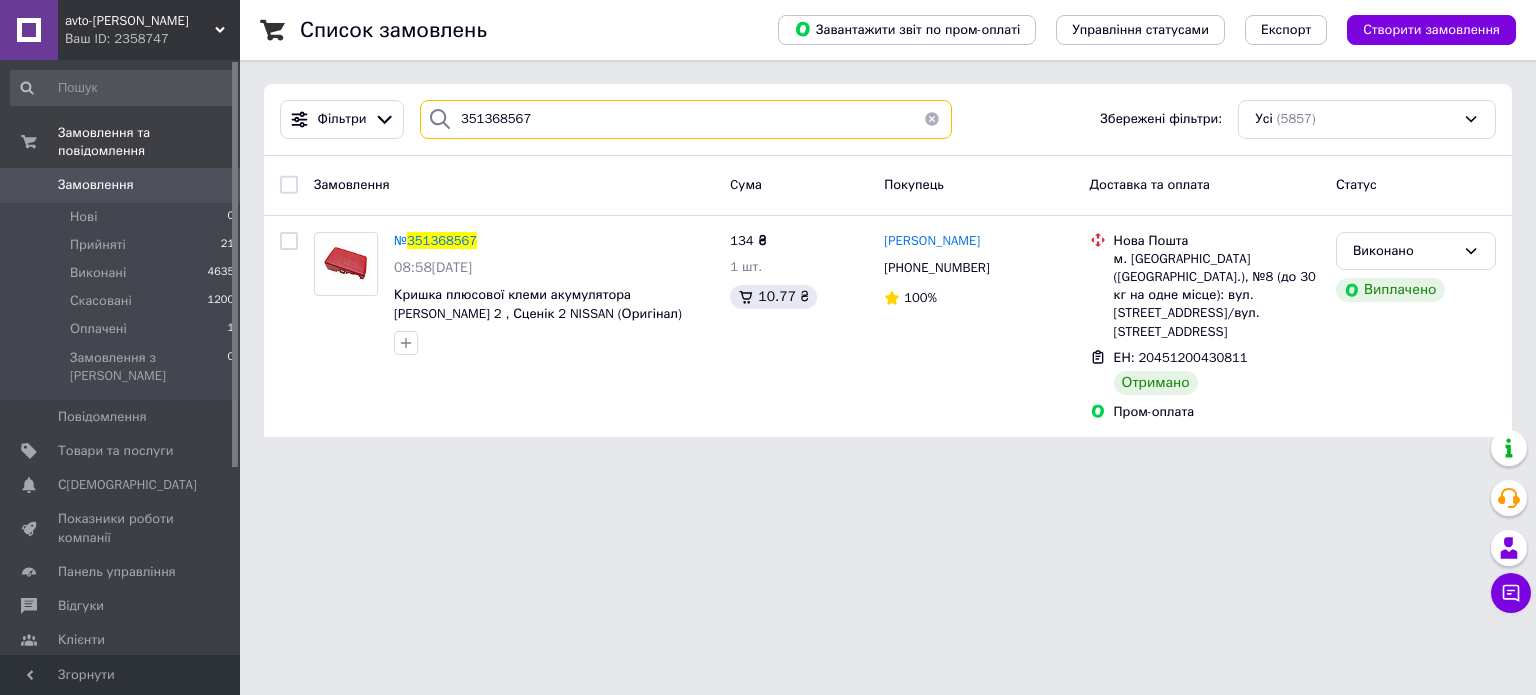 click on "351368567" at bounding box center (686, 119) 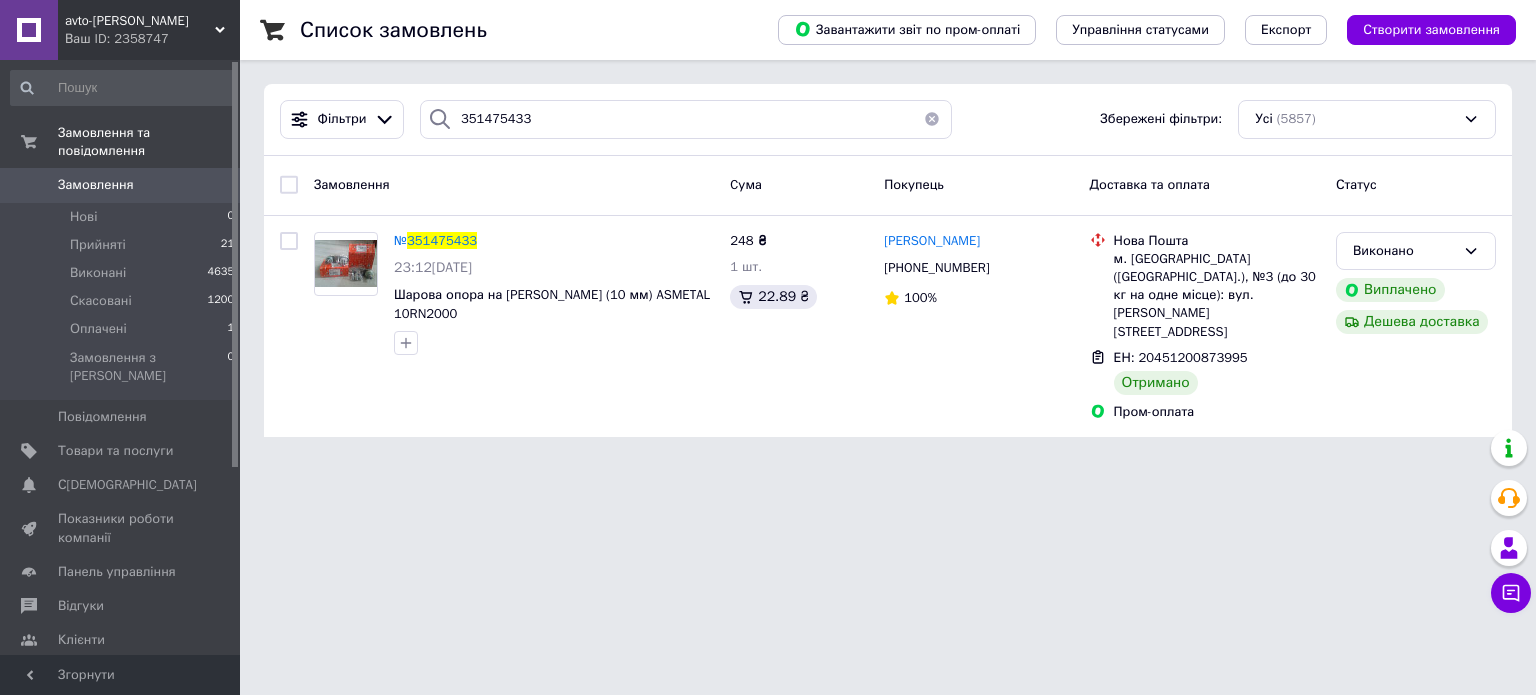 click on "Фільтри 351475433 Збережені фільтри: Усі (5857)" at bounding box center [888, 120] 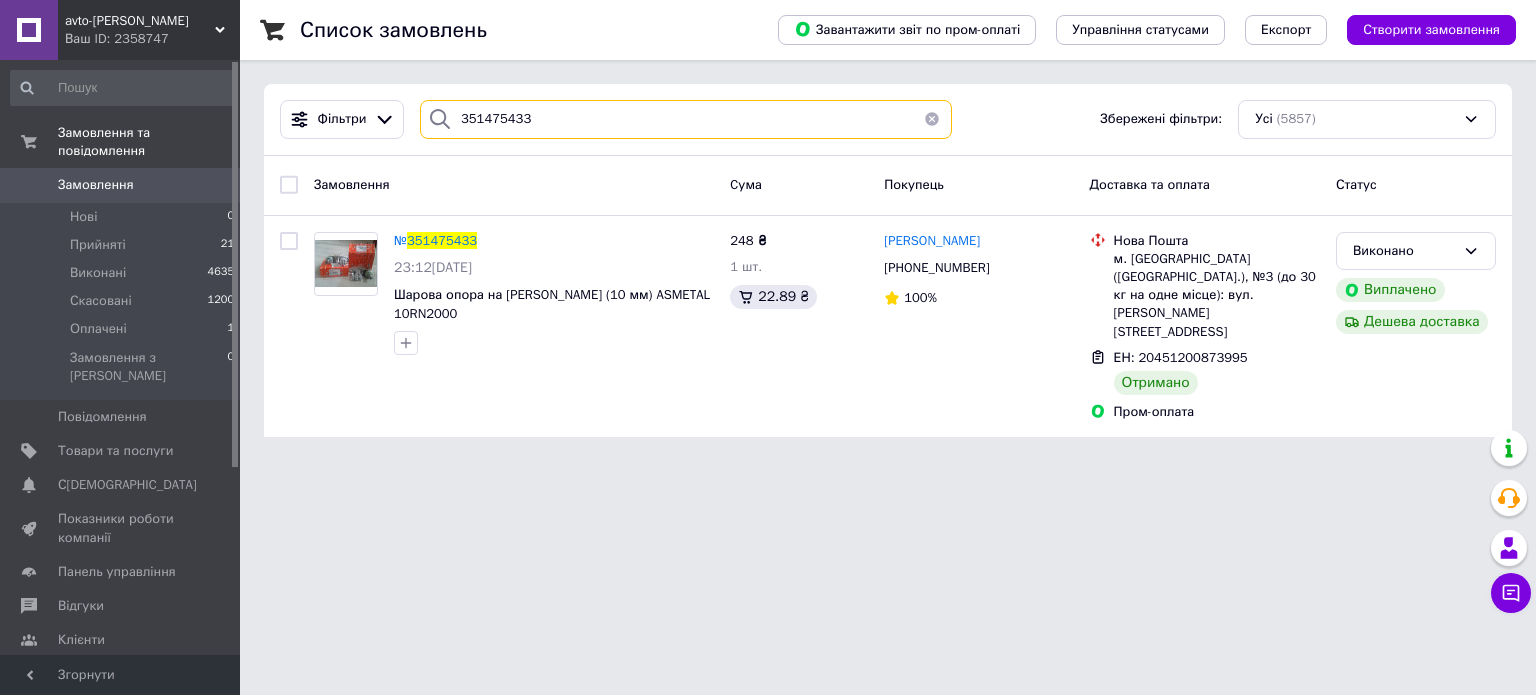 click on "351475433" at bounding box center (686, 119) 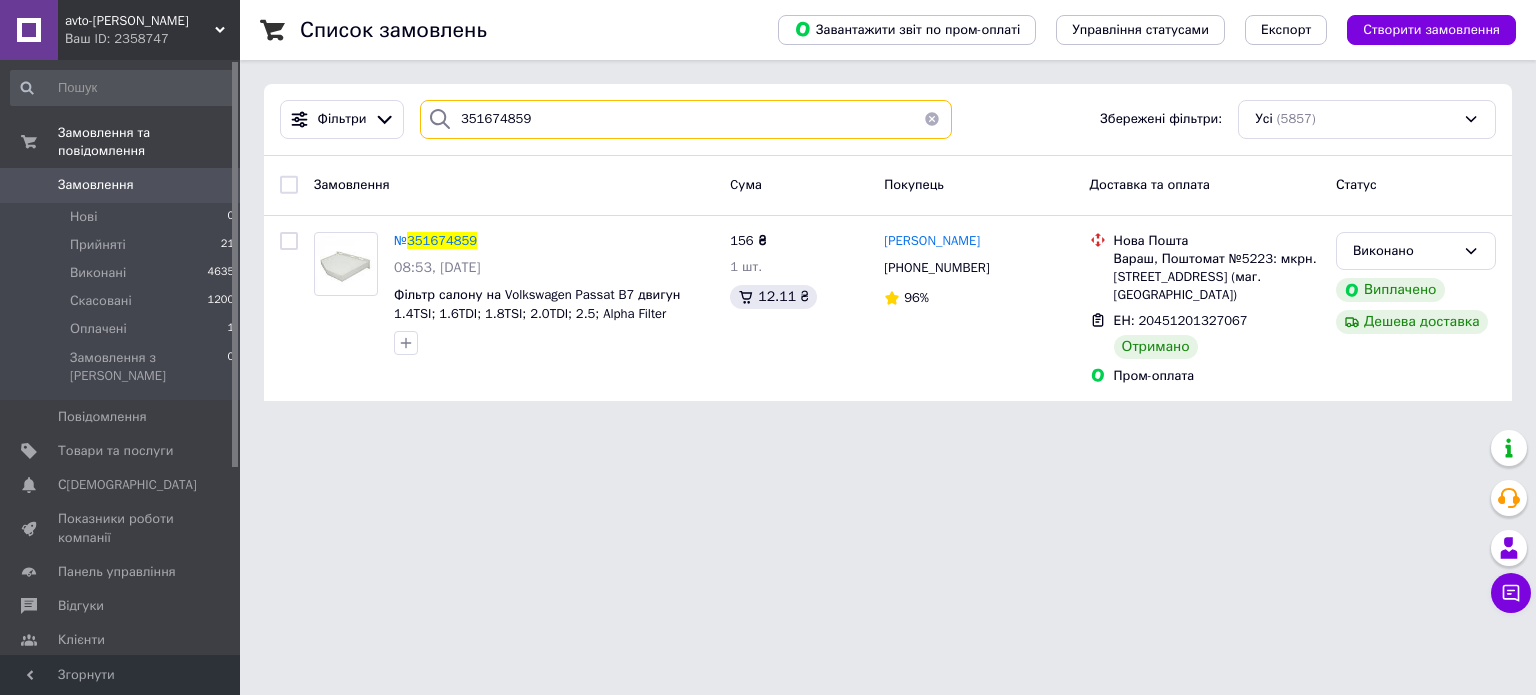 click on "351674859" at bounding box center [686, 119] 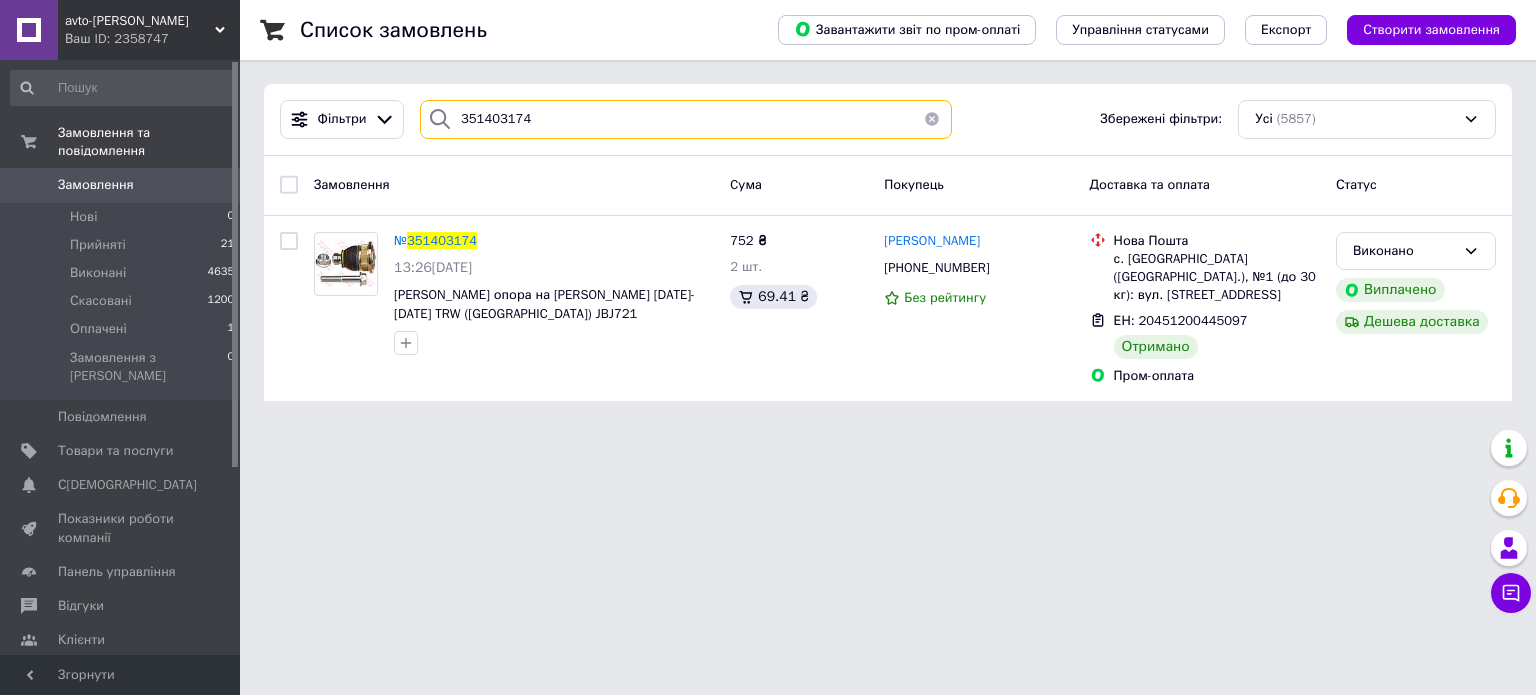 type on "351403174" 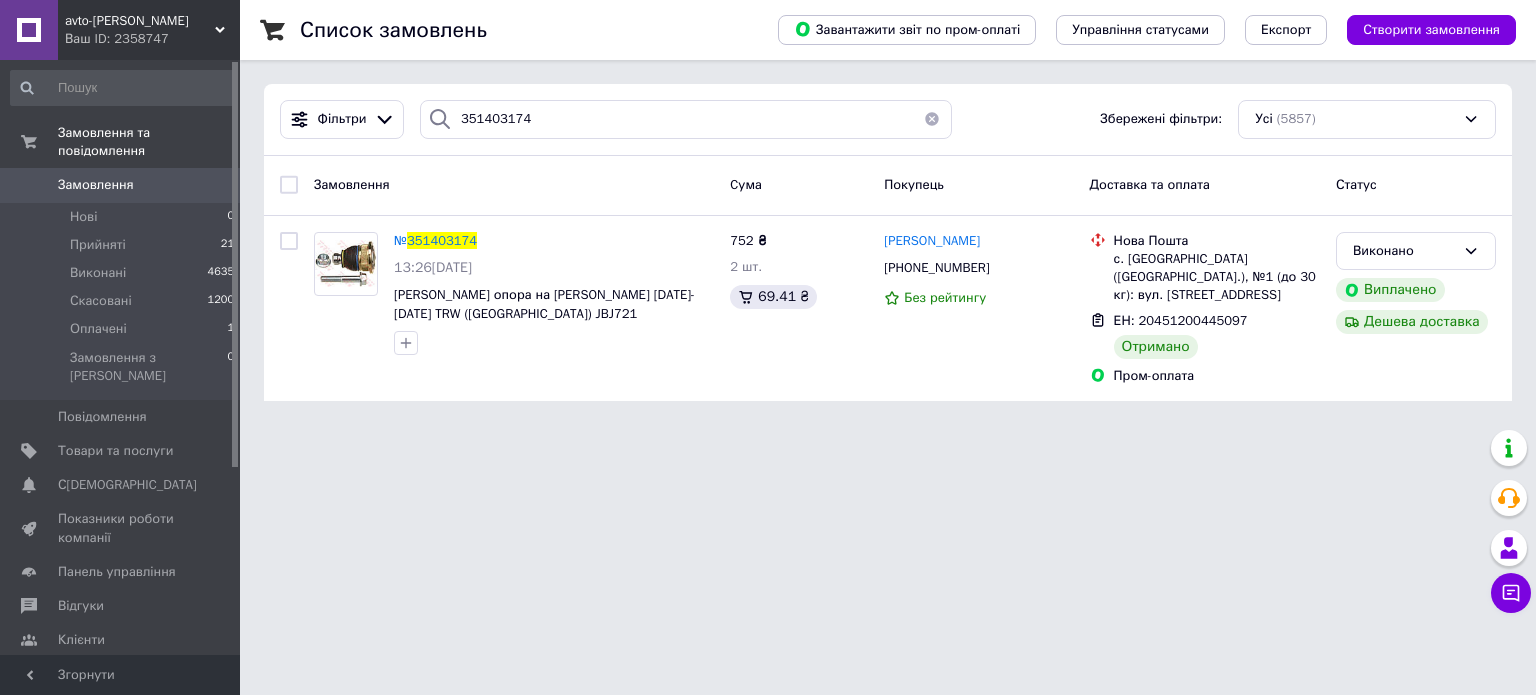 click at bounding box center (932, 119) 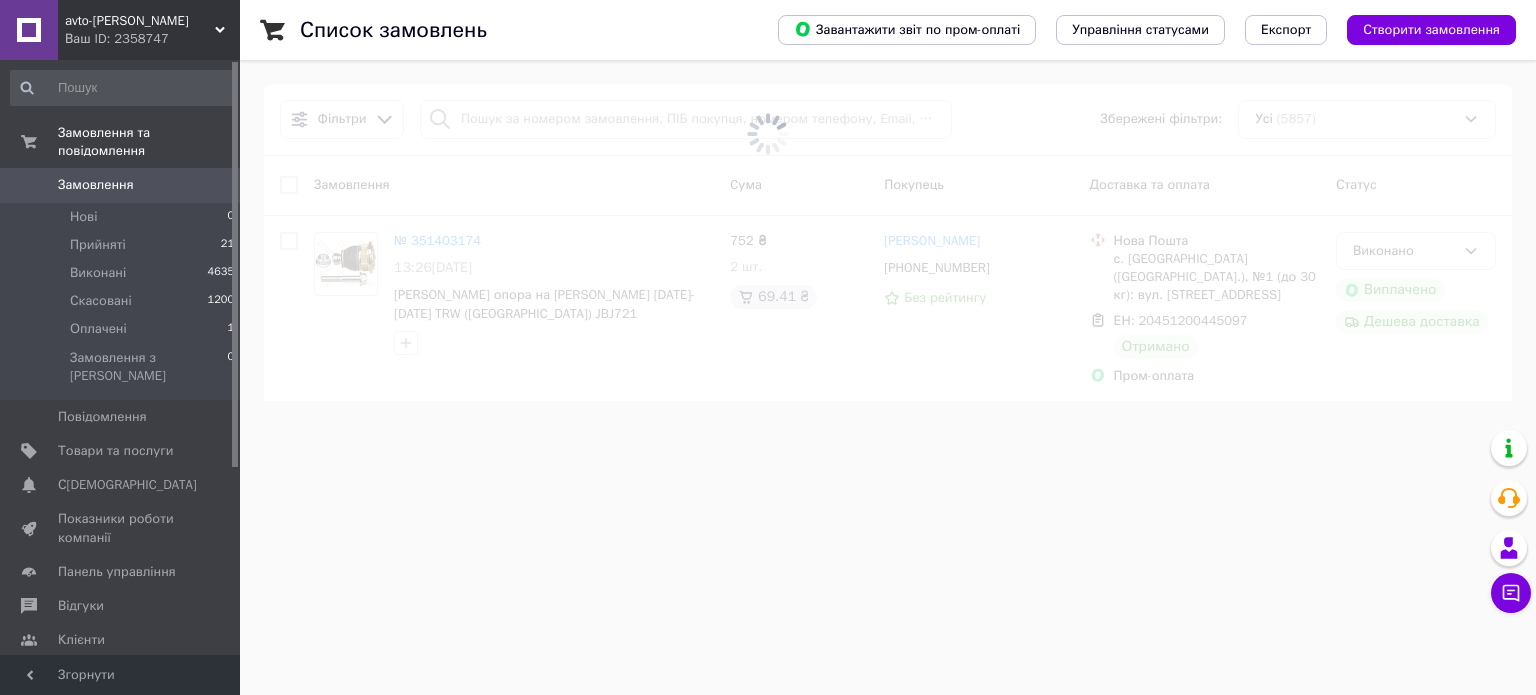 drag, startPoint x: 1446, startPoint y: 167, endPoint x: 1376, endPoint y: 175, distance: 70.45566 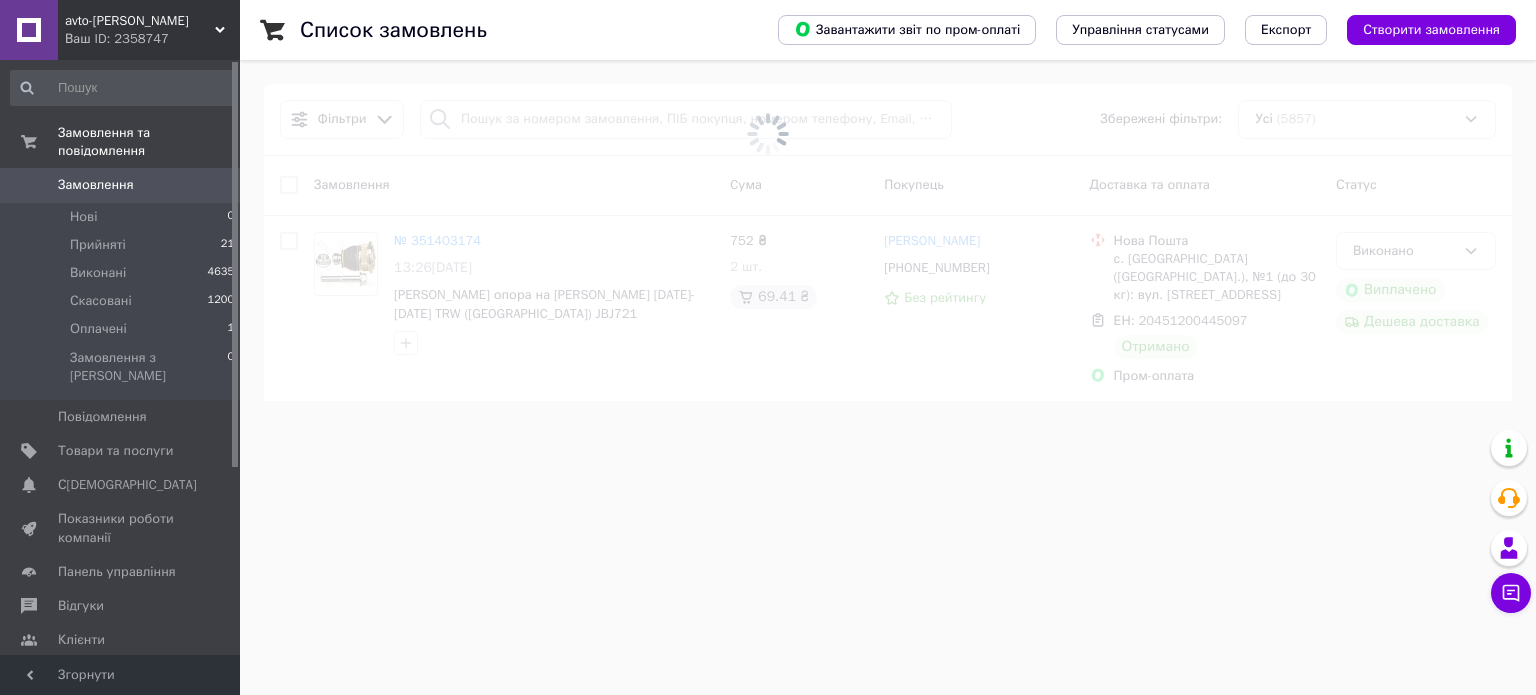 click at bounding box center (768, 134) 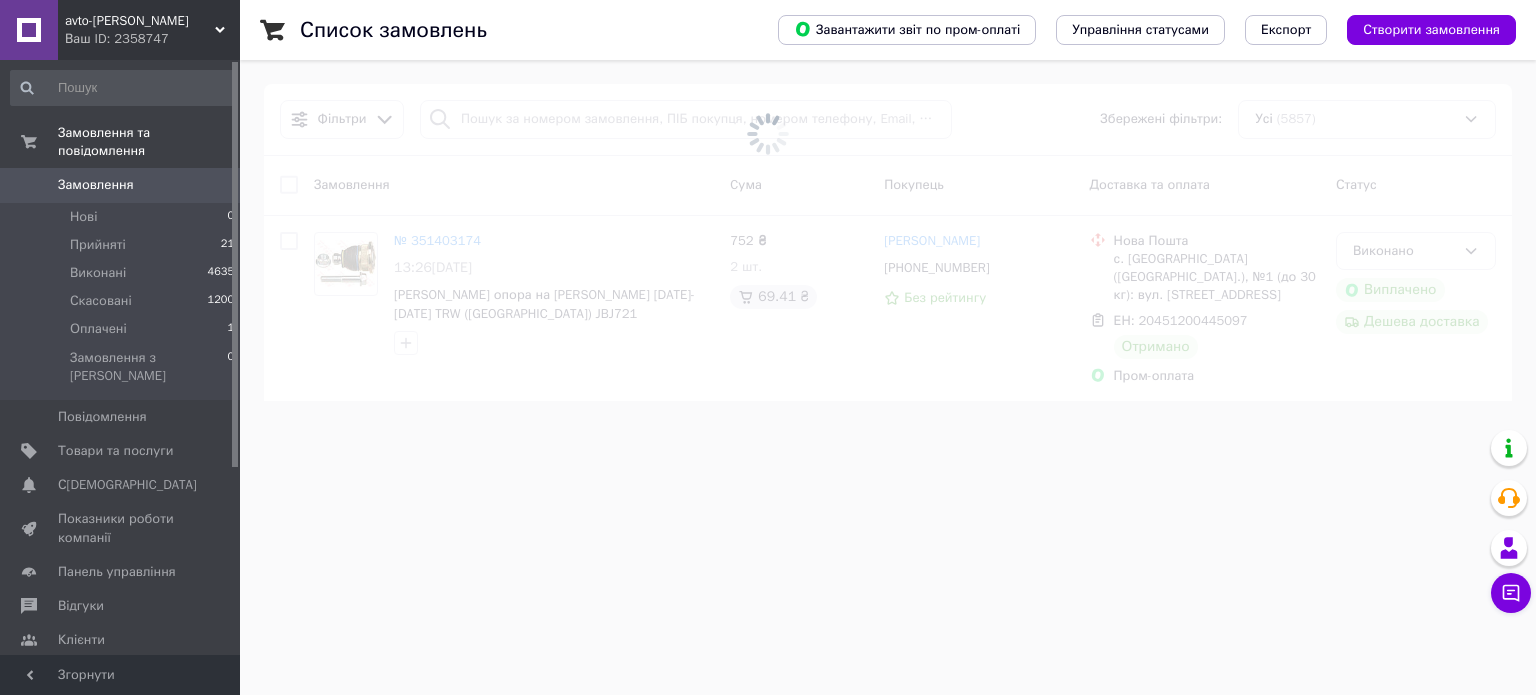click at bounding box center [768, 134] 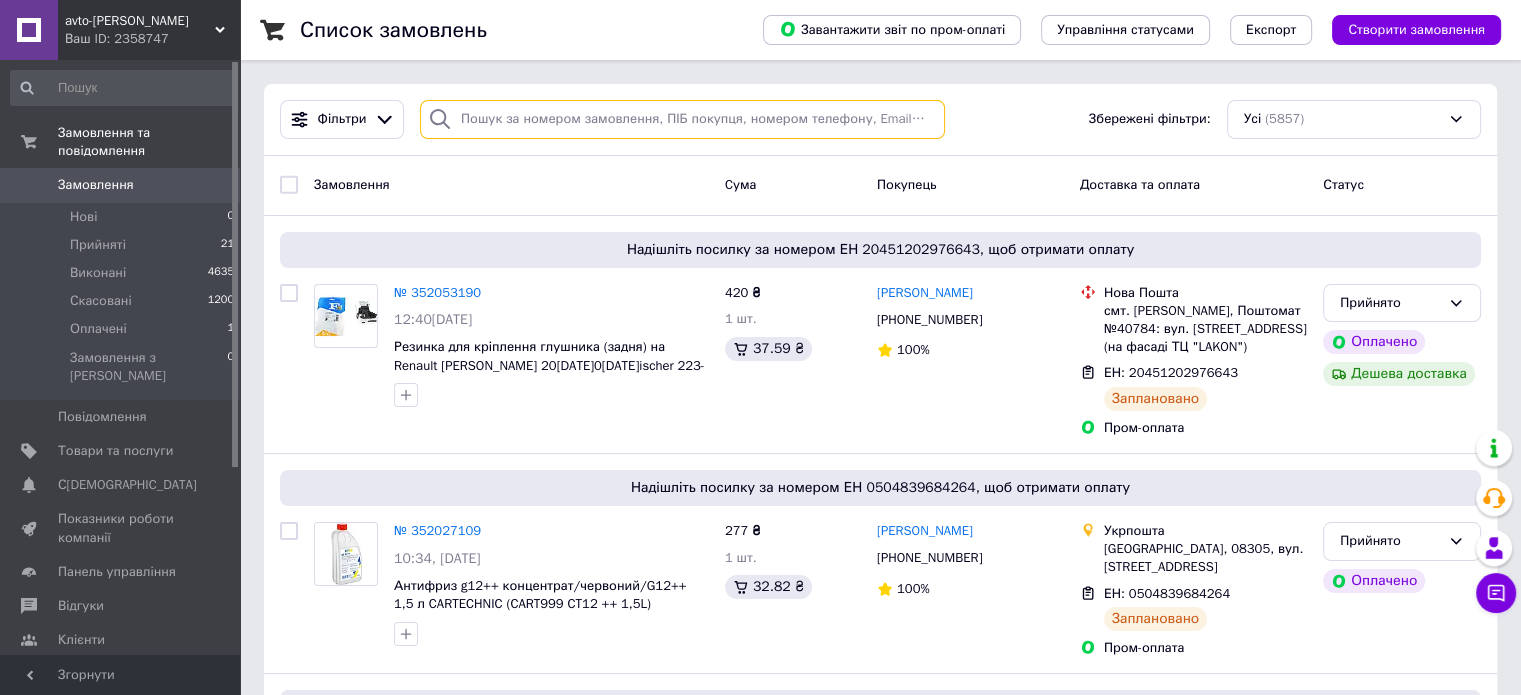 click at bounding box center (682, 119) 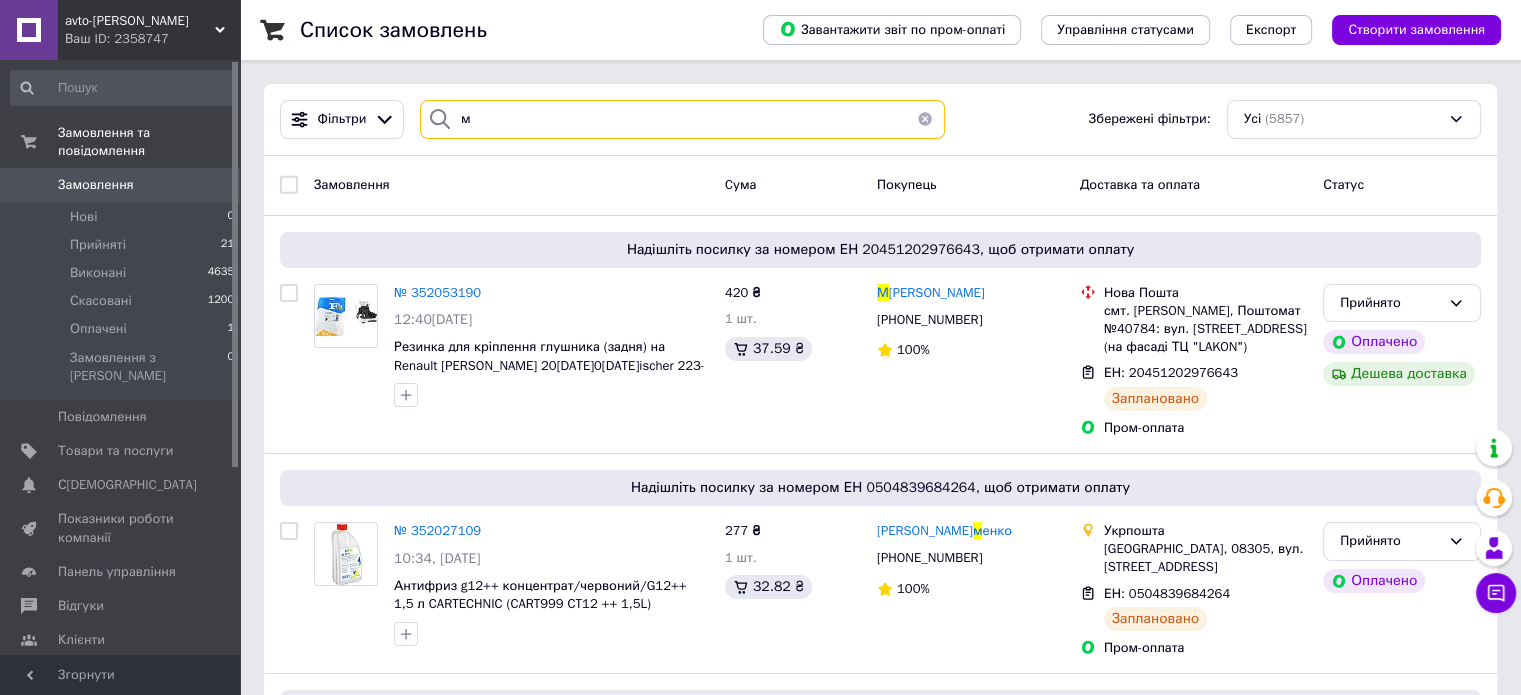 click on "м" at bounding box center [682, 119] 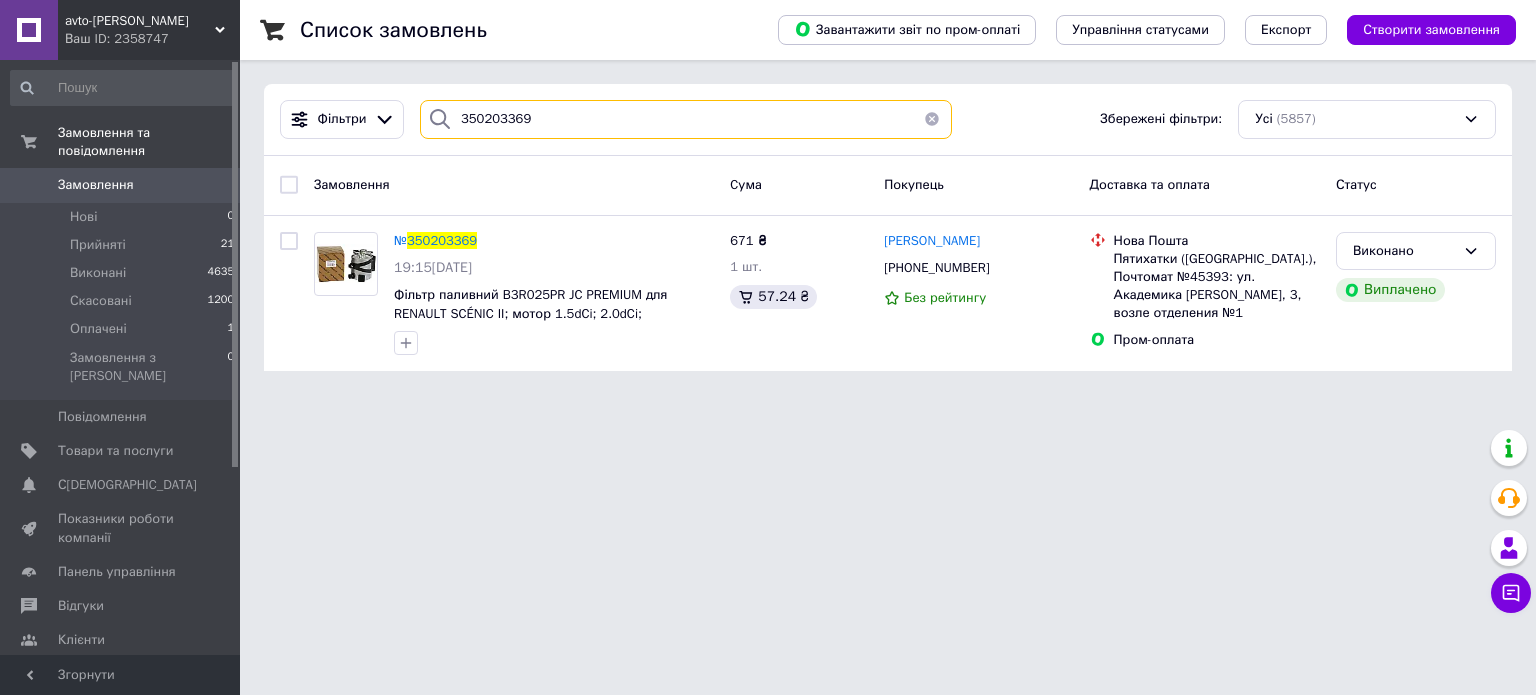 type on "350203369" 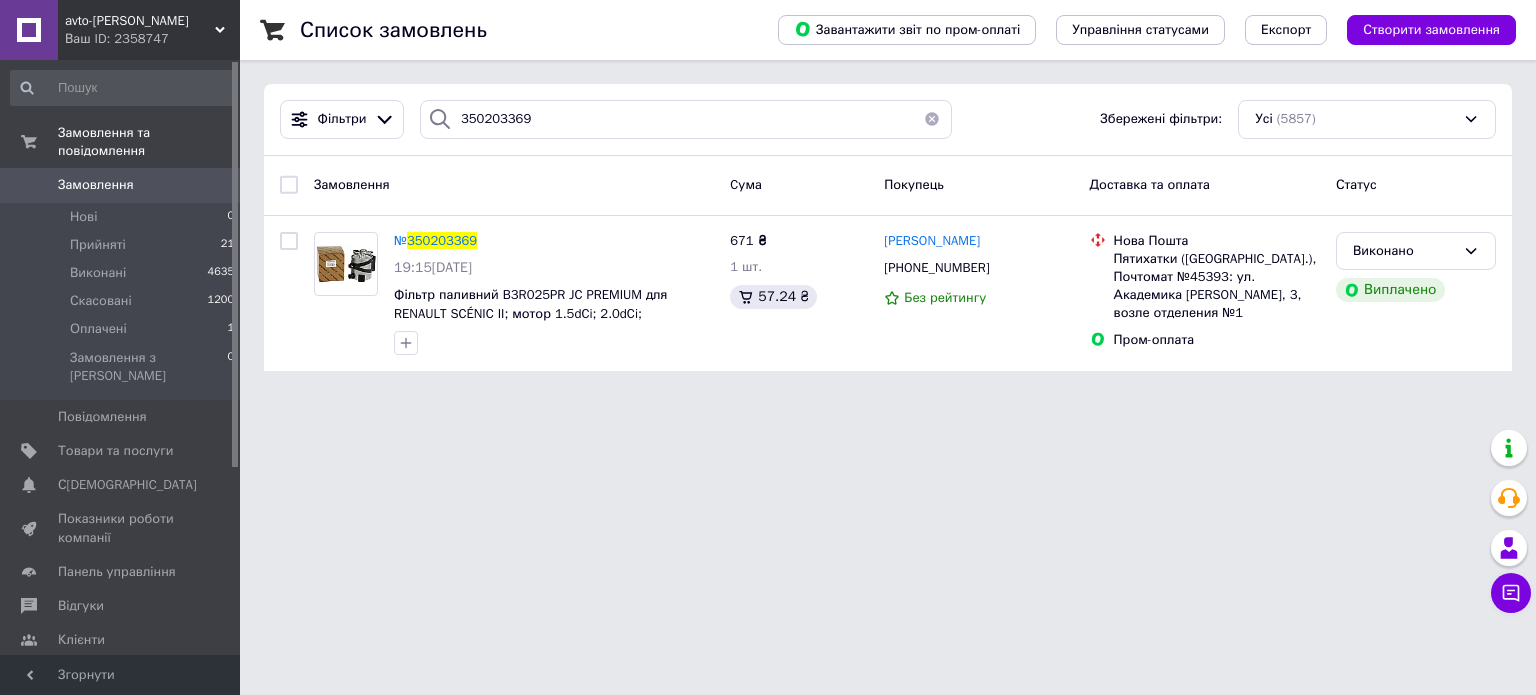 click at bounding box center (932, 119) 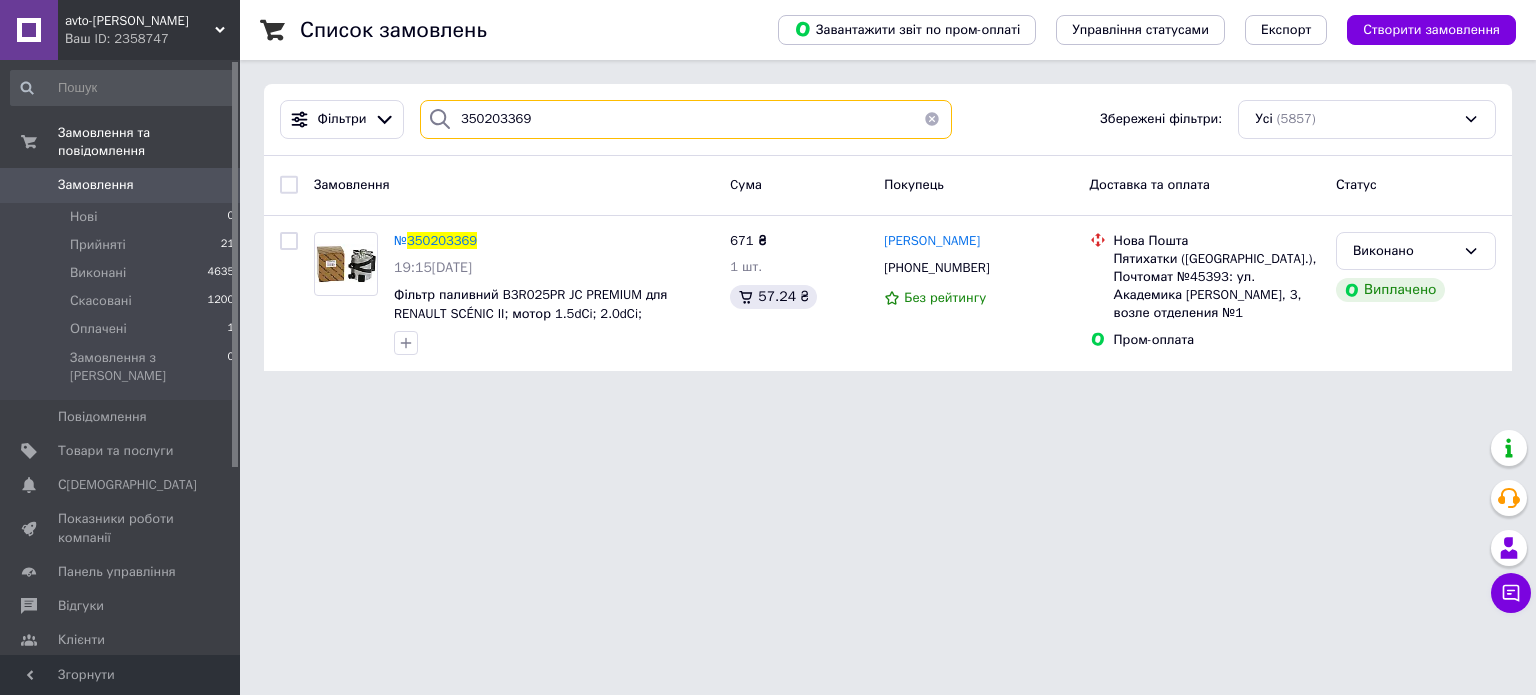 type 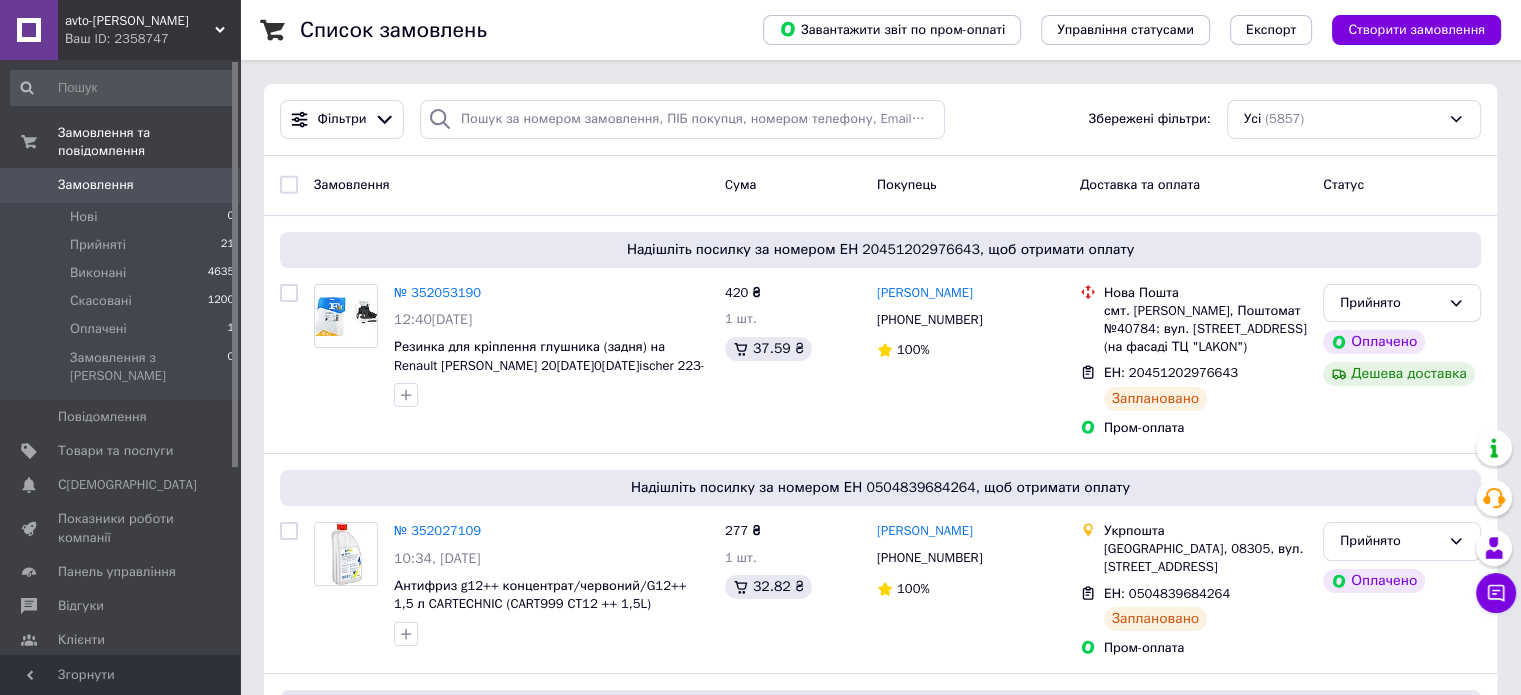 drag, startPoint x: 392, startPoint y: 47, endPoint x: 269, endPoint y: 3, distance: 130.63307 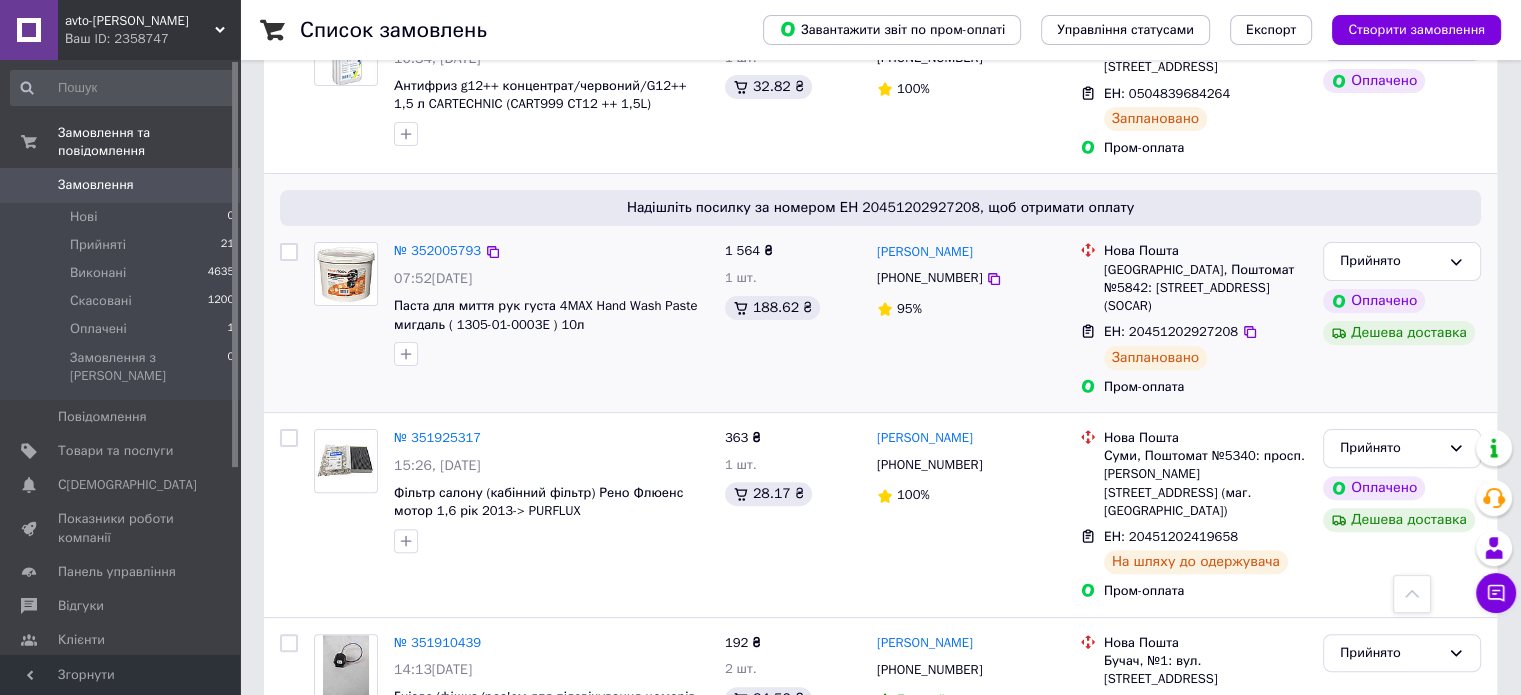 scroll, scrollTop: 400, scrollLeft: 0, axis: vertical 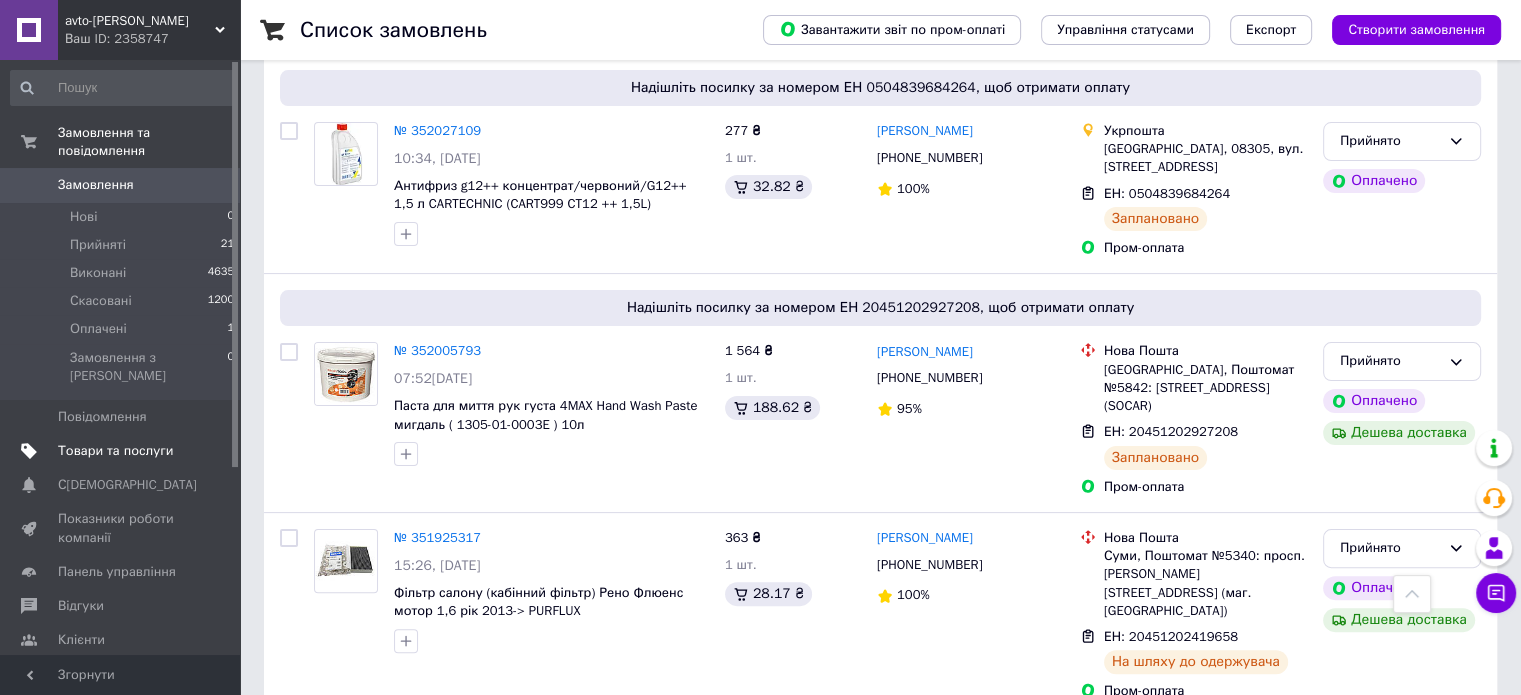click on "Товари та послуги" at bounding box center [121, 451] 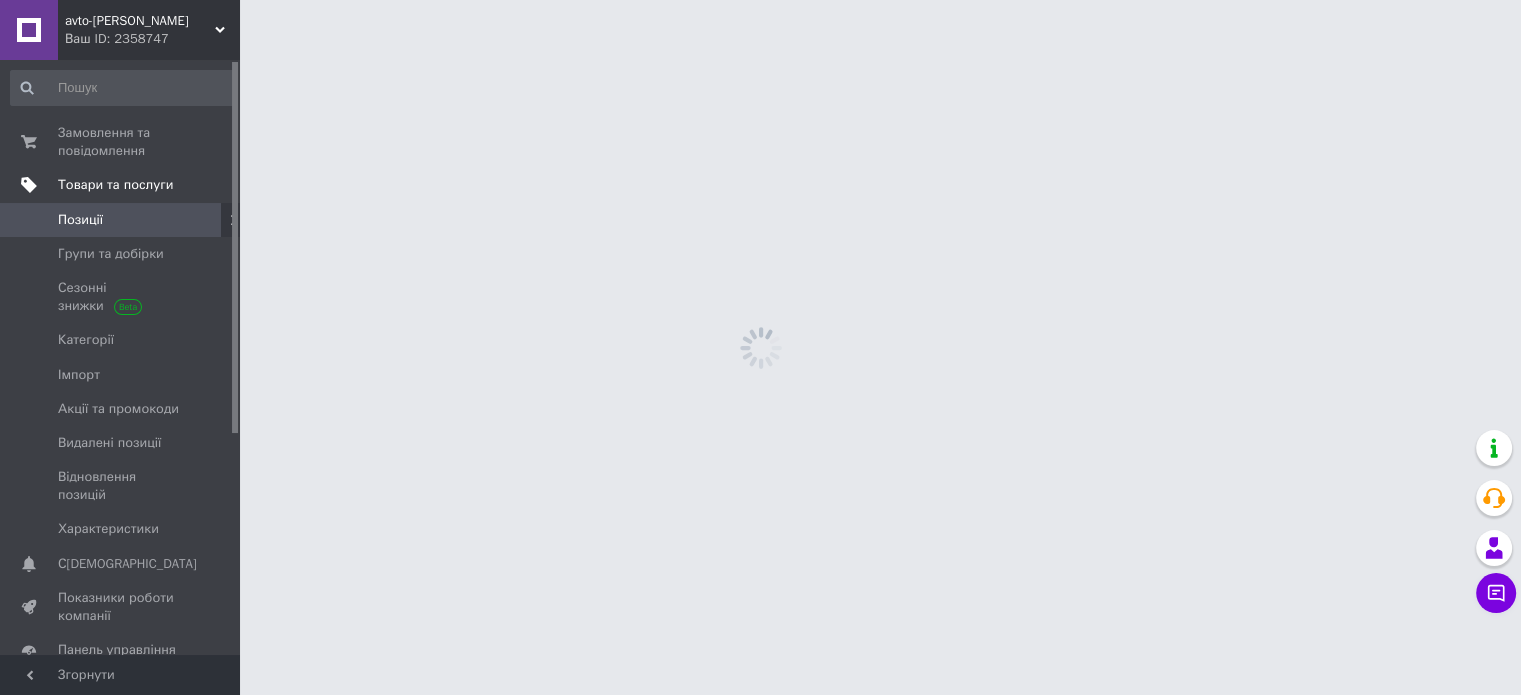 scroll, scrollTop: 0, scrollLeft: 0, axis: both 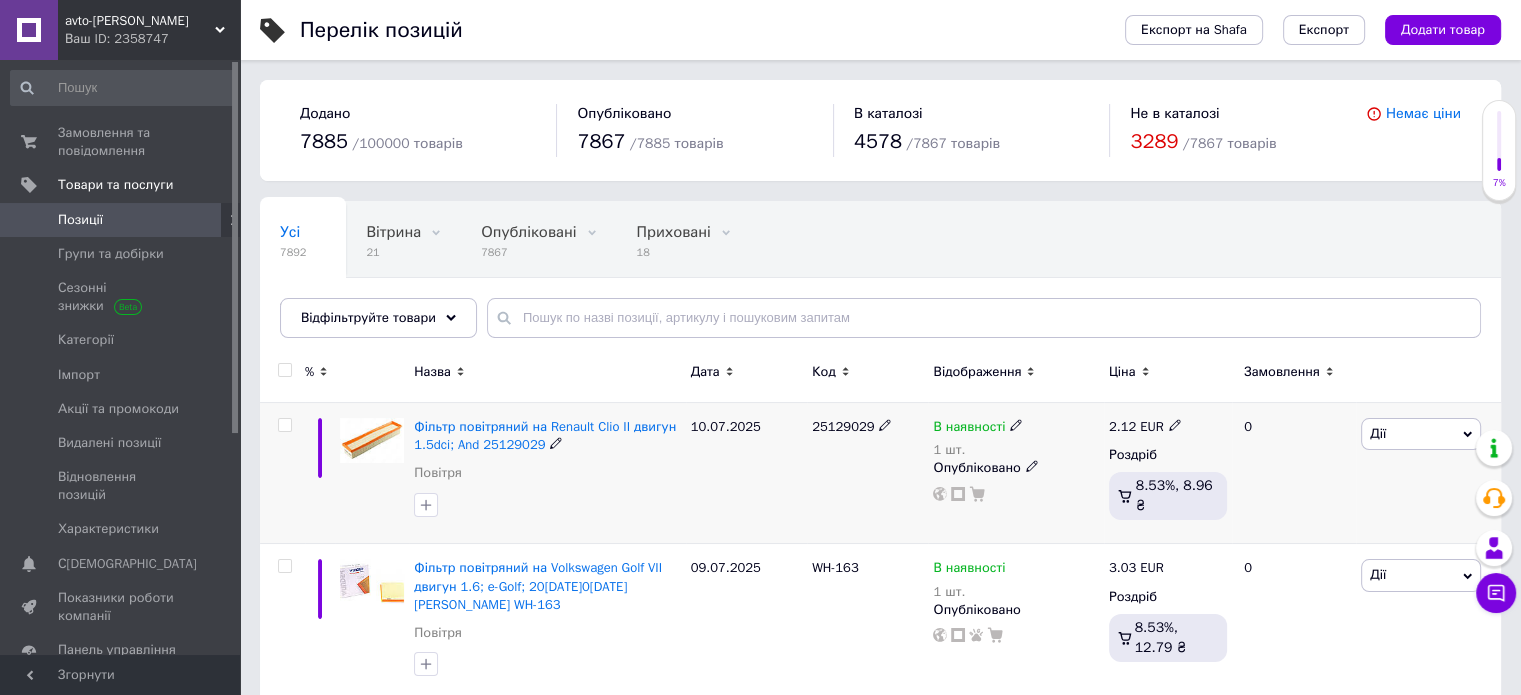 click on "25129029" at bounding box center [867, 473] 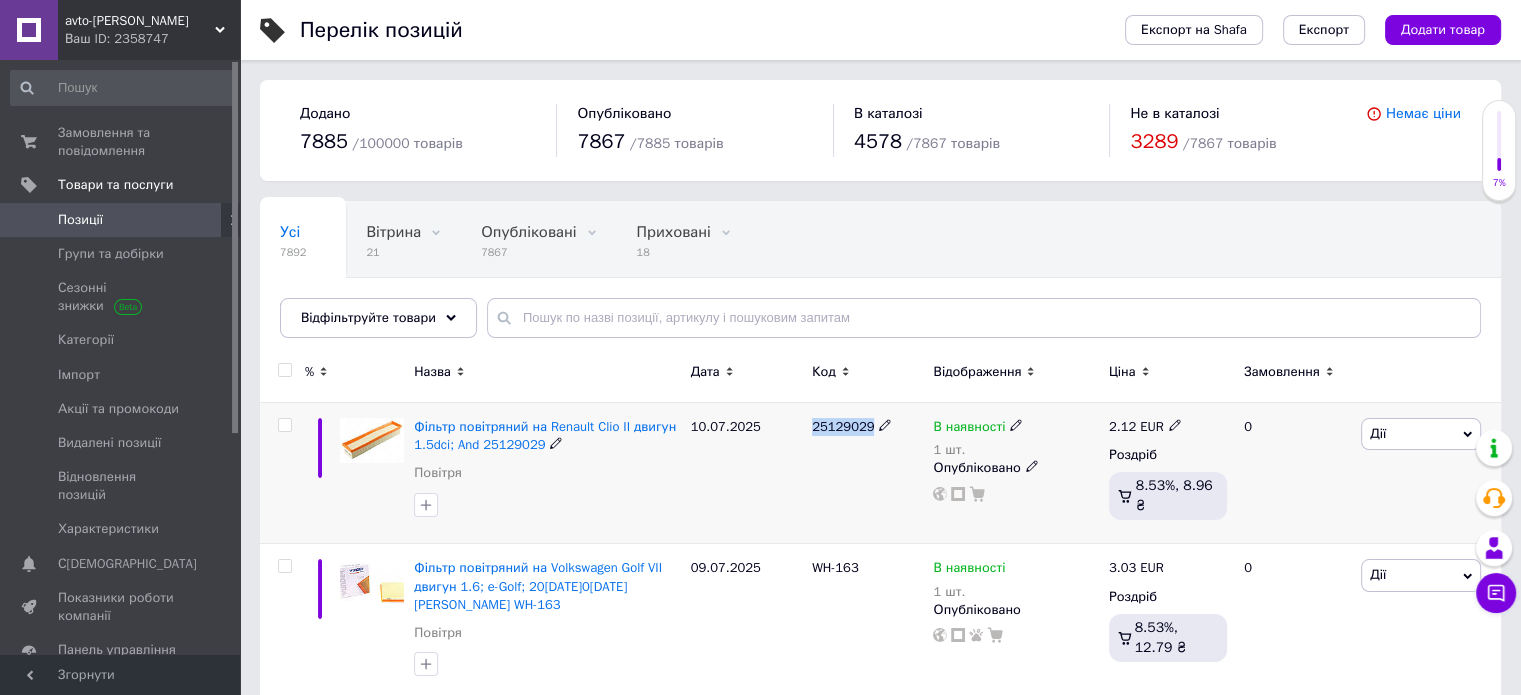 click on "25129029" at bounding box center [867, 473] 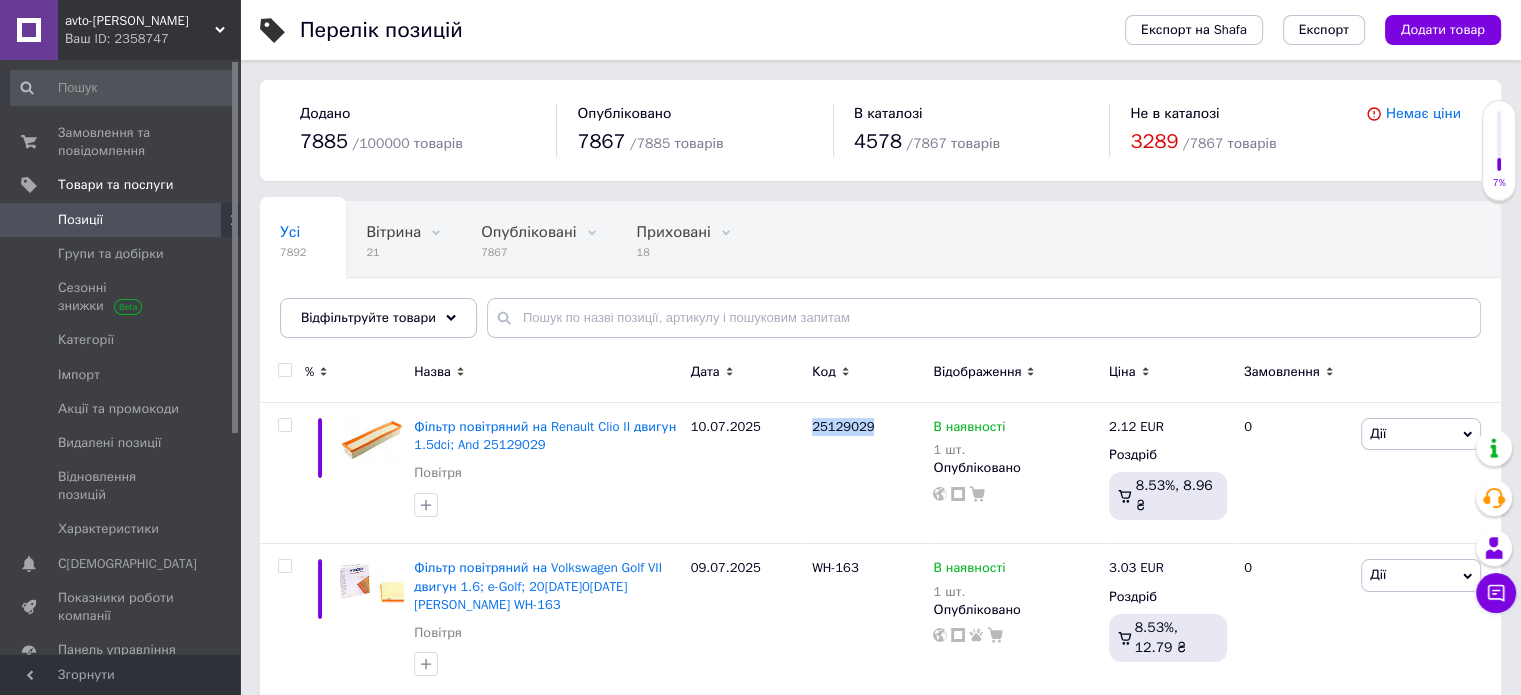 copy on "25129029" 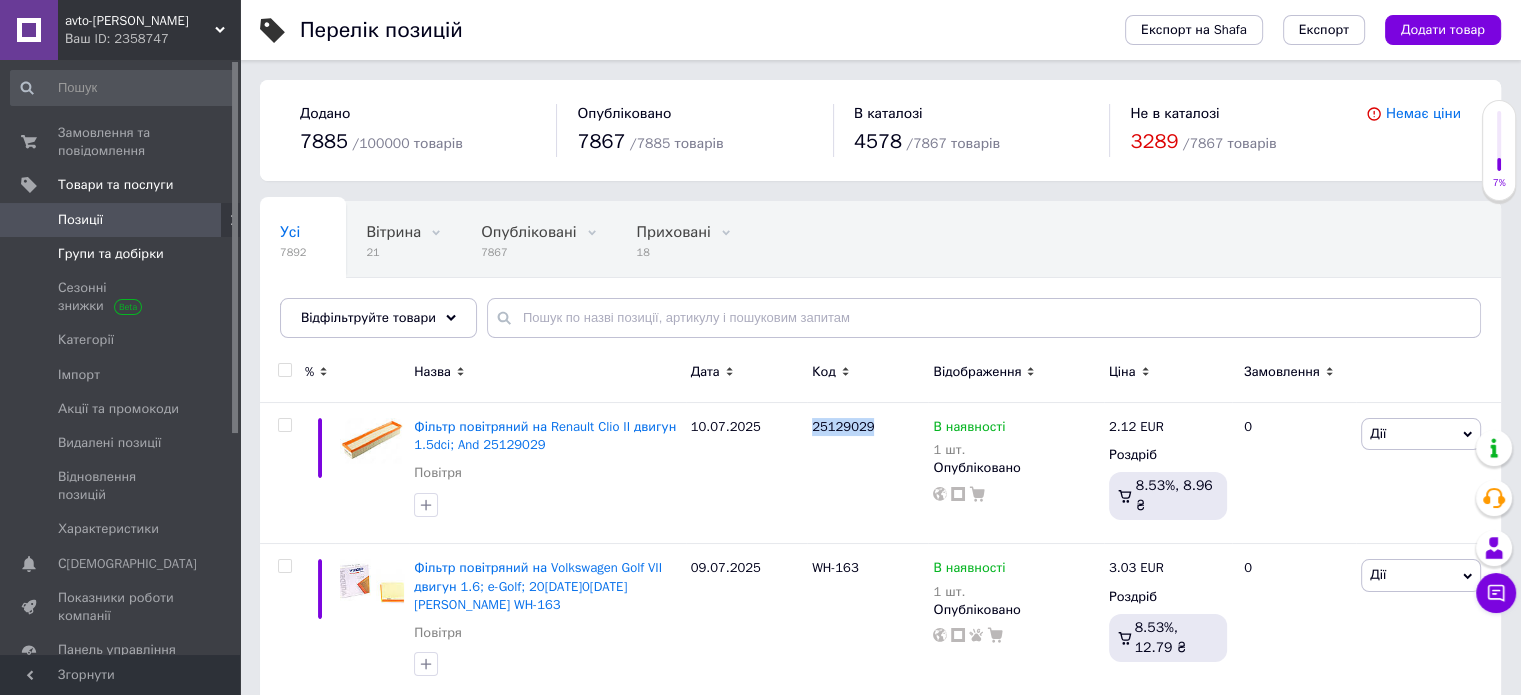 click on "Групи та добірки" at bounding box center [121, 254] 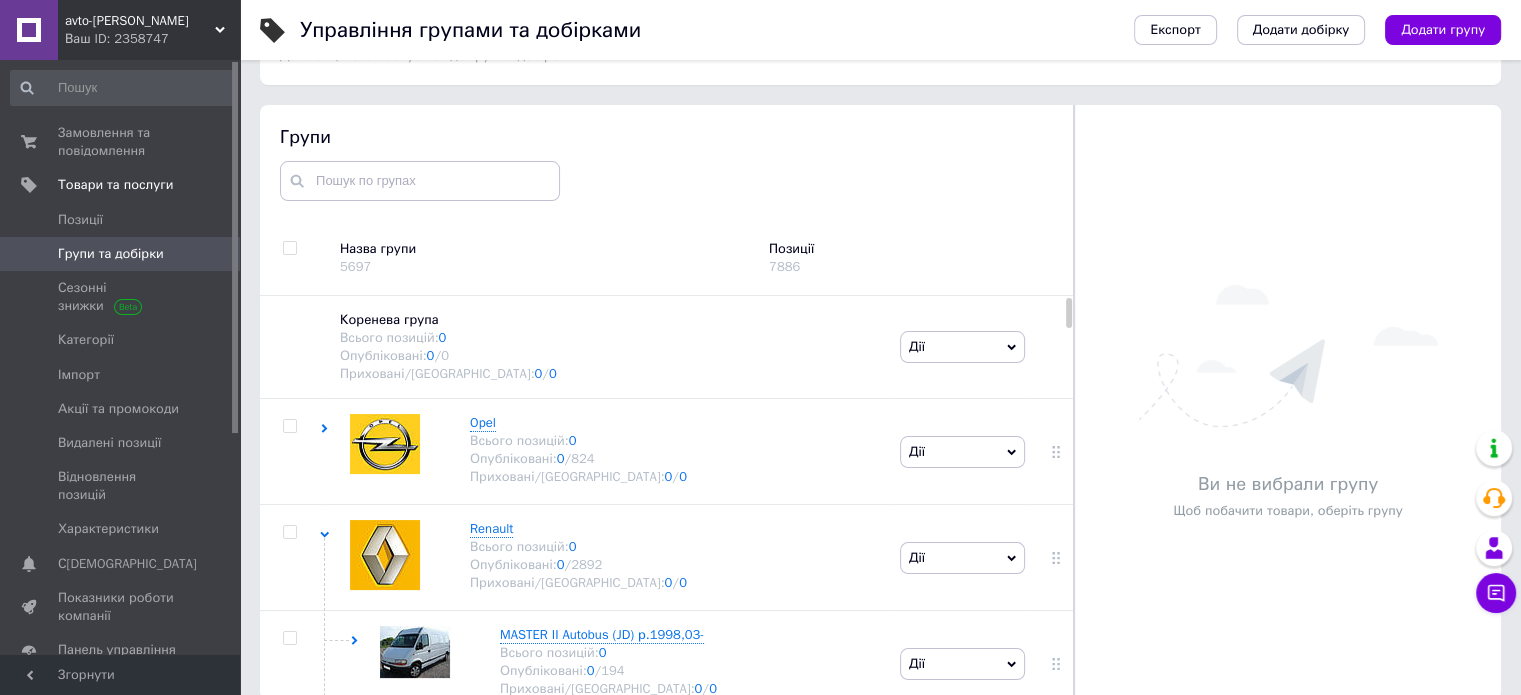scroll, scrollTop: 113, scrollLeft: 0, axis: vertical 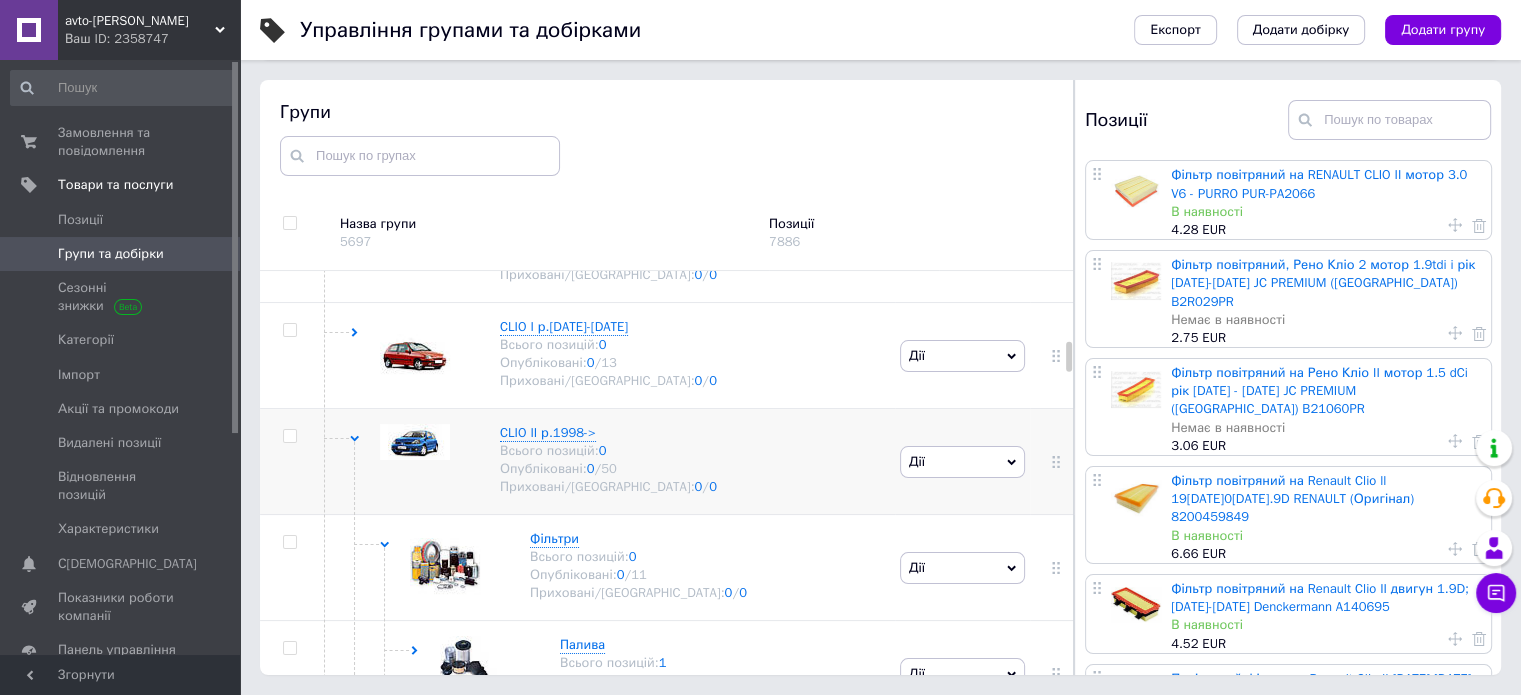 click on "CLIO II р.1998-> Всього позицій:  0 Опубліковані:  0  /  50 Приховані/Видалені:  0  /  0" at bounding box center [588, 460] 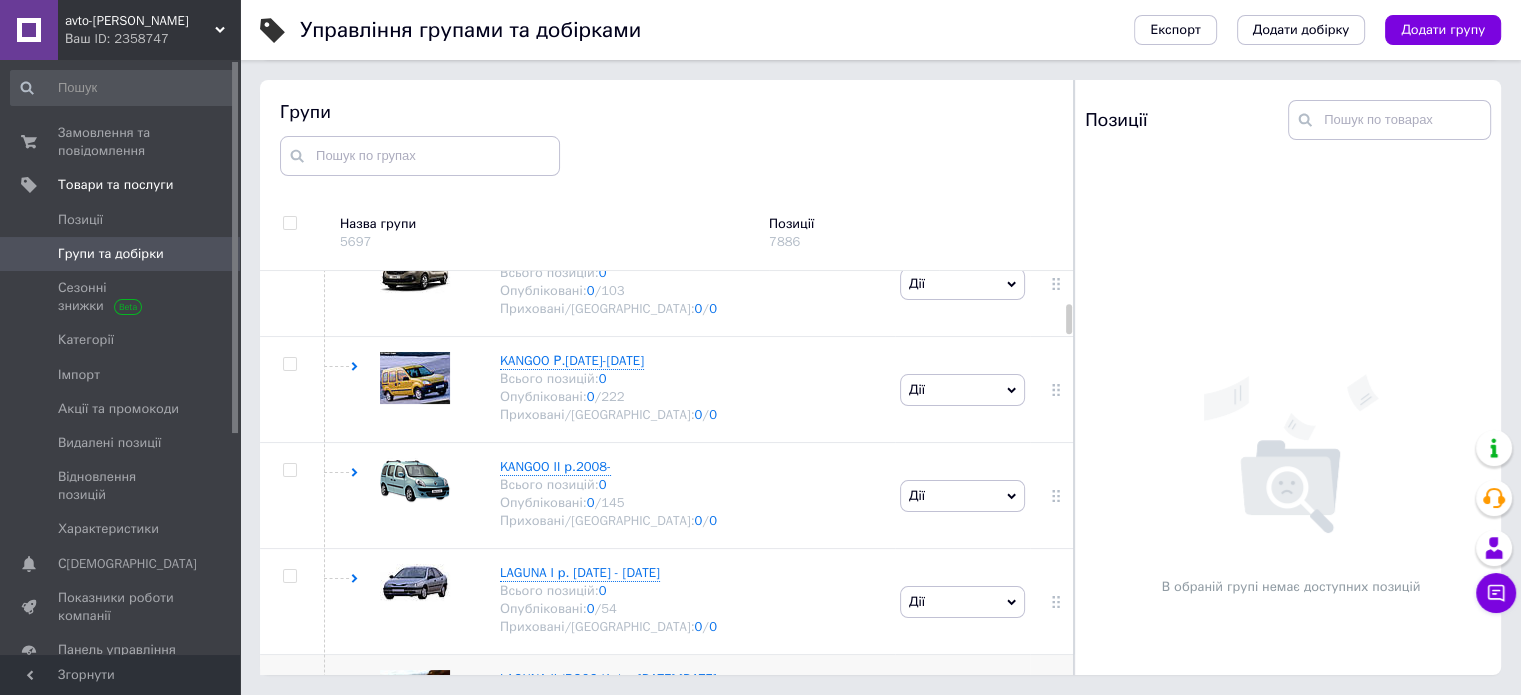 scroll, scrollTop: 679, scrollLeft: 0, axis: vertical 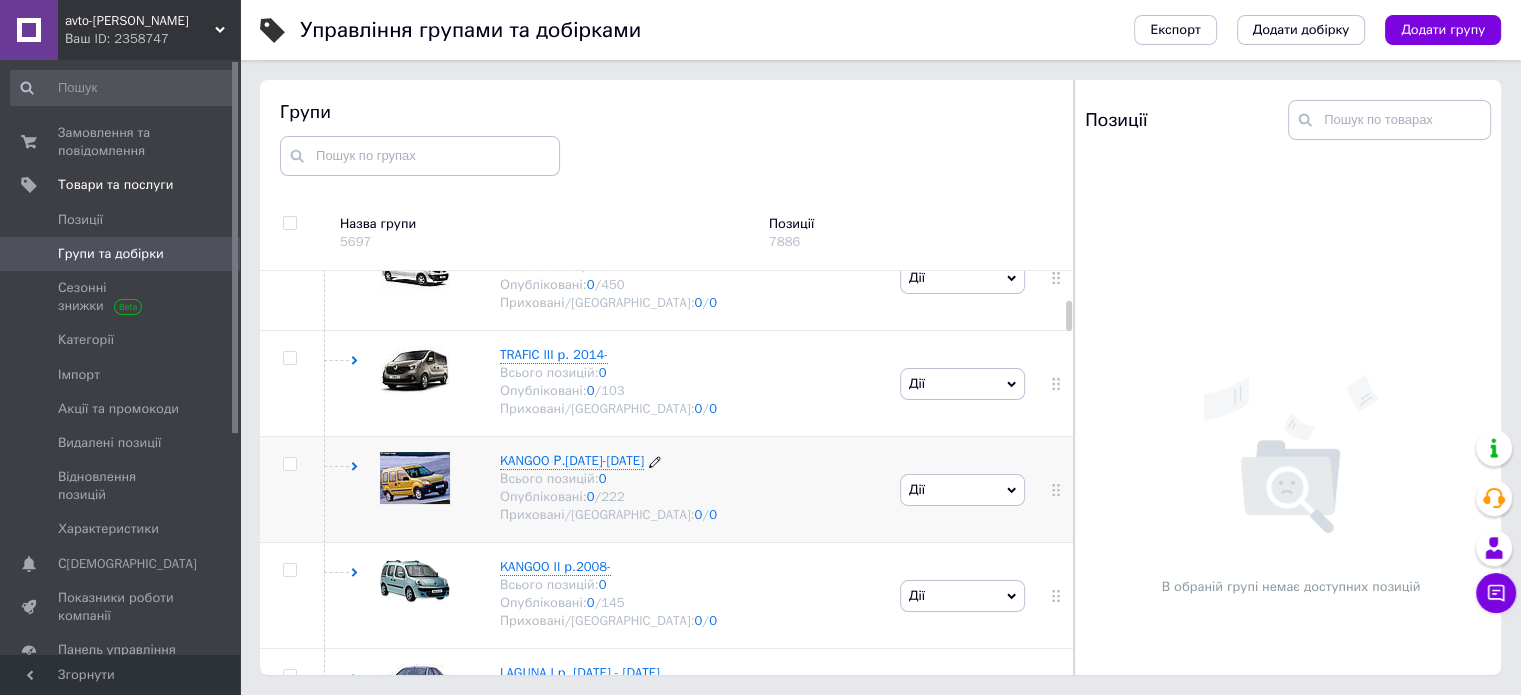 click on "KANGOO Р.1997-2008 Всього позицій:  0 Опубліковані:  0  /  222 Приховані/Видалені:  0  /  0" at bounding box center (598, 488) 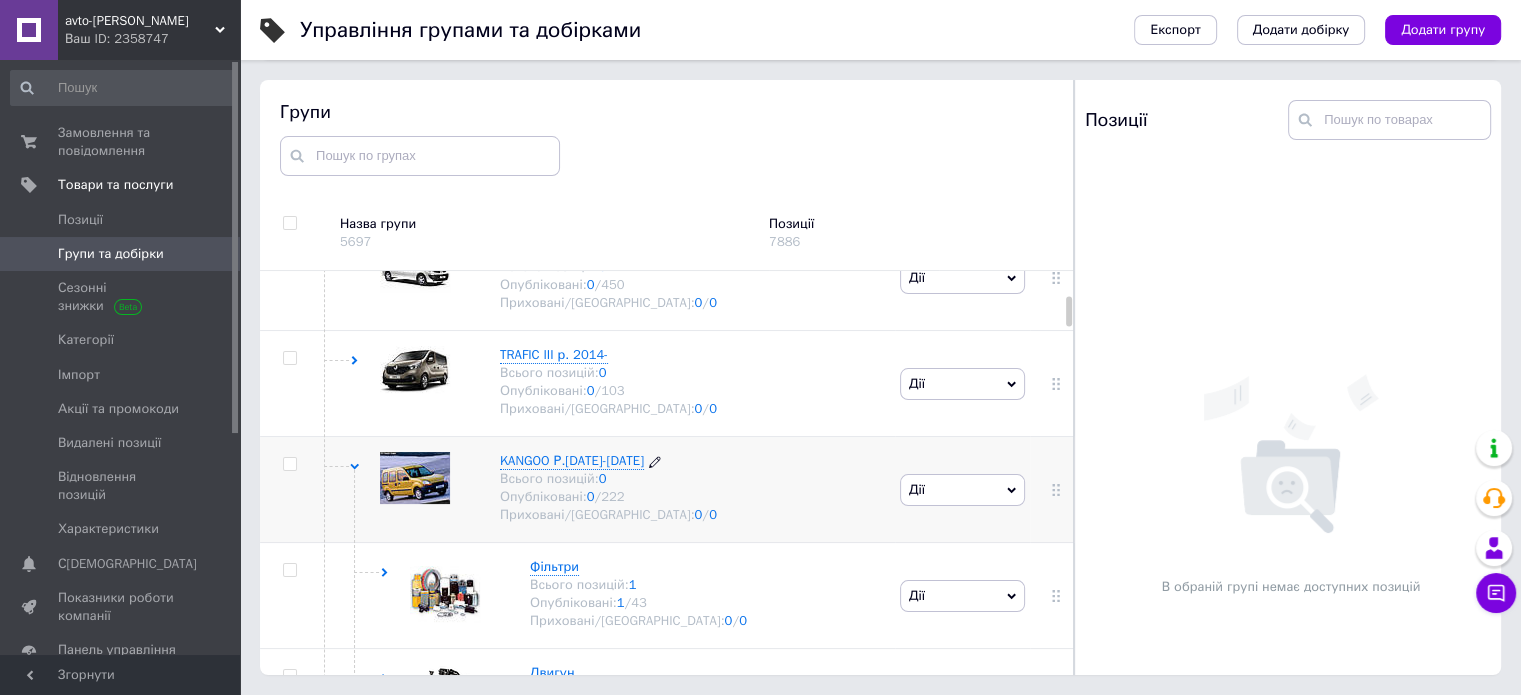 scroll, scrollTop: 779, scrollLeft: 0, axis: vertical 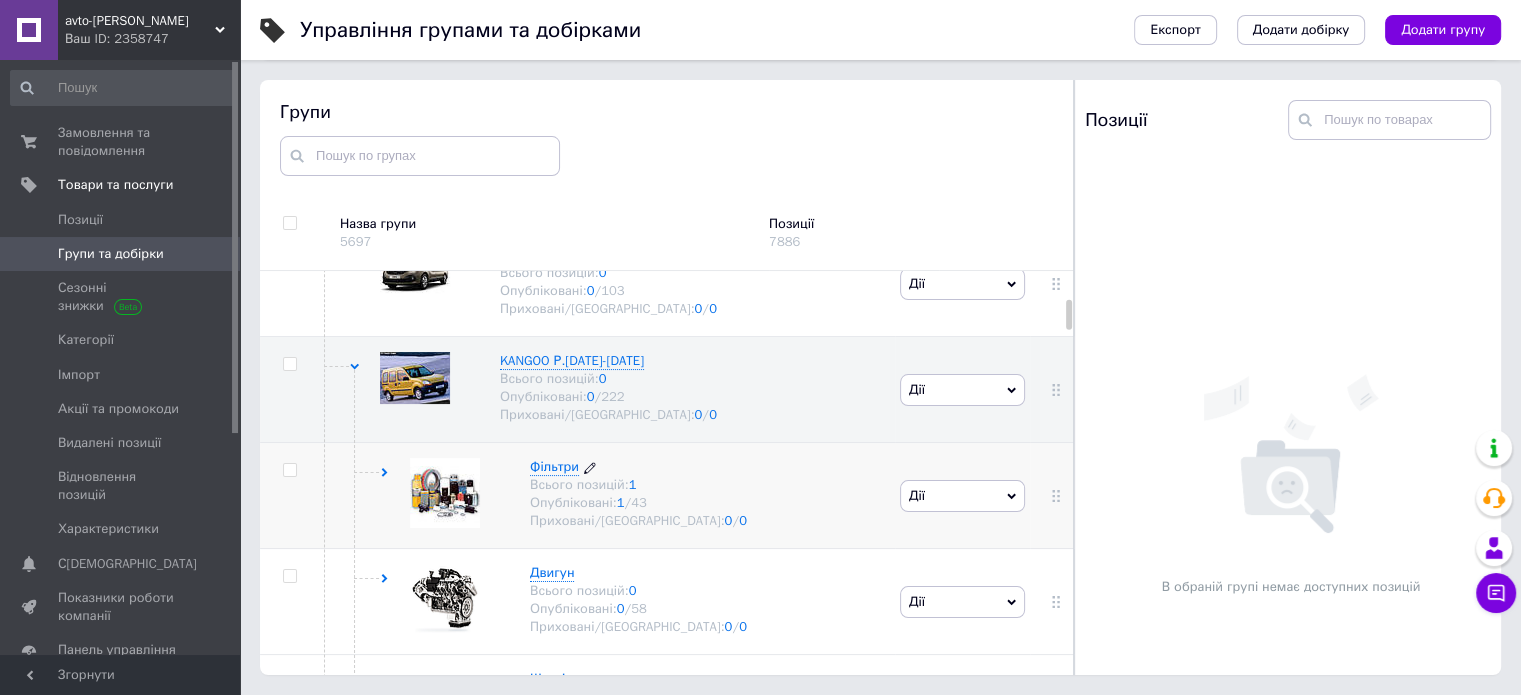 click on "Фільтри Всього позицій:  1 Опубліковані:  1  /  43 Приховані/Видалені:  0  /  0" at bounding box center (628, 494) 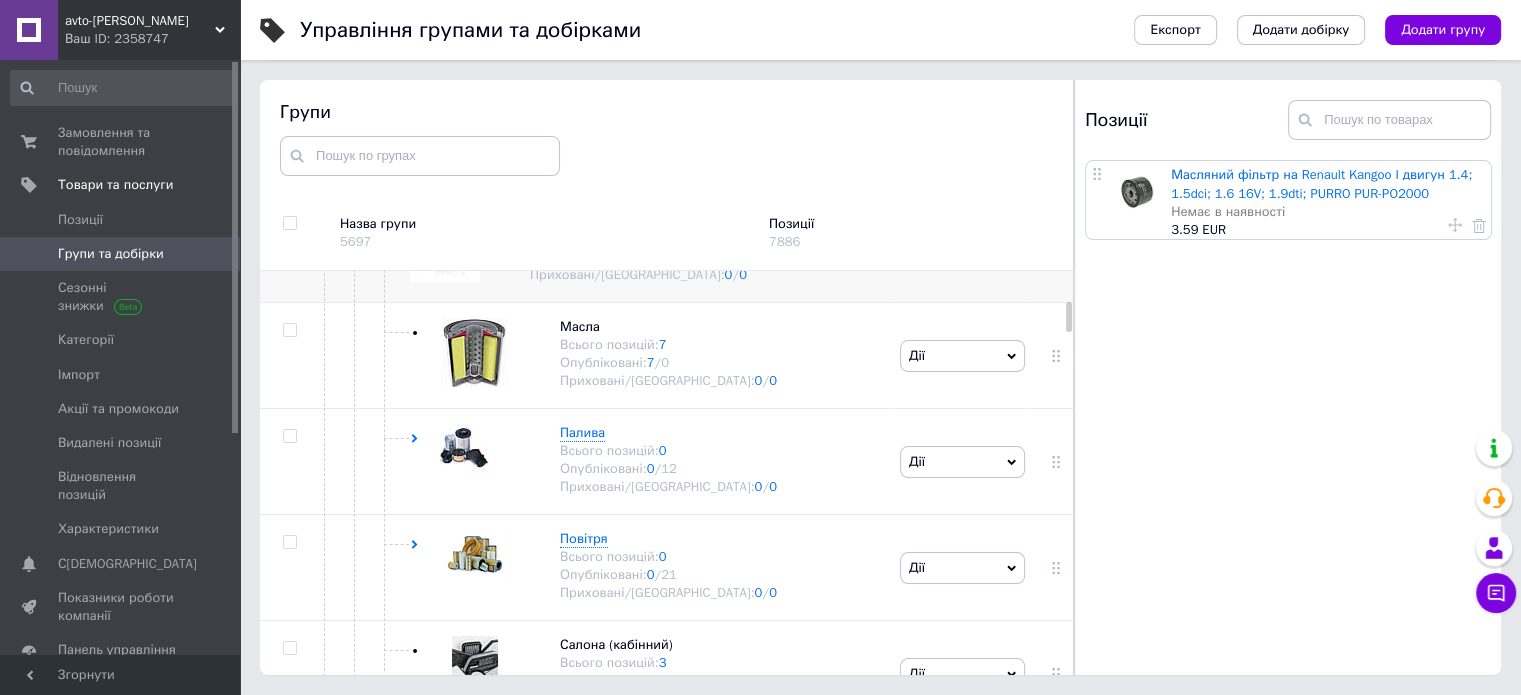 scroll, scrollTop: 1079, scrollLeft: 0, axis: vertical 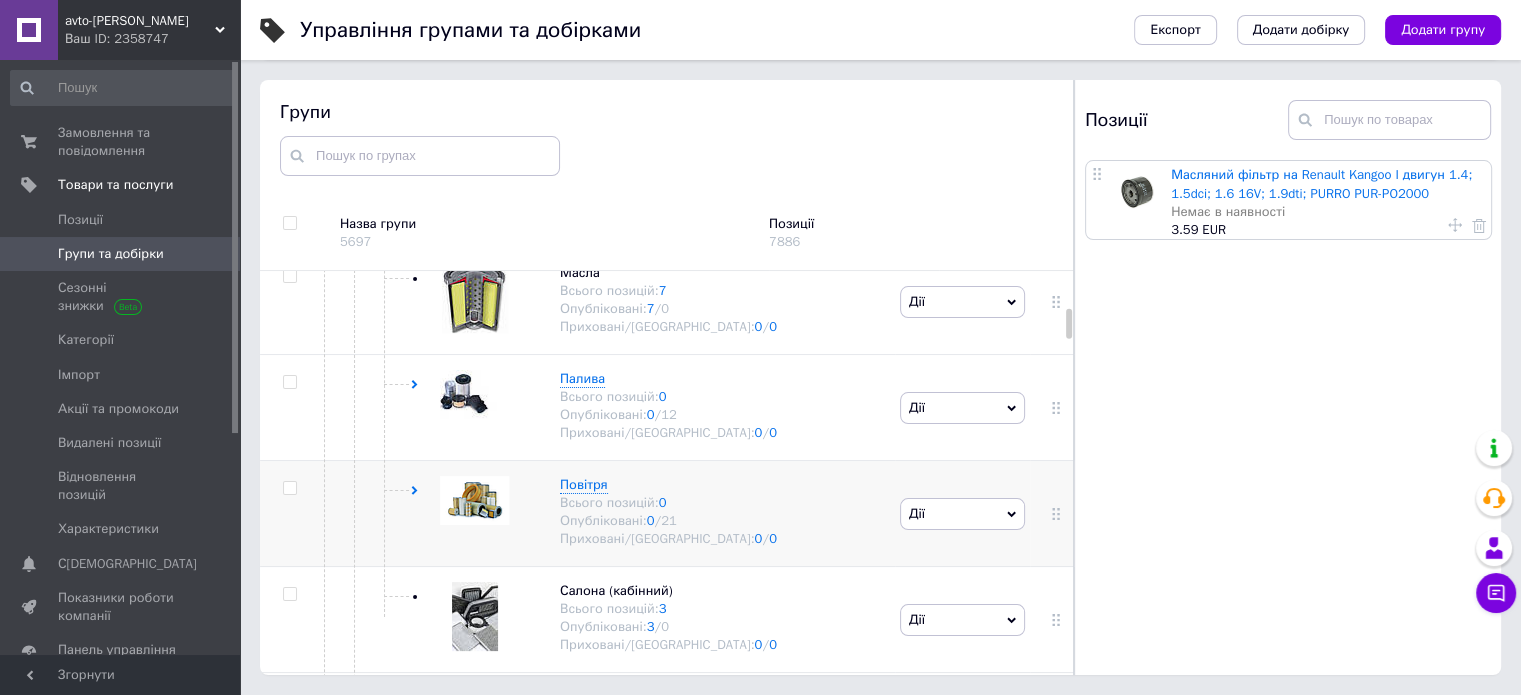 click on "Повітря Всього позицій:  0 Опубліковані:  0  /  21 Приховані/Видалені:  0  /  0" at bounding box center (607, 514) 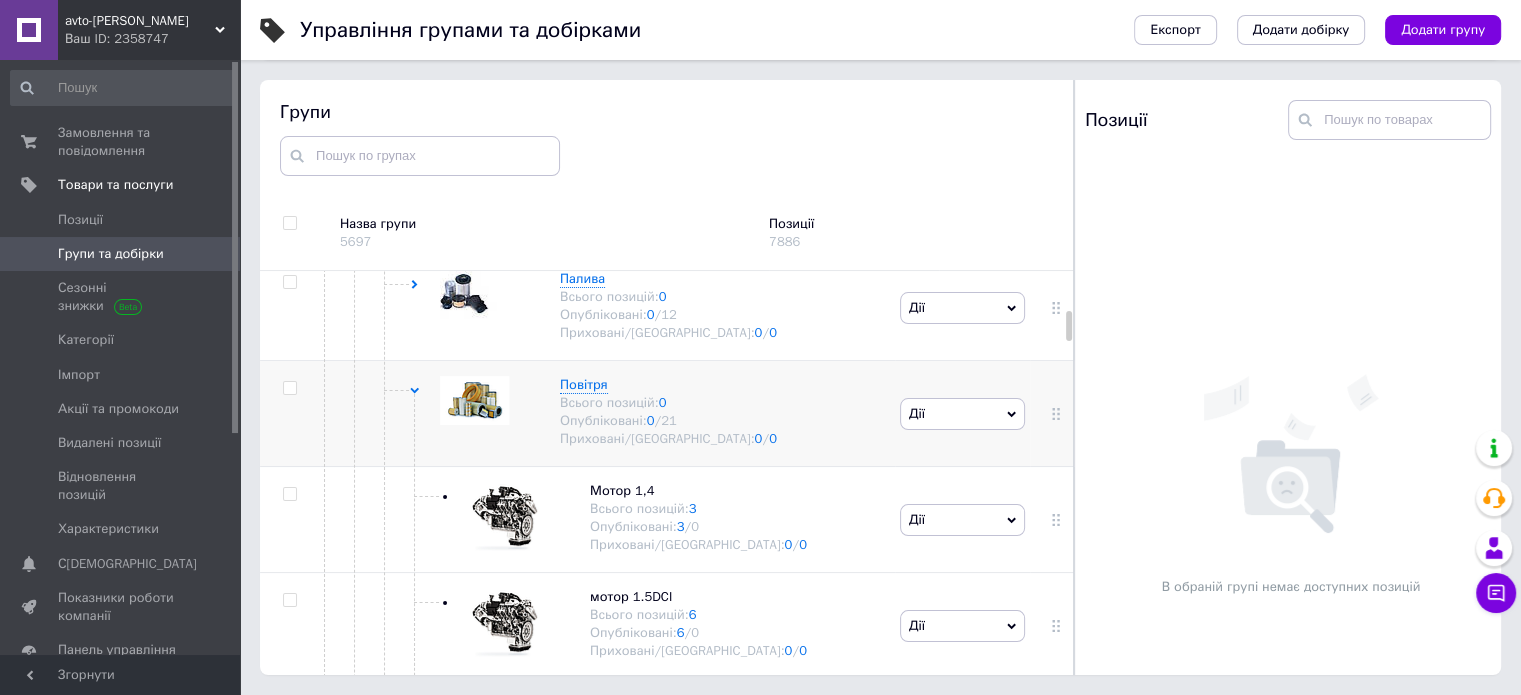 scroll, scrollTop: 1279, scrollLeft: 0, axis: vertical 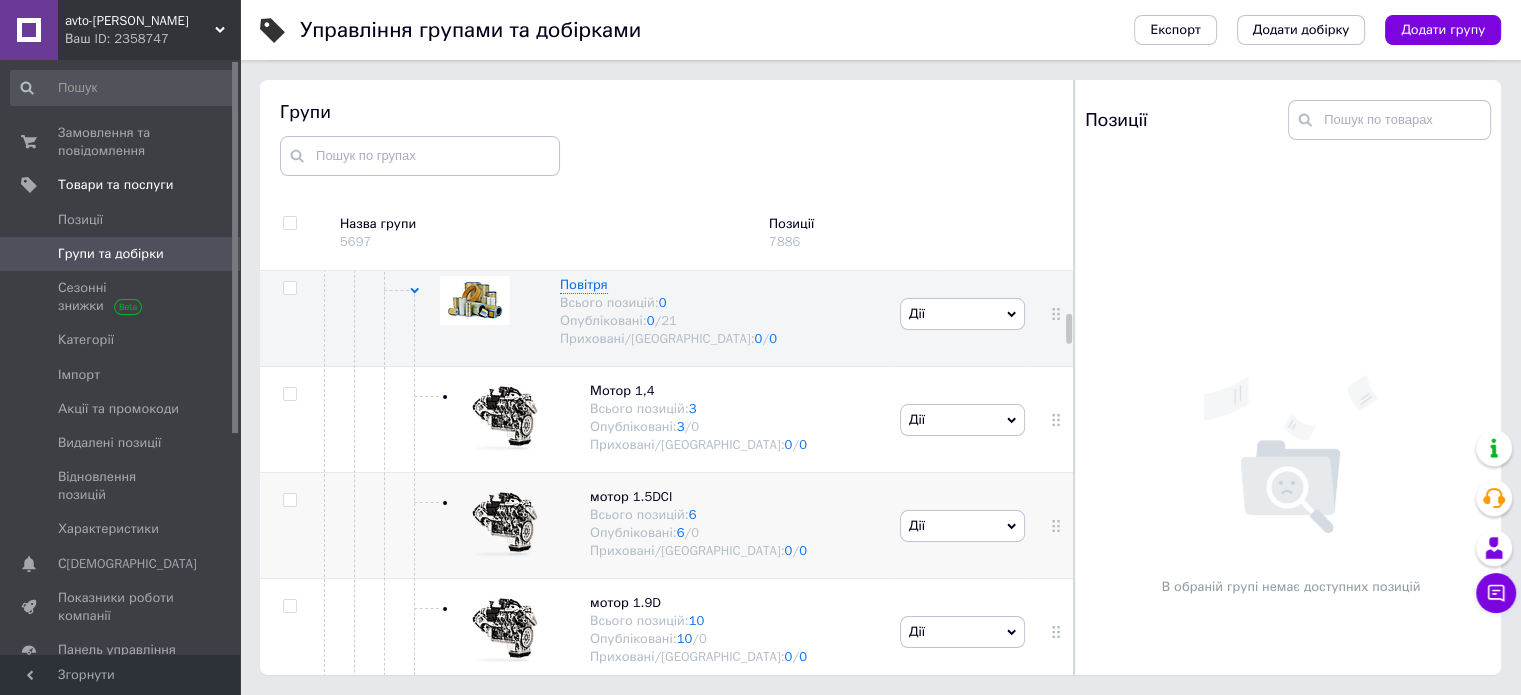 click at bounding box center (505, 525) 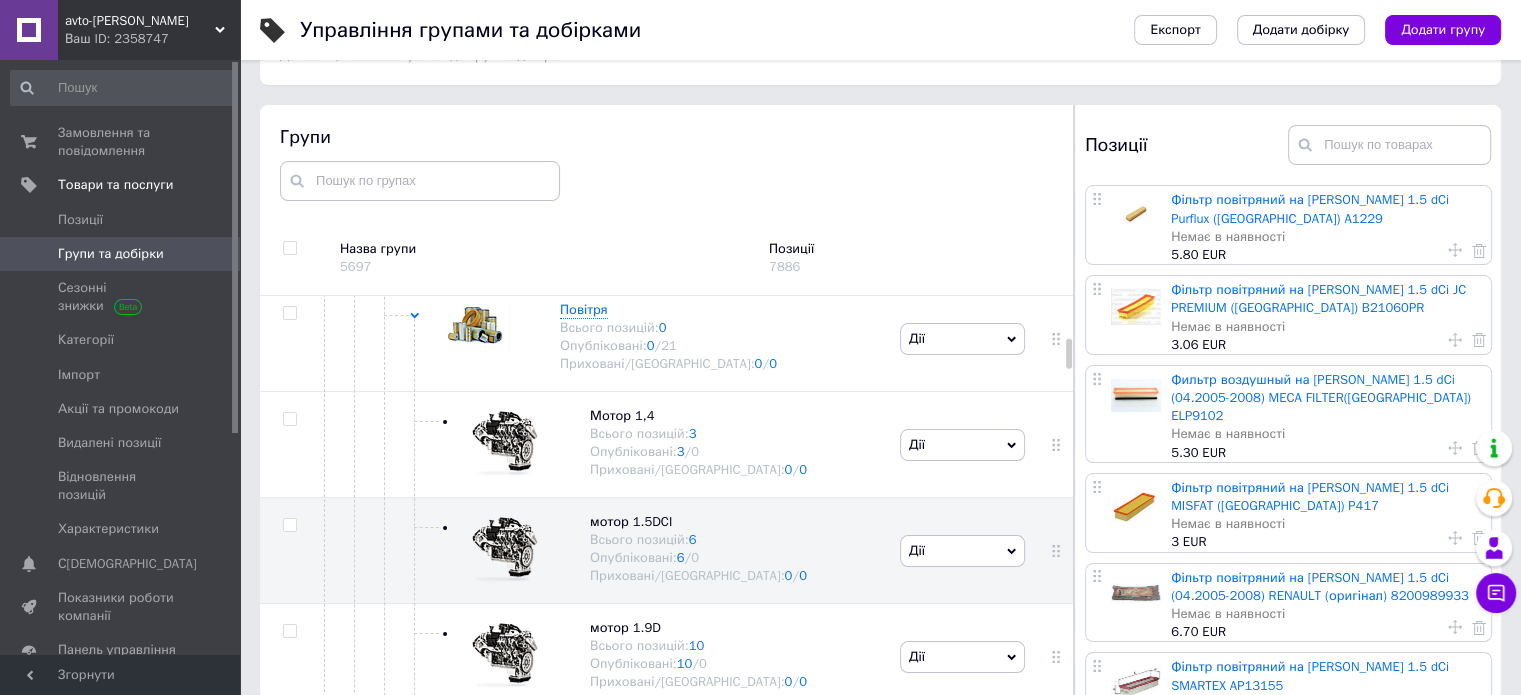 scroll, scrollTop: 13, scrollLeft: 0, axis: vertical 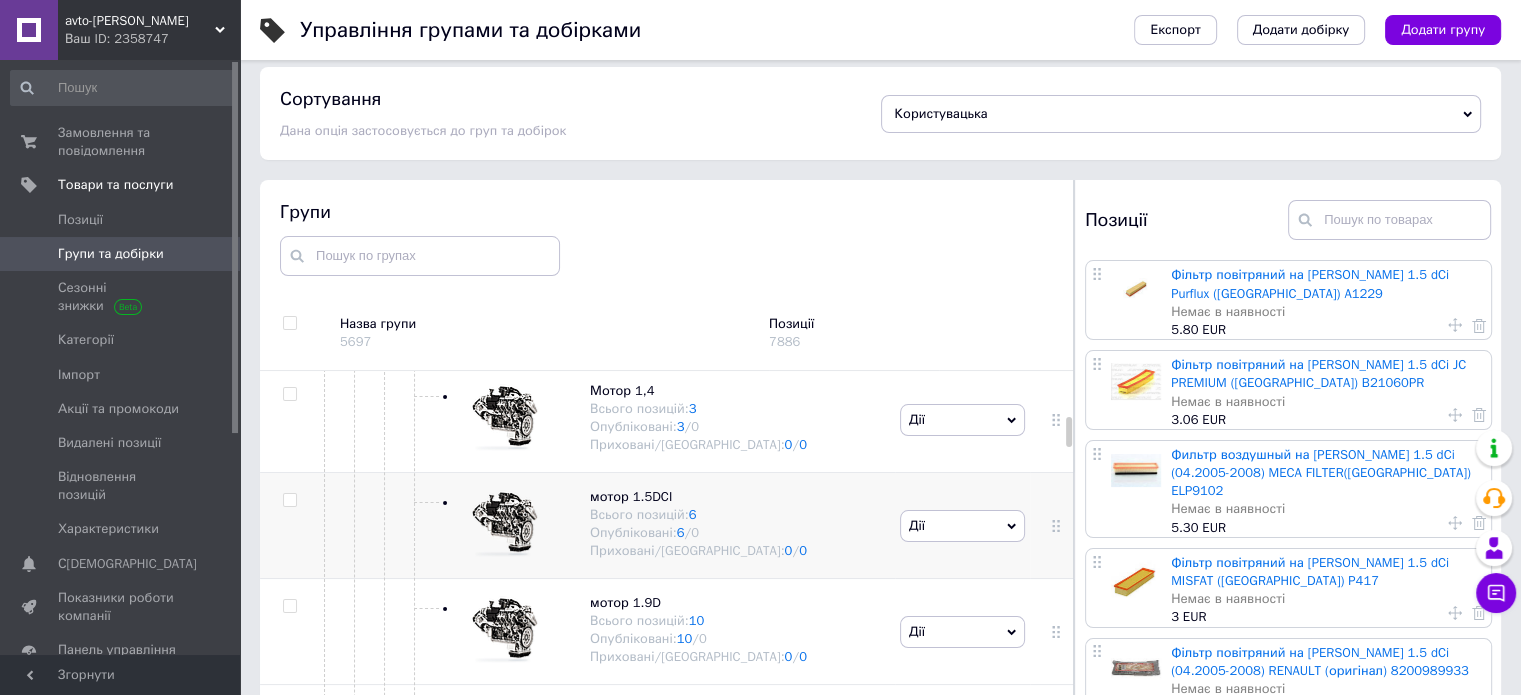click on "Дії" at bounding box center [962, 526] 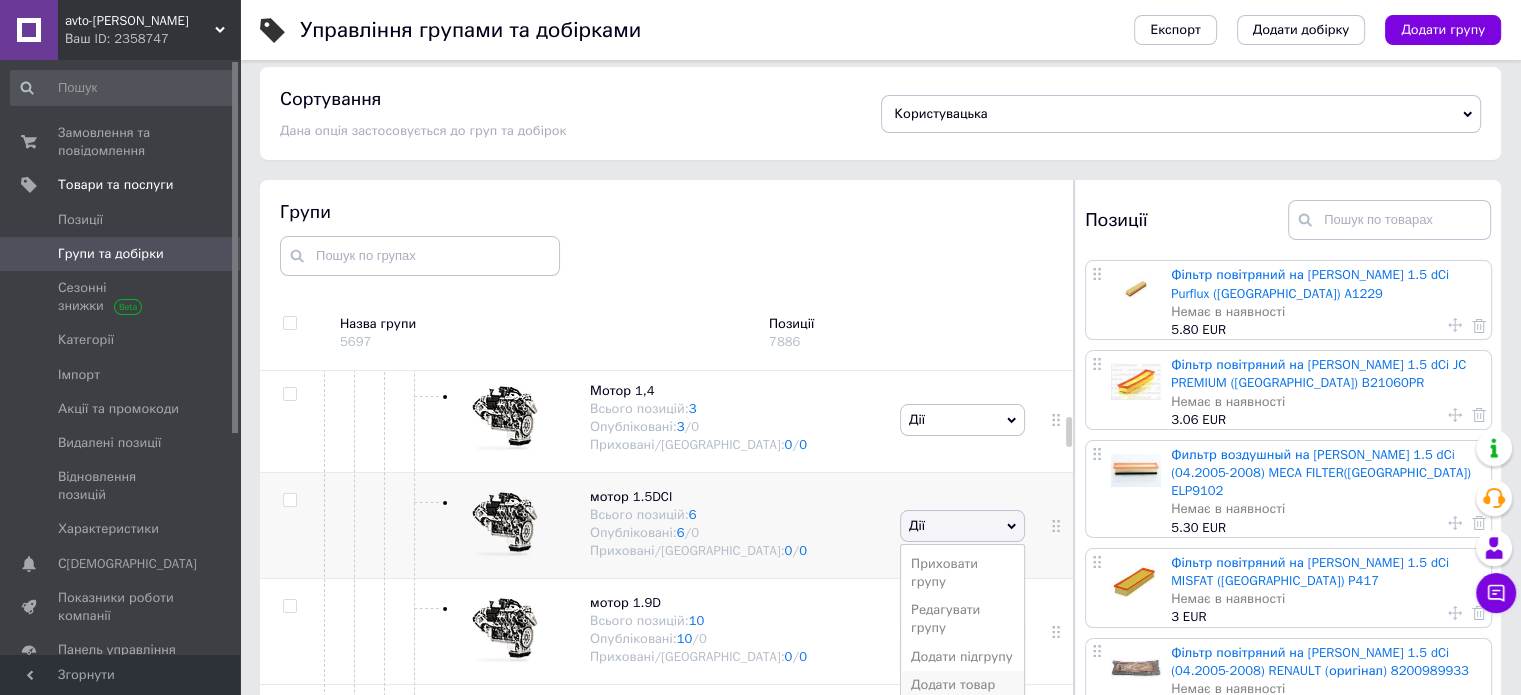 click on "Додати товар" at bounding box center (962, 685) 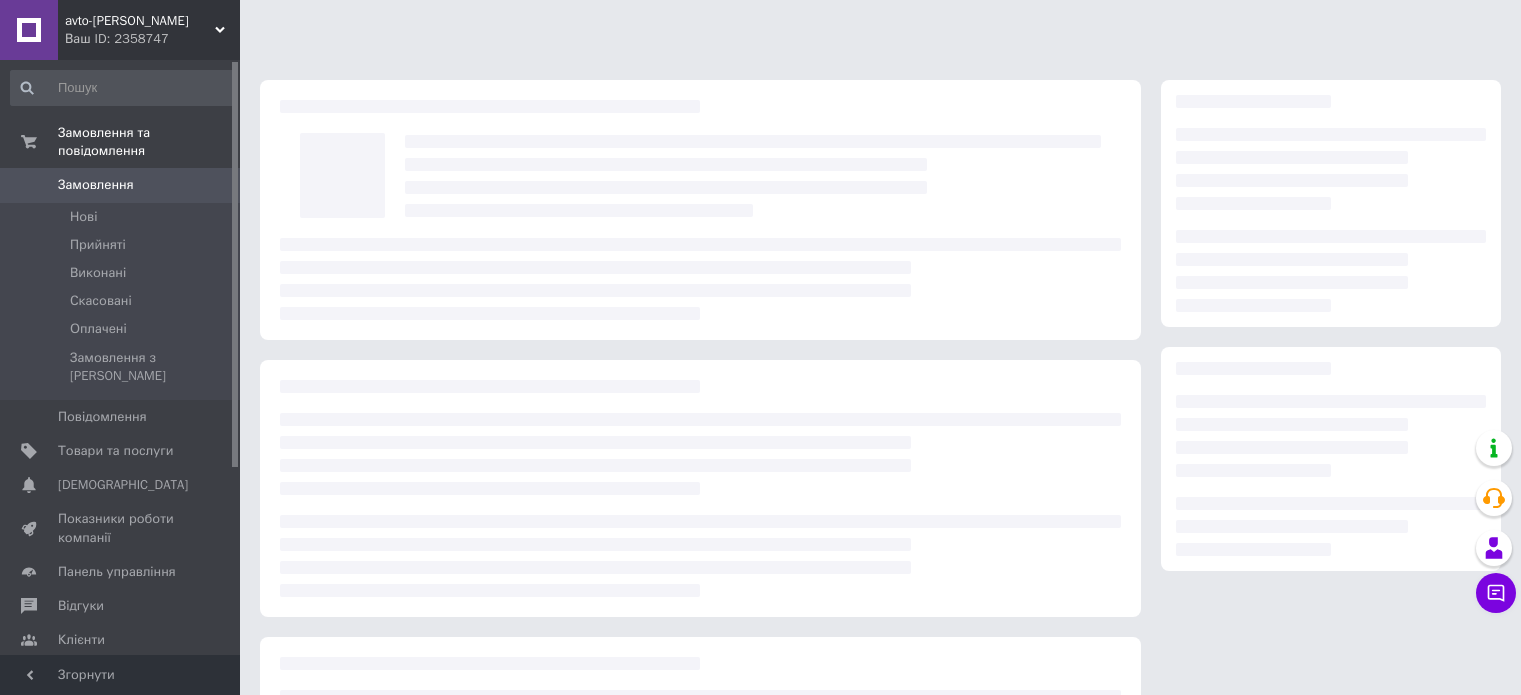 scroll, scrollTop: 0, scrollLeft: 0, axis: both 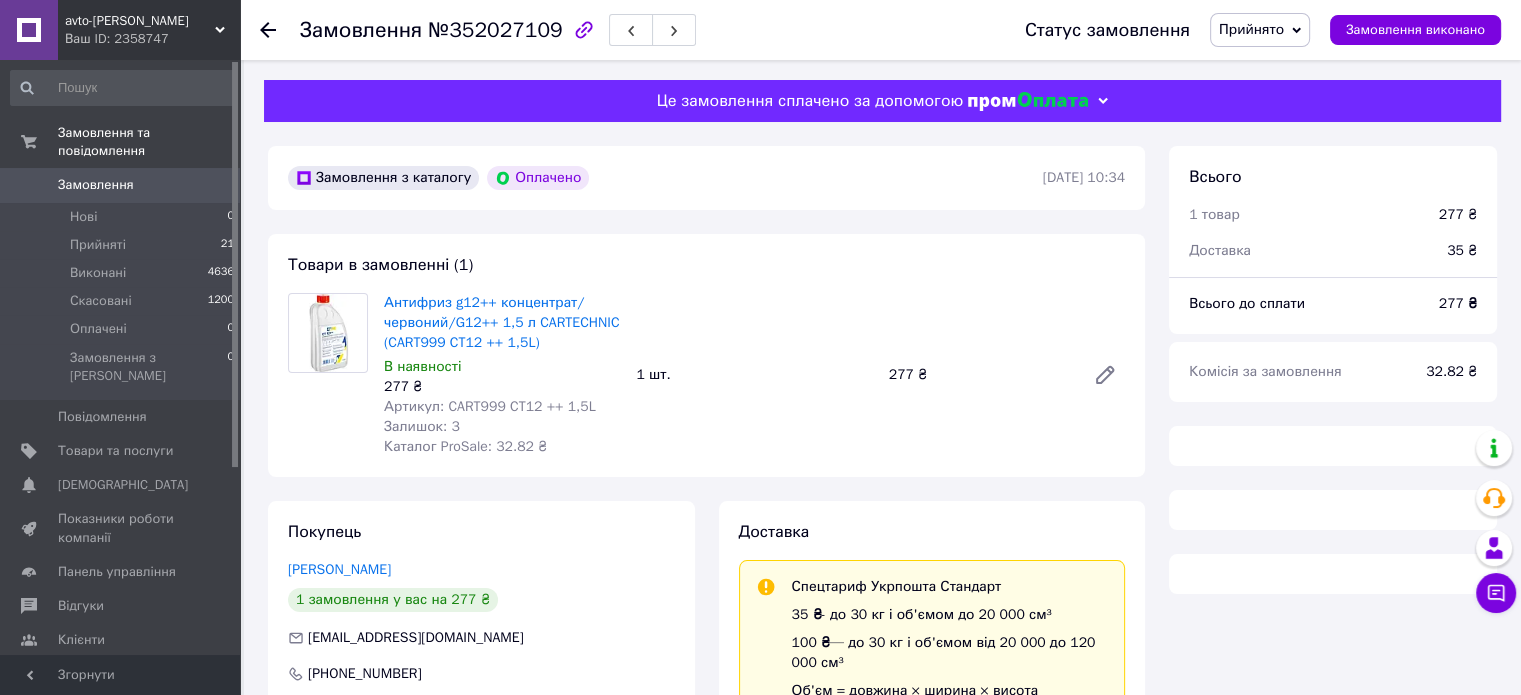 click on "Артикул: CART999 CT12 ++ 1,5L" at bounding box center [490, 406] 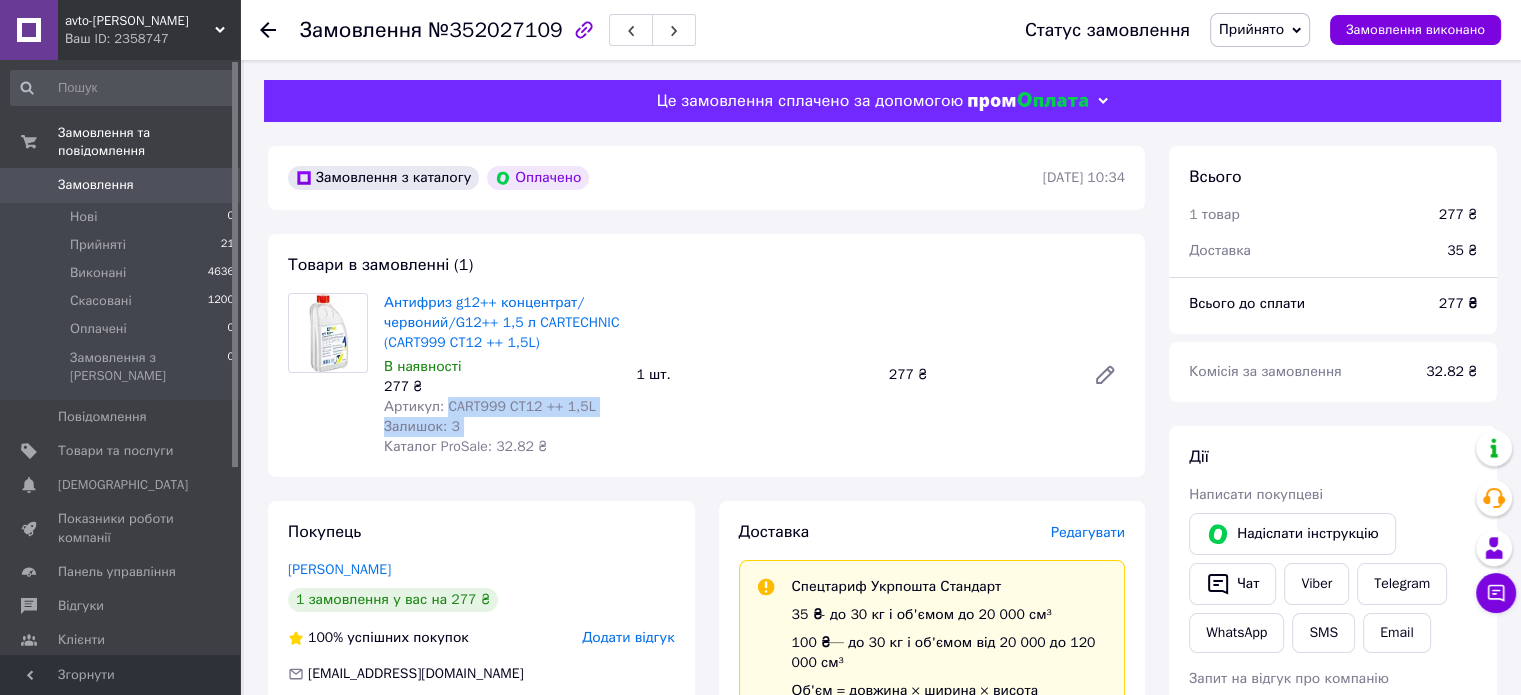 drag, startPoint x: 475, startPoint y: 408, endPoint x: 610, endPoint y: 419, distance: 135.4474 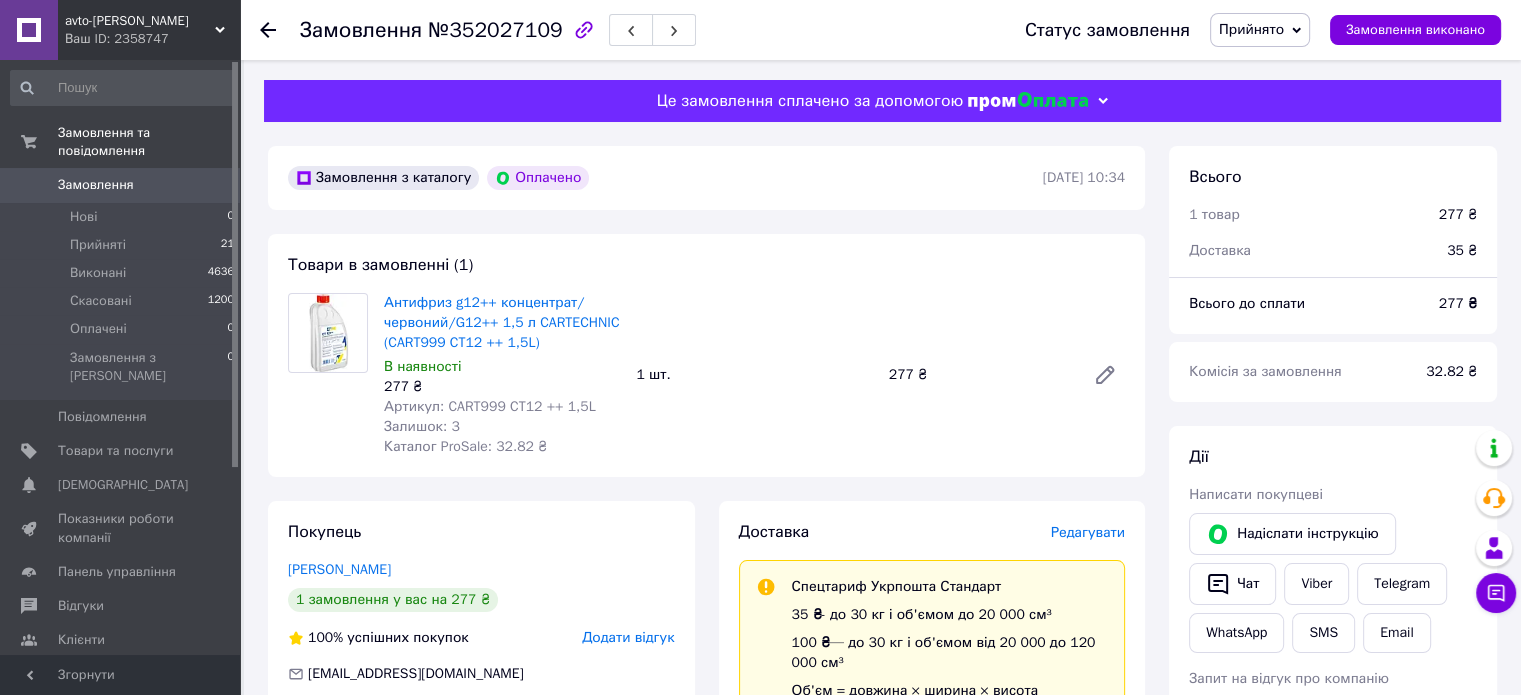 click on "Артикул: CART999 CT12 ++ 1,5L" at bounding box center [502, 407] 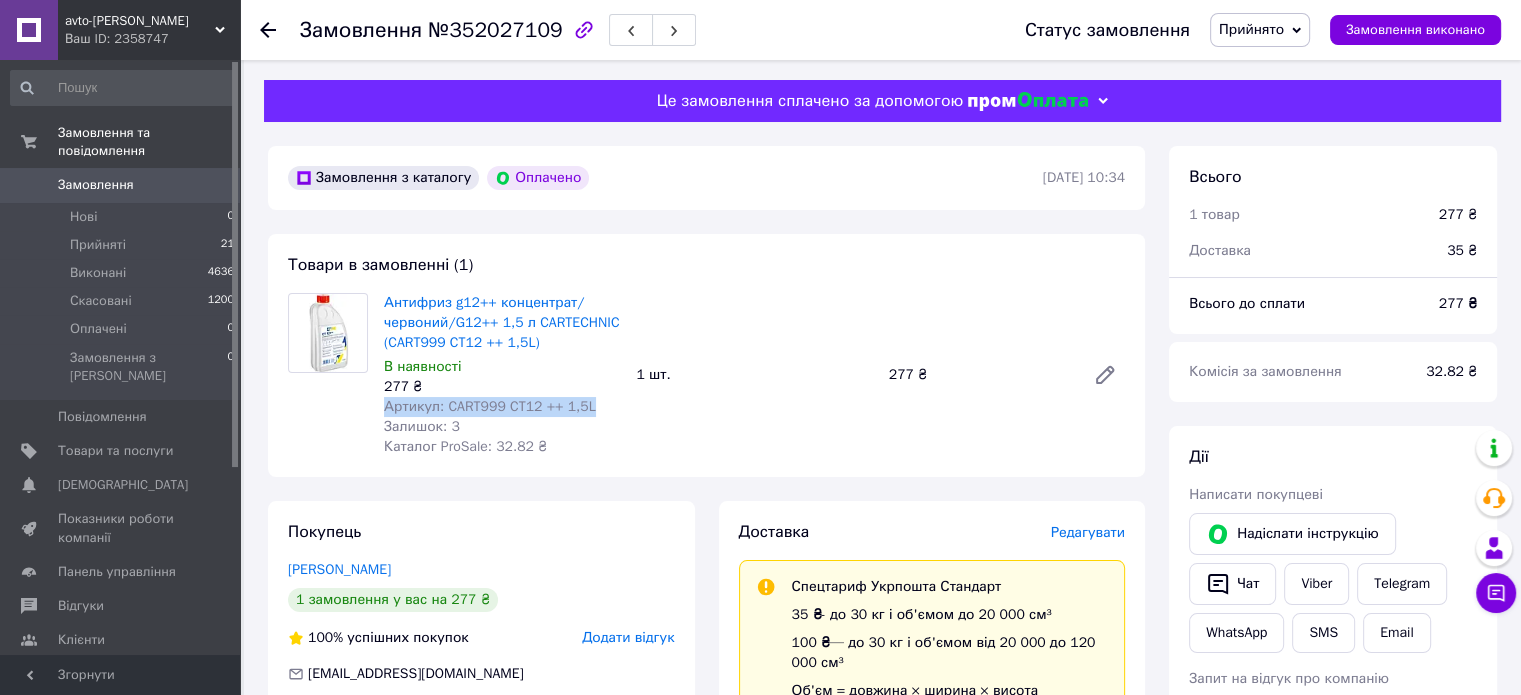 drag, startPoint x: 588, startPoint y: 407, endPoint x: 440, endPoint y: 411, distance: 148.05405 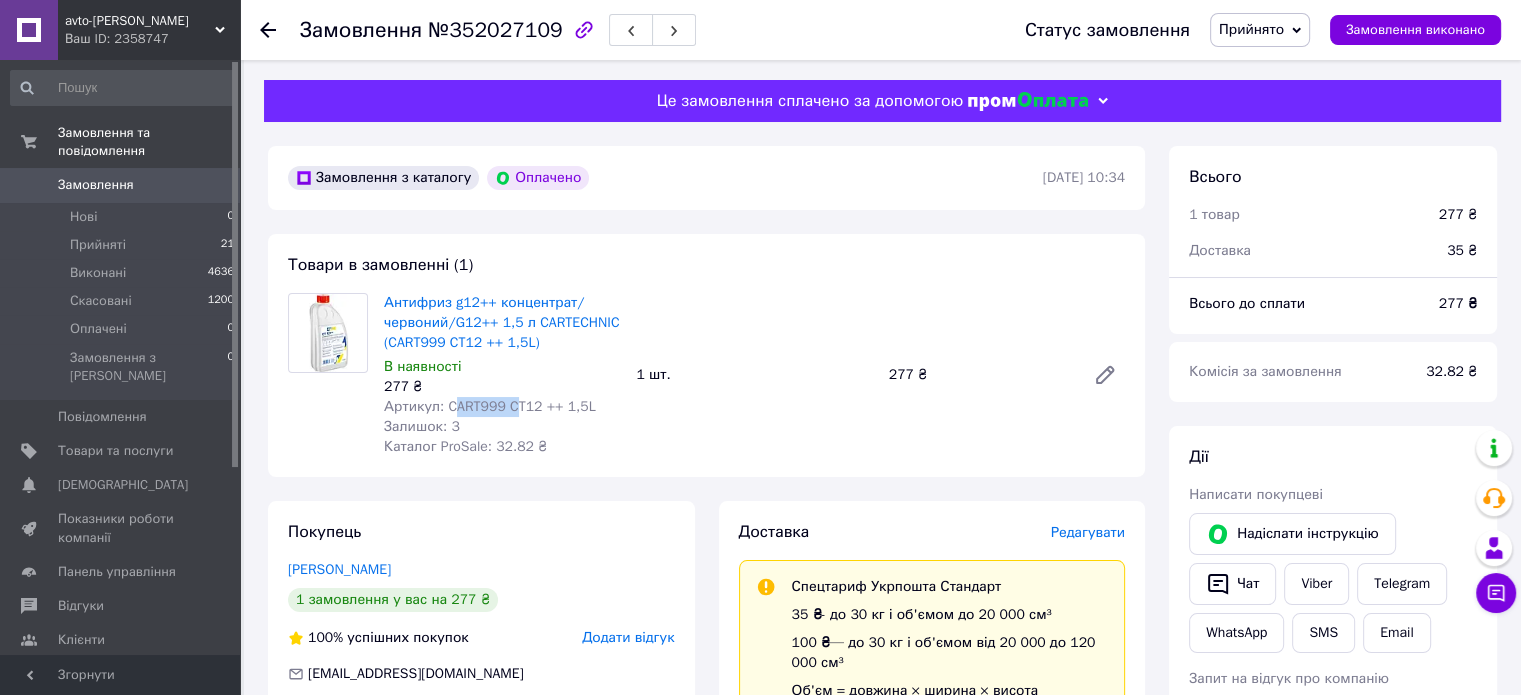 drag, startPoint x: 448, startPoint y: 408, endPoint x: 509, endPoint y: 418, distance: 61.81424 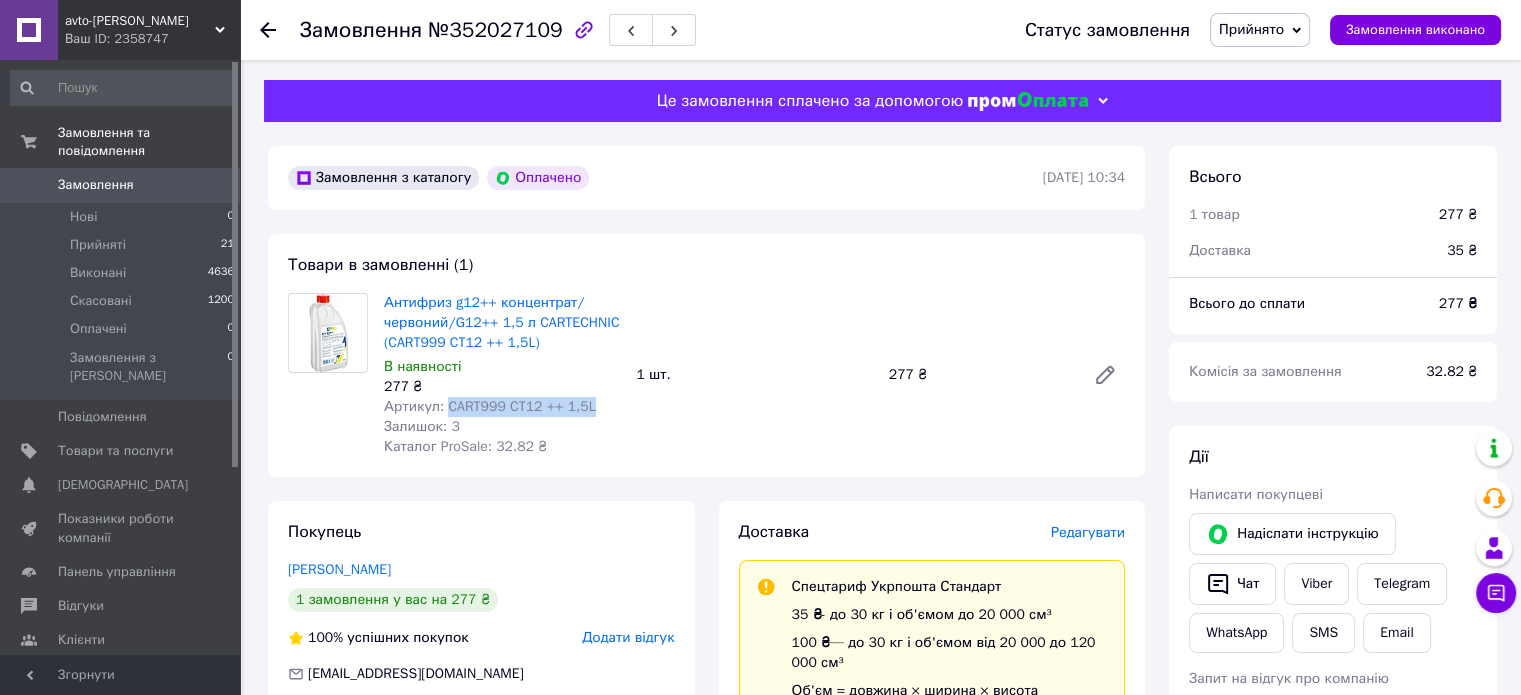 drag, startPoint x: 448, startPoint y: 411, endPoint x: 586, endPoint y: 408, distance: 138.03261 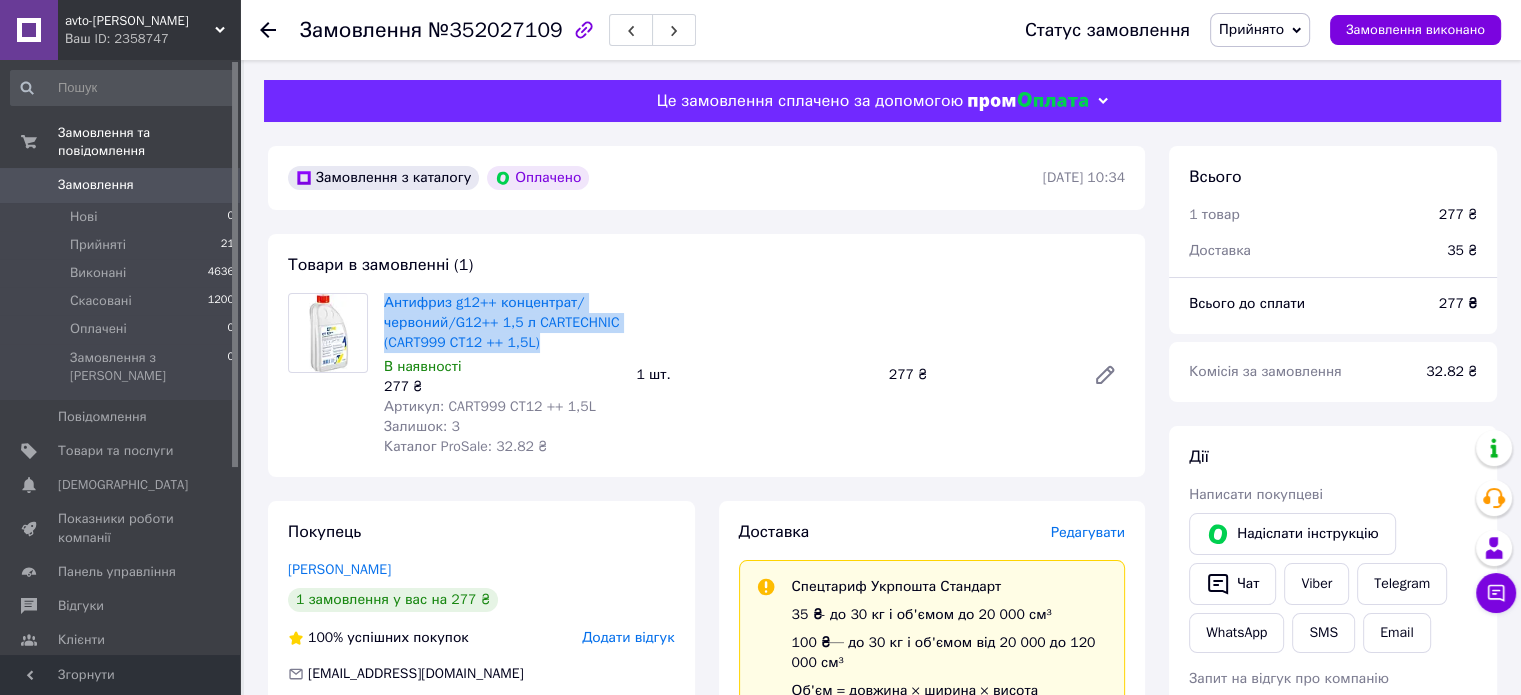 drag, startPoint x: 380, startPoint y: 293, endPoint x: 567, endPoint y: 351, distance: 195.78815 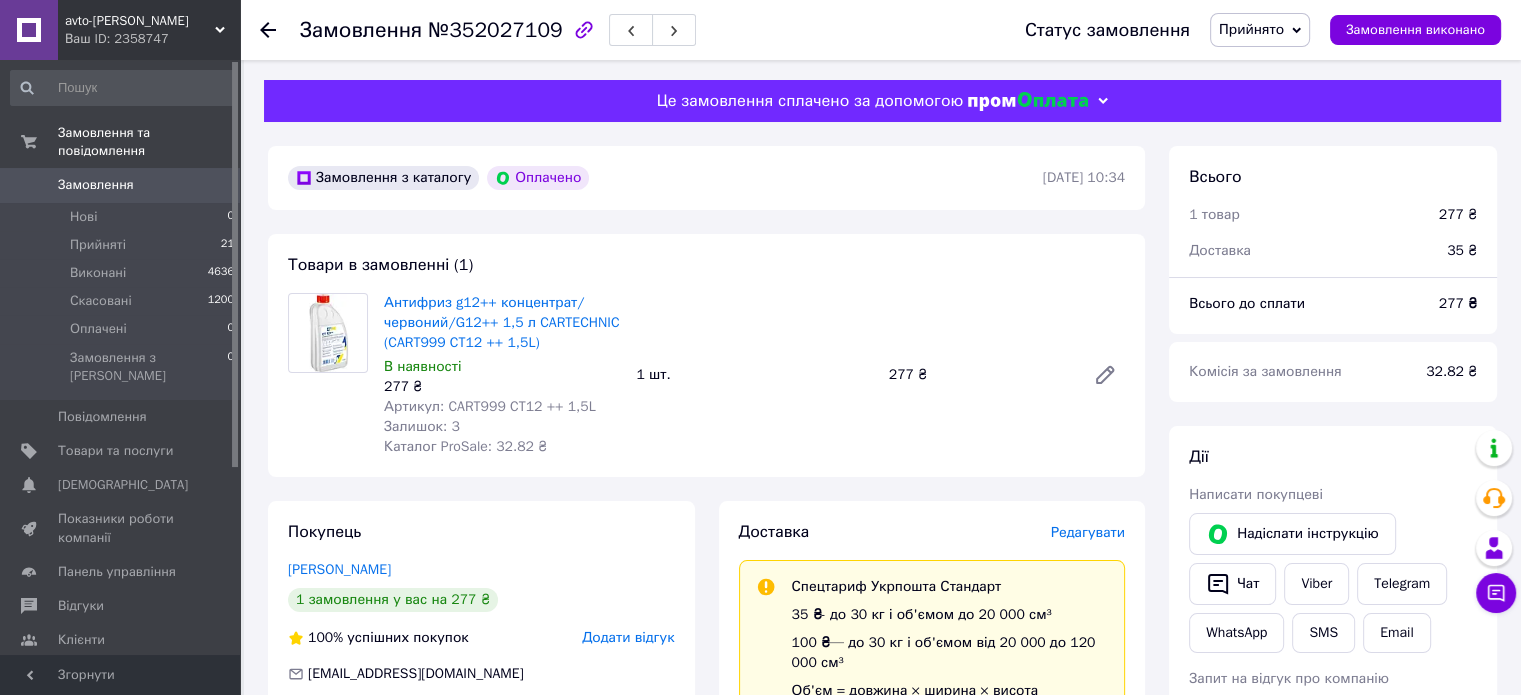 click 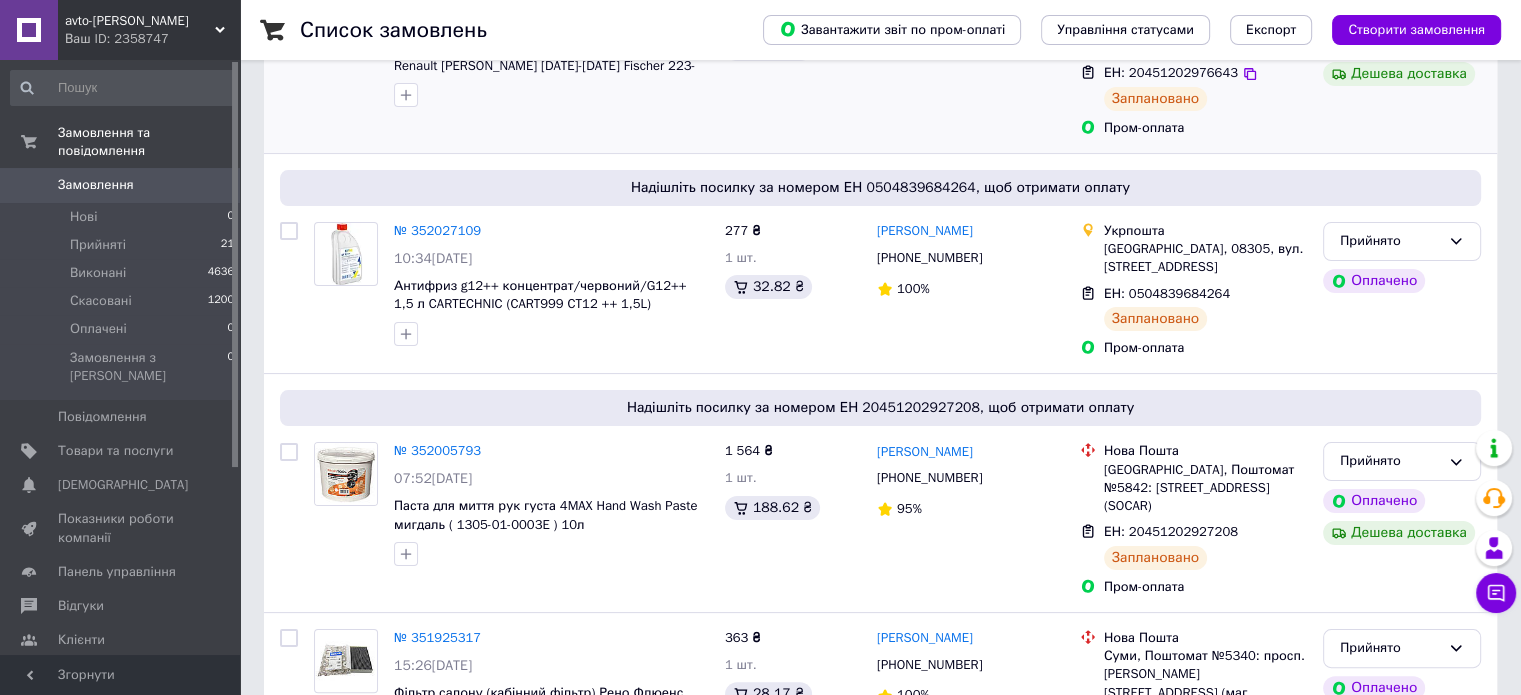 scroll, scrollTop: 0, scrollLeft: 0, axis: both 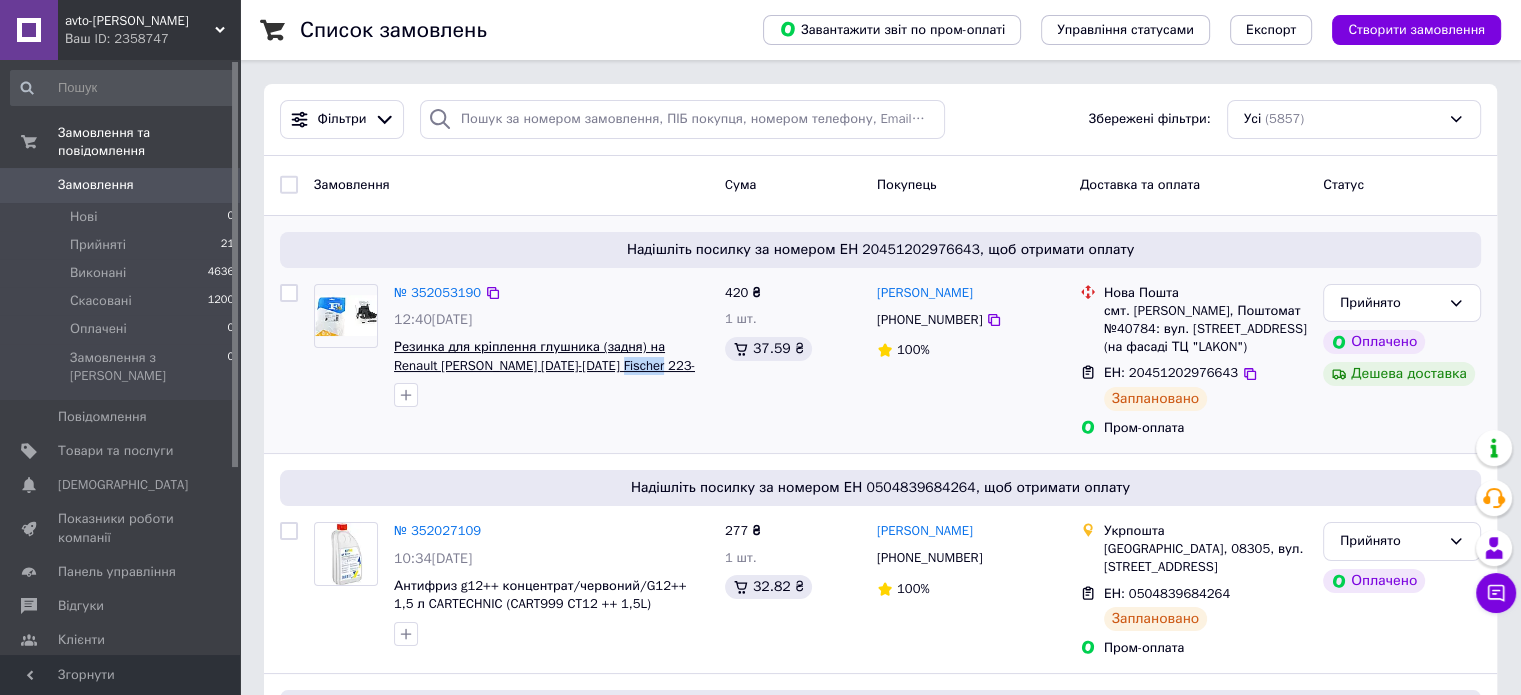 drag, startPoint x: 612, startPoint y: 361, endPoint x: 566, endPoint y: 364, distance: 46.09772 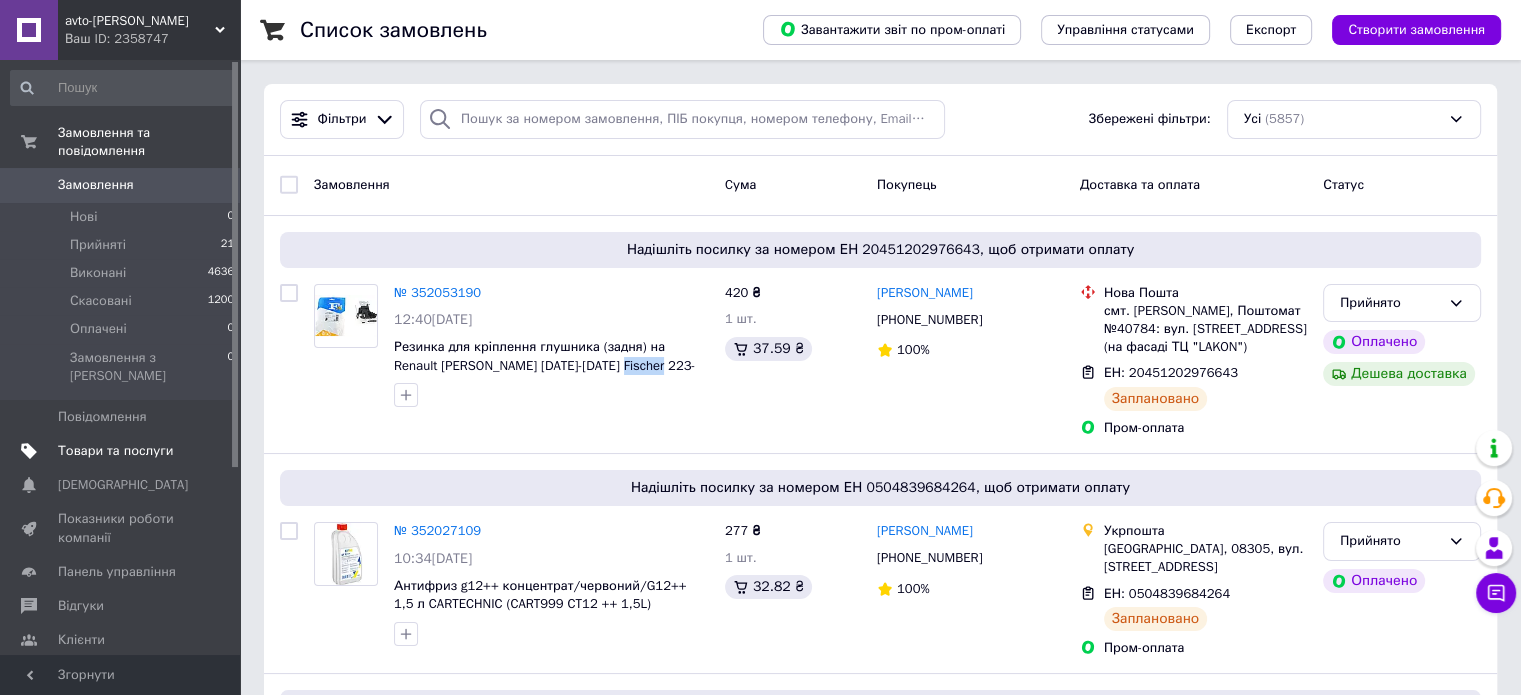 click on "Товари та послуги" at bounding box center (123, 451) 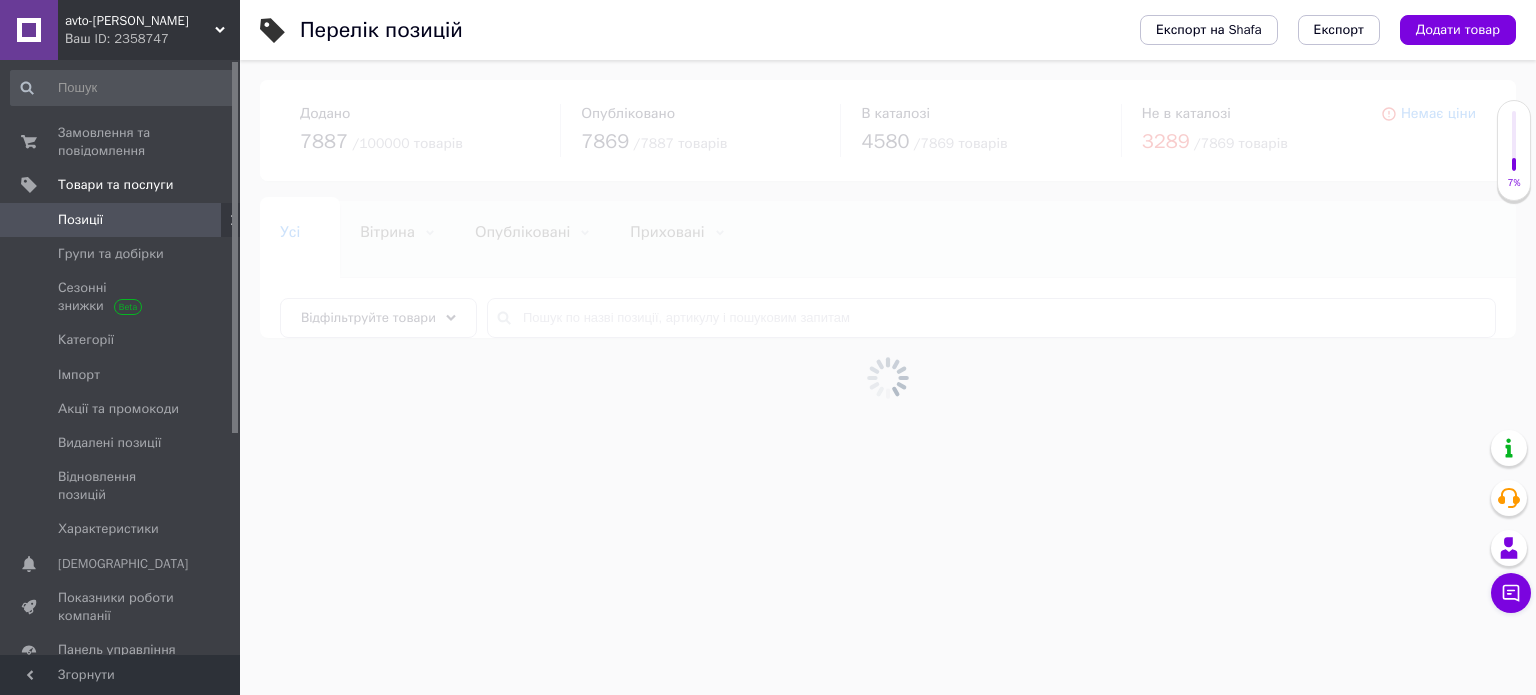 click at bounding box center (888, 377) 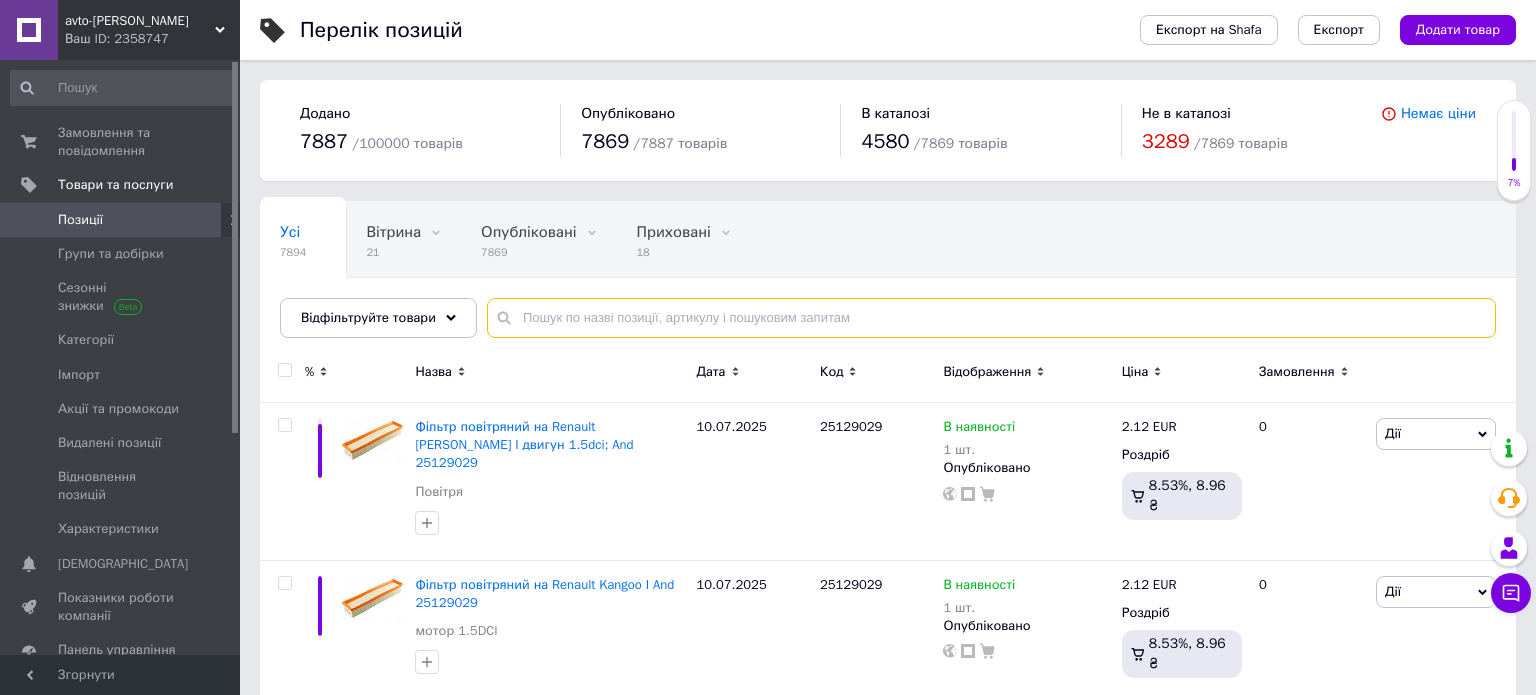 click at bounding box center [991, 318] 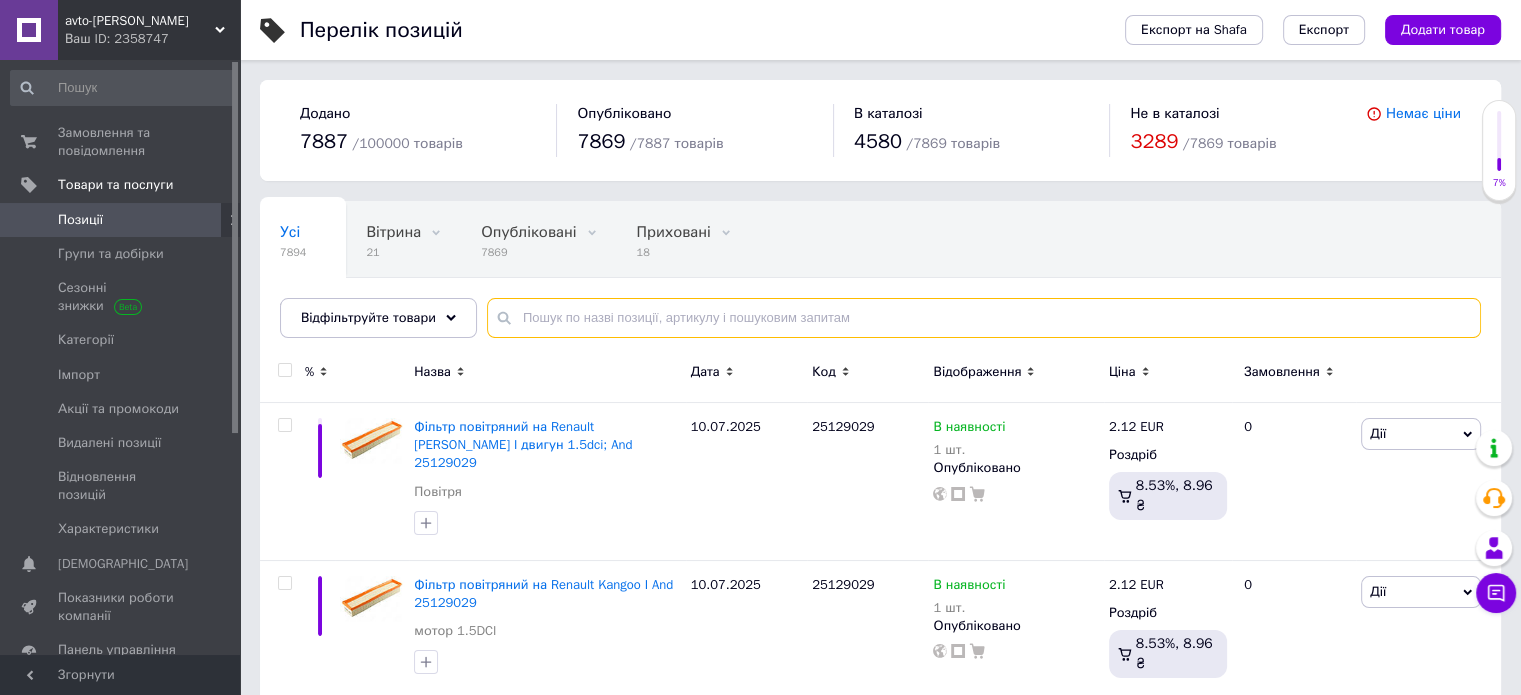 paste on "223-939" 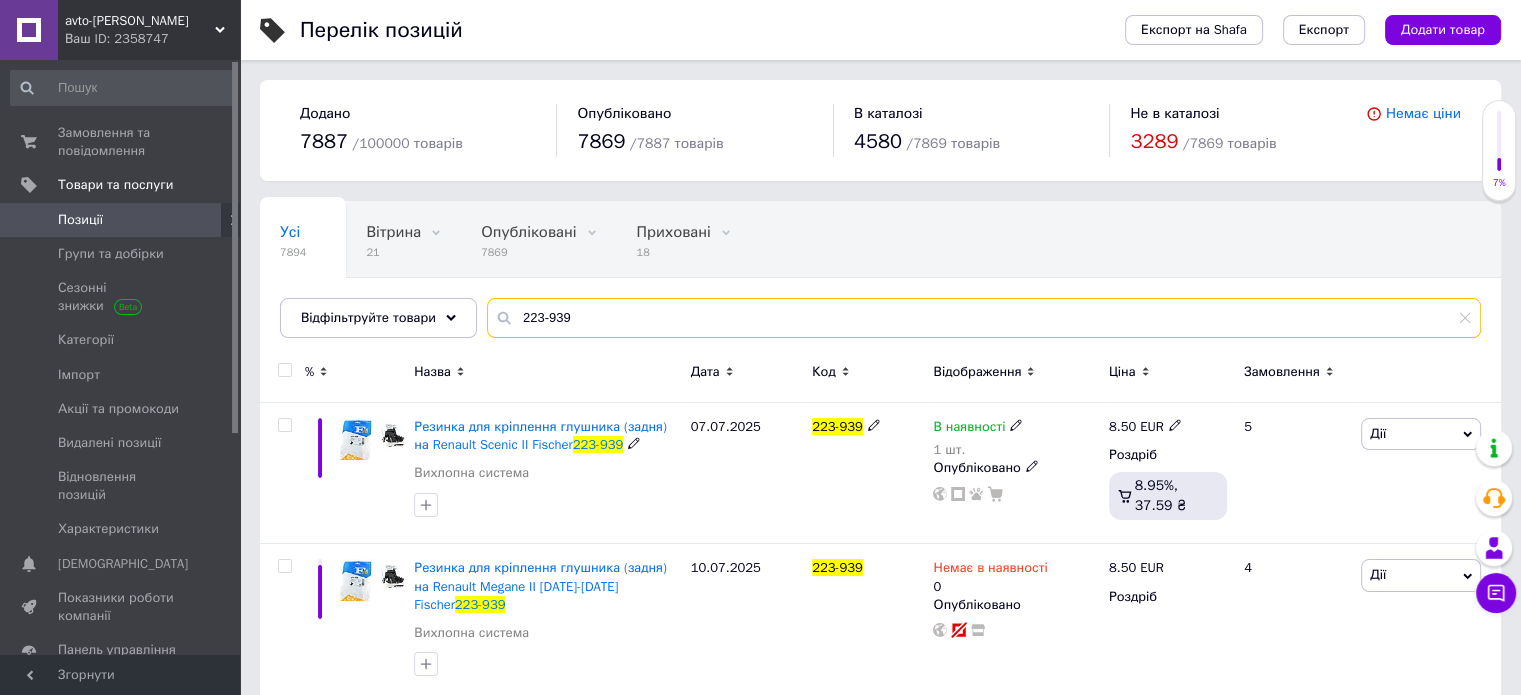 type on "223-939" 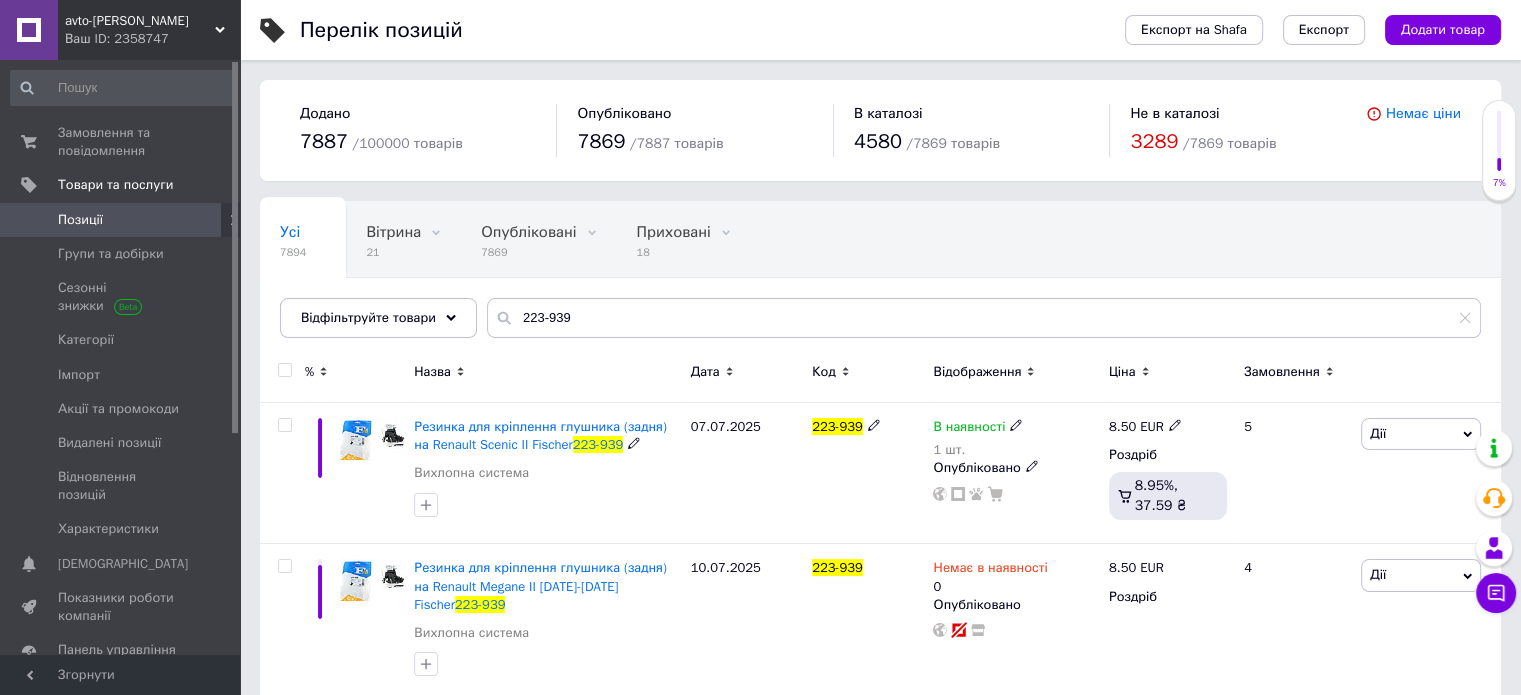 click on "В наявності" at bounding box center [969, 429] 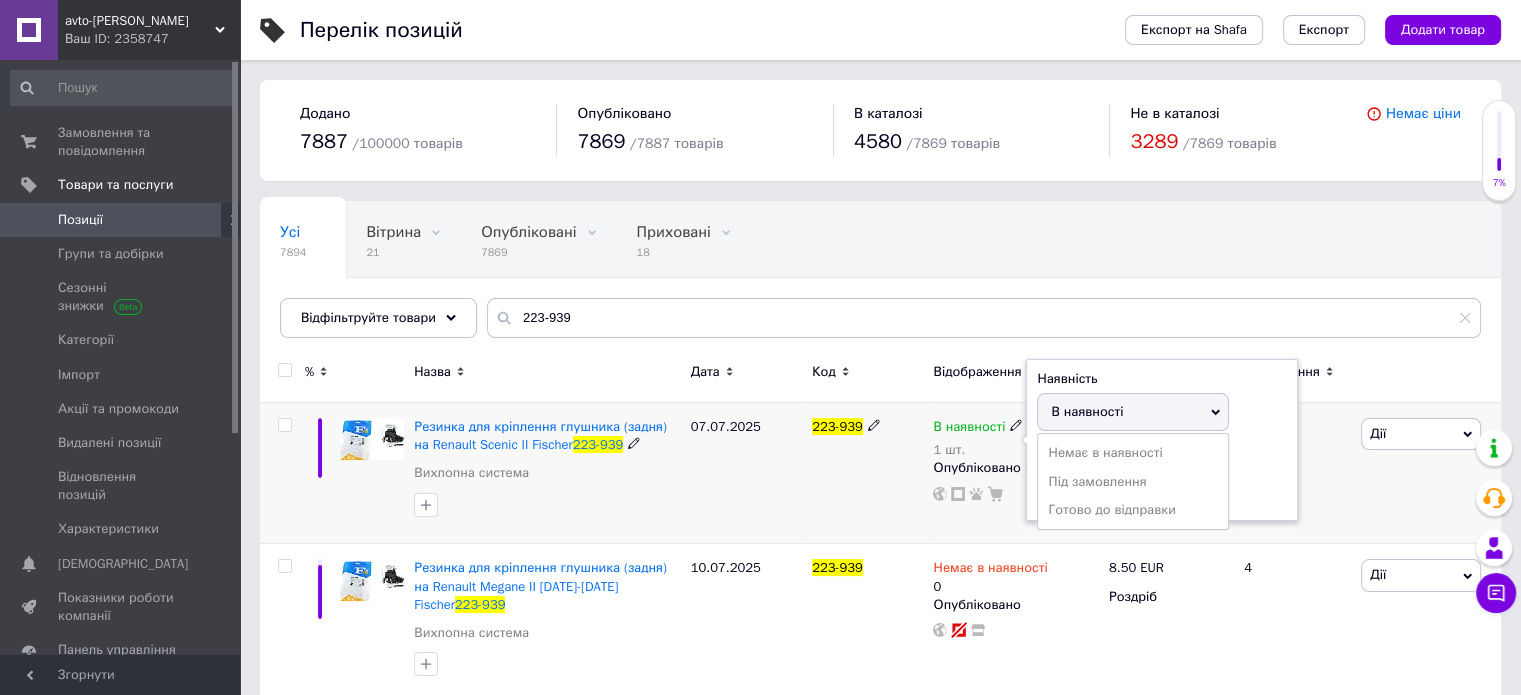 drag, startPoint x: 1056, startPoint y: 442, endPoint x: 1072, endPoint y: 466, distance: 28.84441 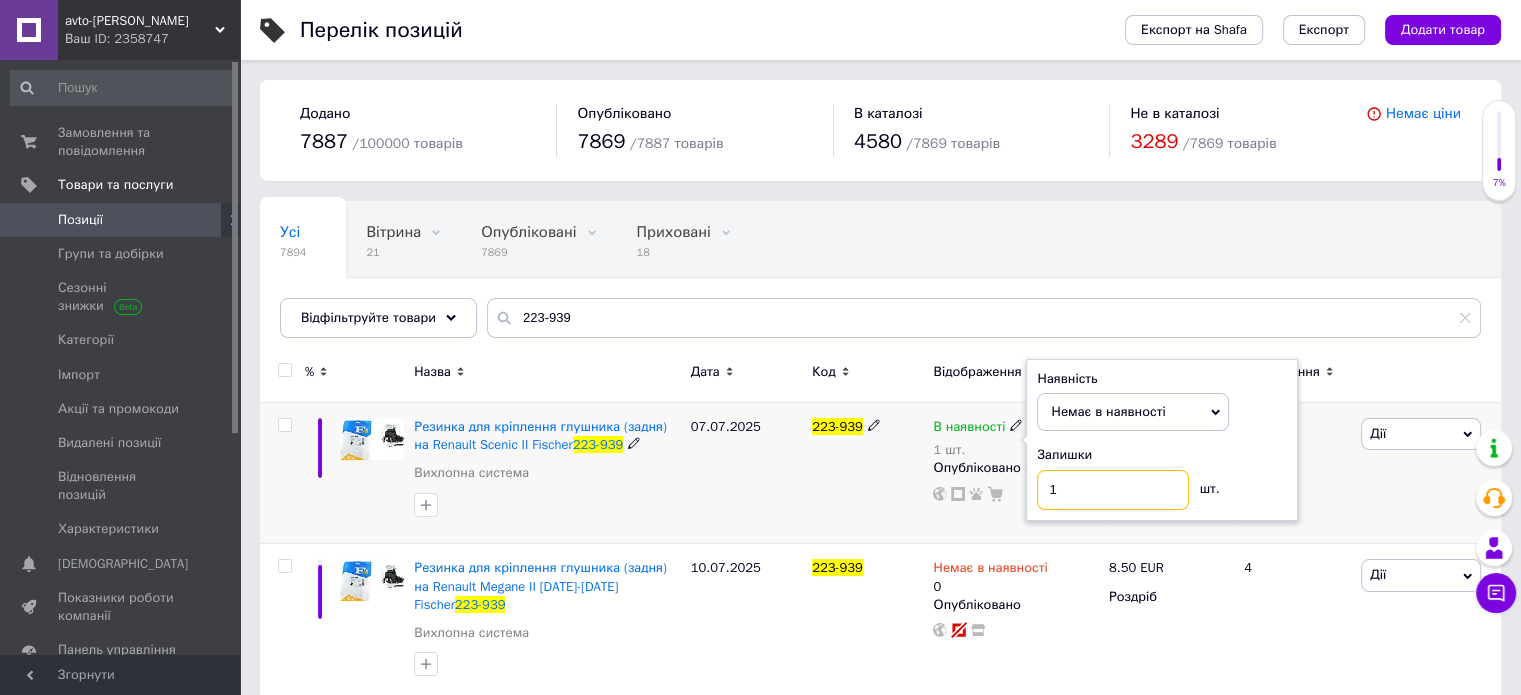 click on "1" at bounding box center [1113, 490] 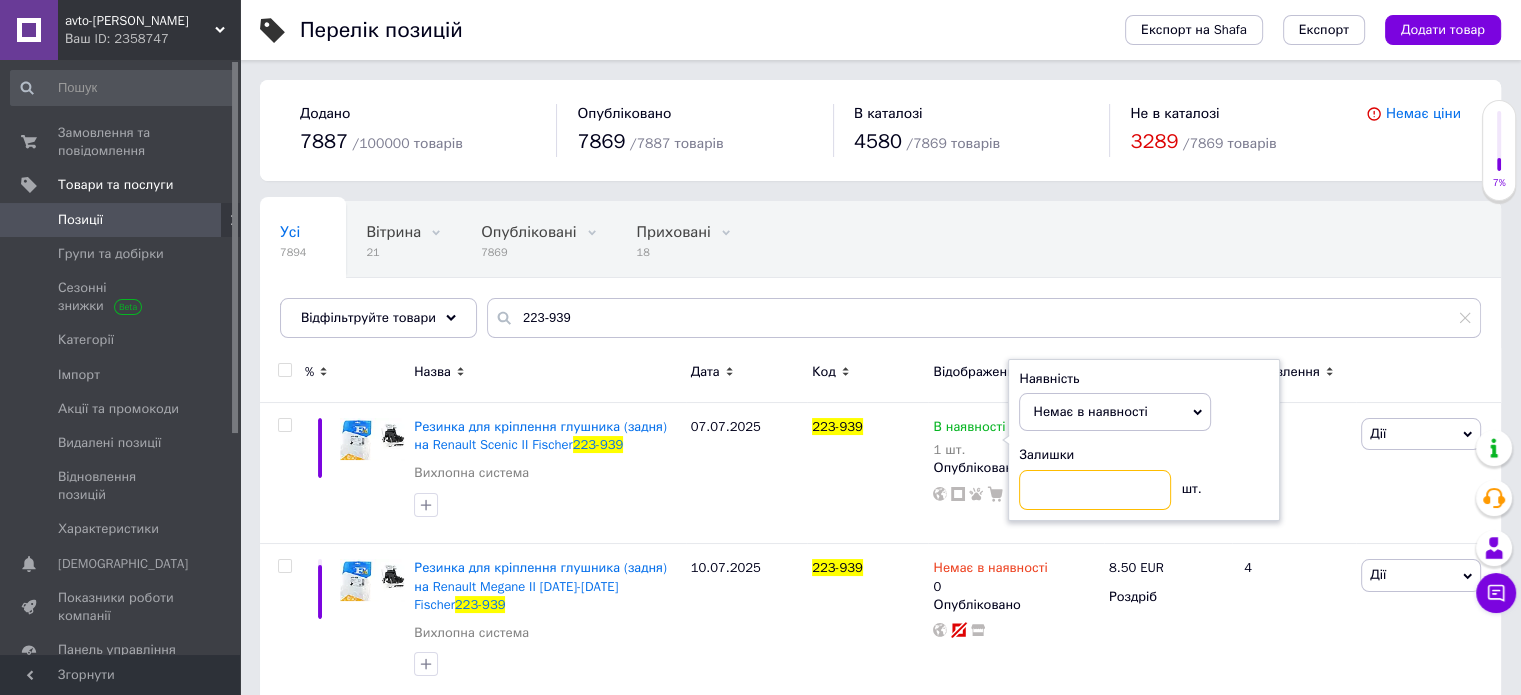 scroll, scrollTop: 100, scrollLeft: 0, axis: vertical 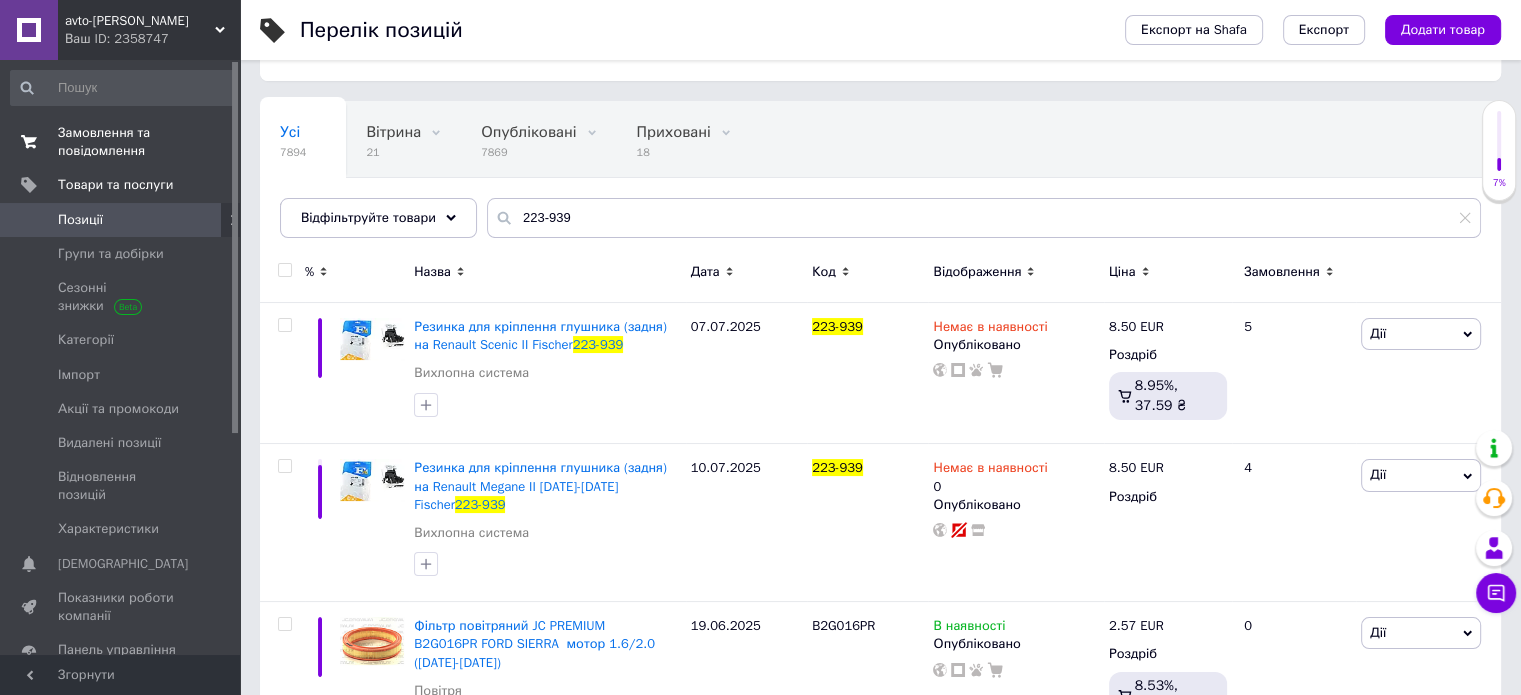 click on "Замовлення та повідомлення" at bounding box center (121, 142) 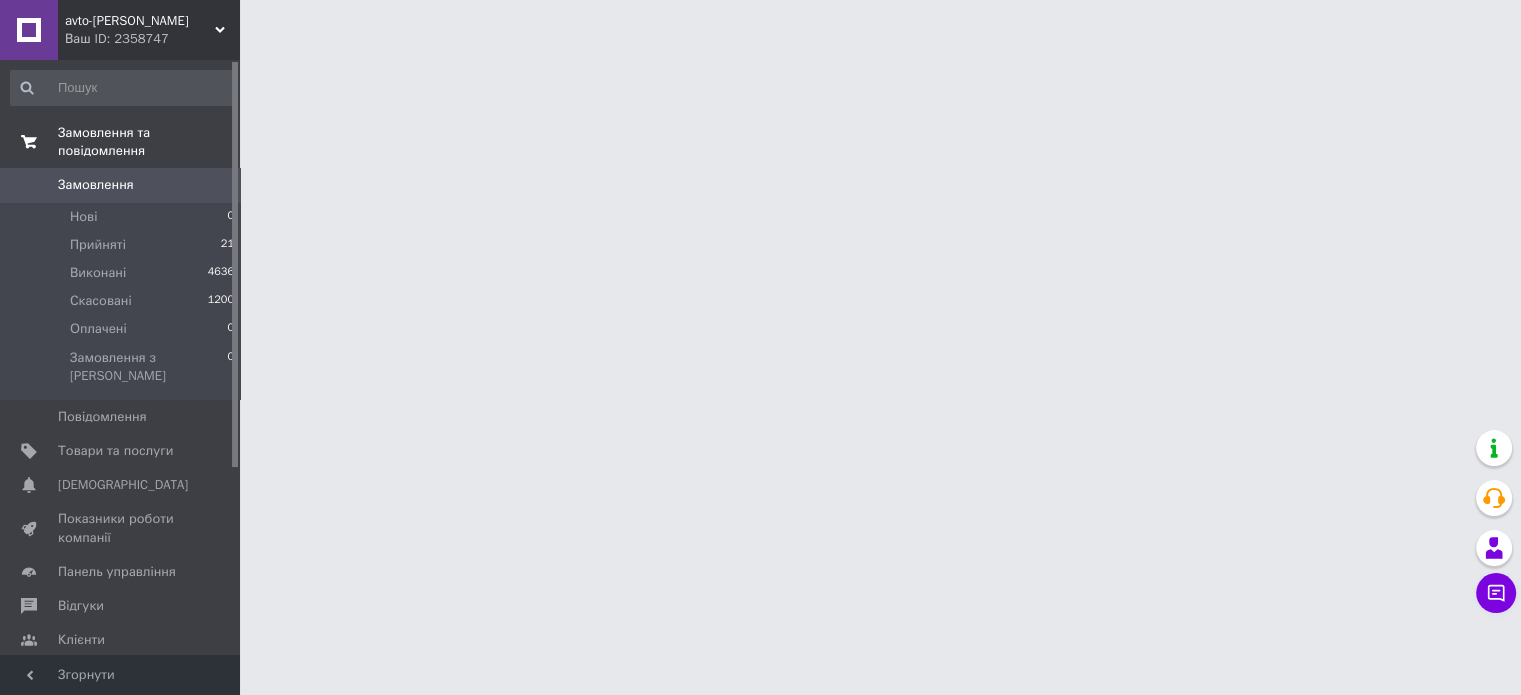 scroll, scrollTop: 0, scrollLeft: 0, axis: both 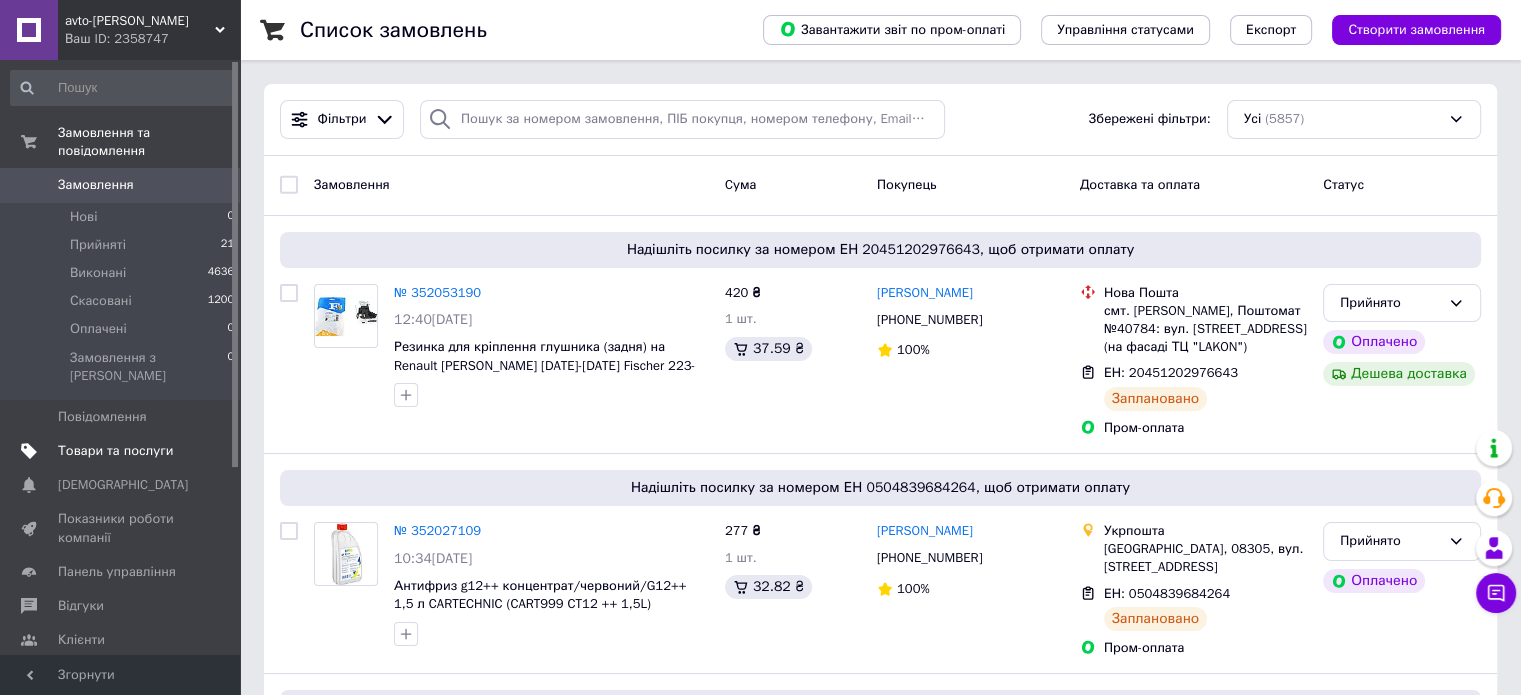 click on "Товари та послуги" at bounding box center [115, 451] 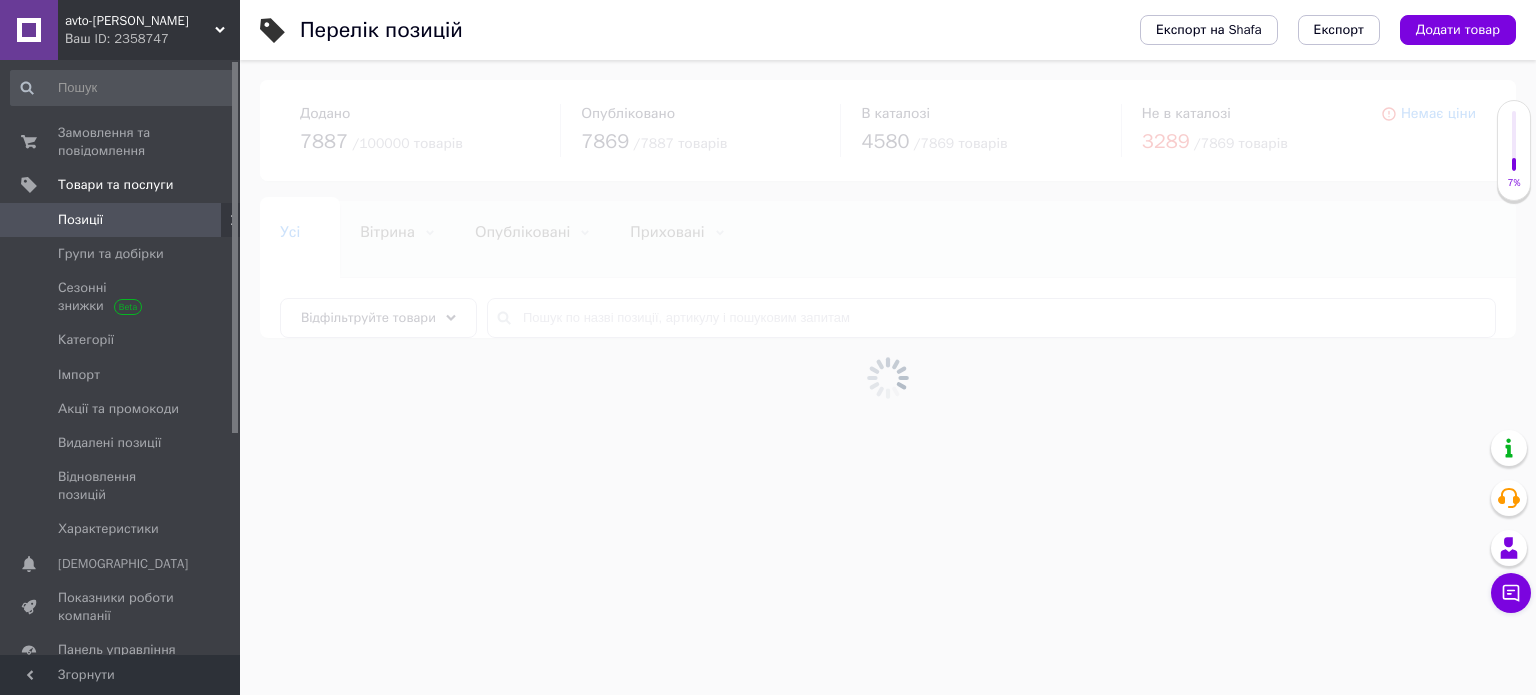 click at bounding box center (888, 377) 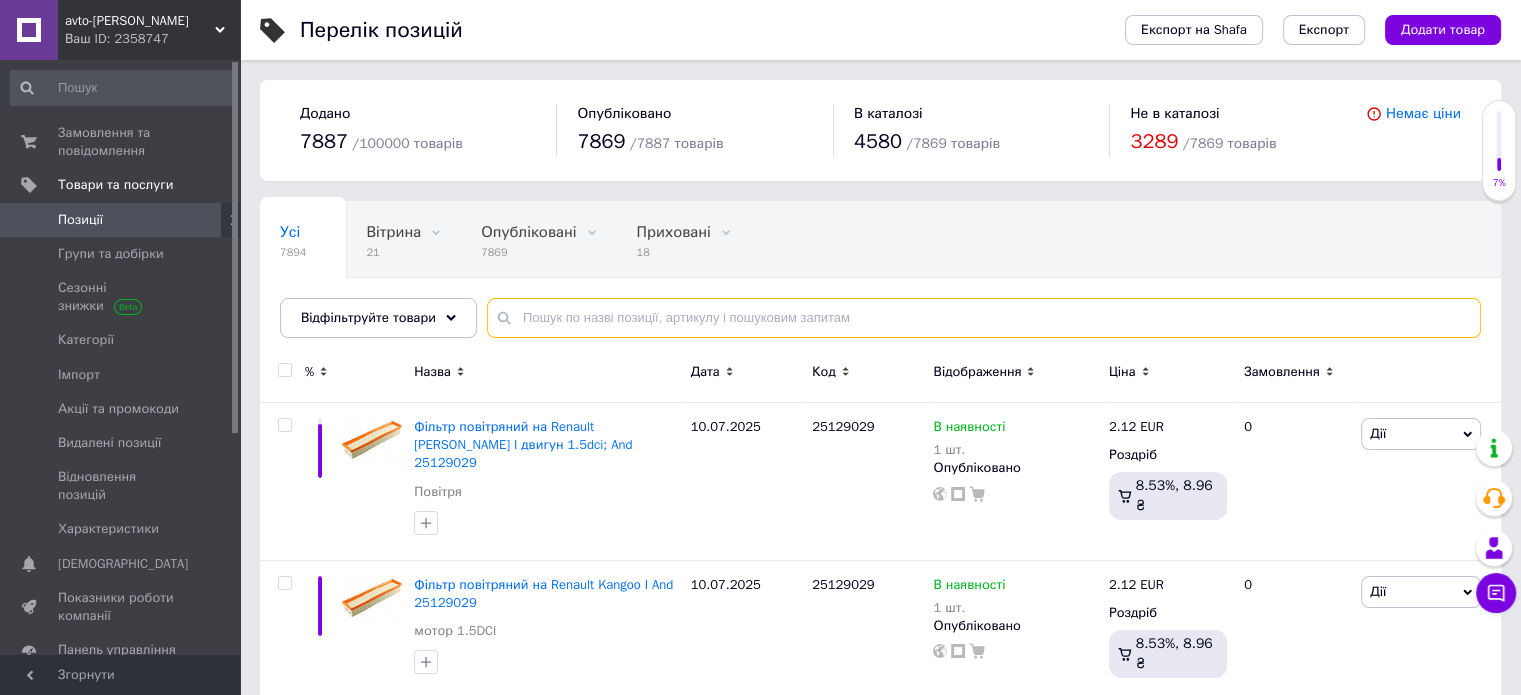 click at bounding box center (984, 318) 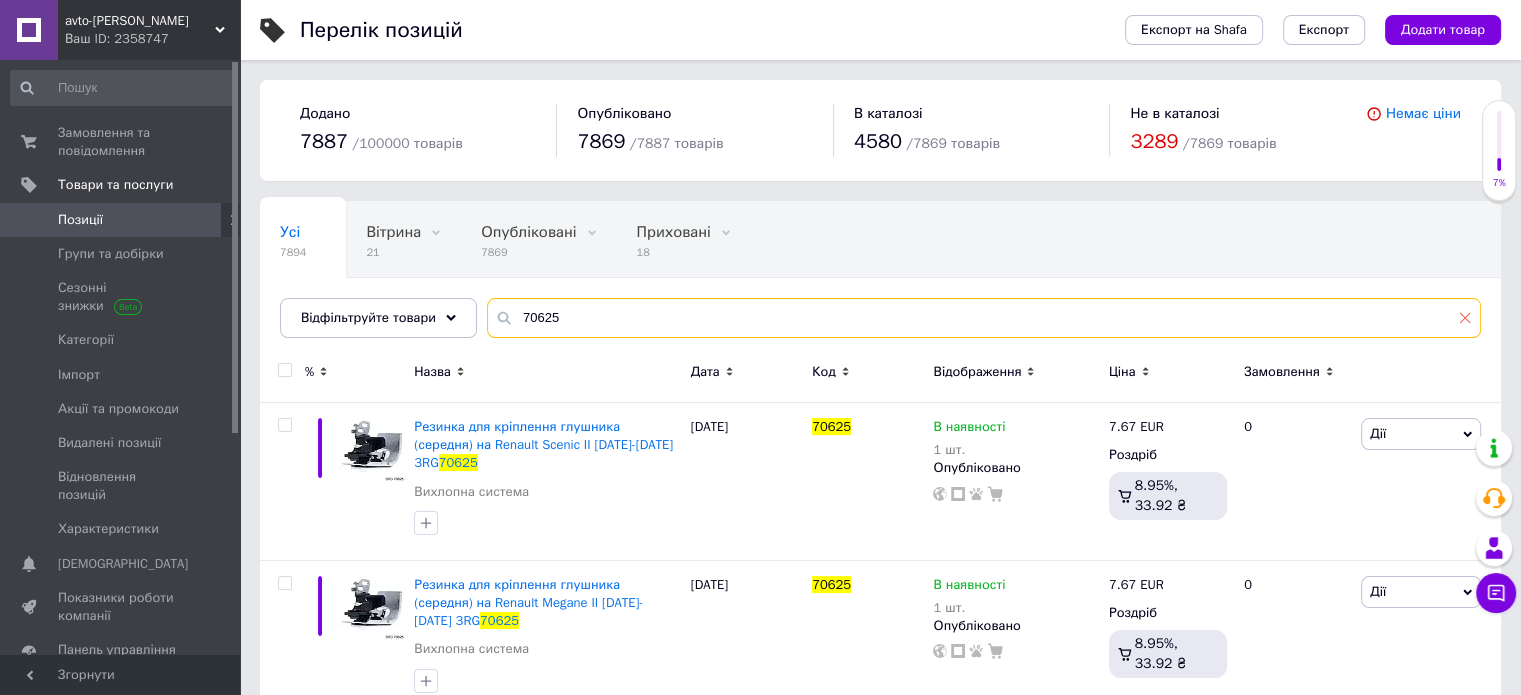 type on "70625" 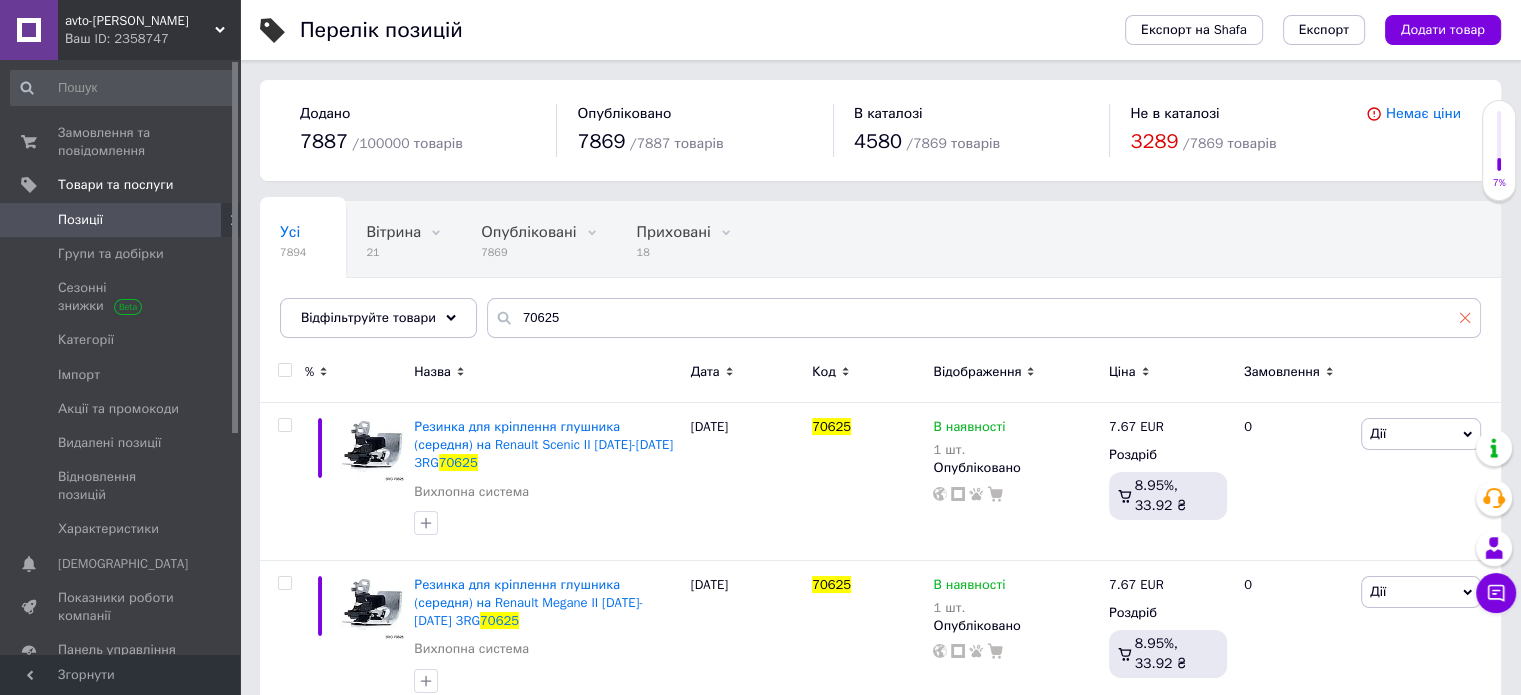 click 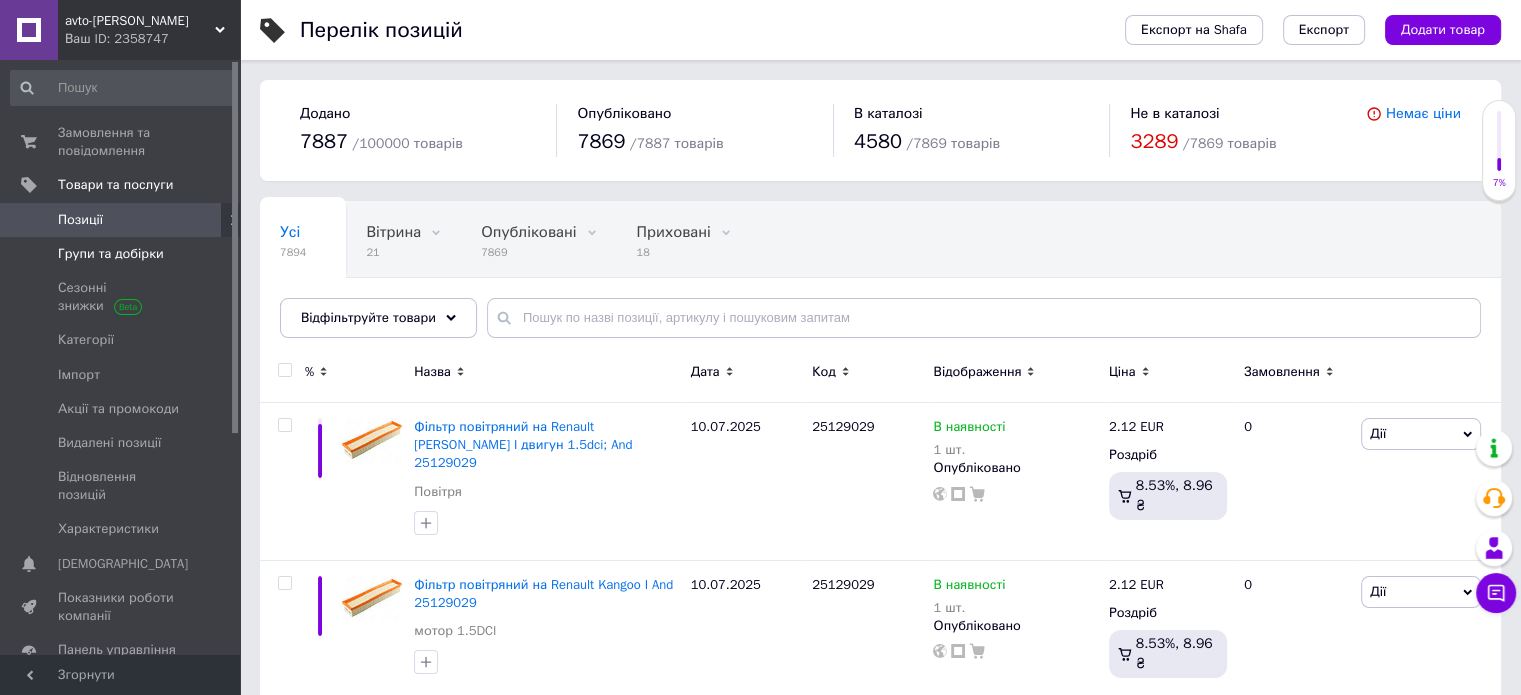 click on "Групи та добірки" at bounding box center [123, 254] 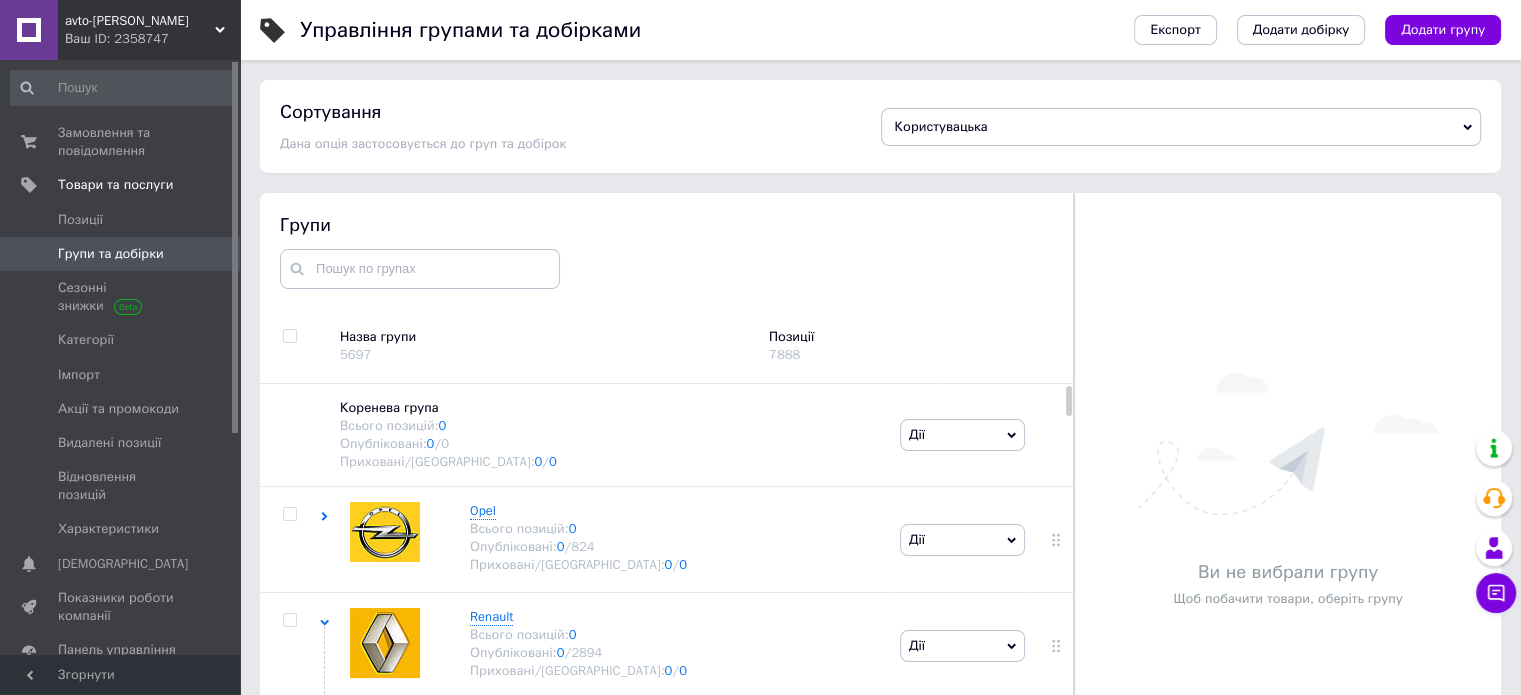 scroll, scrollTop: 113, scrollLeft: 0, axis: vertical 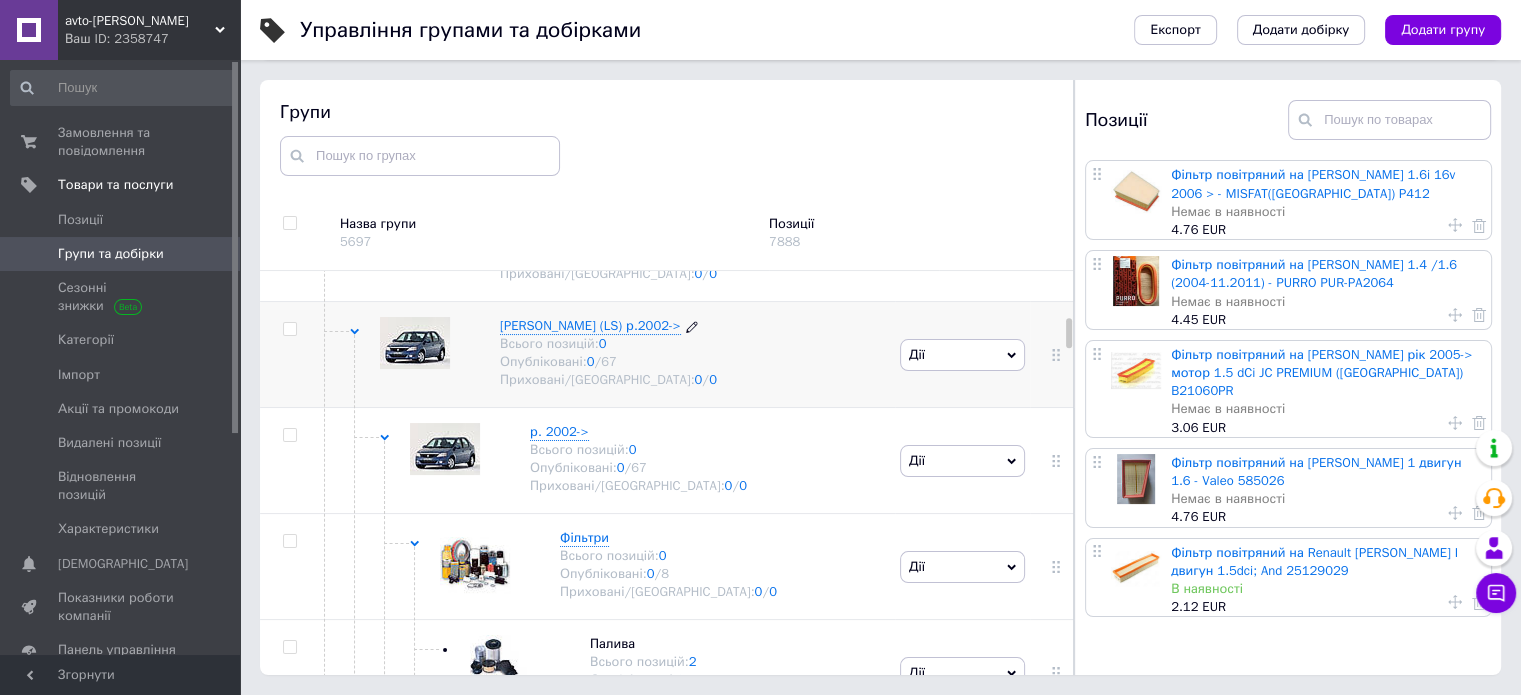 click on "Приховані/Видалені:  0  /  0" at bounding box center [608, 380] 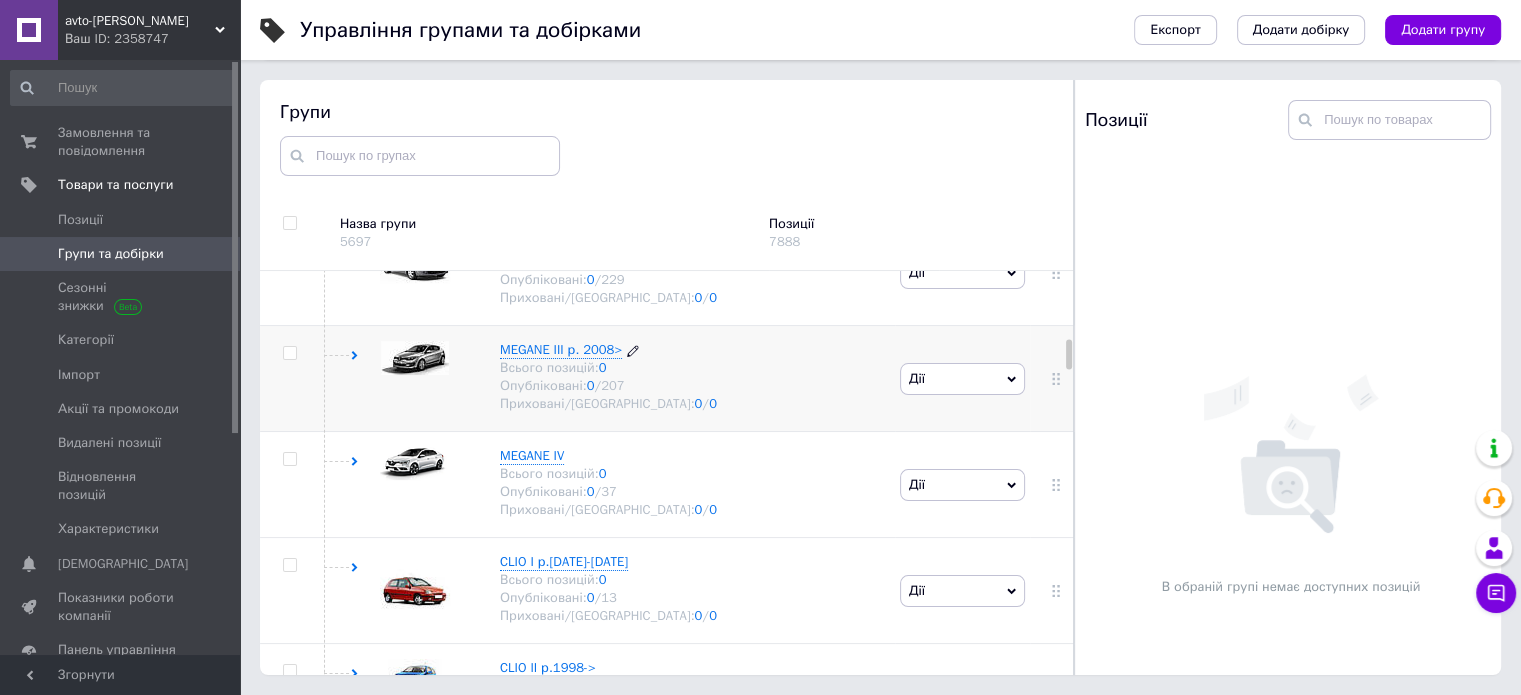 scroll, scrollTop: 1744, scrollLeft: 0, axis: vertical 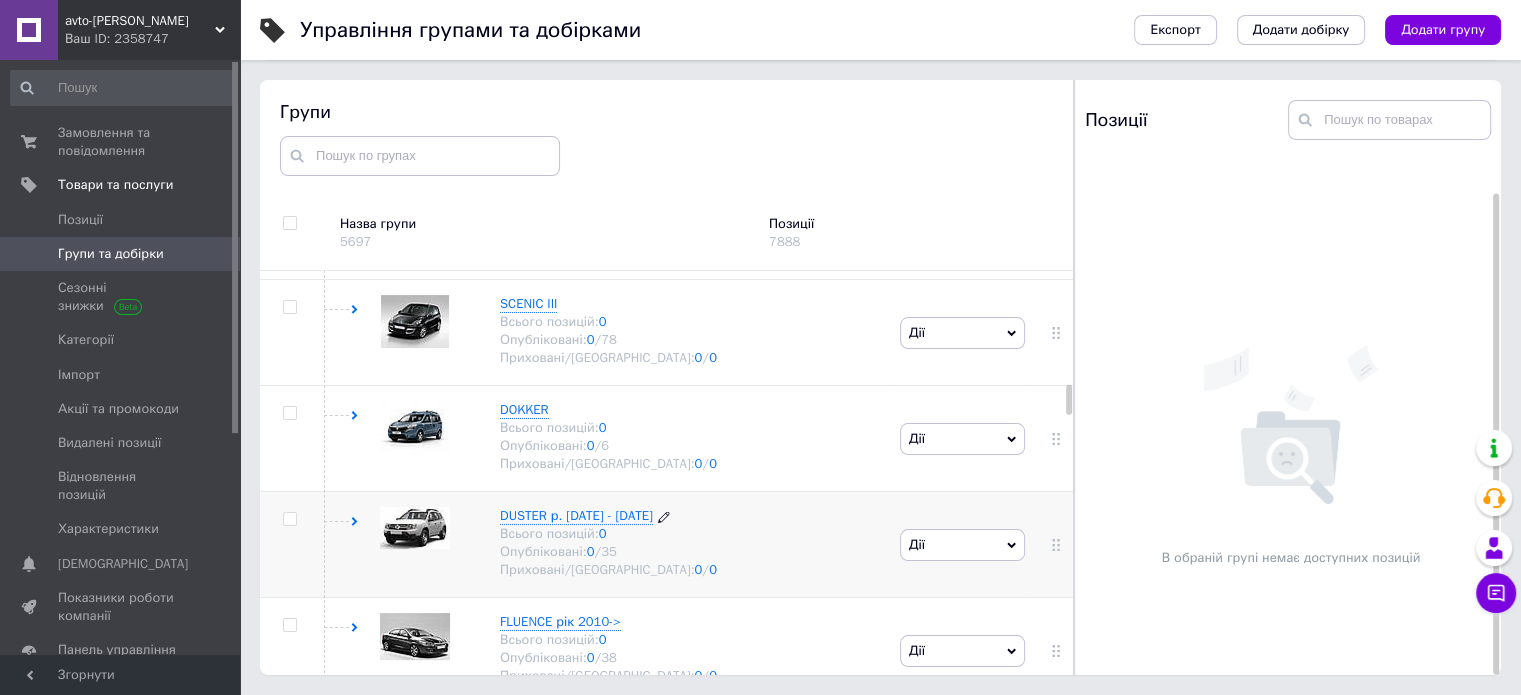 click on "Всього позицій:  0" at bounding box center [608, 534] 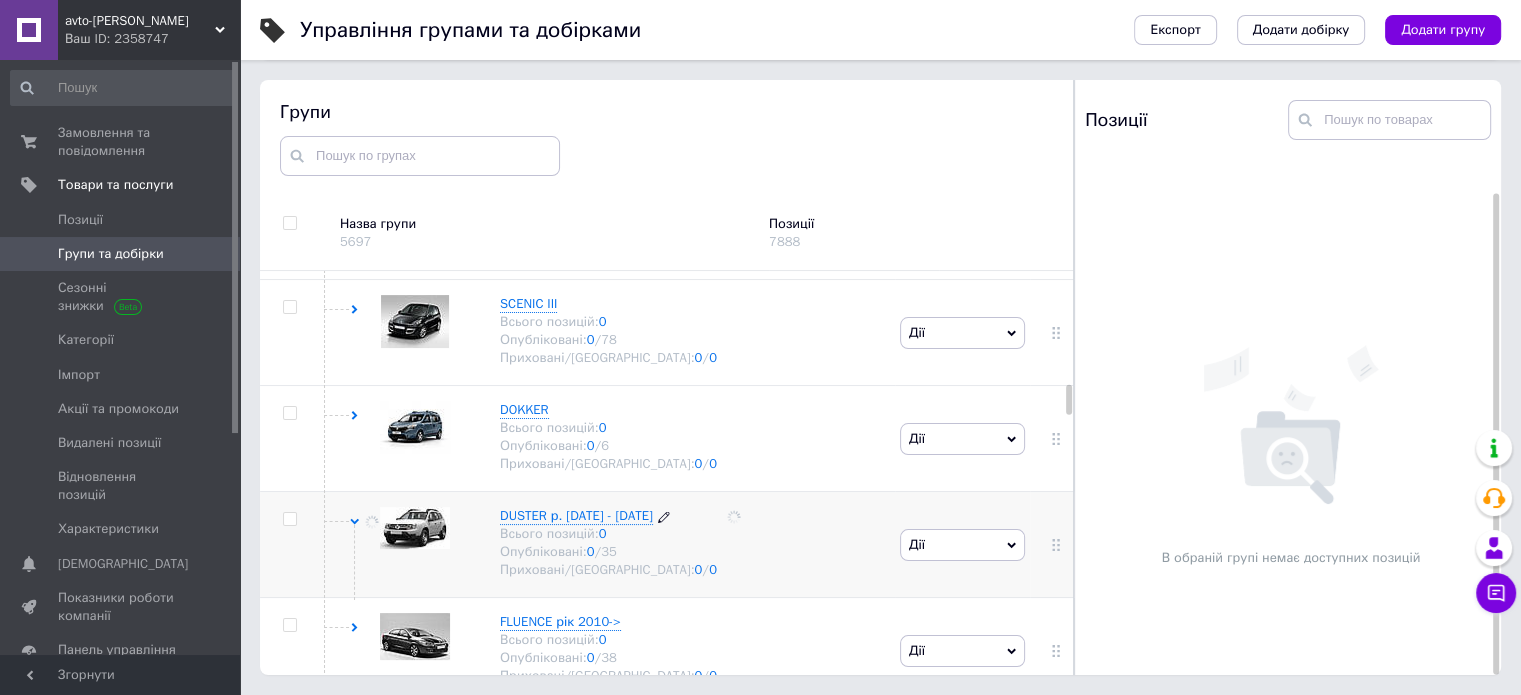 scroll, scrollTop: 0, scrollLeft: 0, axis: both 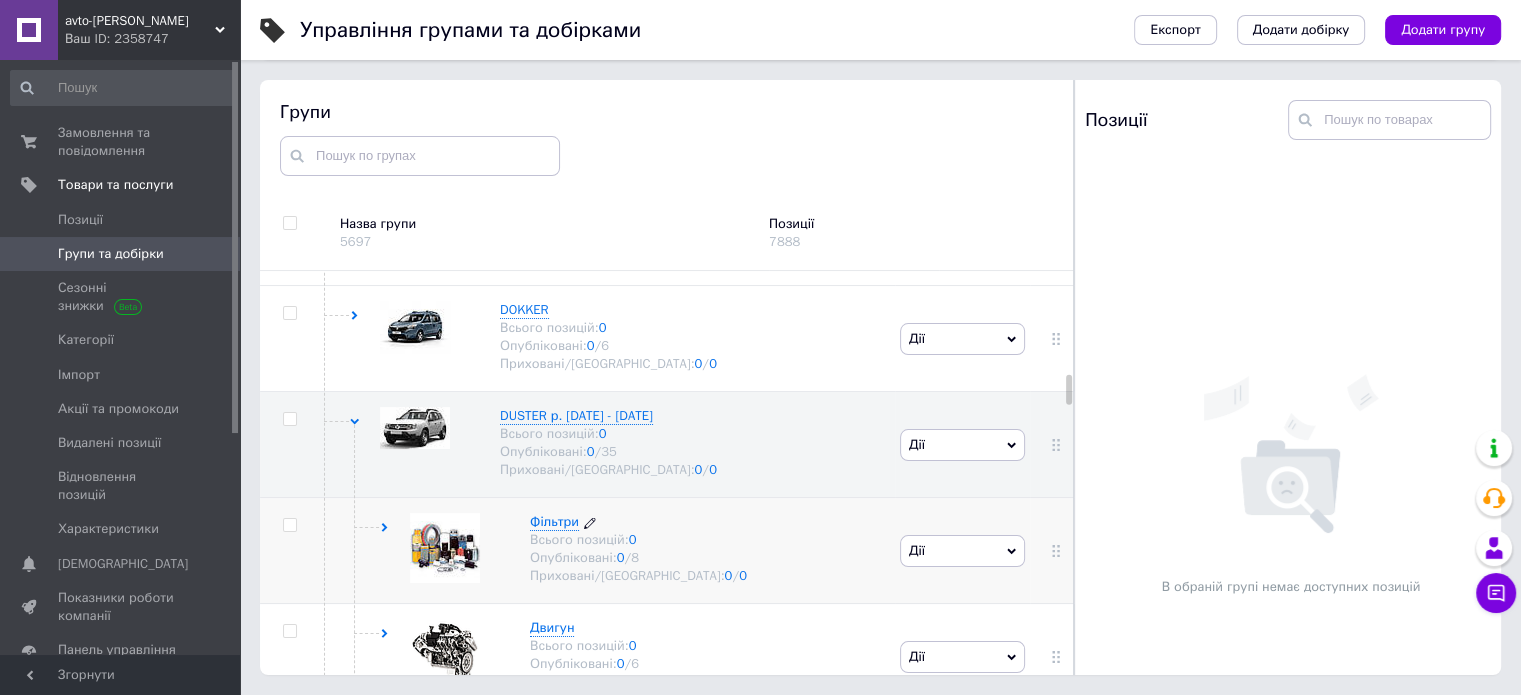 click on "Фільтри" at bounding box center [554, 521] 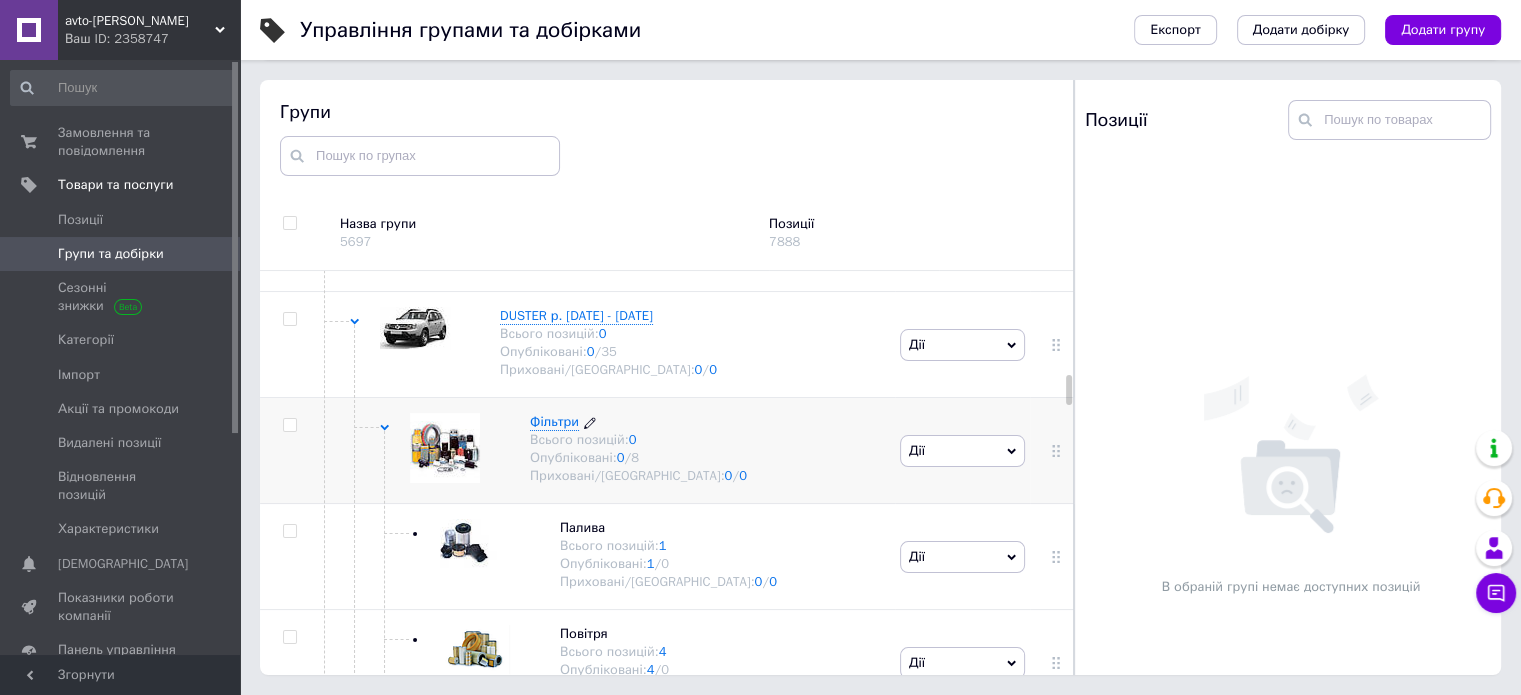 scroll, scrollTop: 3044, scrollLeft: 0, axis: vertical 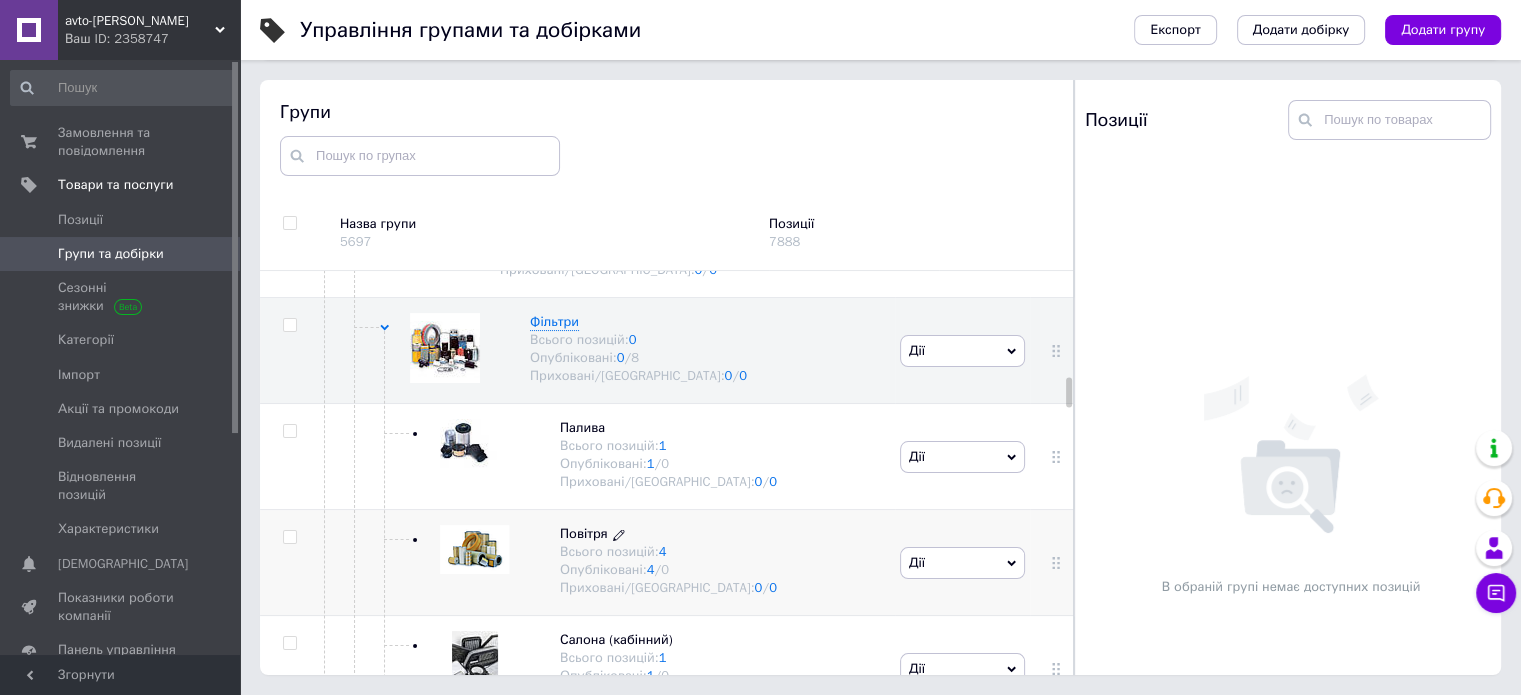 click on "Повітря Всього позицій:  4 Опубліковані:  4  /  0 Приховані/Видалені:  0  /  0" at bounding box center (658, 561) 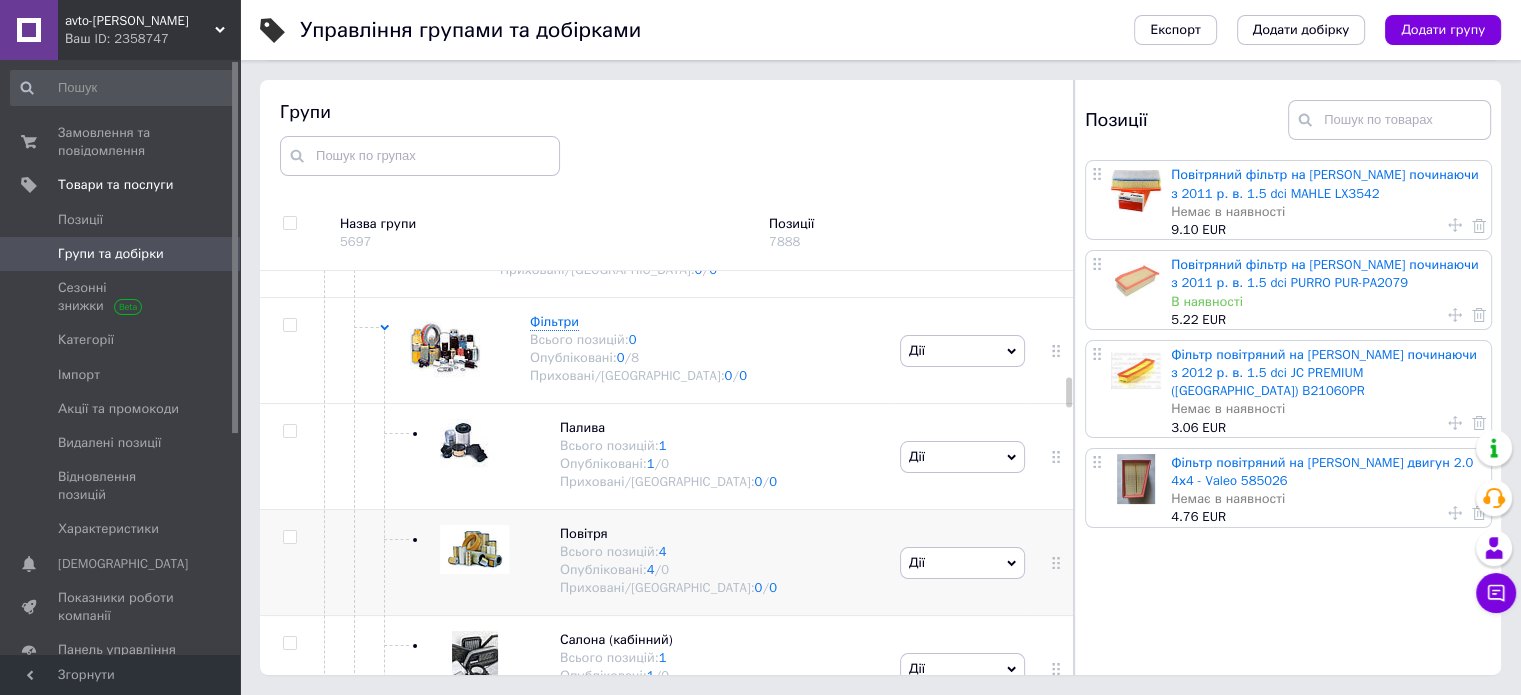 click on "Дії" at bounding box center [962, 563] 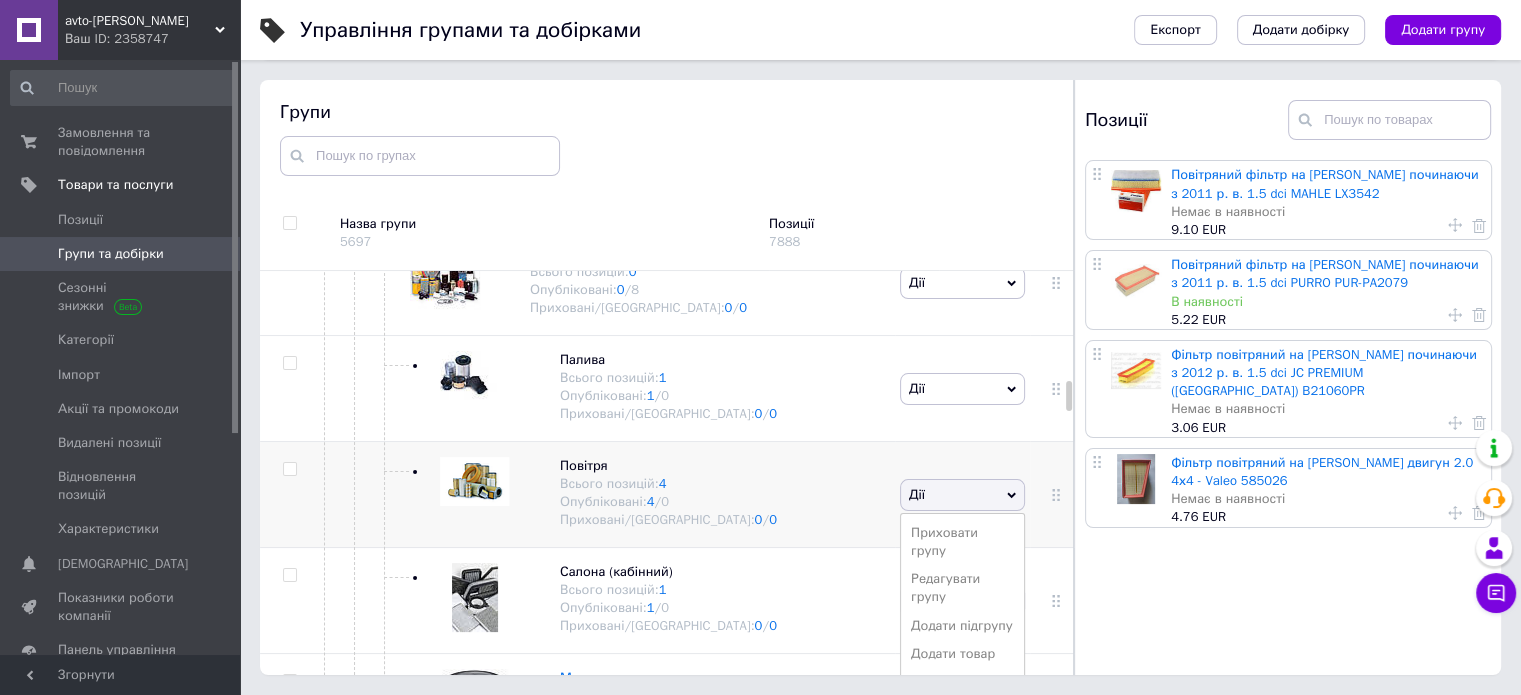 scroll, scrollTop: 3144, scrollLeft: 0, axis: vertical 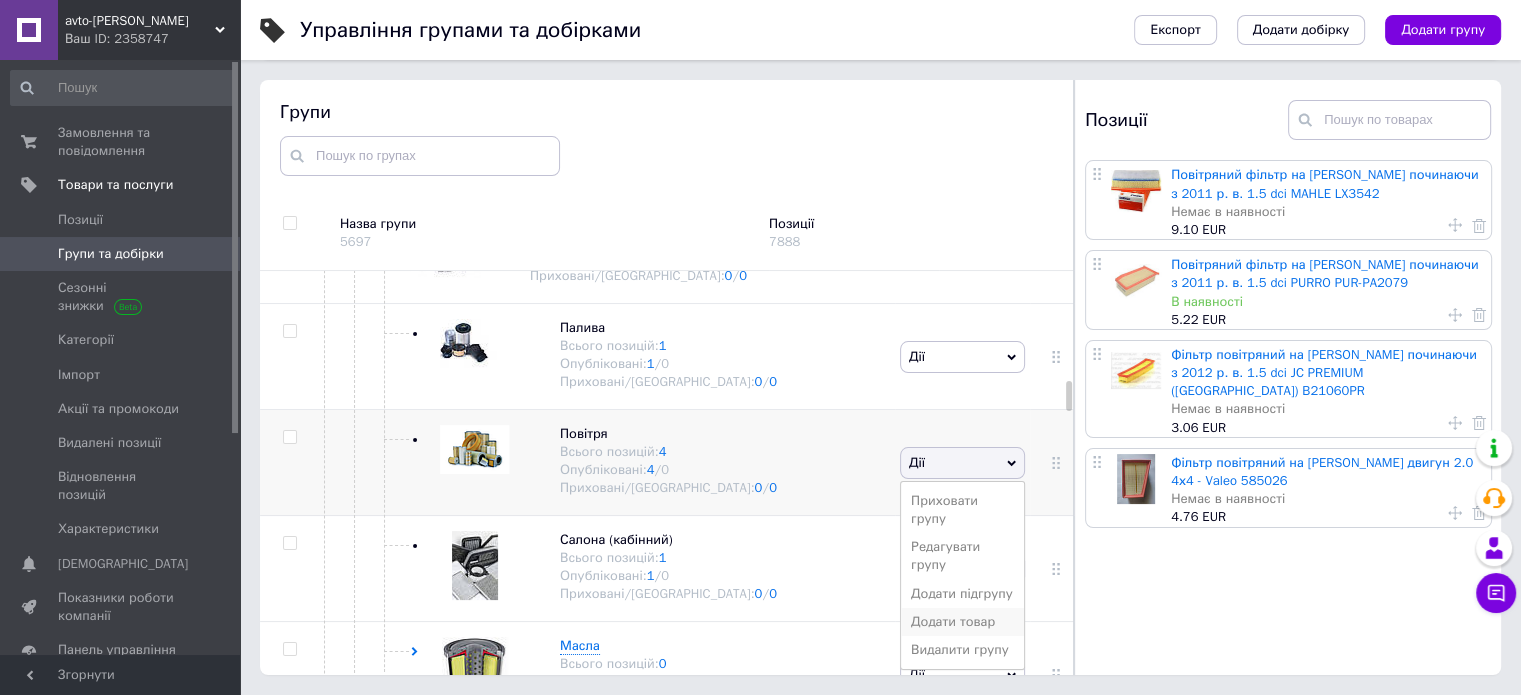 click on "Додати товар" at bounding box center (962, 622) 